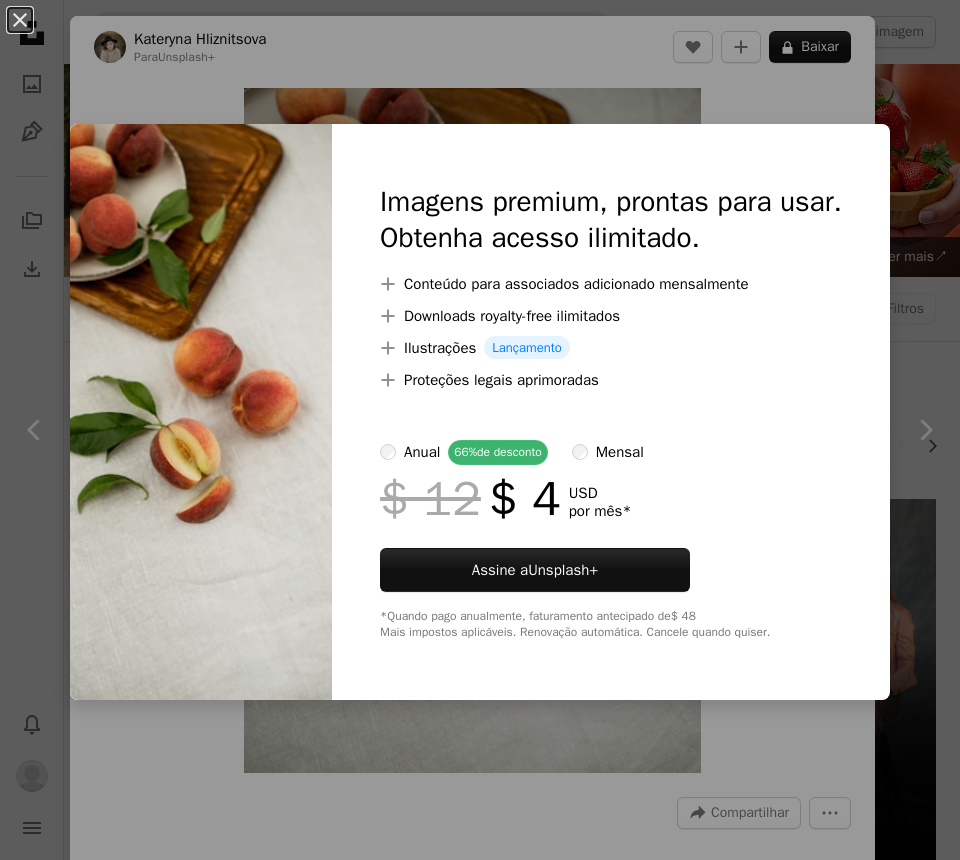 scroll, scrollTop: 6596, scrollLeft: 0, axis: vertical 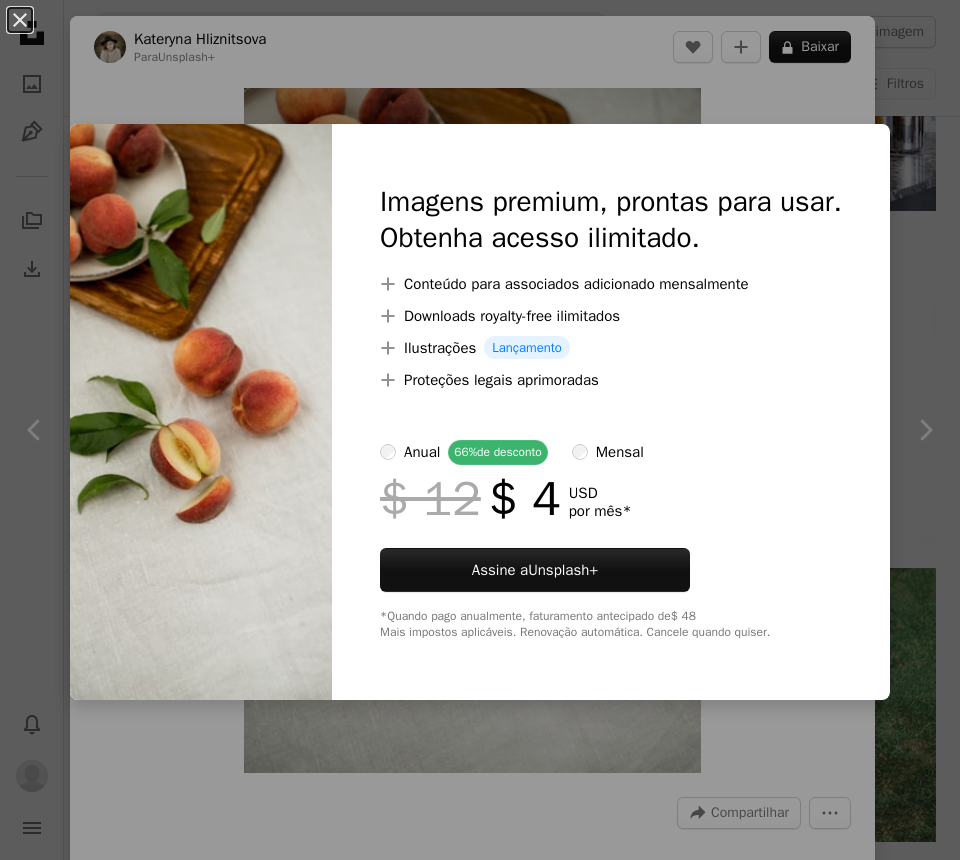 click on "An X shape Imagens premium, prontas para usar. Obtenha acesso ilimitado. A plus sign Conteúdo para associados adicionado mensalmente A plus sign Downloads royalty-free ilimitados A plus sign Ilustrações  Lançamento A plus sign Proteções legais aprimoradas anual 66%  de desconto mensal $ 12   $ 4 USD por mês * Assine a  Unsplash+ *Quando pago anualmente, faturamento antecipado de  $ 48 Mais impostos aplicáveis. Renovação automática. Cancele quando quiser." at bounding box center [480, 430] 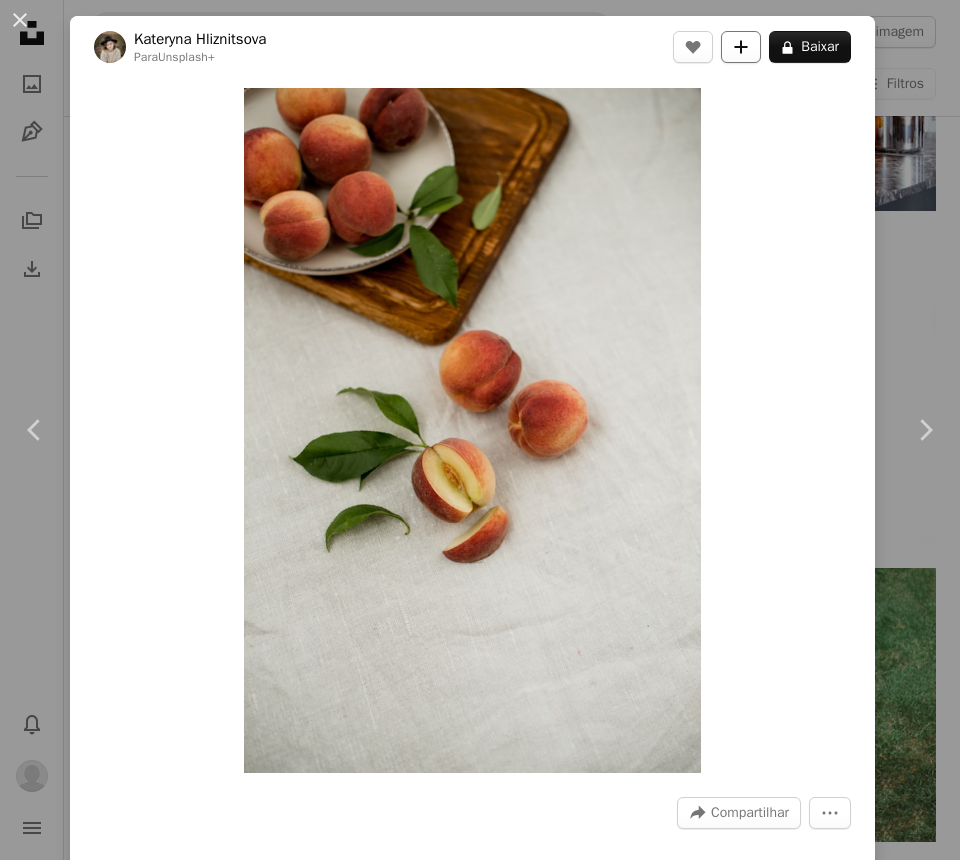 click 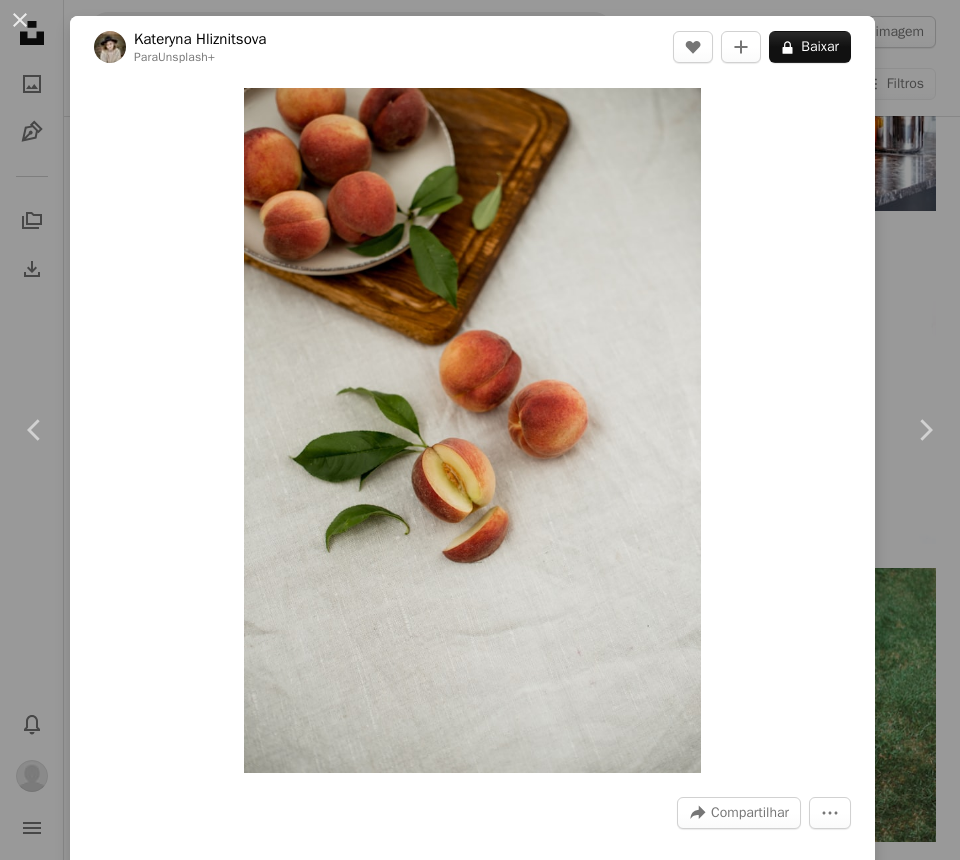 click on "13 fotos" at bounding box center [631, 3566] 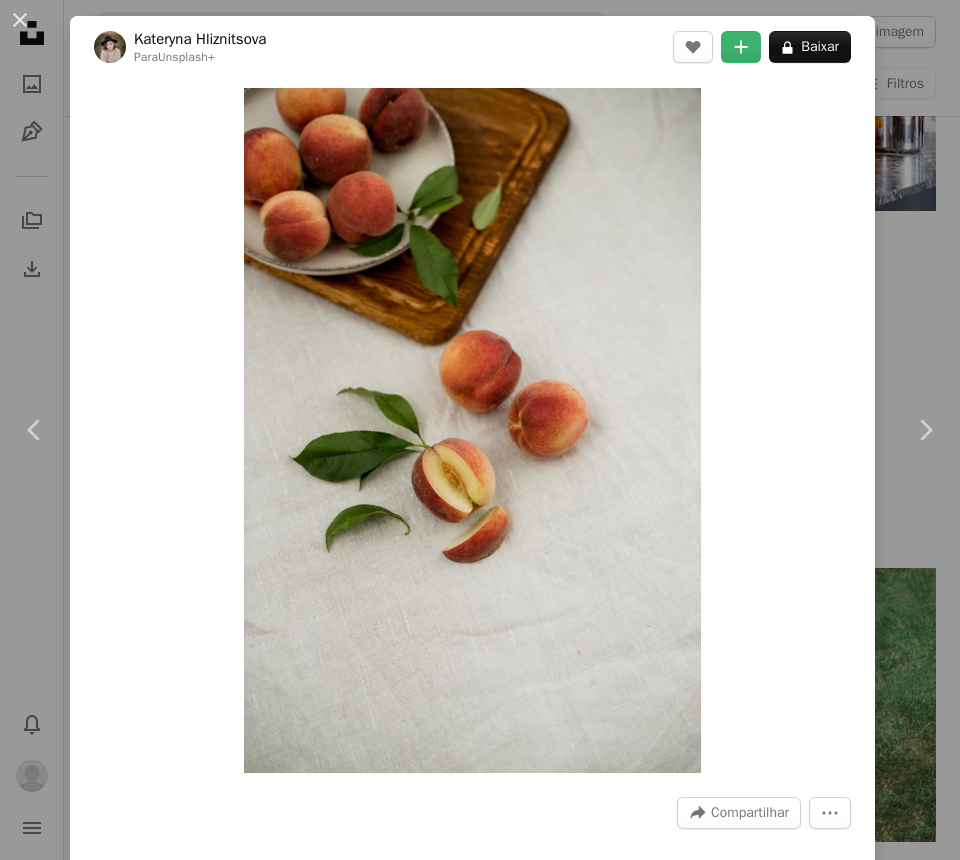 click on "An X shape Adicionar à coleção Criar uma nova coleção A checkmark A minus sign 14 fotos A lock food A checkmark A plus sign 3 fotos A lock healhty core A checkmark A plus sign 8 fotos corpos A checkmark A plus sign 6 fotos A lock Peso, fita, etc Criar nova coleção Nome 60 Descrição  (opcional) 250 Tornar a coleção privada A lock Cancelar Criar coleção" at bounding box center [480, 3646] 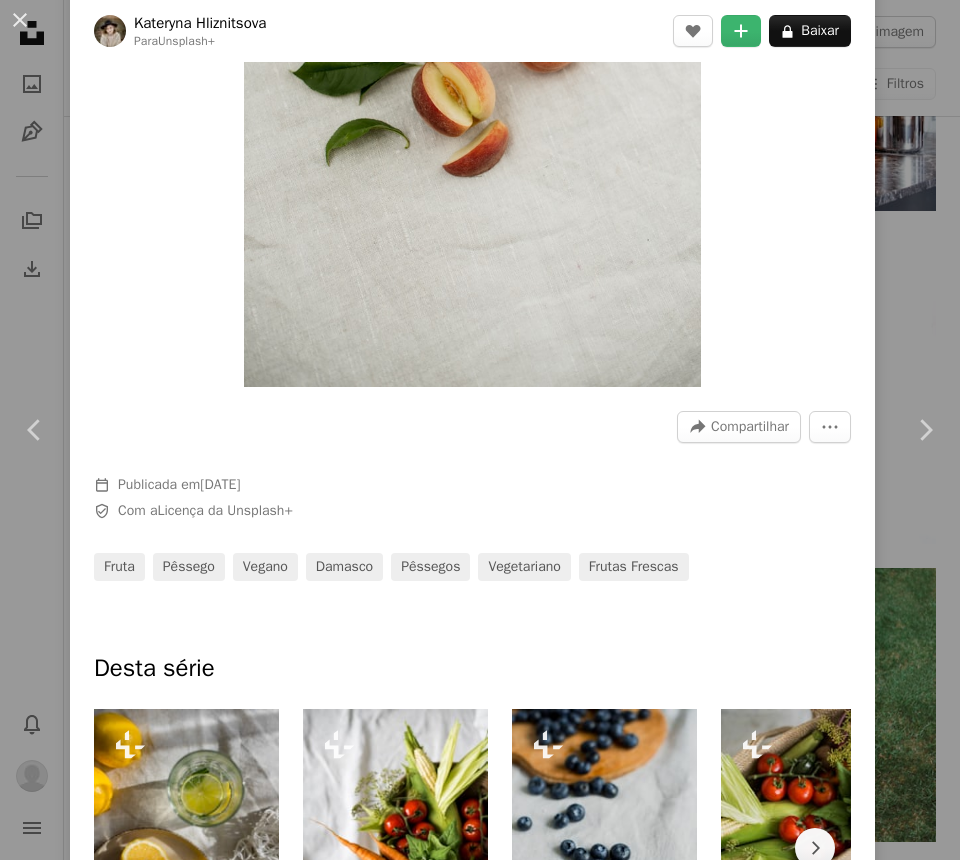 scroll, scrollTop: 613, scrollLeft: 0, axis: vertical 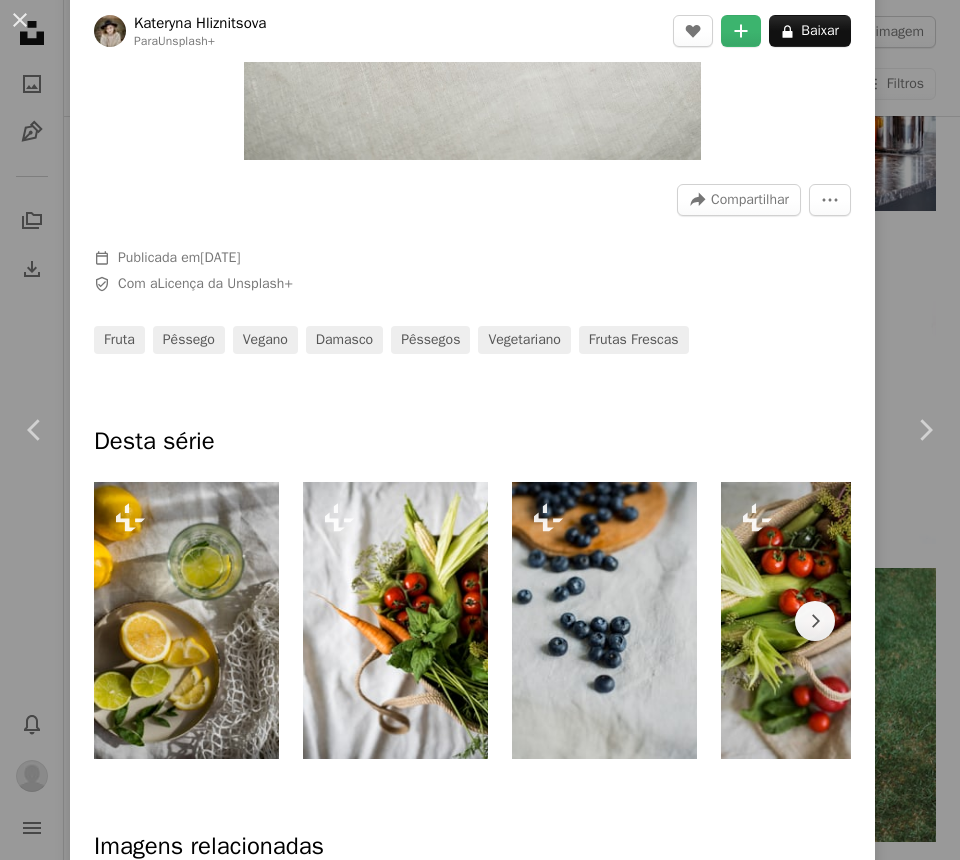 click at bounding box center [604, 620] 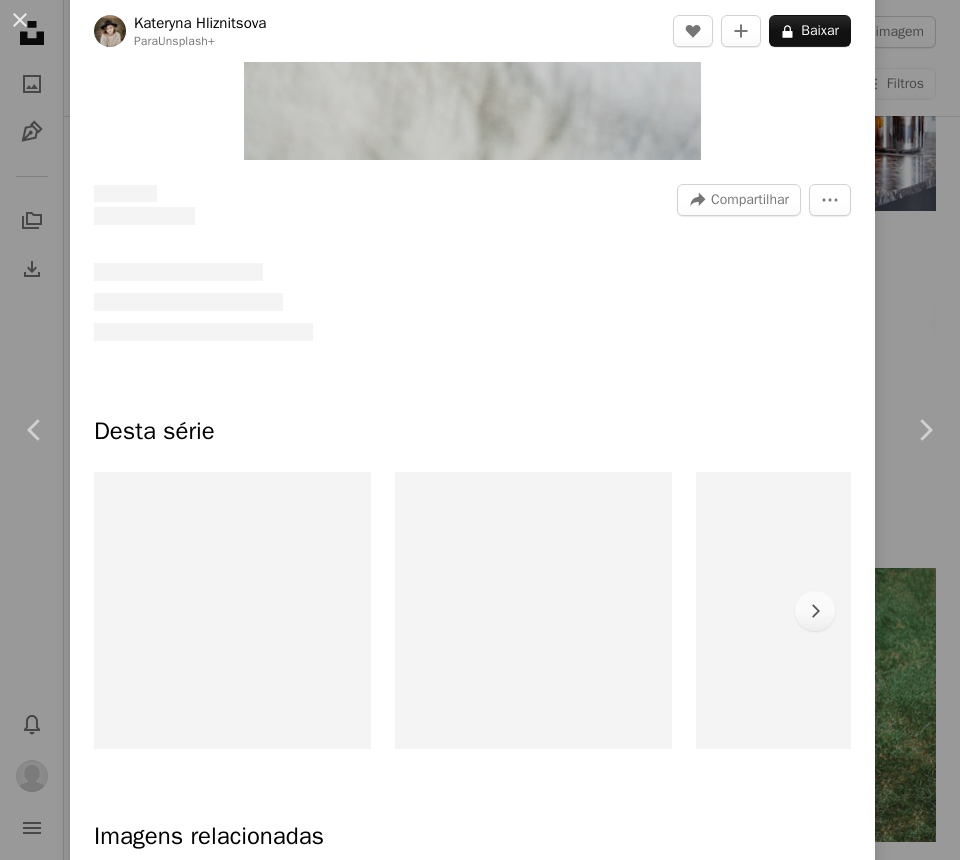 scroll, scrollTop: 0, scrollLeft: 0, axis: both 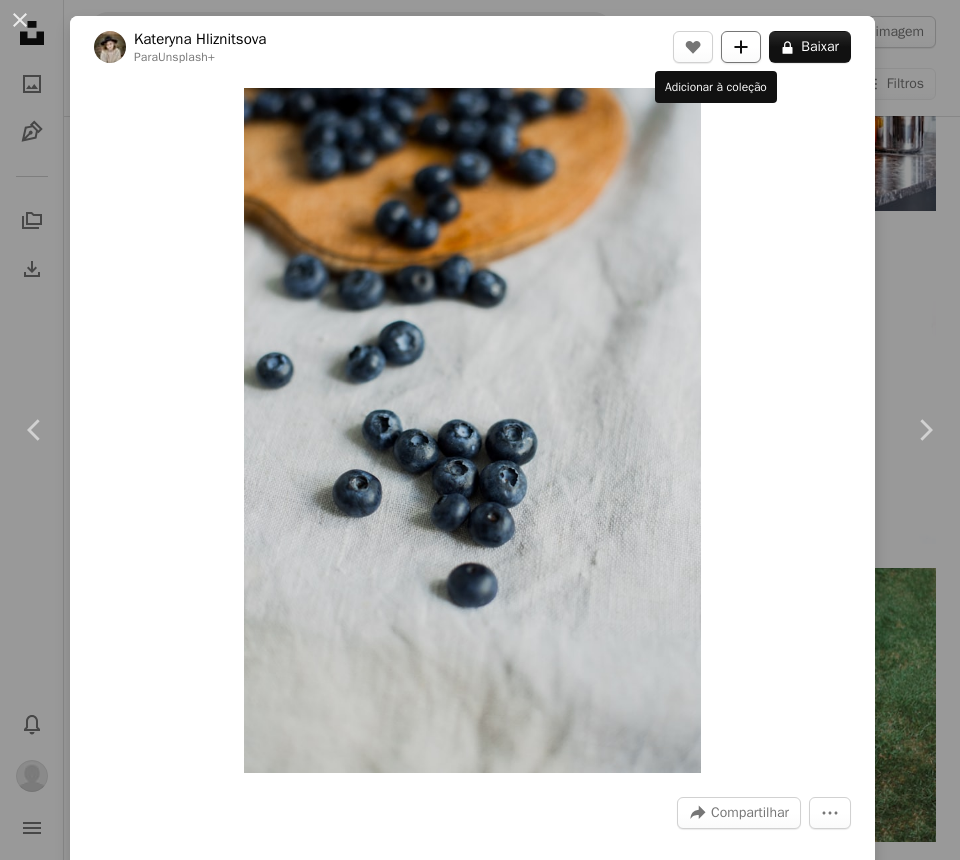 click on "A plus sign" 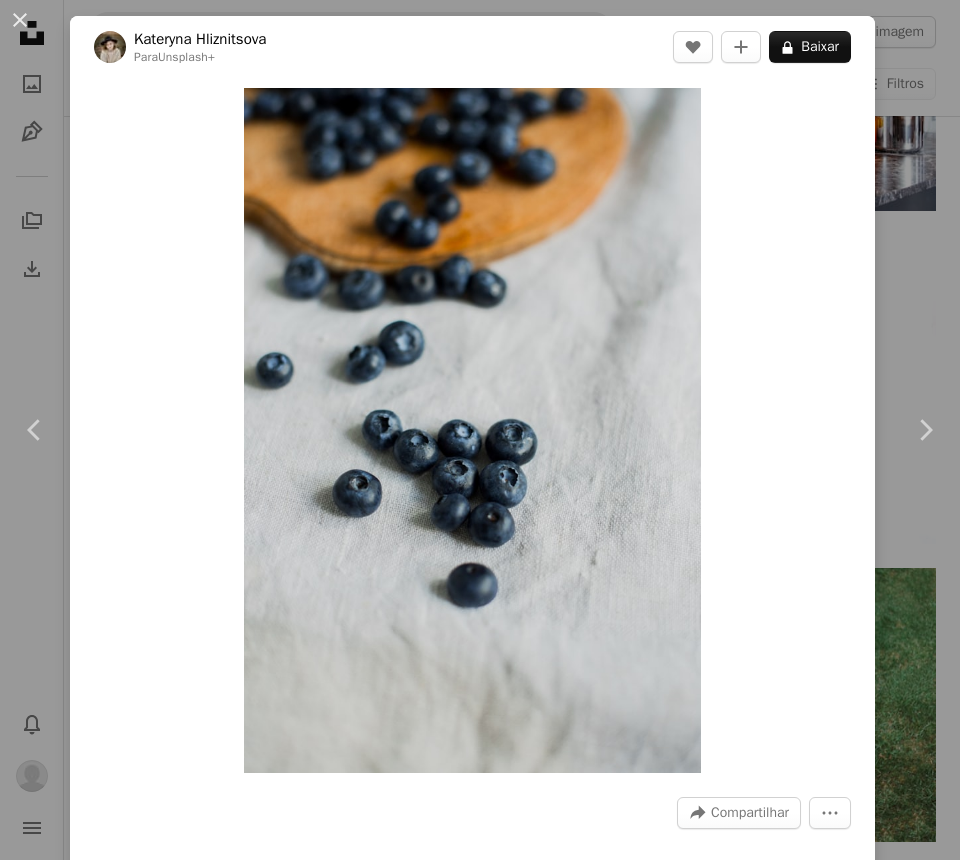 click on "14 fotos" at bounding box center (631, 3566) 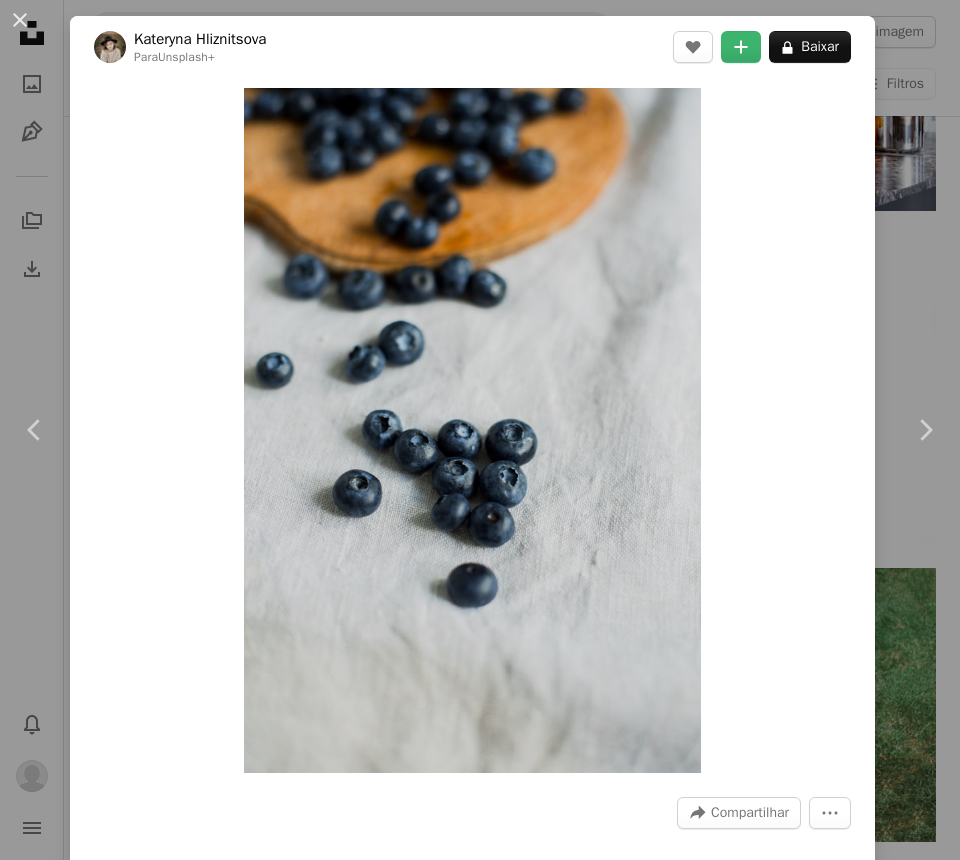 click on "An X shape Adicionar à coleção Criar uma nova coleção A checkmark A minus sign 15 fotos A lock food A checkmark A plus sign 3 fotos A lock healhty core A checkmark A plus sign 8 fotos corpos A checkmark A plus sign 6 fotos A lock Peso, fita, etc Criar nova coleção Nome 60 Descrição  (opcional) 250 Tornar a coleção privada A lock Cancelar Criar coleção" at bounding box center (480, 3646) 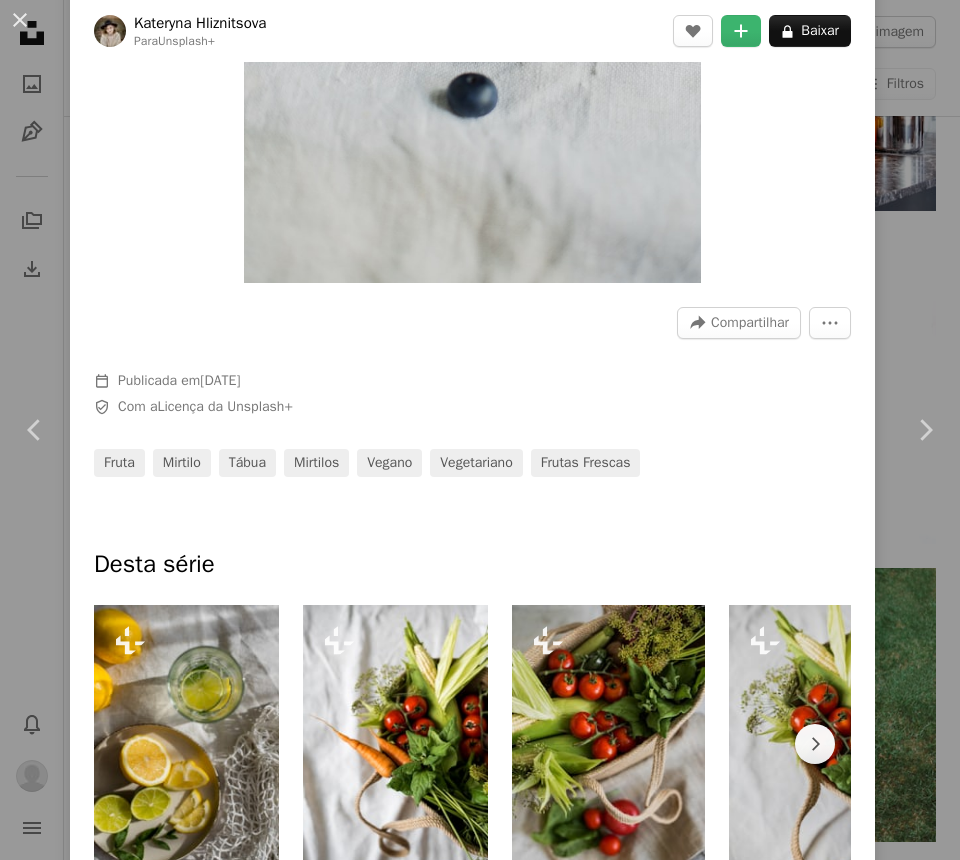 scroll, scrollTop: 712, scrollLeft: 0, axis: vertical 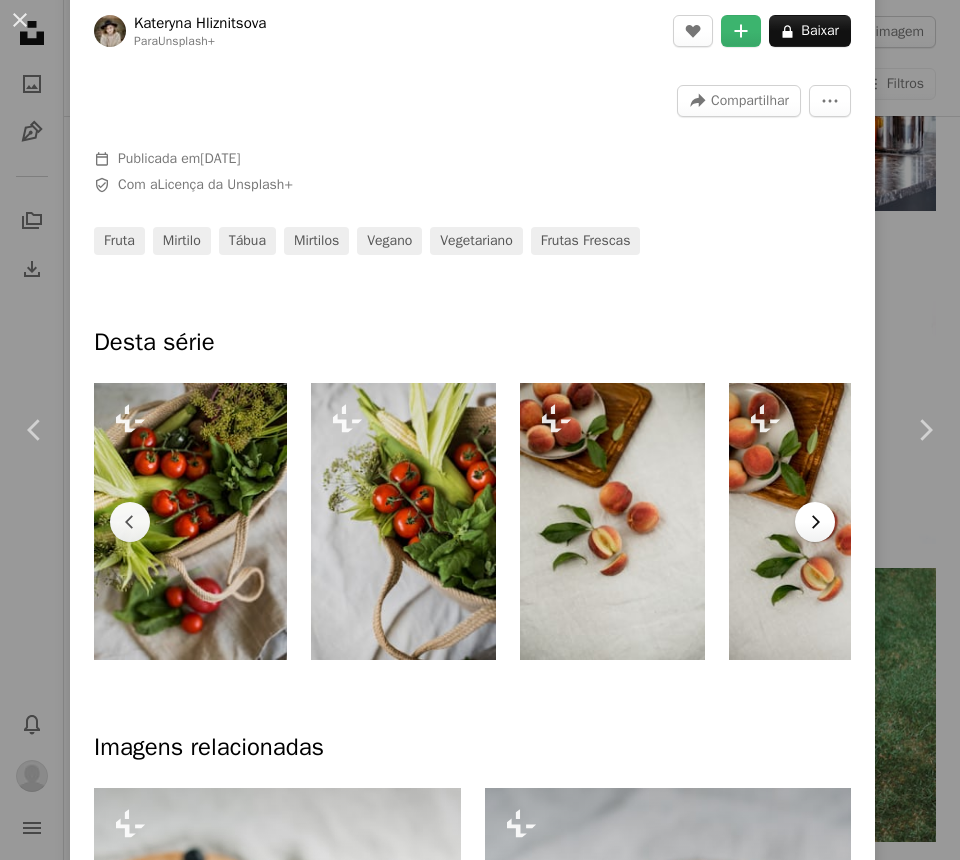 click on "Chevron right" 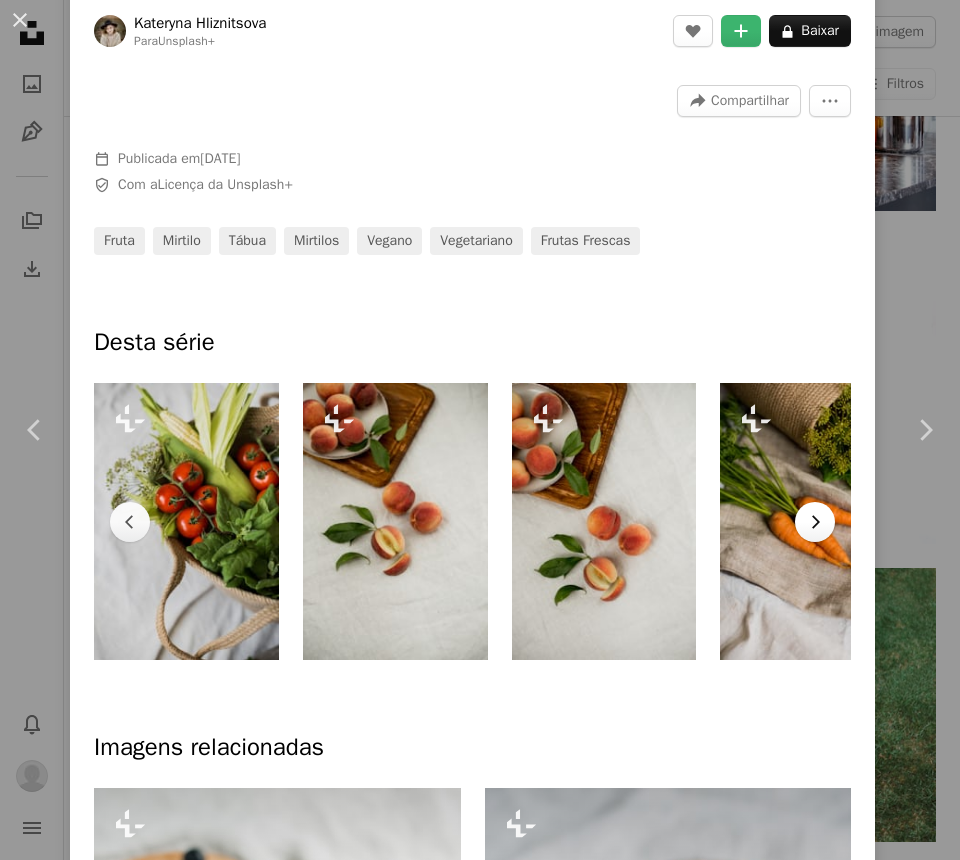 click on "Chevron right" 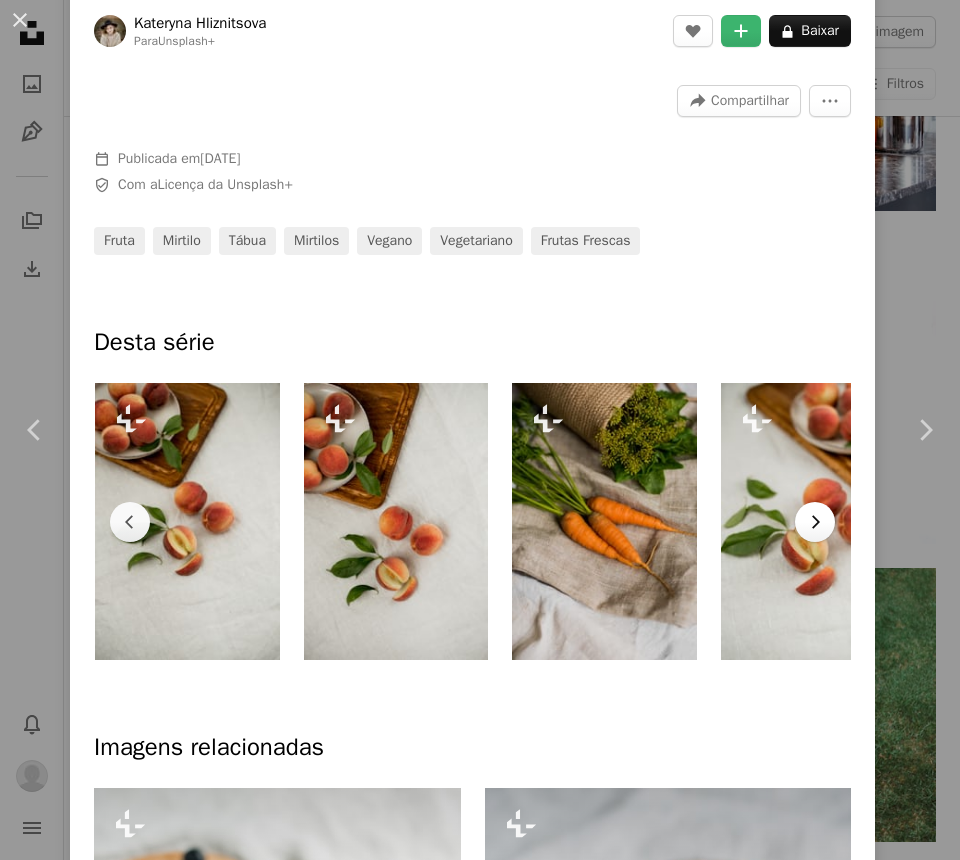 scroll, scrollTop: 0, scrollLeft: 844, axis: horizontal 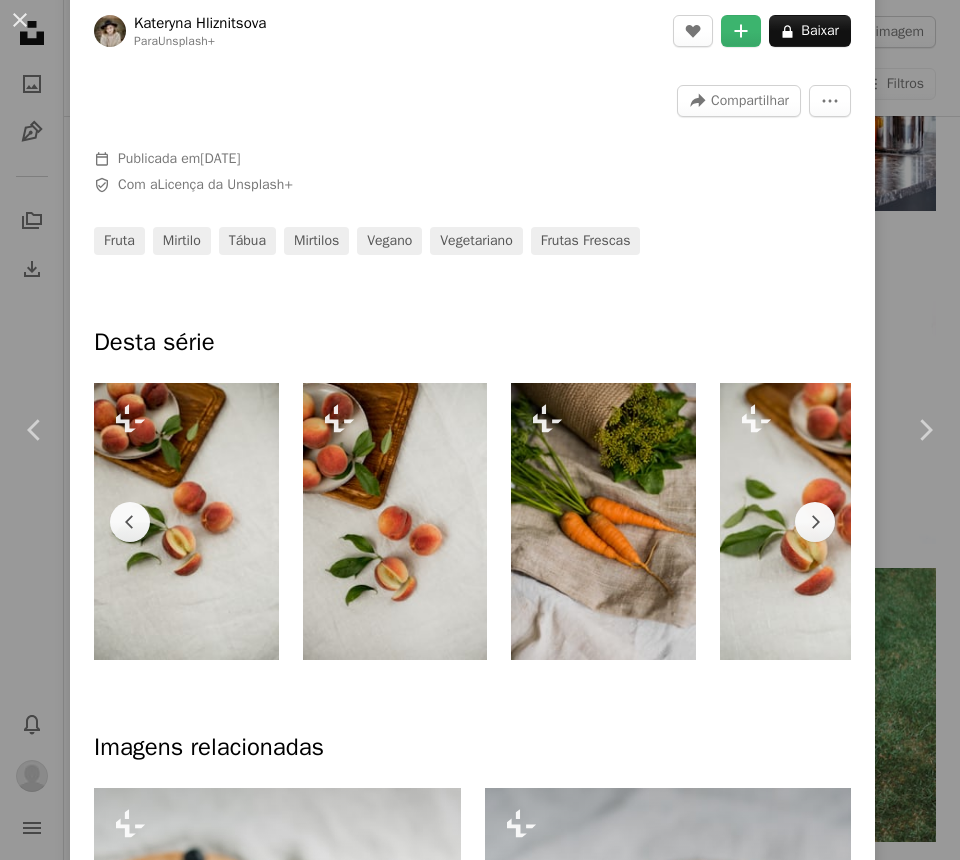 click at bounding box center [603, 521] 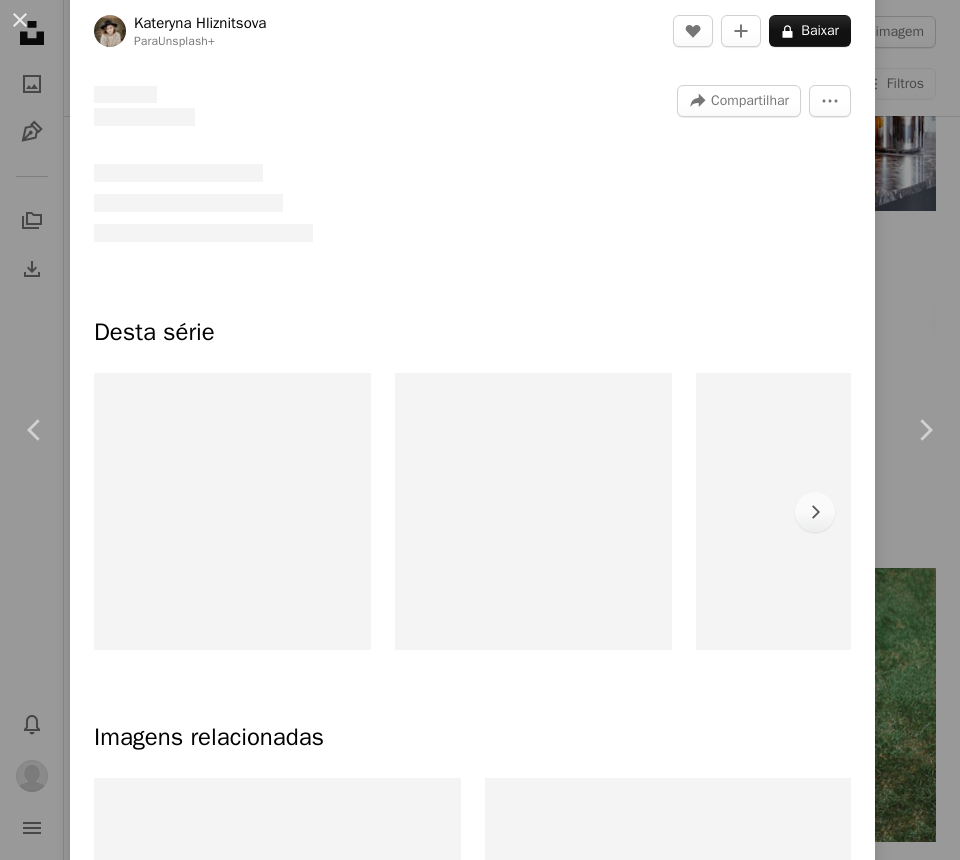 scroll, scrollTop: 0, scrollLeft: 0, axis: both 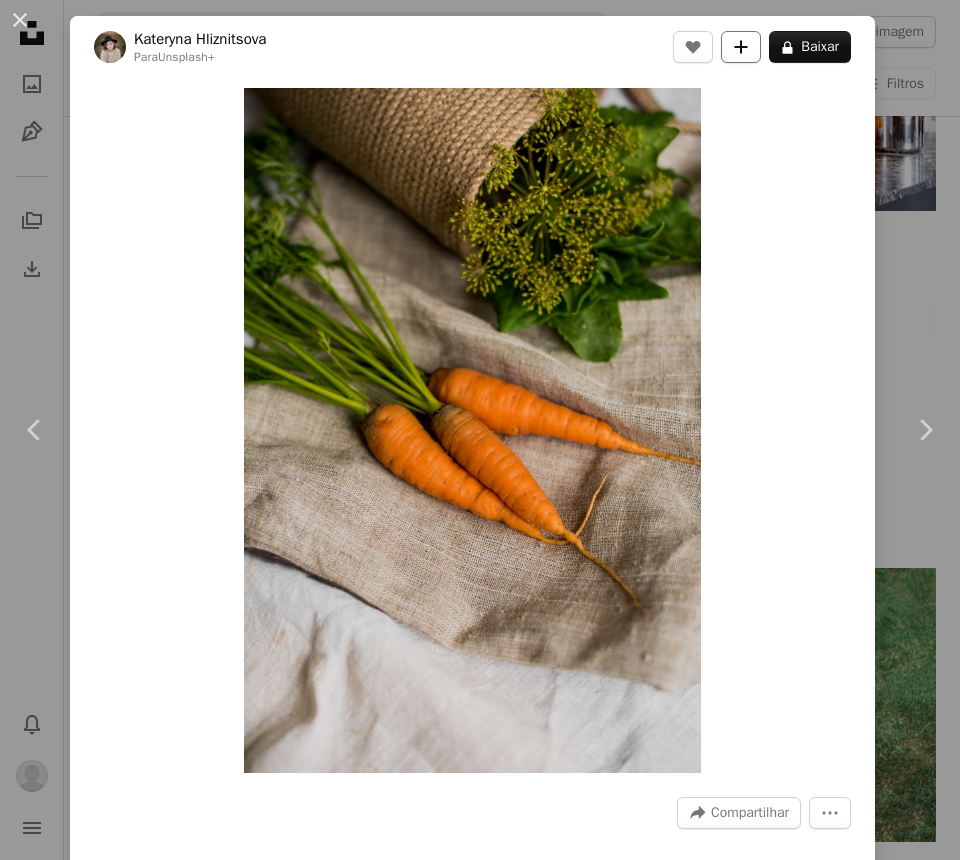 click on "A plus sign" 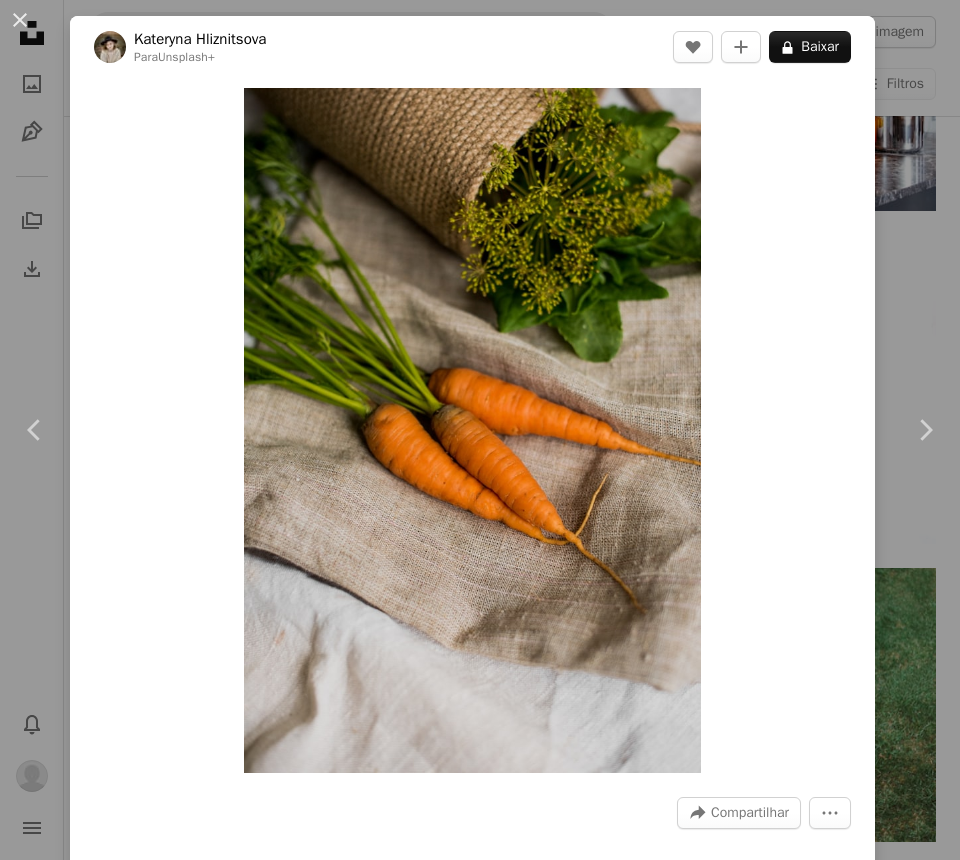 click on "A plus sign" 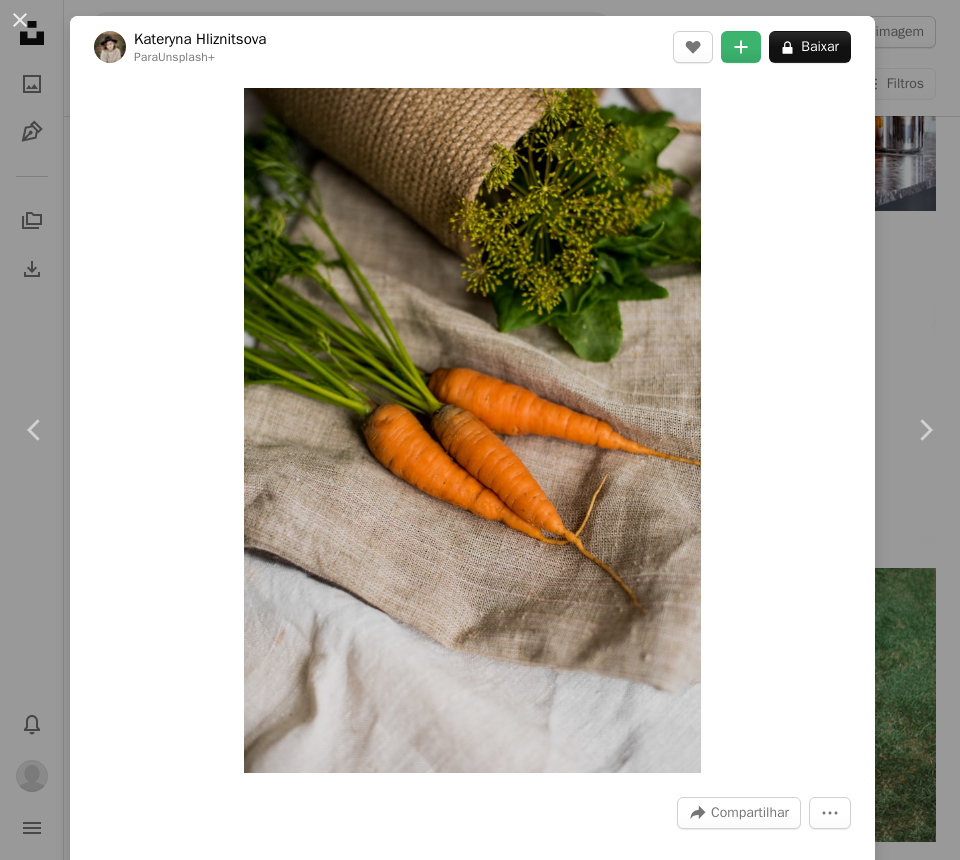 click on "An X shape Adicionar à coleção Criar uma nova coleção A checkmark A minus sign 16 fotos A lock food A checkmark A plus sign 3 fotos A lock healhty core A checkmark A plus sign 8 fotos corpos A checkmark A plus sign 6 fotos A lock Peso, fita, etc Criar nova coleção Nome 60 Descrição  (opcional) 250 Tornar a coleção privada A lock Cancelar Criar coleção" at bounding box center [480, 3646] 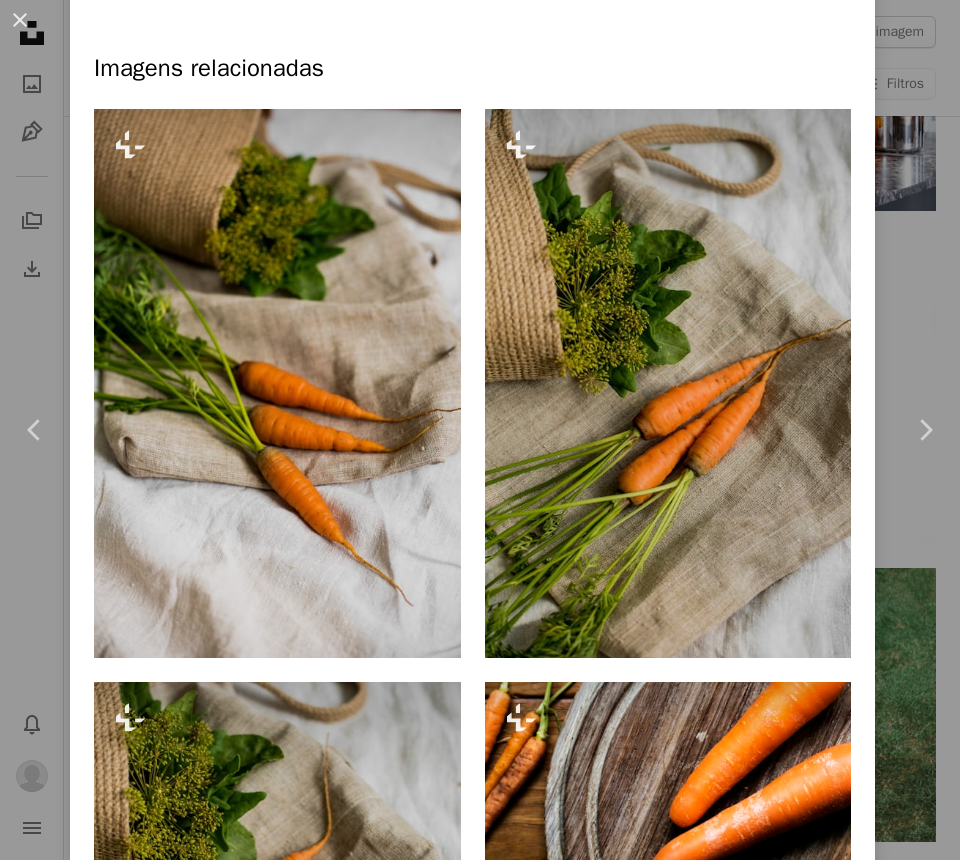 scroll, scrollTop: 1463, scrollLeft: 0, axis: vertical 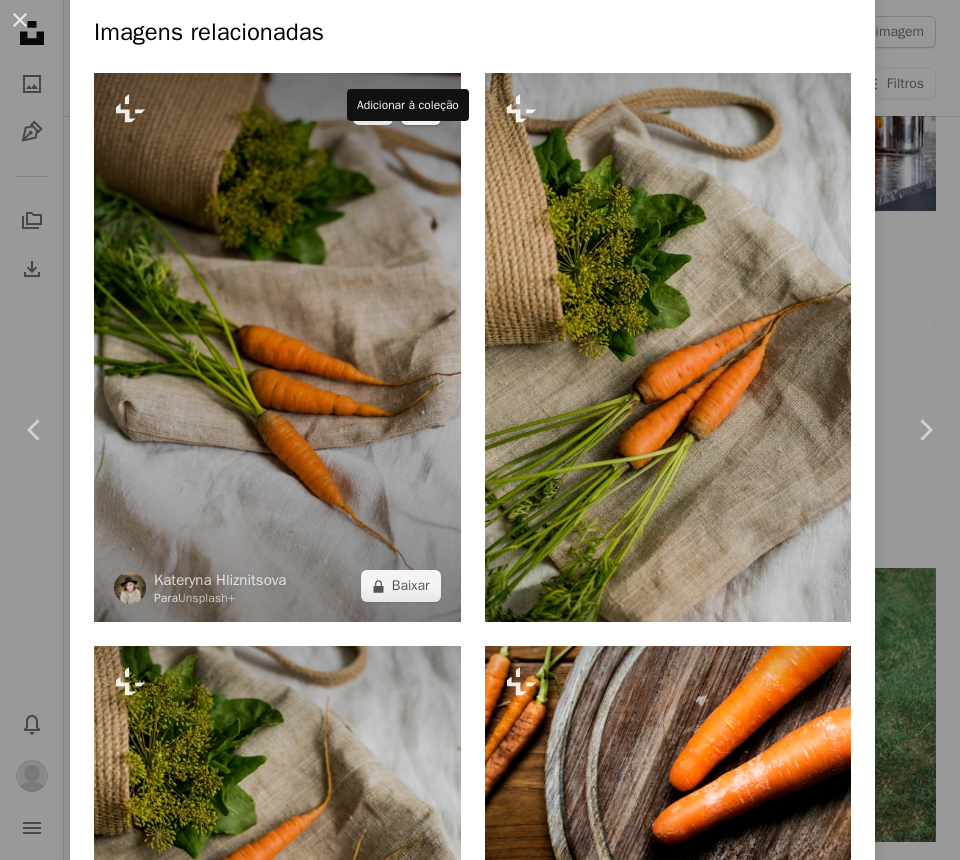 click on "A plus sign" 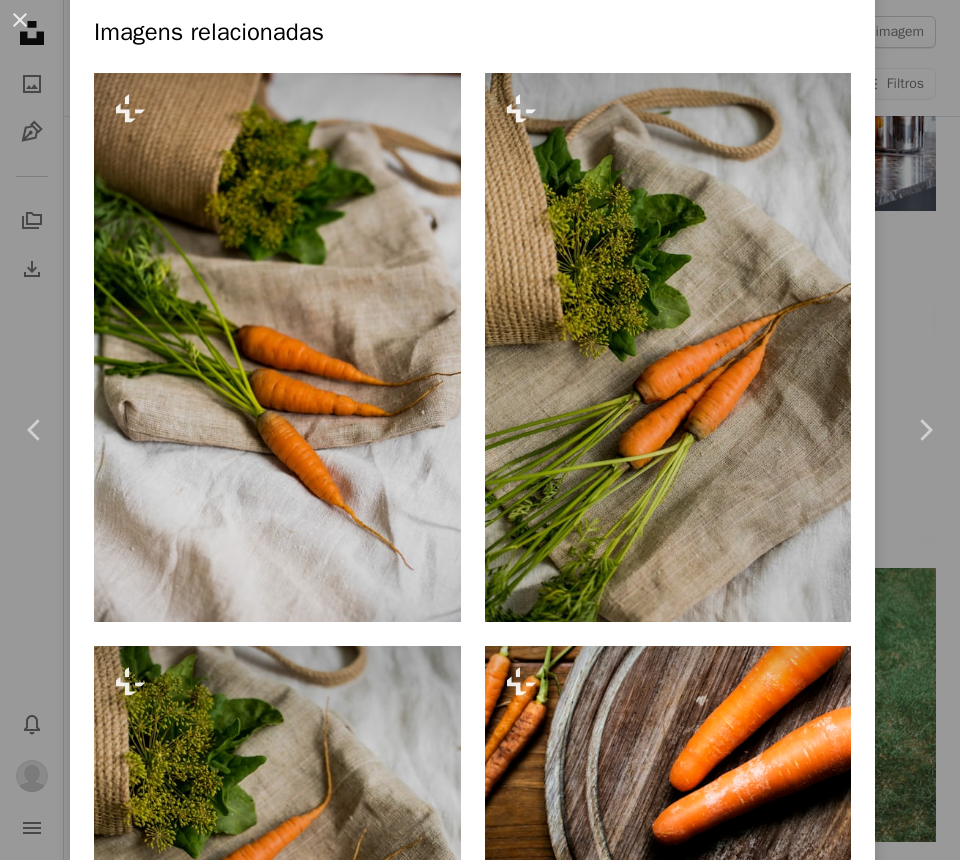 click on "A lock food" at bounding box center [621, 3588] 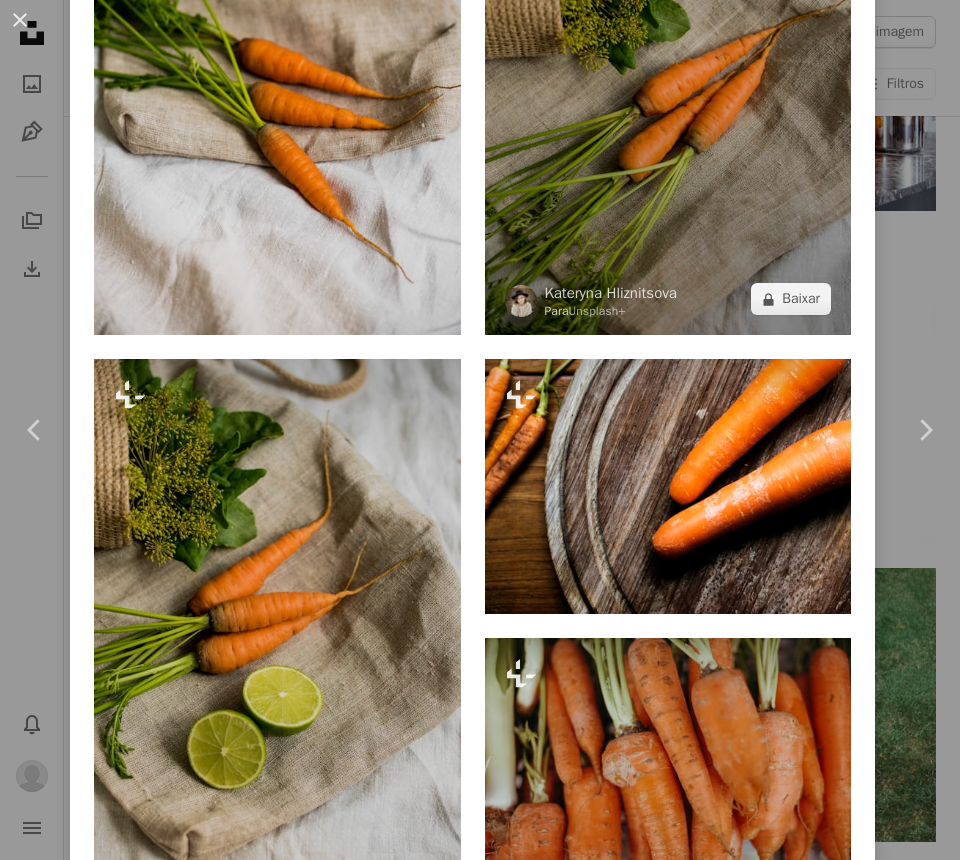 scroll, scrollTop: 1846, scrollLeft: 0, axis: vertical 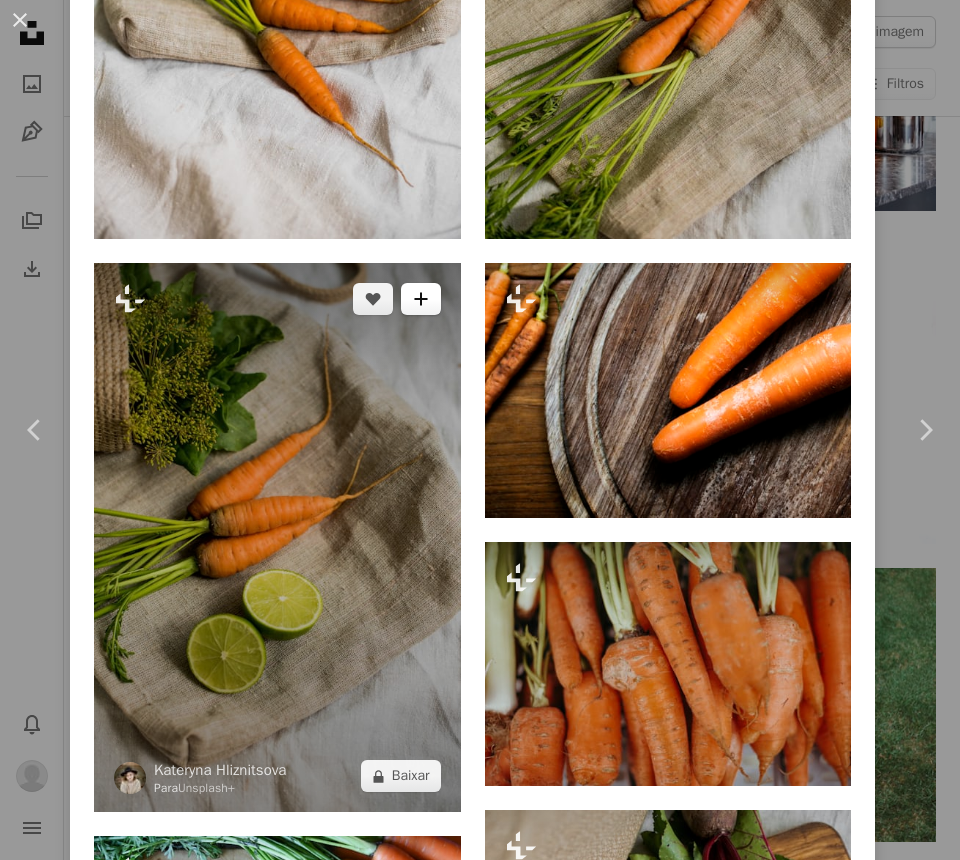 click 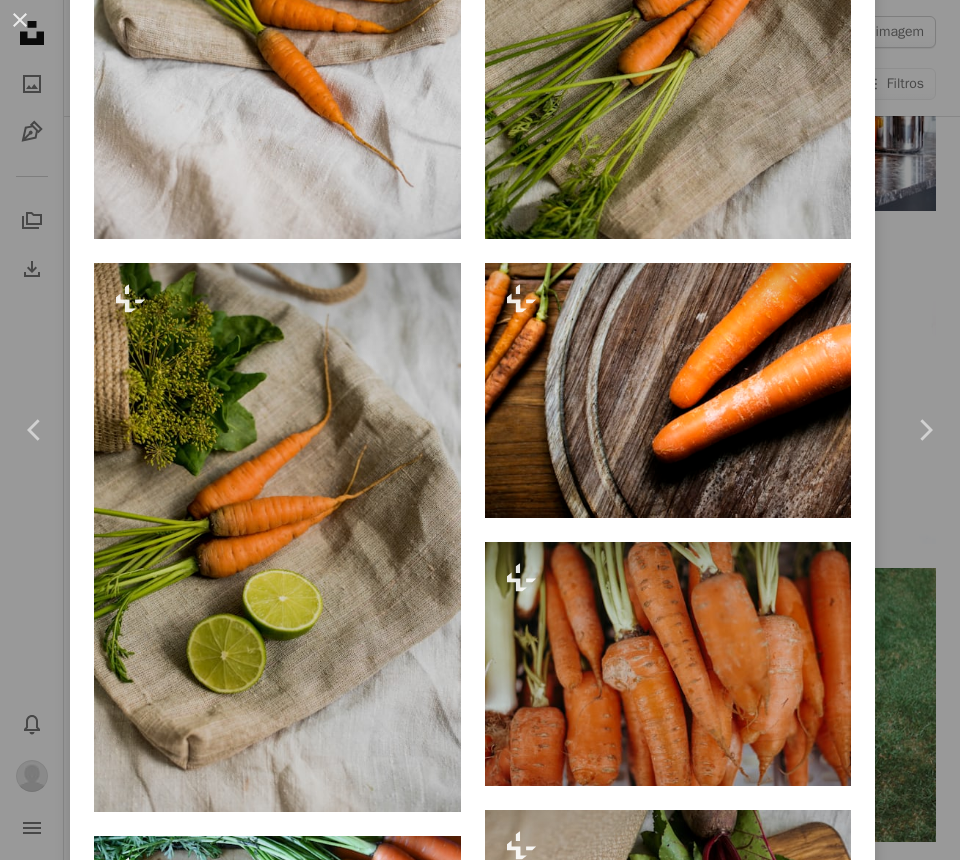 click on "A plus sign" 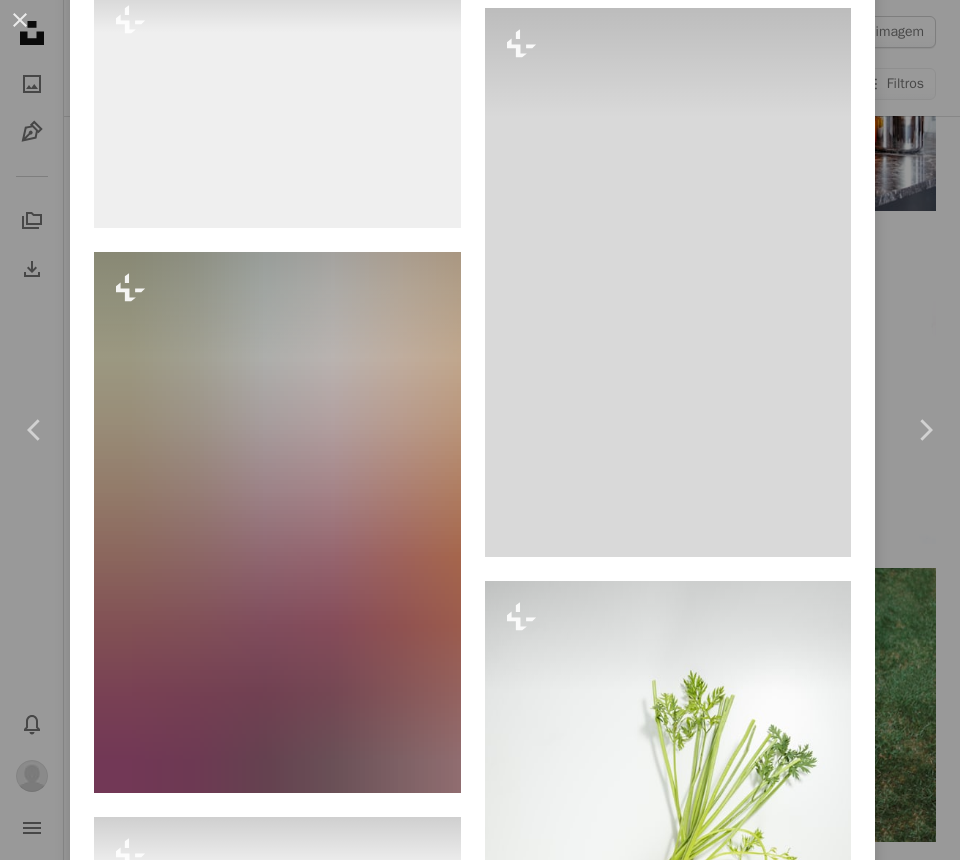 scroll, scrollTop: 3854, scrollLeft: 0, axis: vertical 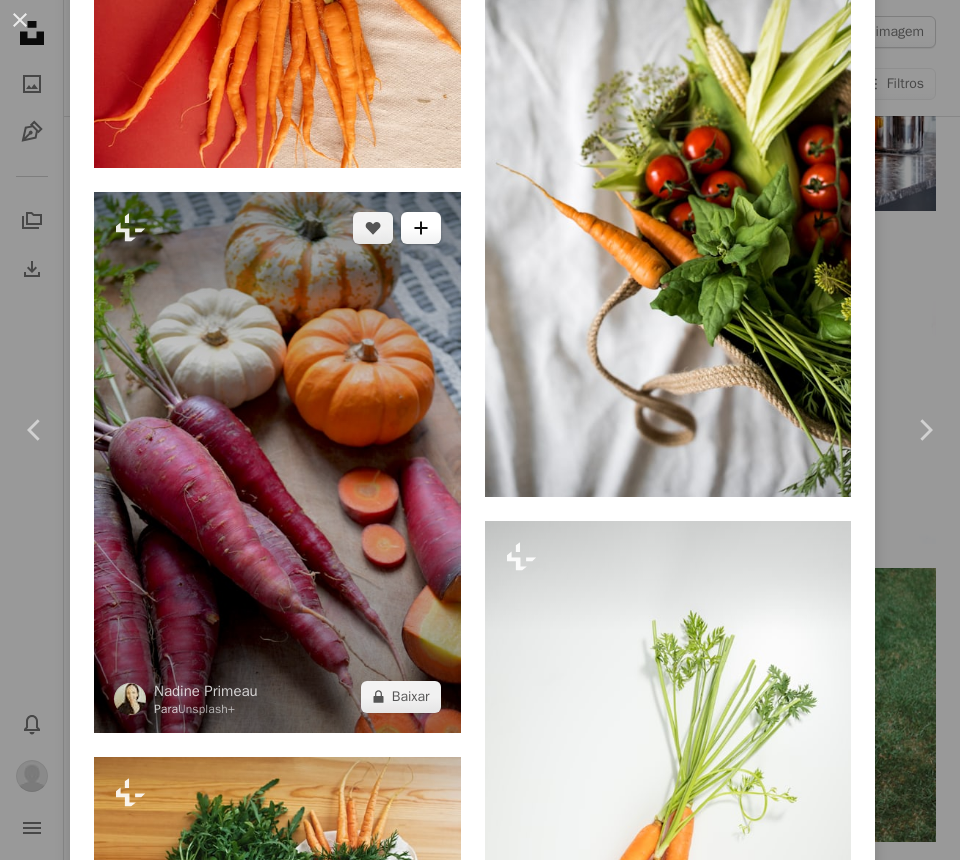 click on "A plus sign" at bounding box center (421, 228) 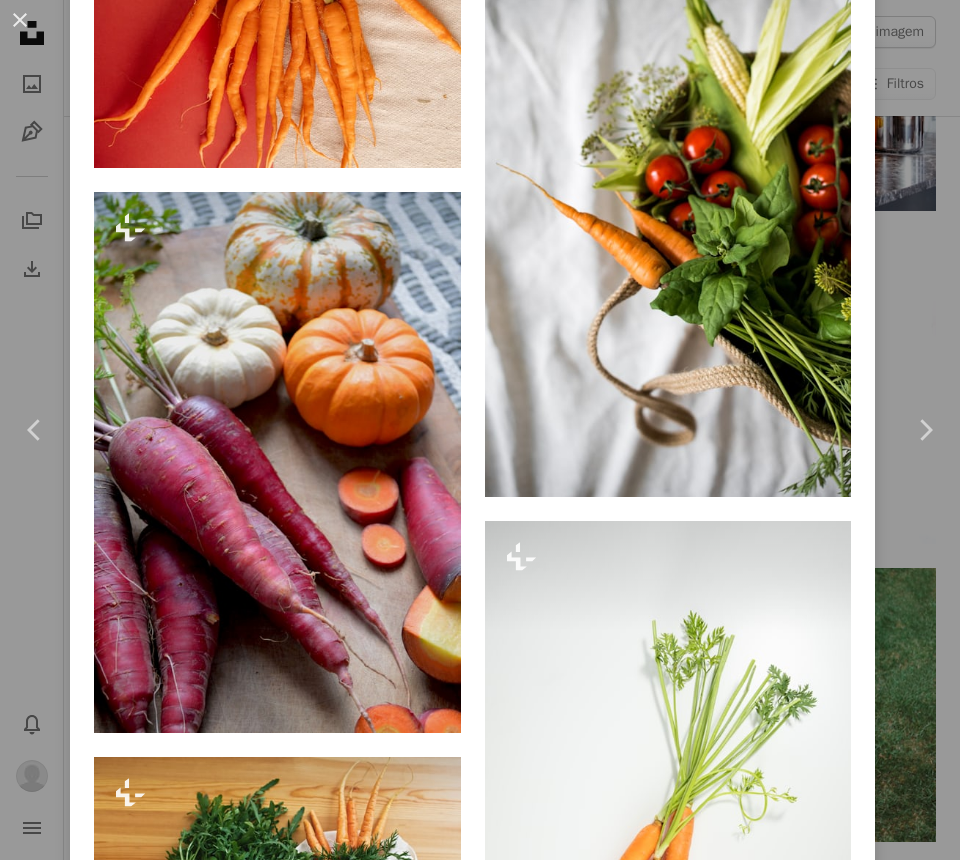 click on "A plus sign" 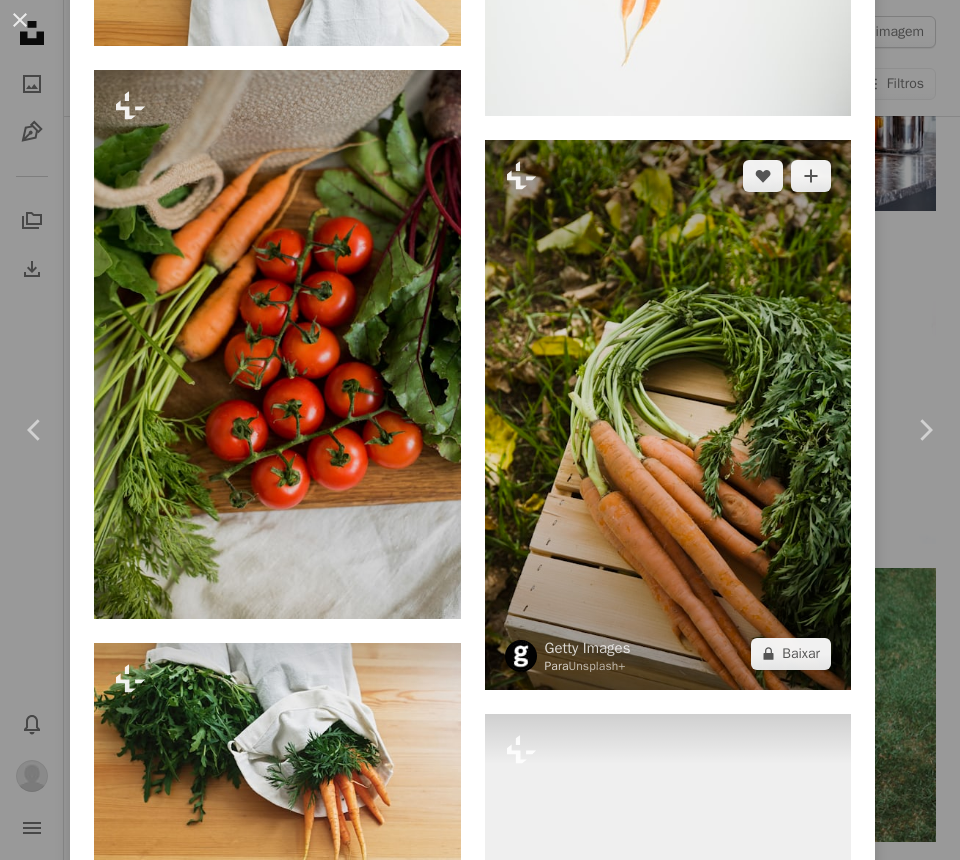 scroll, scrollTop: 5028, scrollLeft: 0, axis: vertical 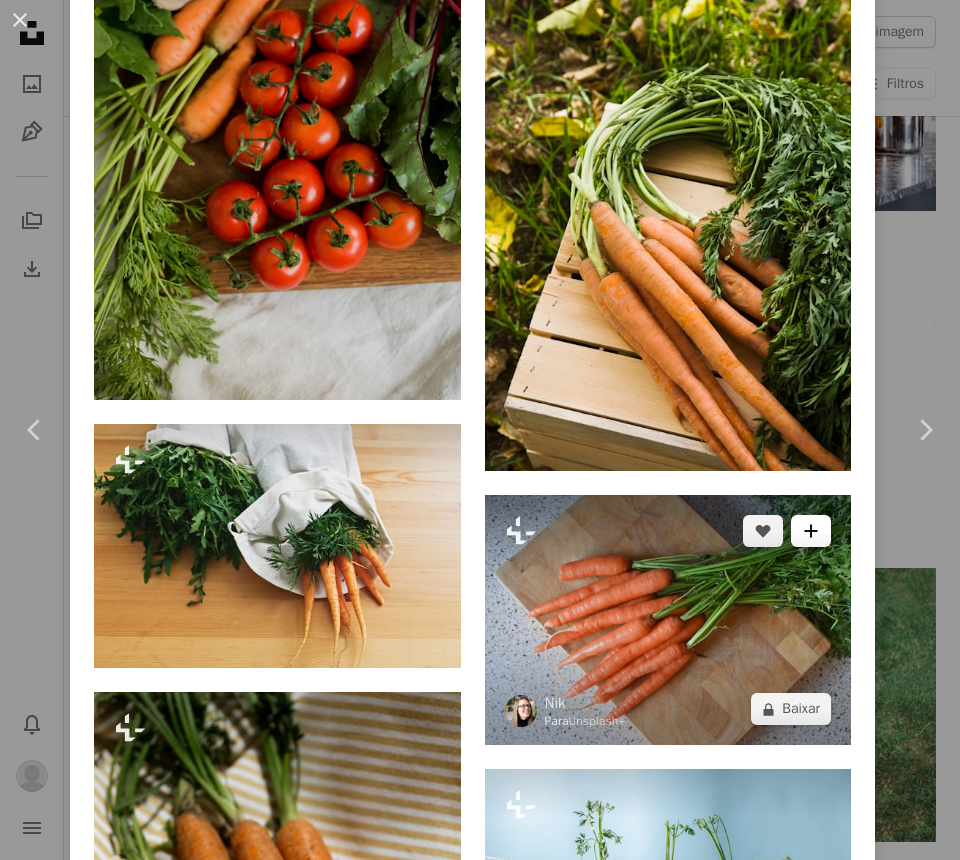 click on "A plus sign" at bounding box center [811, 531] 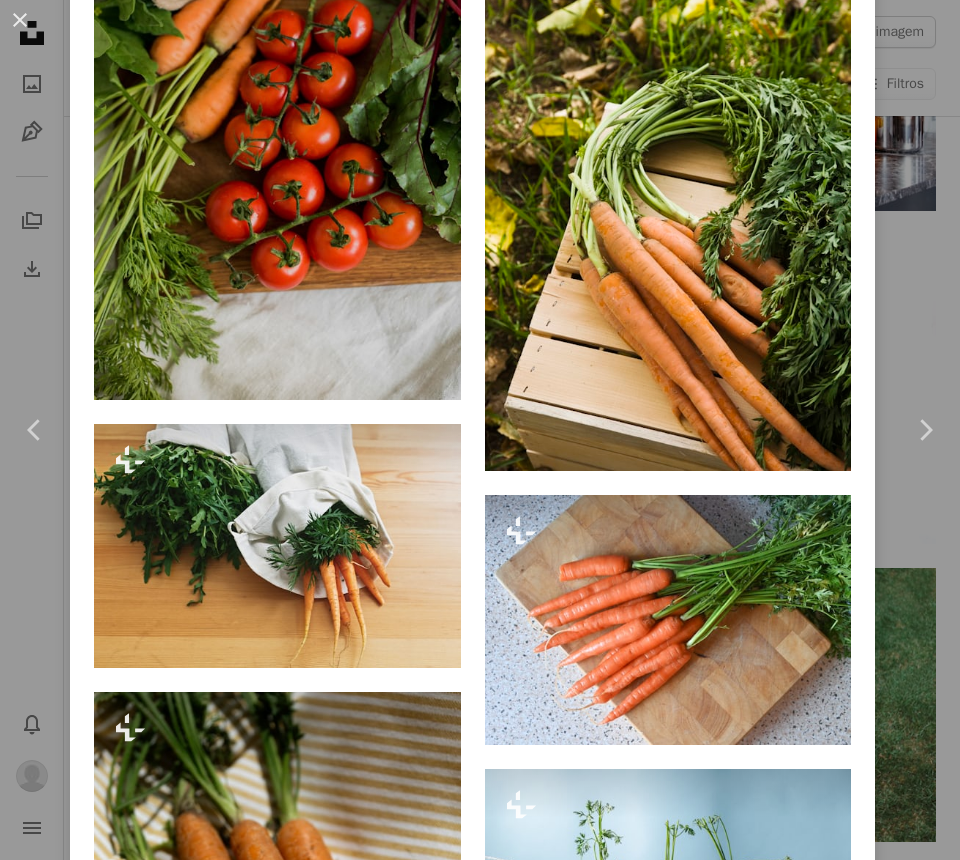 click on "A checkmark A plus sign 19 fotos A lock food" at bounding box center [631, 3580] 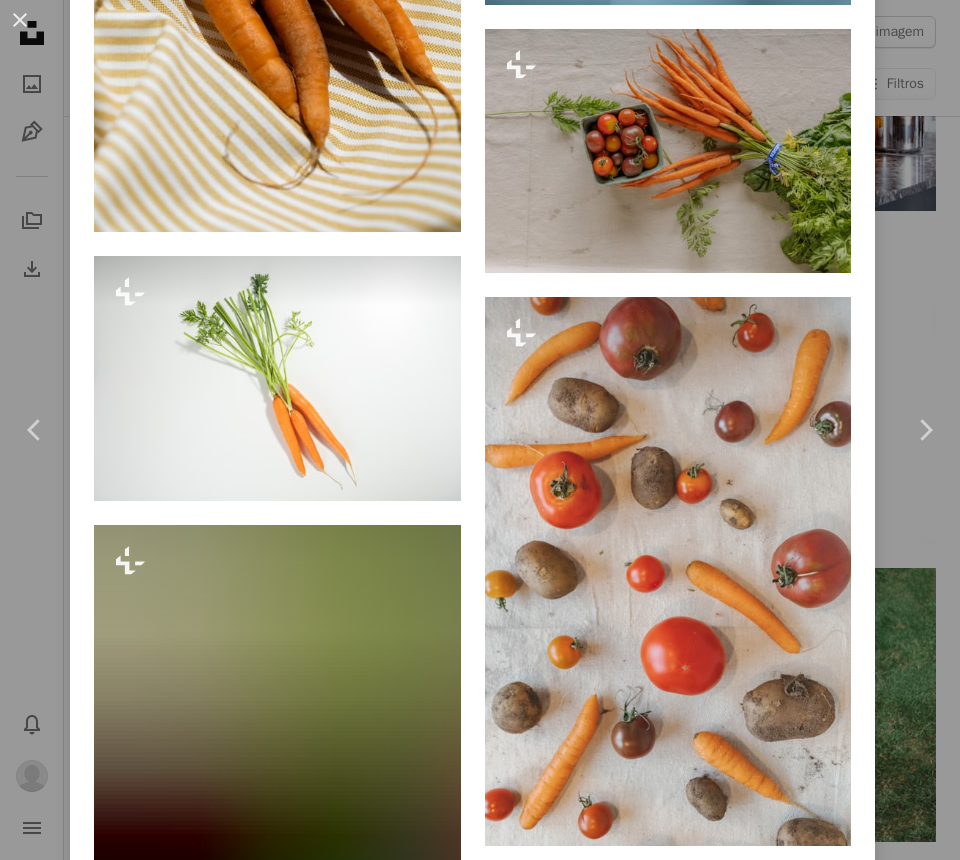 scroll, scrollTop: 6124, scrollLeft: 0, axis: vertical 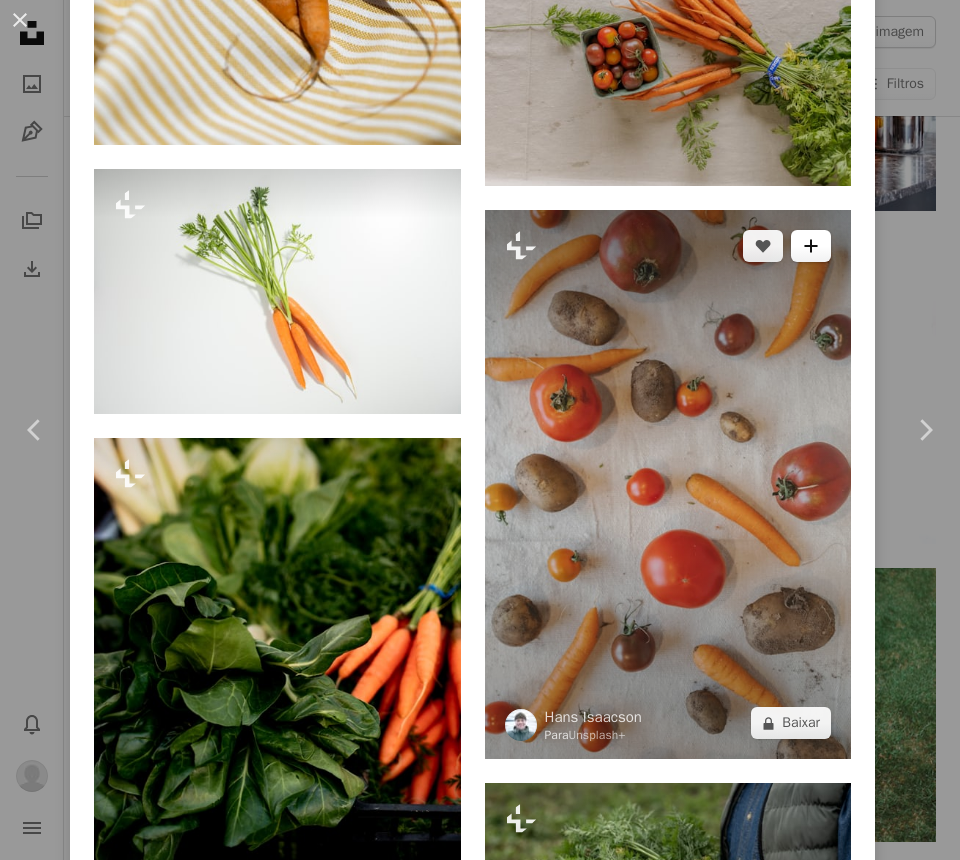 click on "A plus sign" 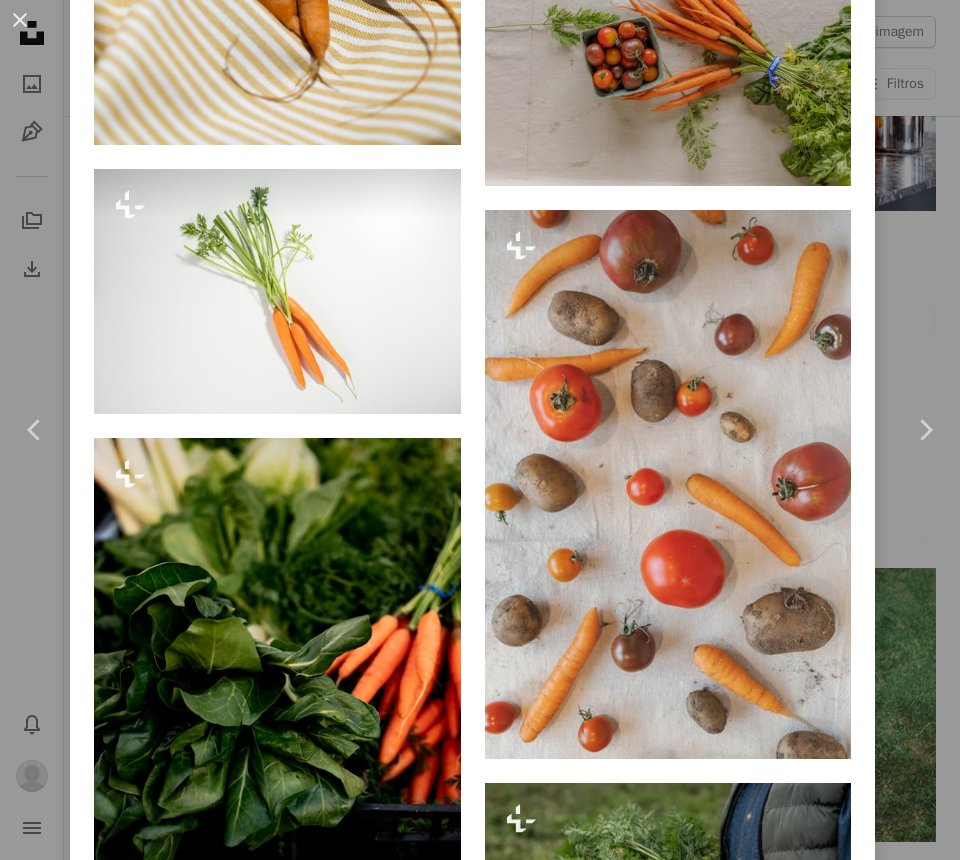 click on "A plus sign" 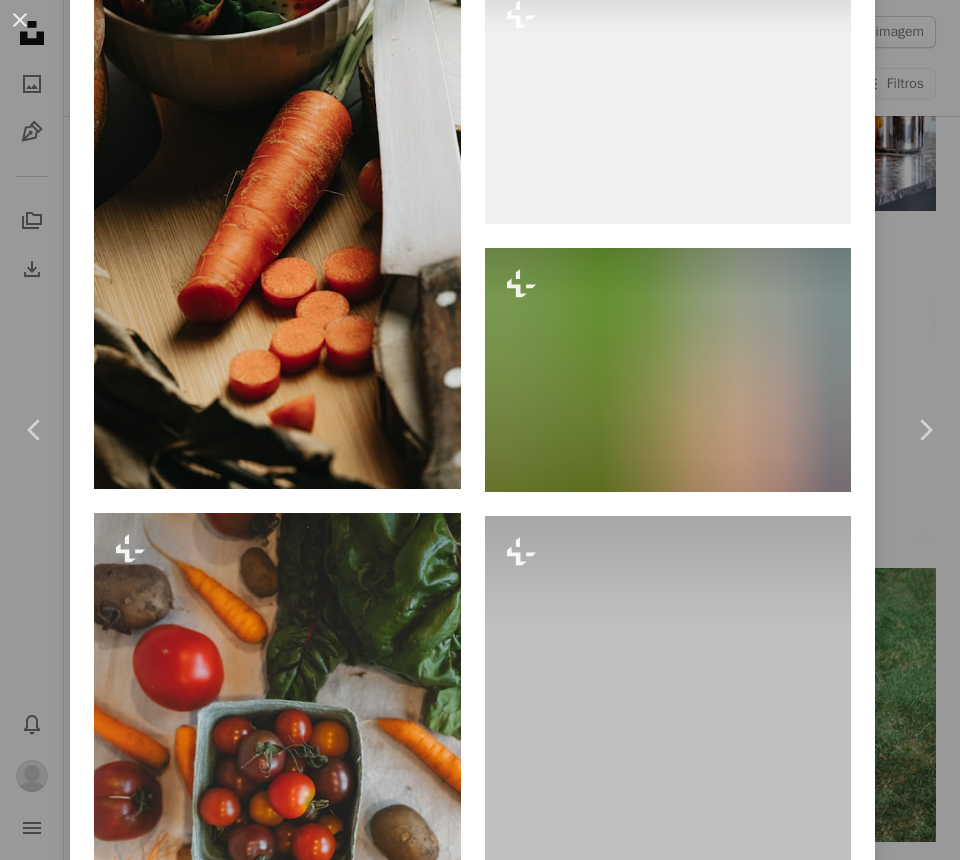 scroll, scrollTop: 7282, scrollLeft: 0, axis: vertical 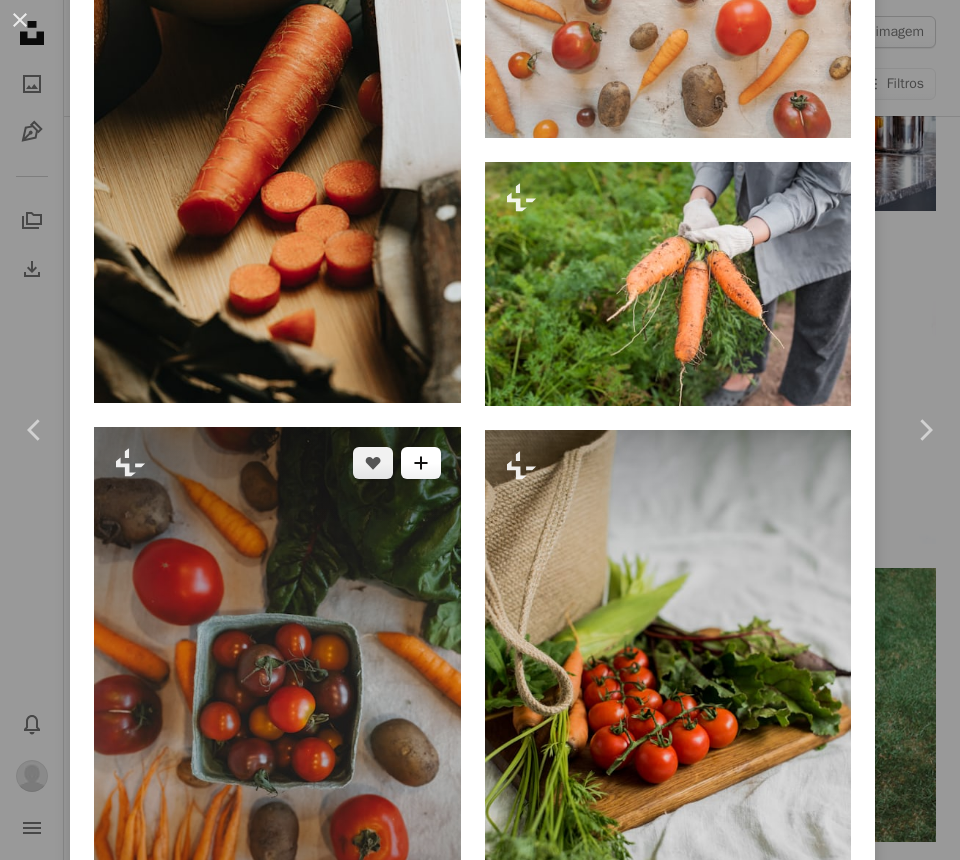 click on "A plus sign" at bounding box center [421, 463] 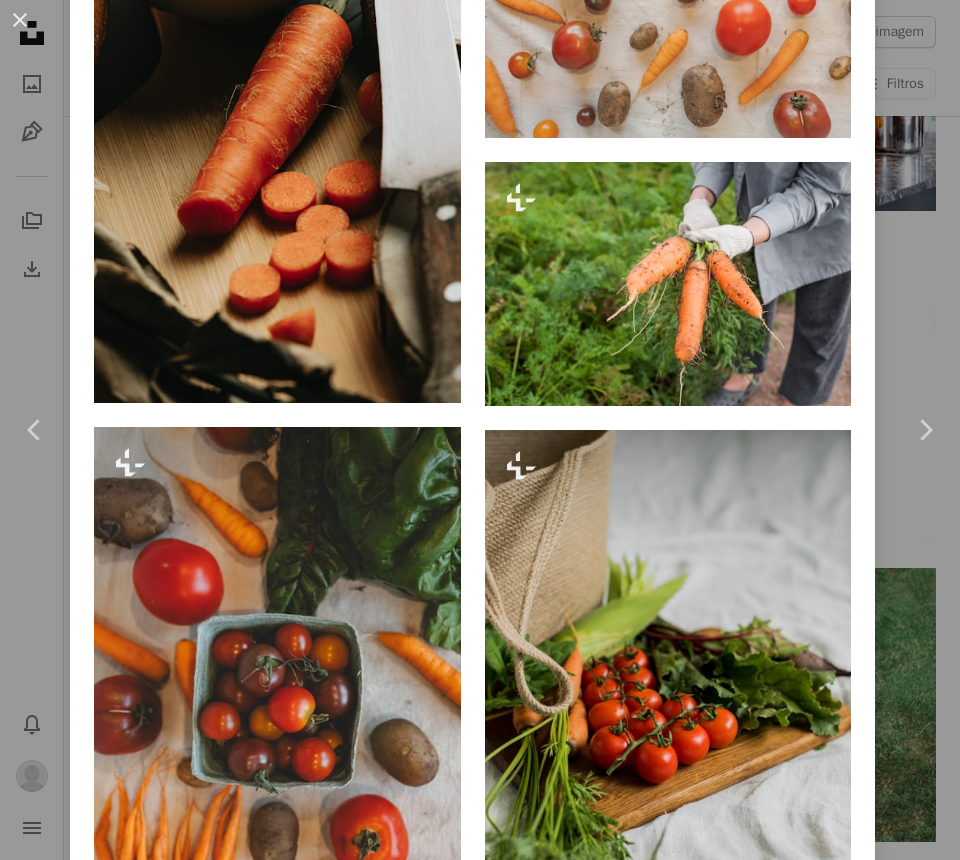 click on "A plus sign" 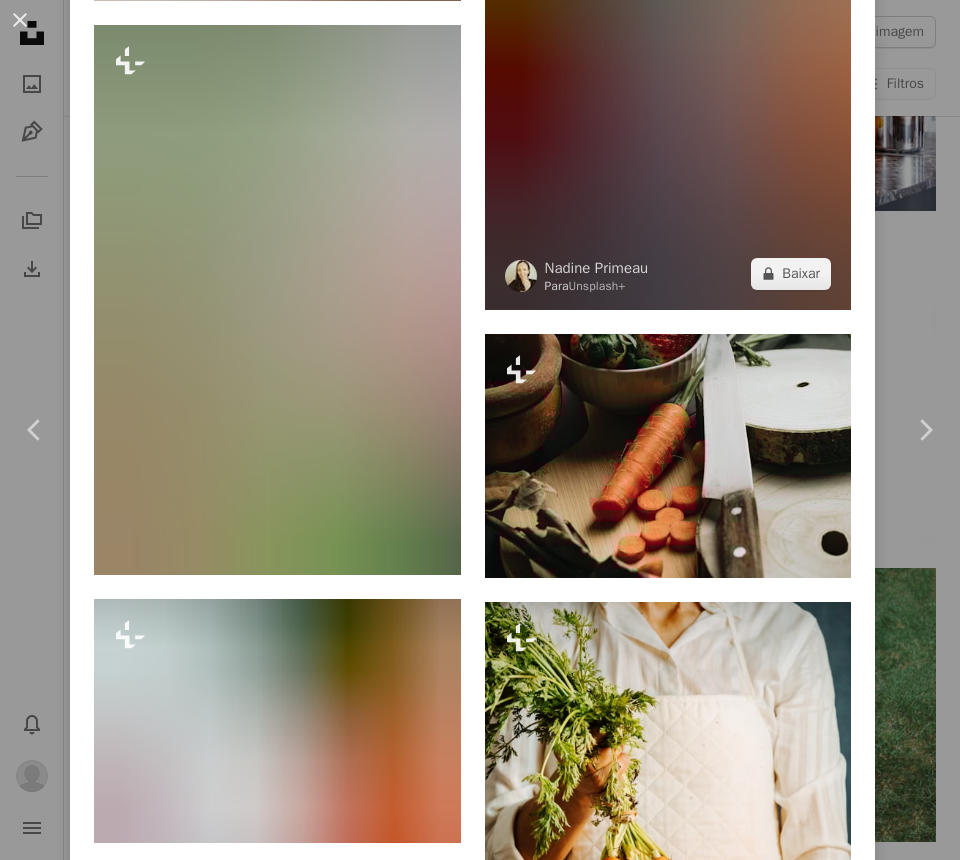 scroll, scrollTop: 8632, scrollLeft: 0, axis: vertical 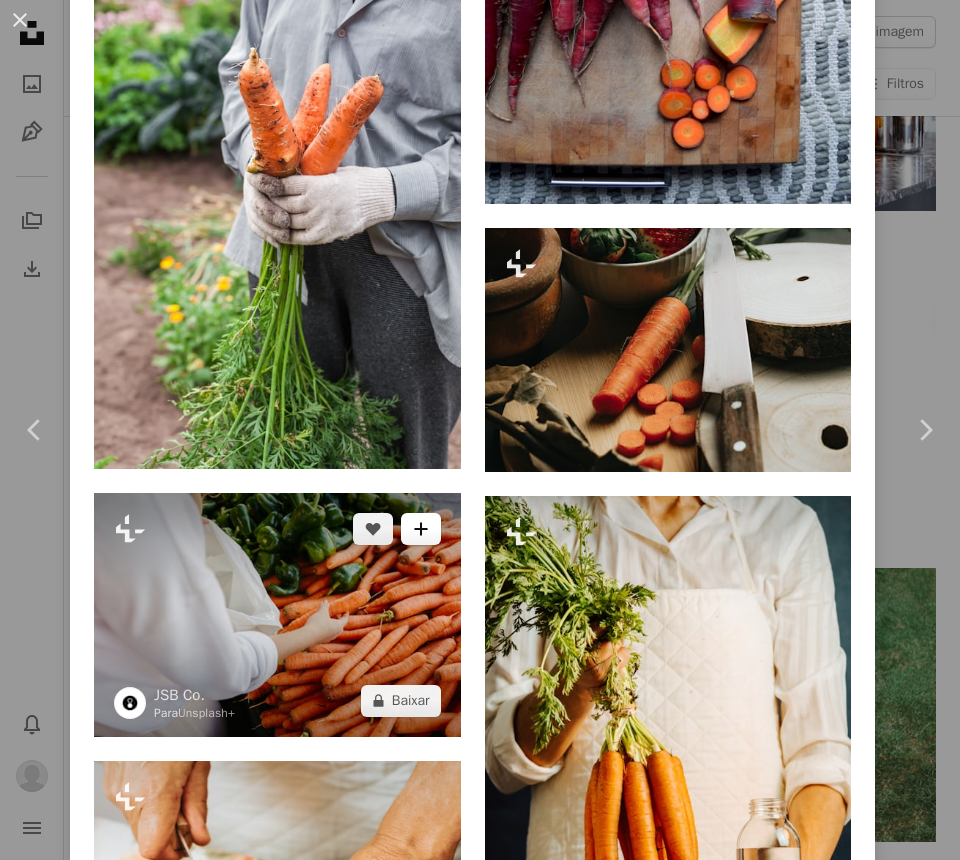 click on "A plus sign" 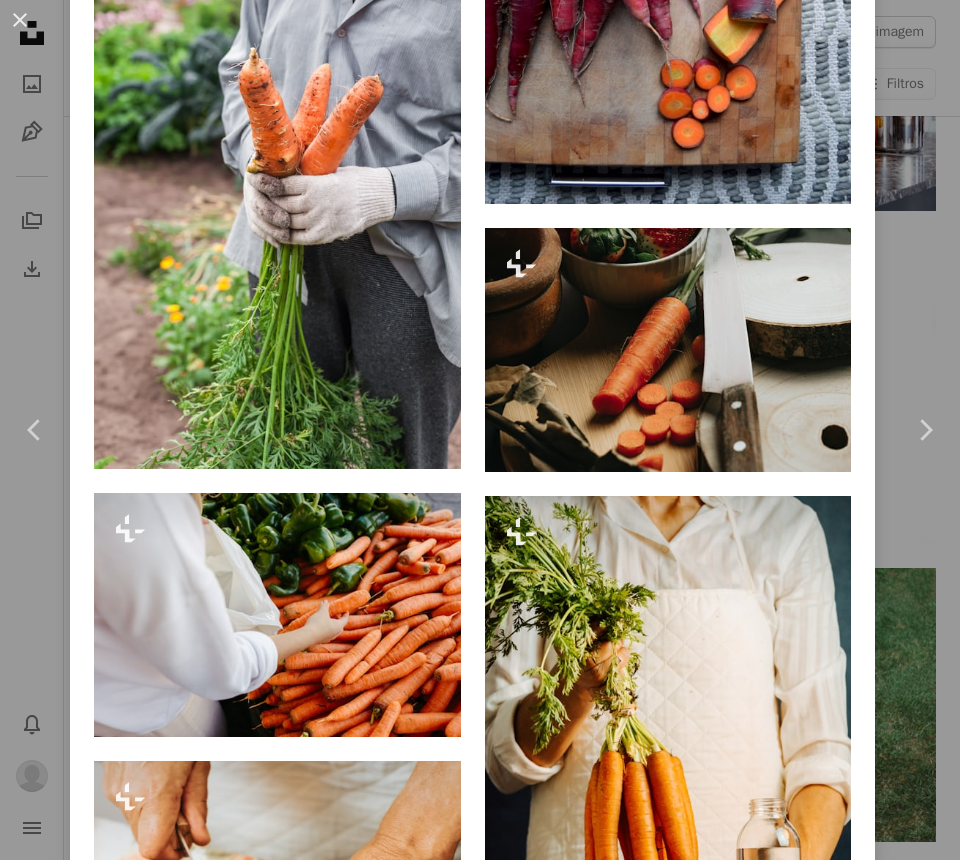 click on "22 fotos" at bounding box center (631, 3566) 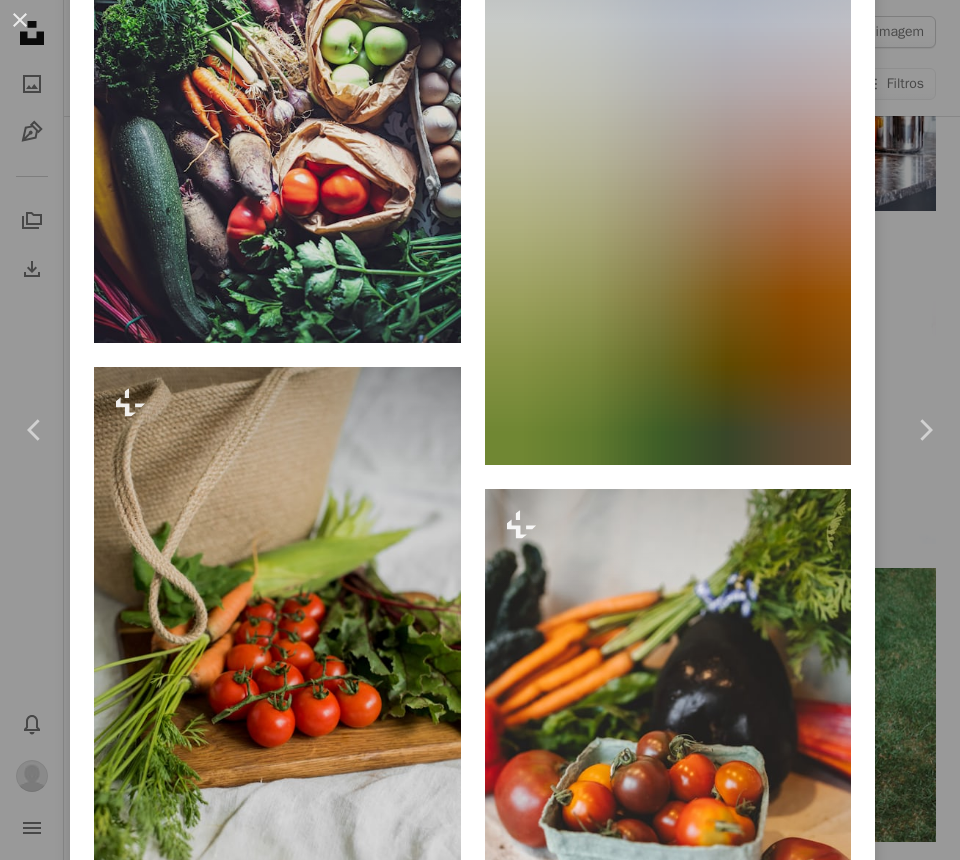 scroll, scrollTop: 13466, scrollLeft: 0, axis: vertical 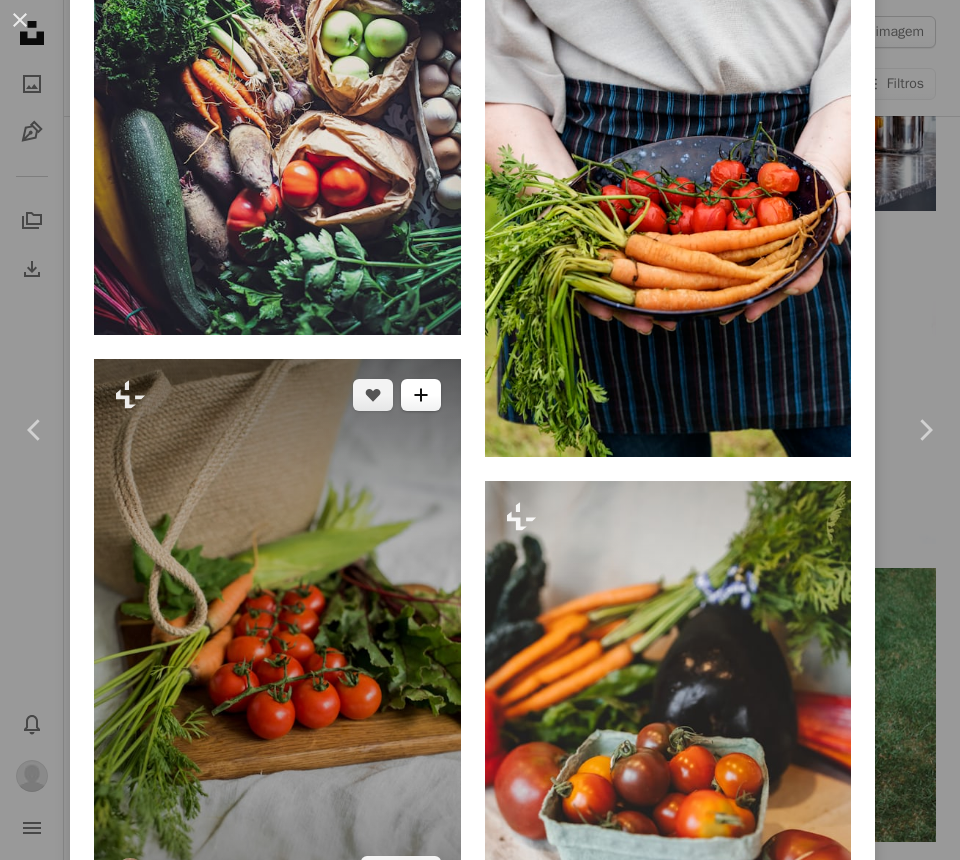 click on "A plus sign" 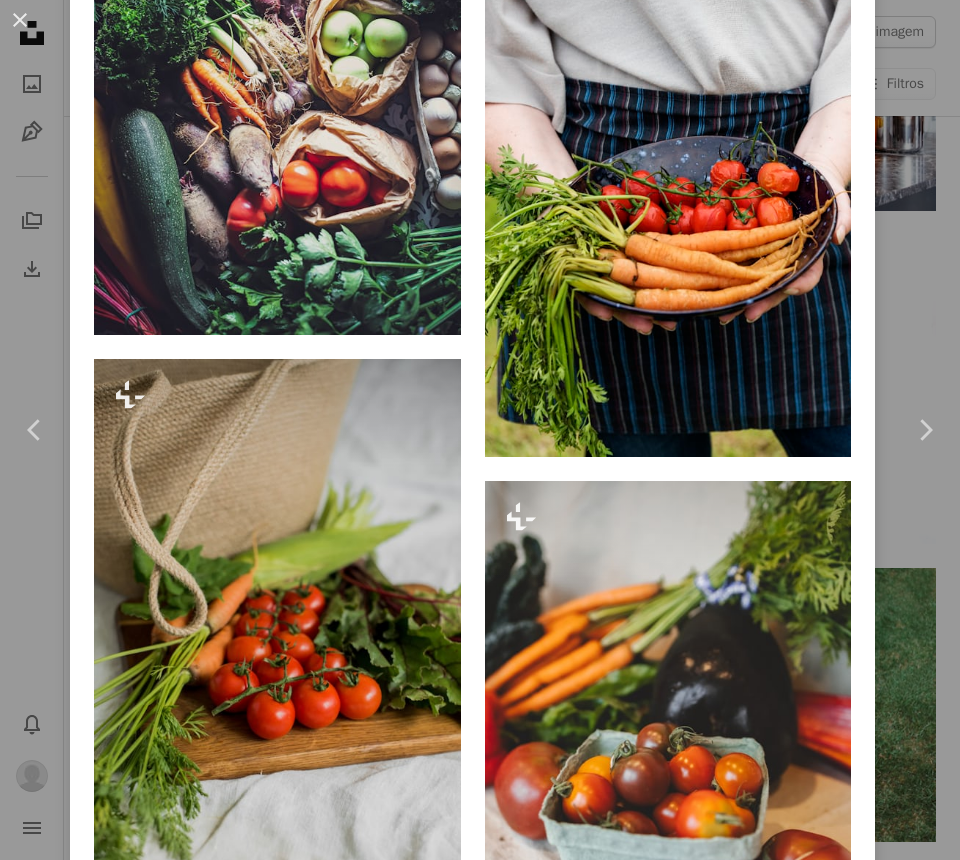 click on "A plus sign" 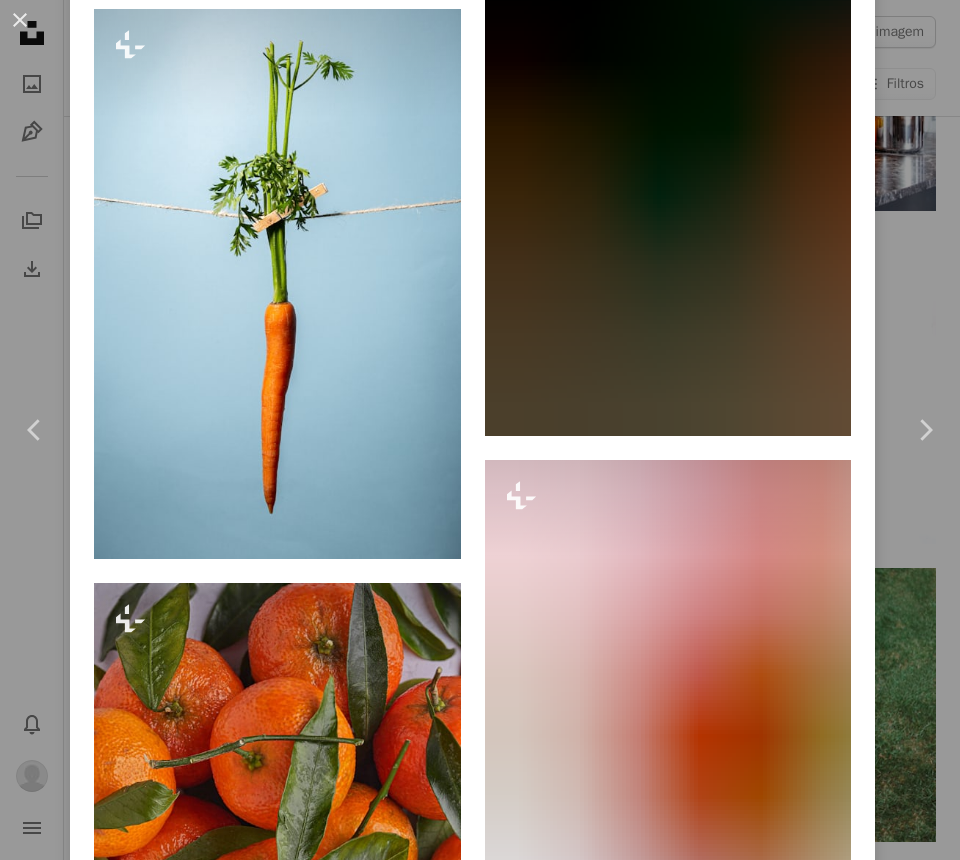 scroll, scrollTop: 16678, scrollLeft: 0, axis: vertical 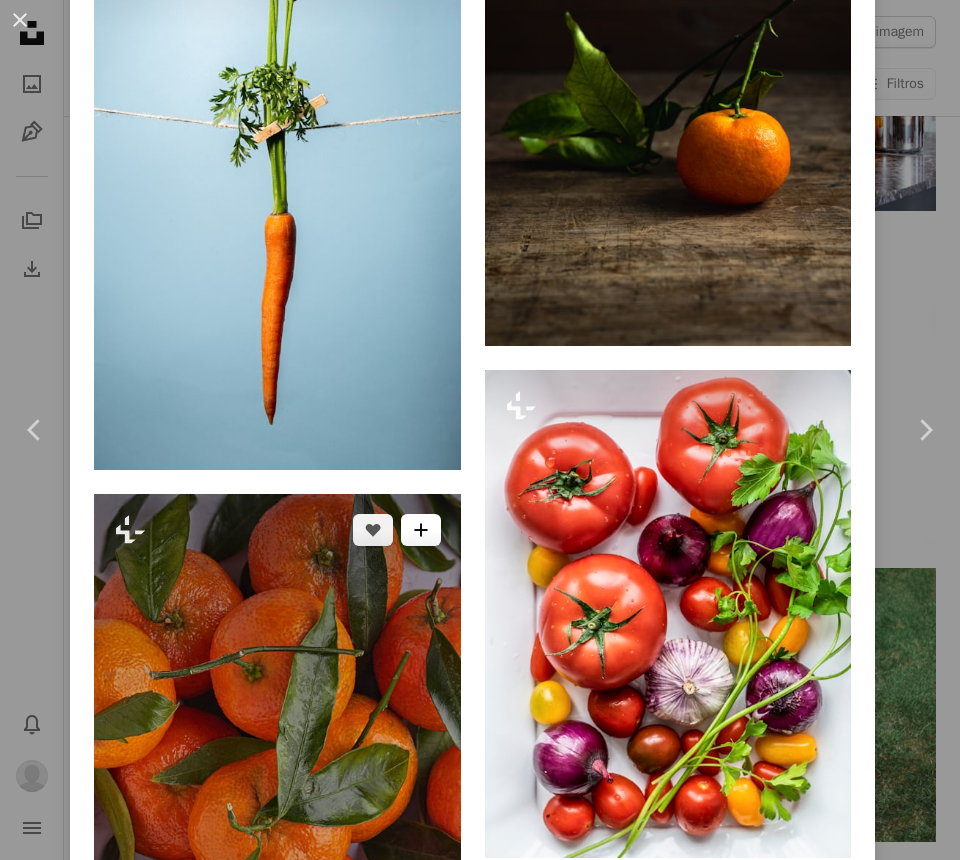 click on "A plus sign" 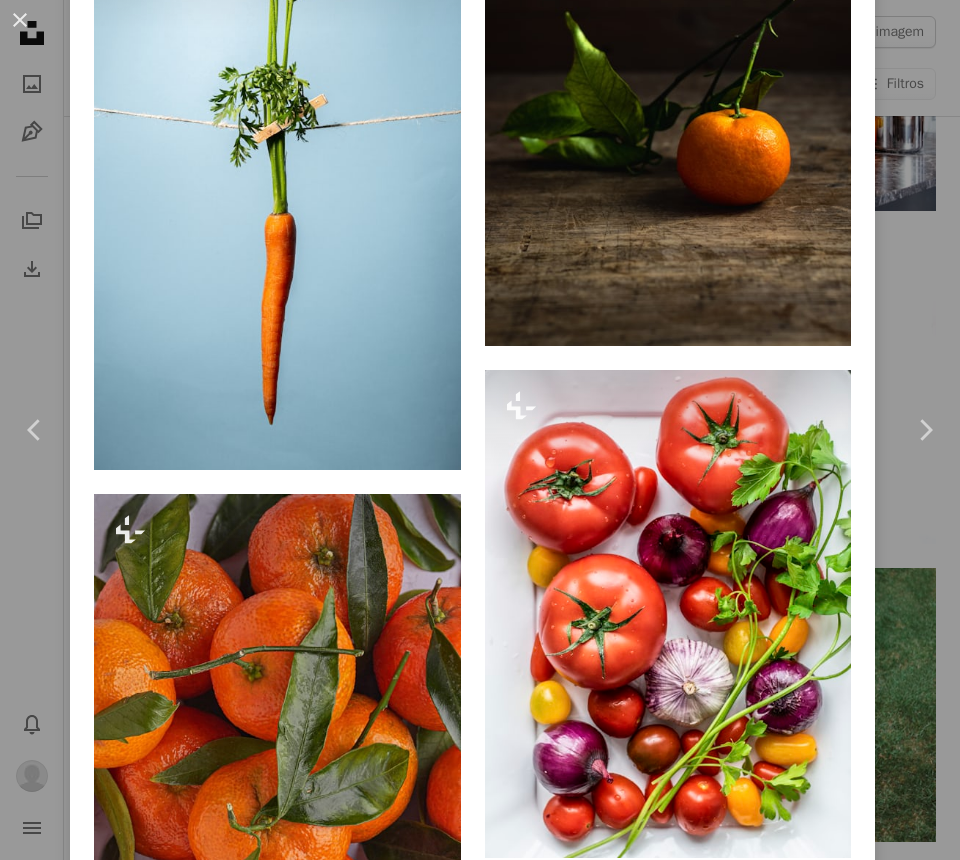 click on "A lock food" at bounding box center (621, 3588) 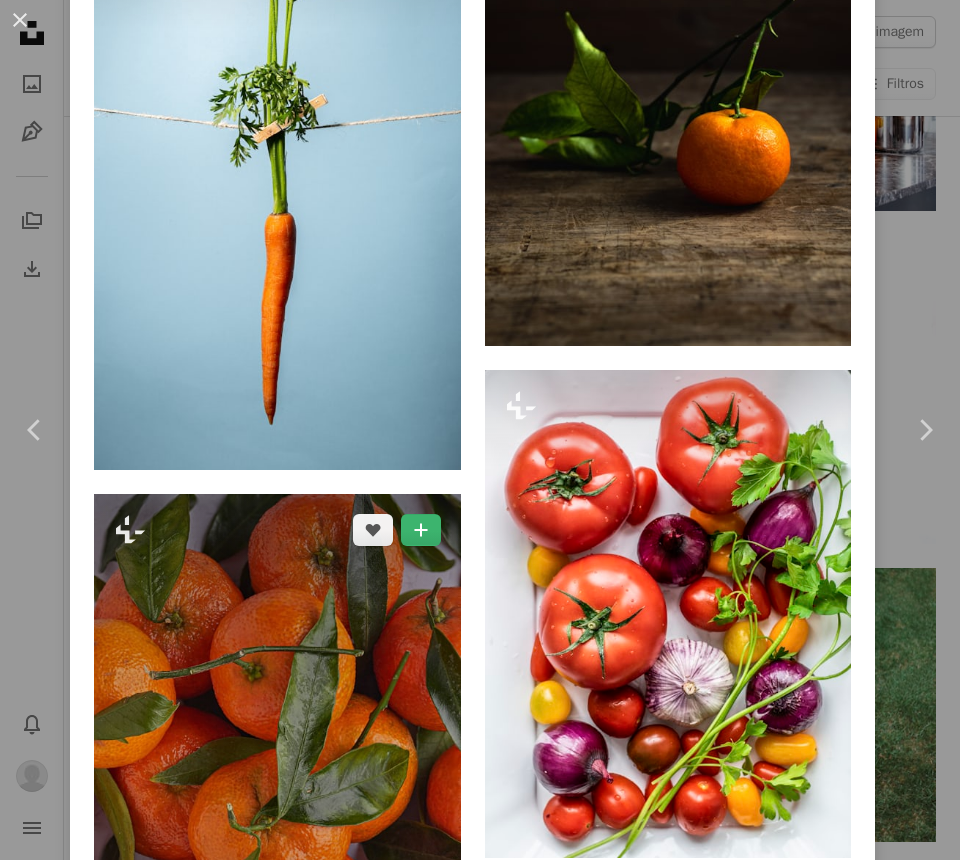 click at bounding box center (277, 769) 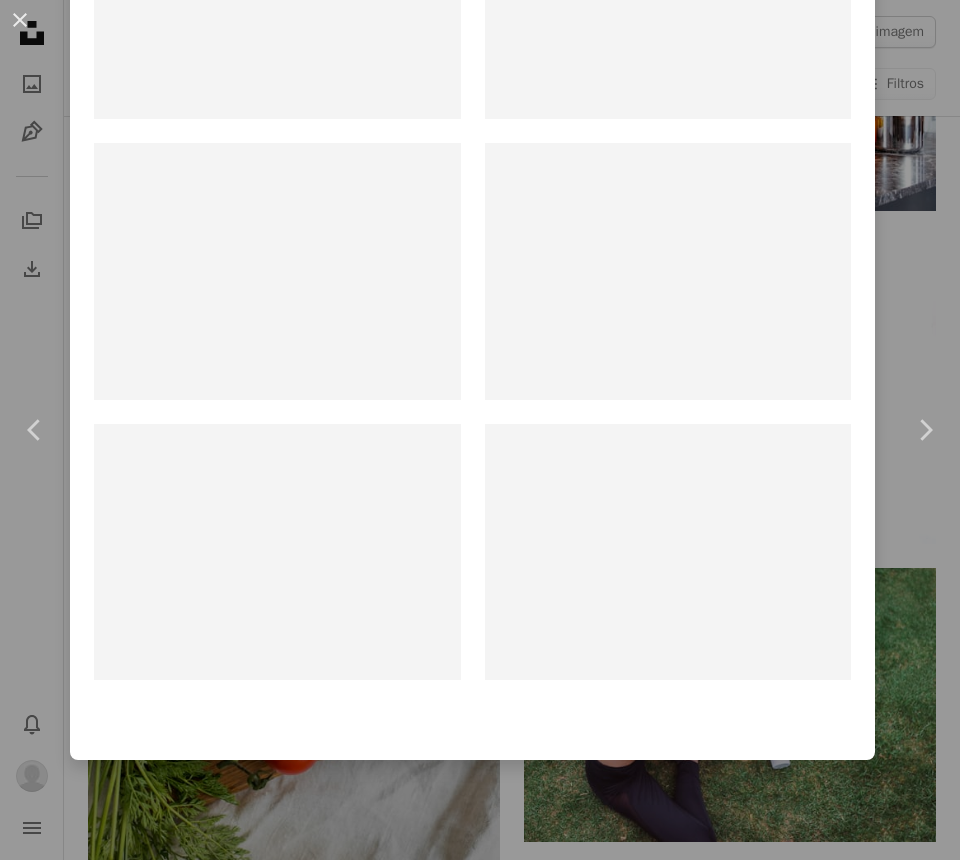 scroll, scrollTop: 0, scrollLeft: 0, axis: both 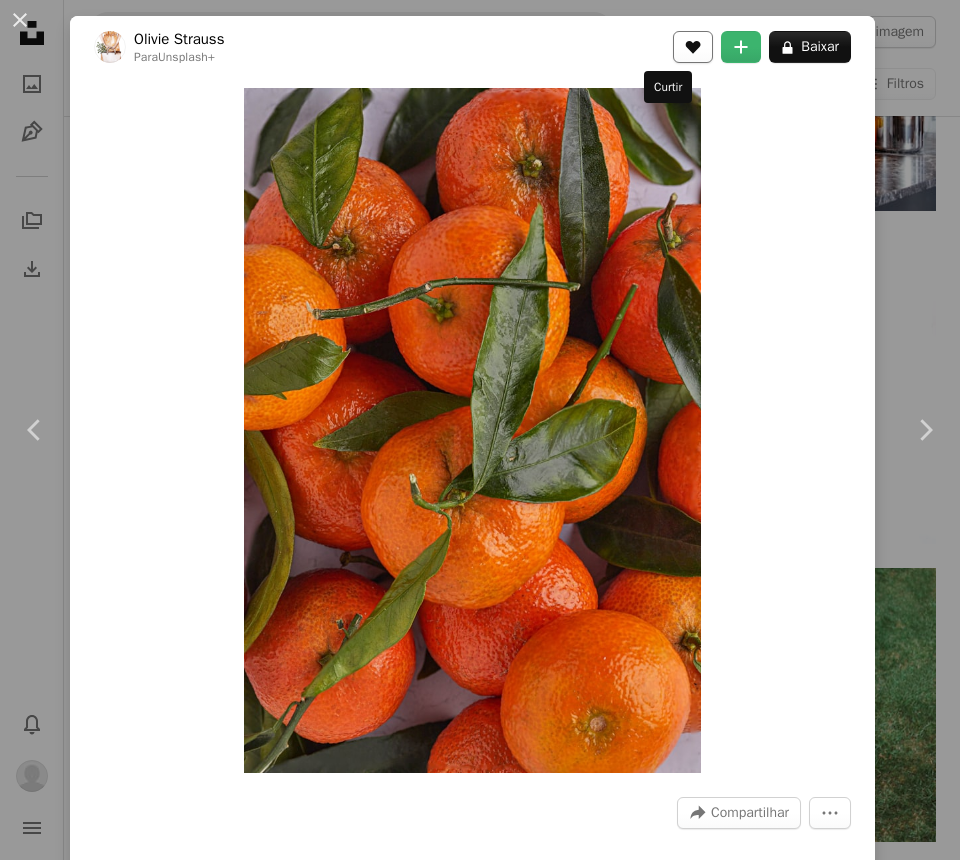 click on "A heart" at bounding box center [693, 47] 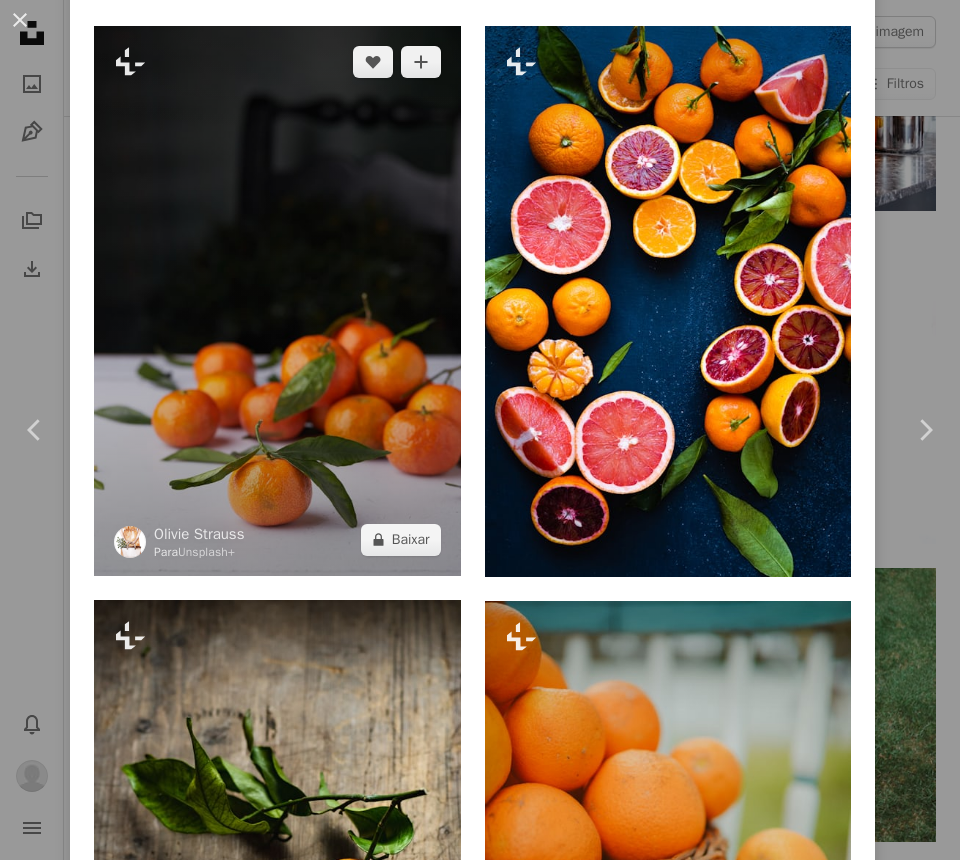 scroll, scrollTop: 1463, scrollLeft: 0, axis: vertical 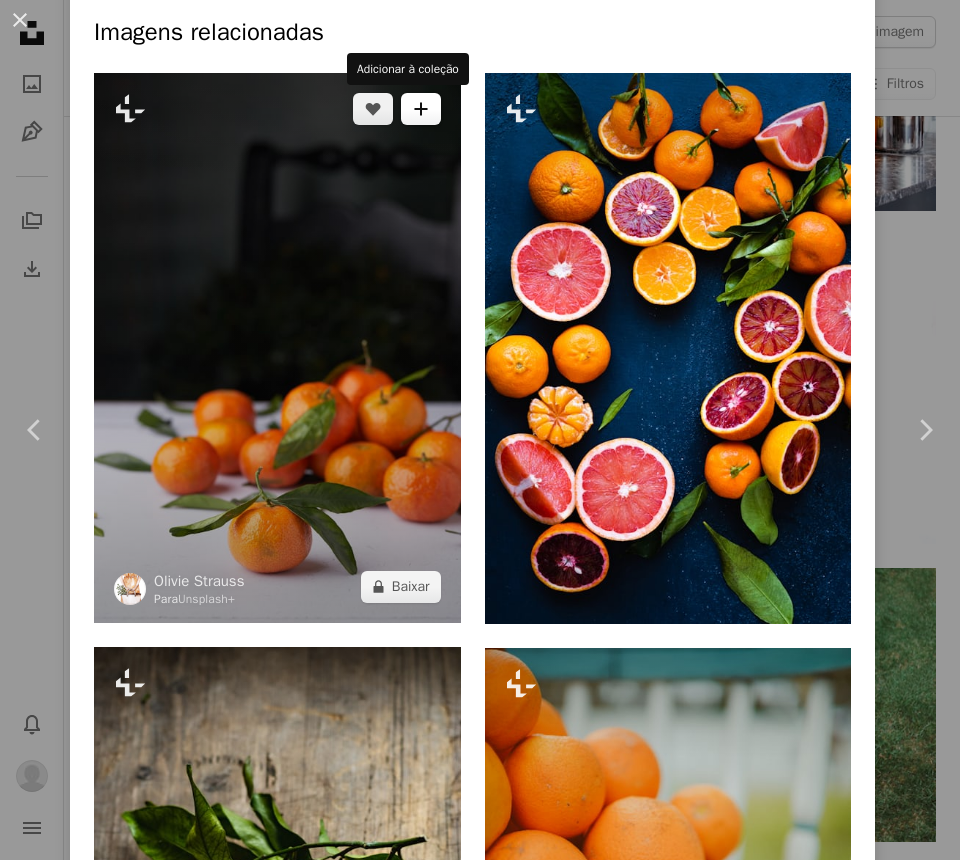 click on "A plus sign" at bounding box center (421, 109) 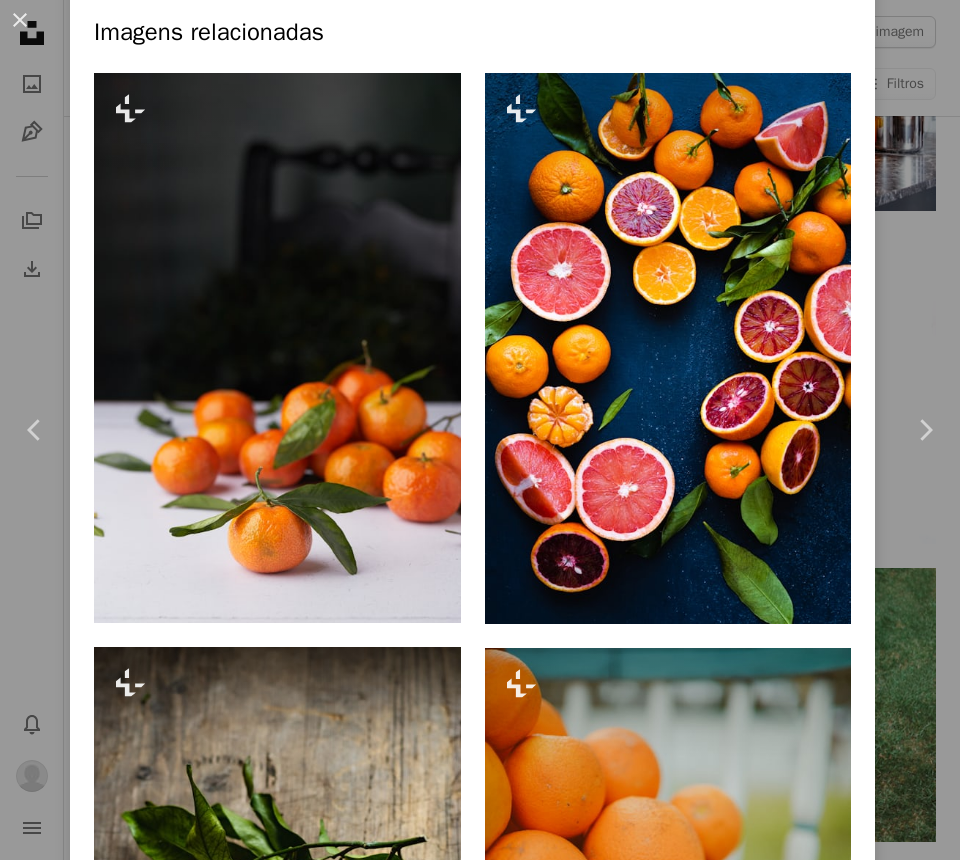 click on "A lock food" at bounding box center (621, 9453) 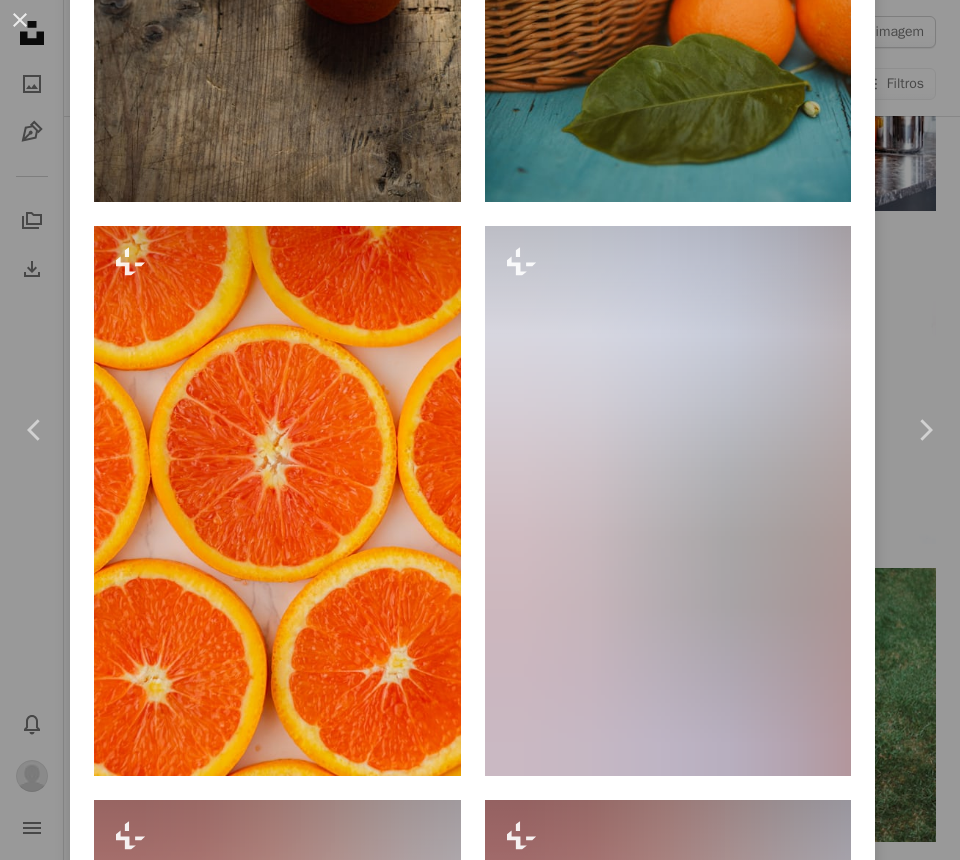scroll, scrollTop: 2417, scrollLeft: 0, axis: vertical 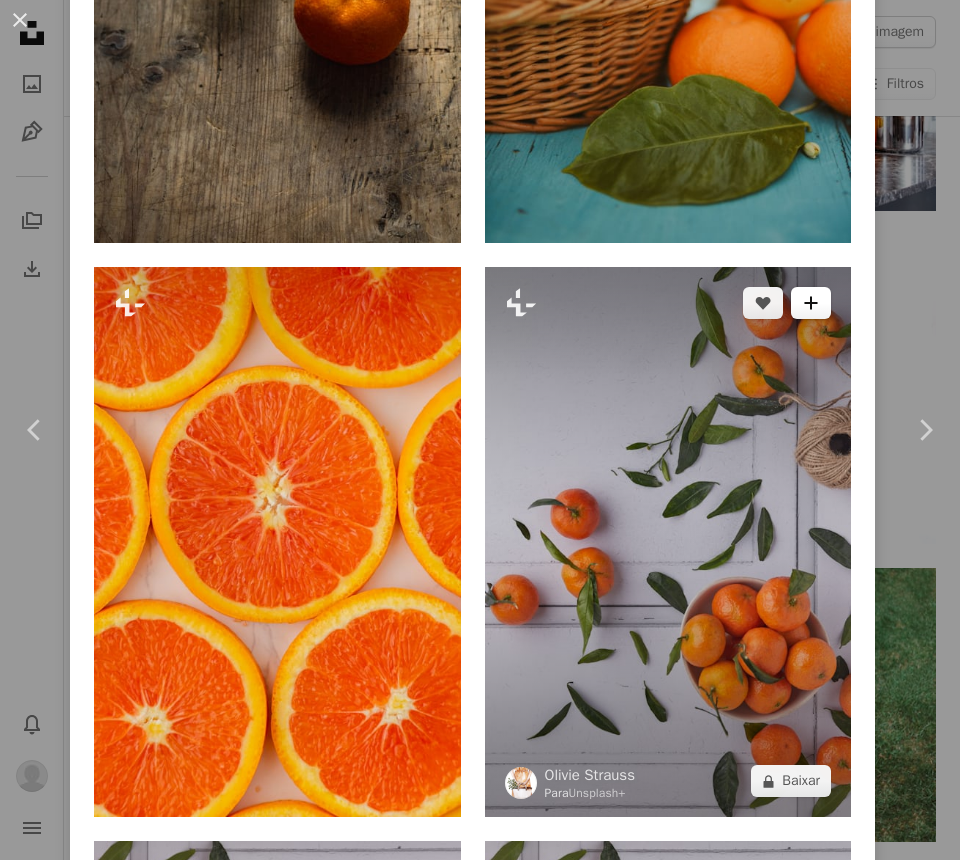 click on "A plus sign" at bounding box center [811, 303] 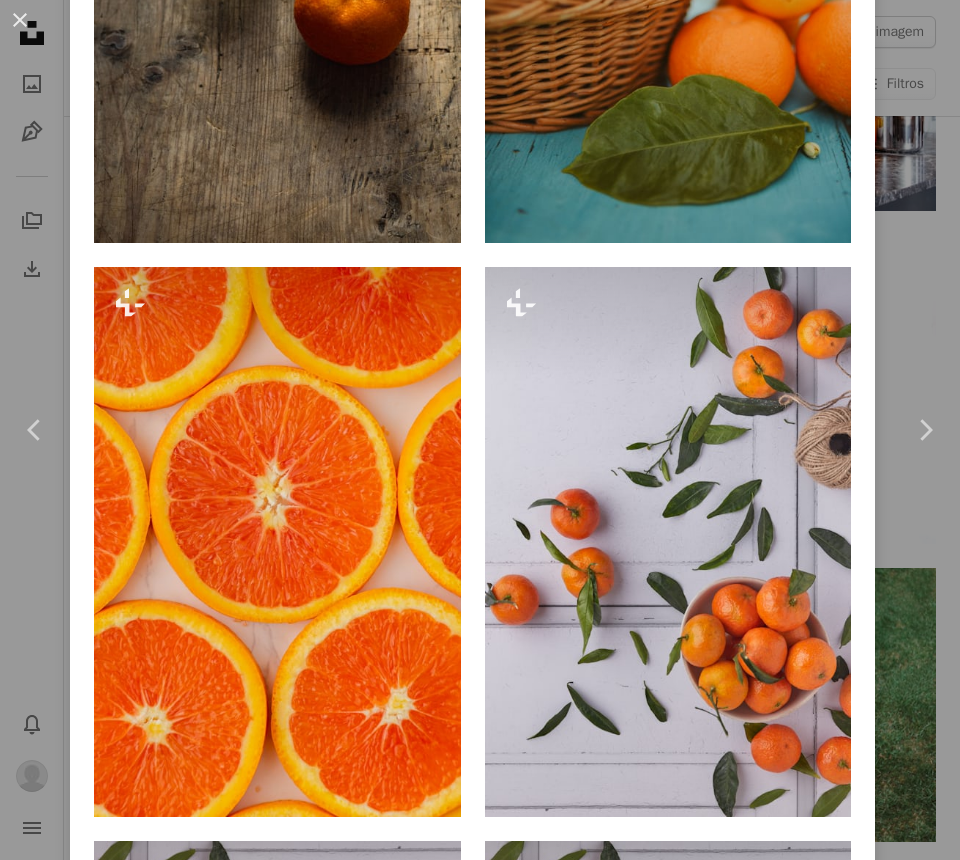 click on "A lock food" at bounding box center (621, 9453) 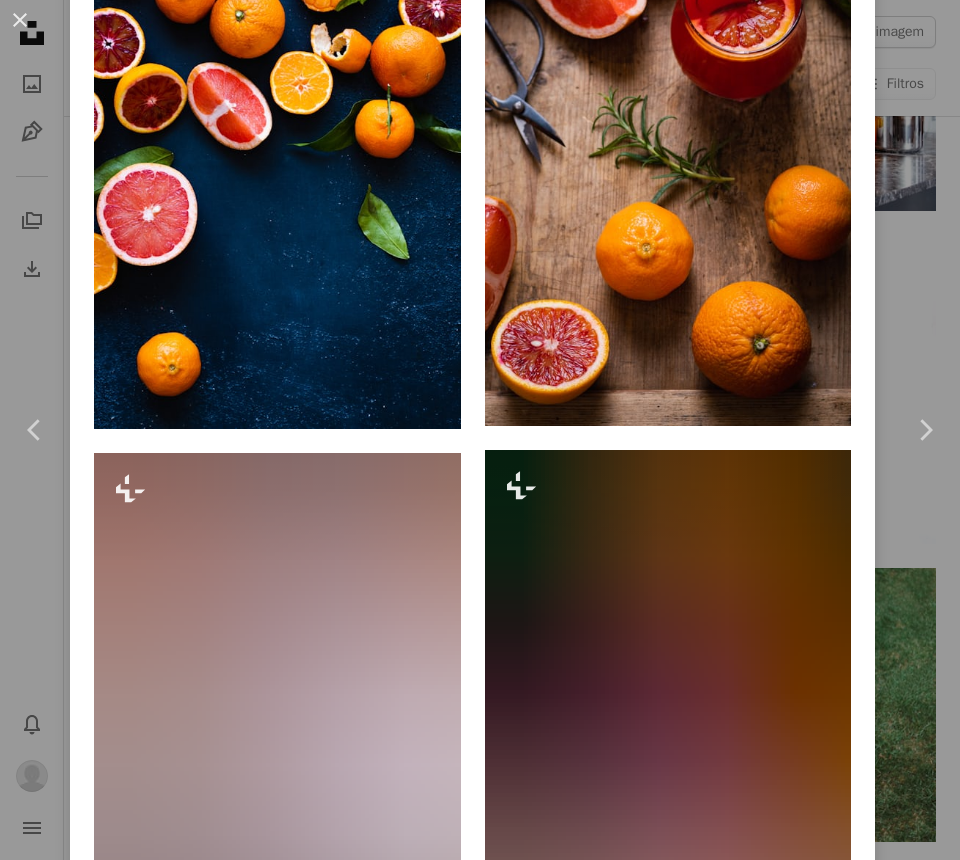 scroll, scrollTop: 6100, scrollLeft: 0, axis: vertical 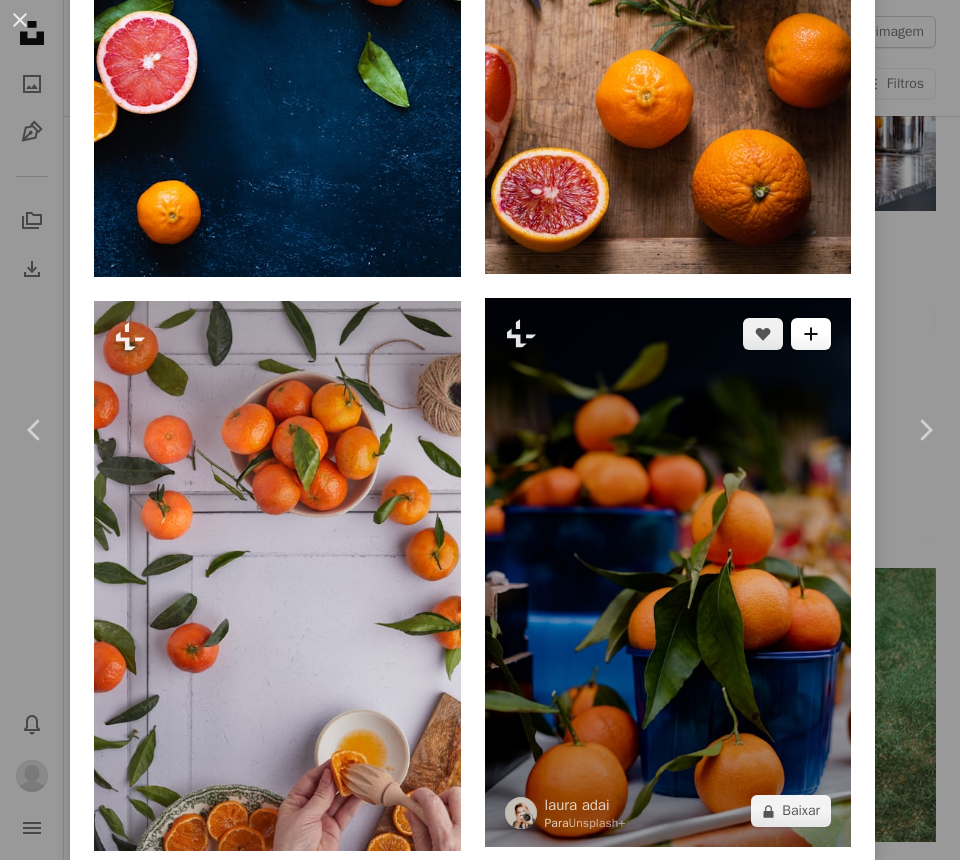 click 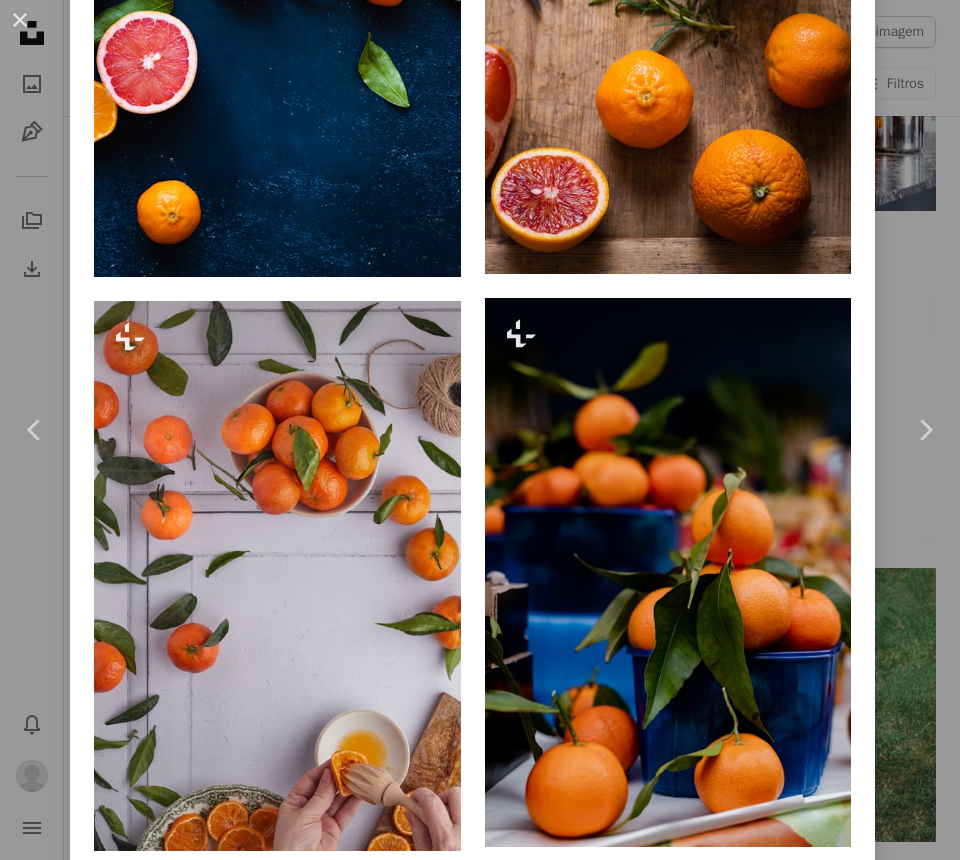 click on "27 fotos" at bounding box center (631, 9431) 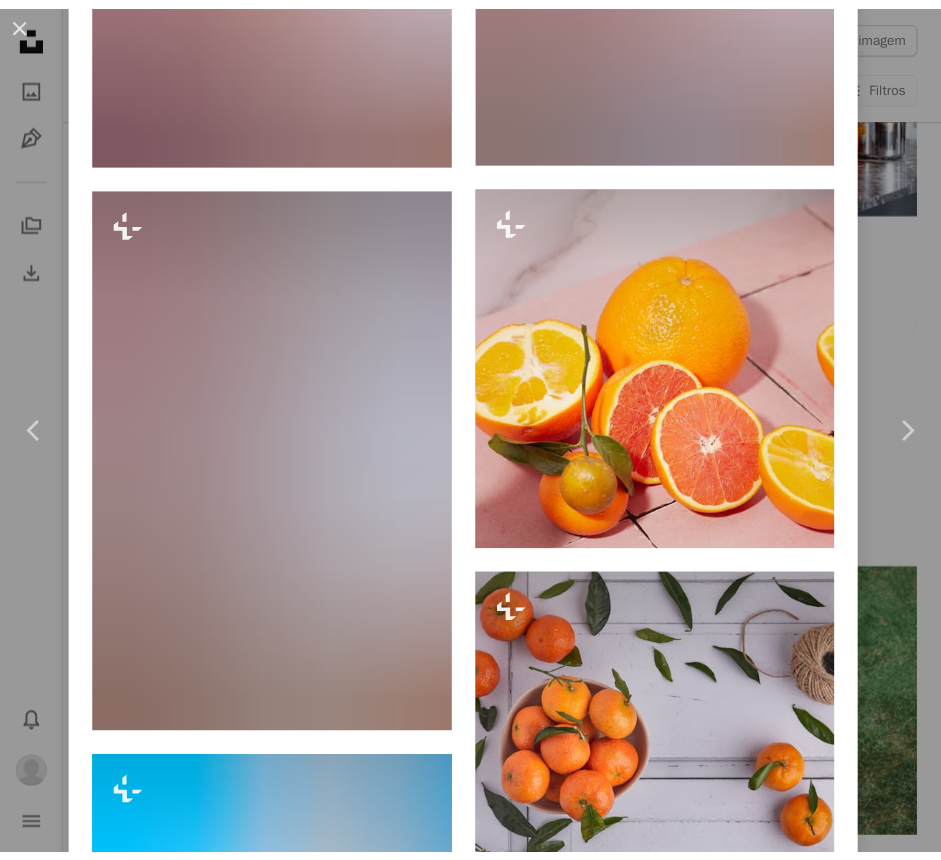 scroll, scrollTop: 8425, scrollLeft: 0, axis: vertical 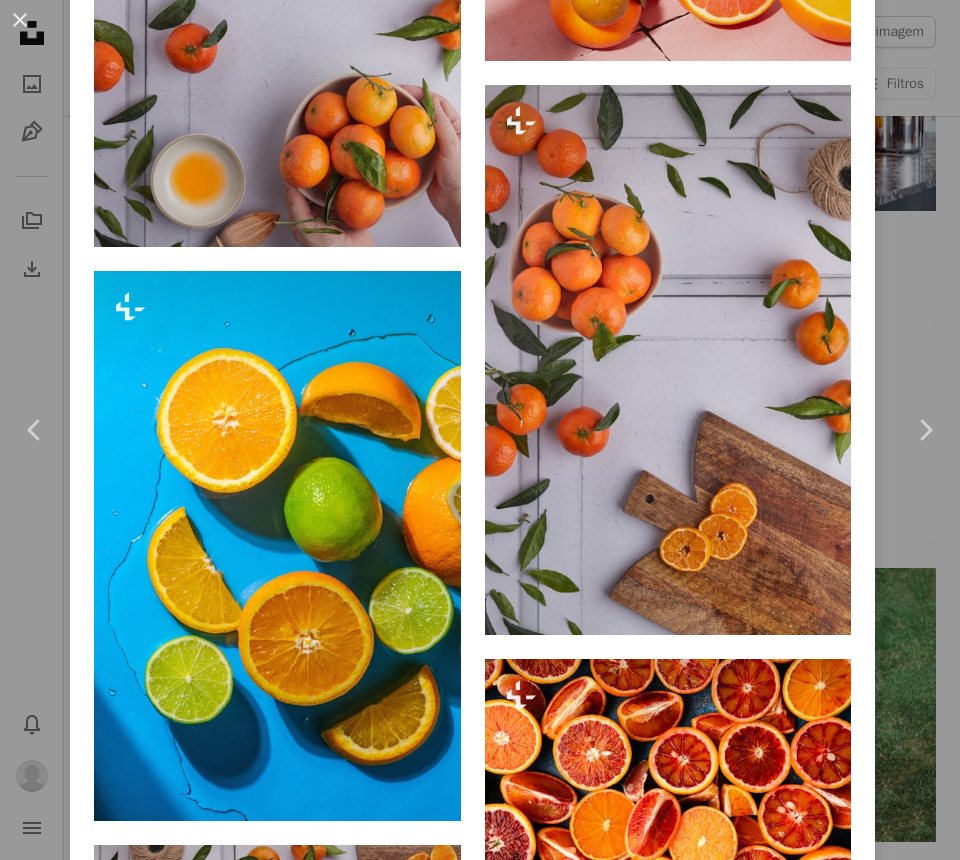 click on "An X shape Chevron left Chevron right Olivie Strauss Para Unsplash+ A heart A plus sign A lock Baixar Zoom in A forward-right arrow Compartilhar More Actions Calendar outlined Publicada em 28 de novembro de 2022 Safety Com a Licença da Unsplash+ Natal fruta interior Alimentação saudável Laranjas decoração grinalda decoração de Natal fruta cítrica Ornamento Decorações fabricação de coroas de flores Desta série Chevron right Plus sign for Unsplash+ Plus sign for Unsplash+ Plus sign for Unsplash+ Plus sign for Unsplash+ Plus sign for Unsplash+ Plus sign for Unsplash+ Plus sign for Unsplash+ Plus sign for Unsplash+ Plus sign for Unsplash+ Plus sign for Unsplash+ Imagens relacionadas Plus sign for Unsplash+ A heart A plus sign Olivie Strauss Para Unsplash+ A lock Baixar Plus sign for Unsplash+ A heart A plus sign Monika Grabkowska Para Unsplash+ A lock Baixar Plus sign for Unsplash+ A heart A plus sign Maryam Sicard Para Unsplash+ A lock Baixar Plus sign for Unsplash+ A heart A plus sign Para" at bounding box center (480, 430) 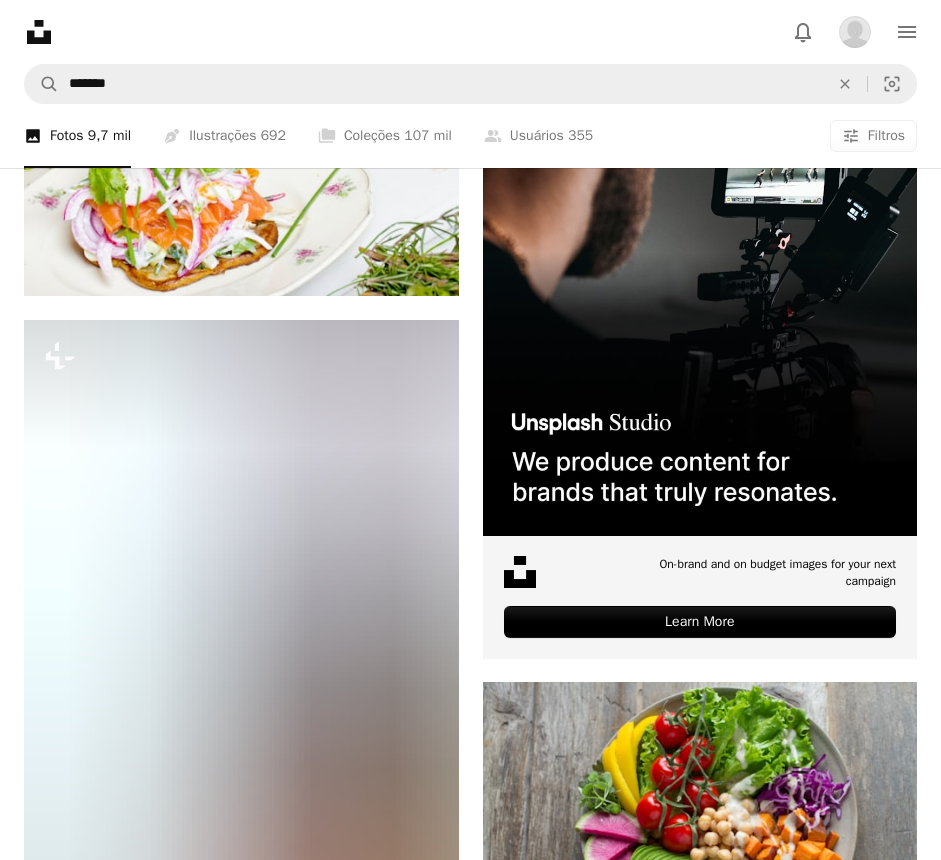 scroll, scrollTop: 11646, scrollLeft: 0, axis: vertical 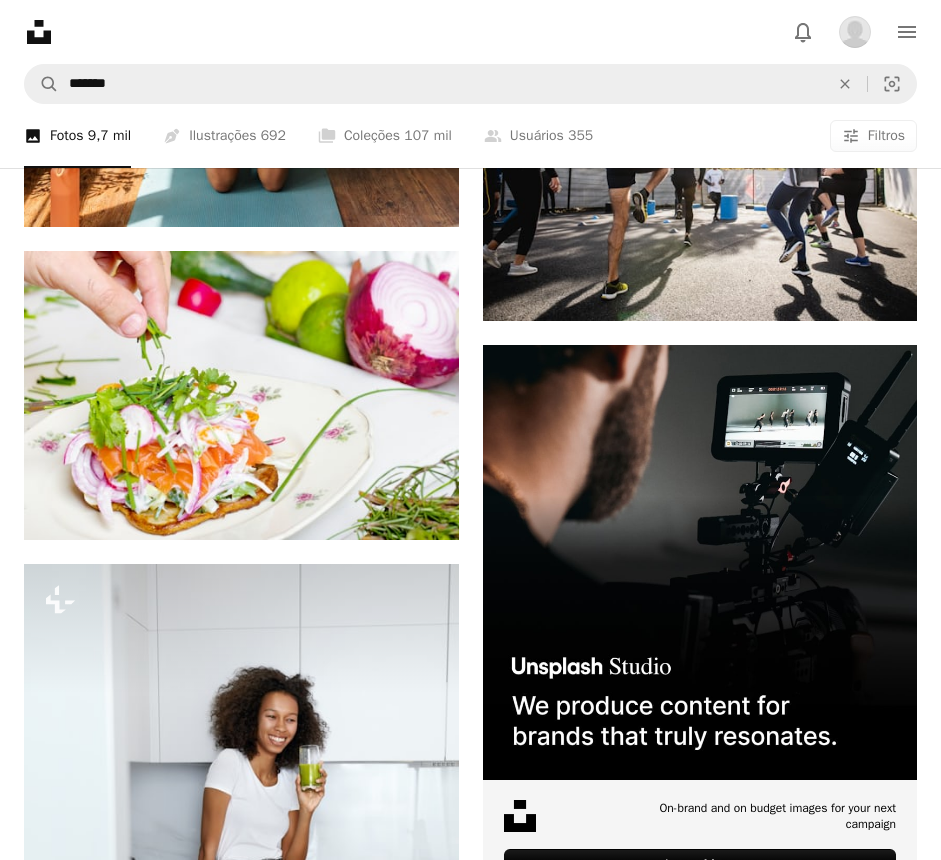 click on "A plus sign" at bounding box center [877, 1276] 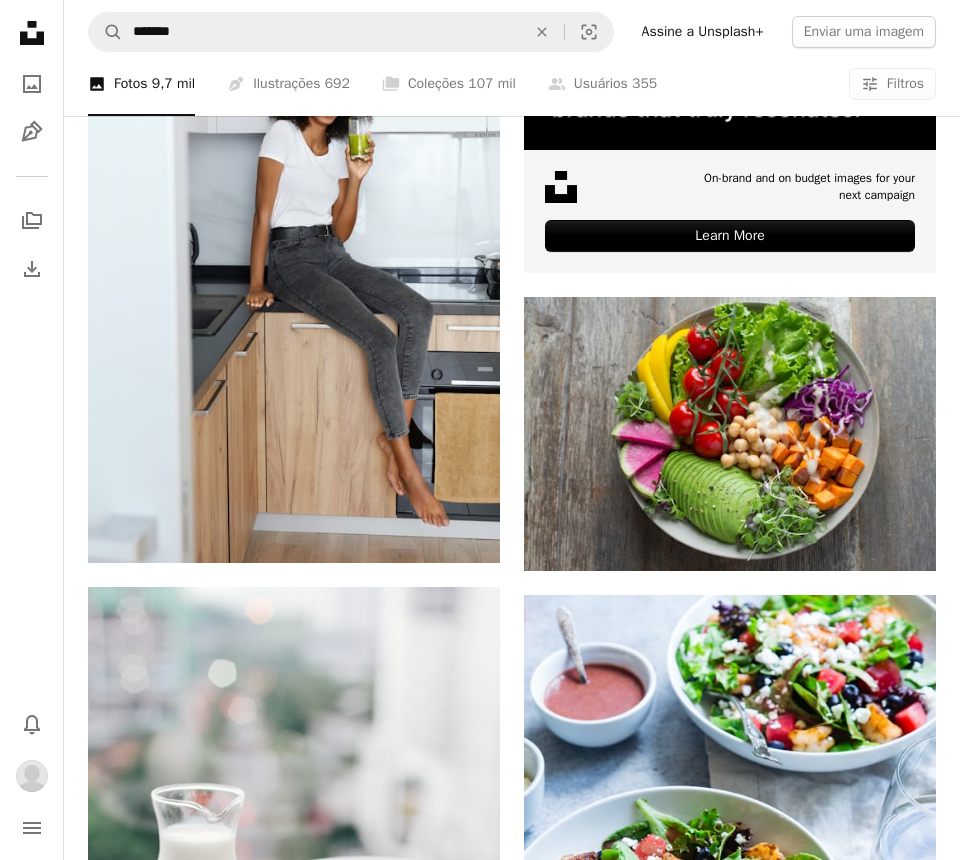 click on "A lock food" at bounding box center (621, 4402) 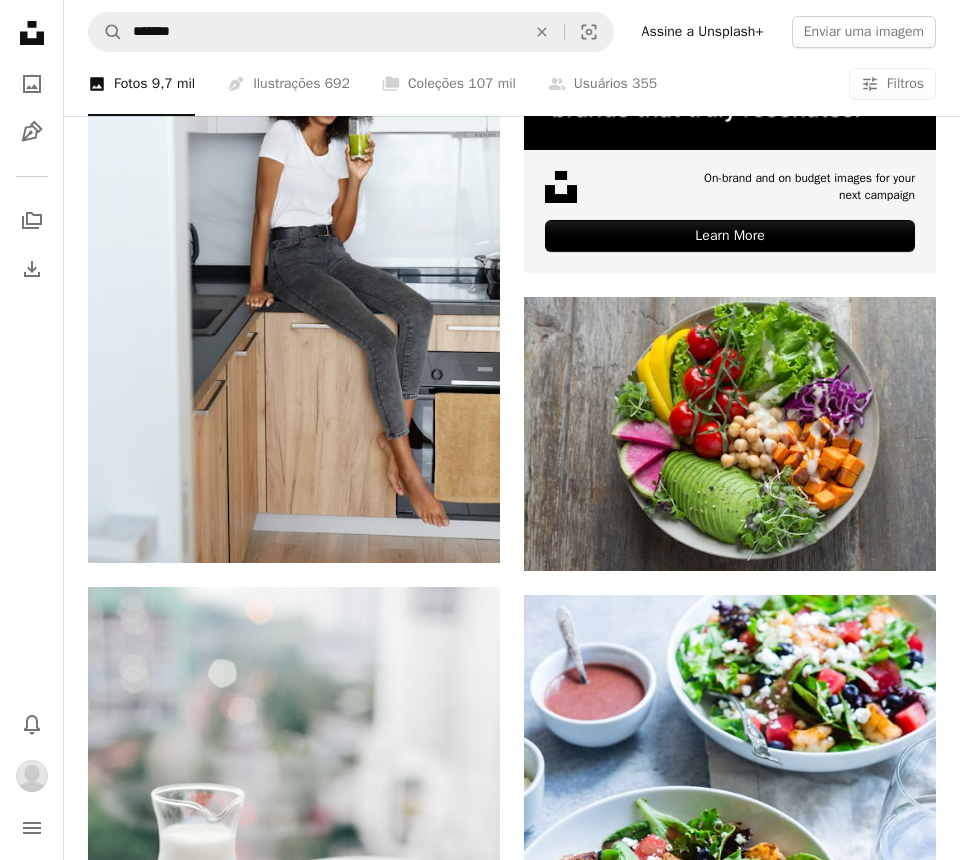 click on "An X shape Adicionar à coleção Criar uma nova coleção A checkmark A minus sign 29 fotos A lock food A checkmark A plus sign 4 fotos A lock healhty core A checkmark A plus sign 8 fotos corpos A checkmark A plus sign 6 fotos A lock Peso, fita, etc Criar nova coleção Nome 60 Descrição  (opcional) 250 Tornar a coleção privada A lock Cancelar Criar coleção" at bounding box center (480, 4461) 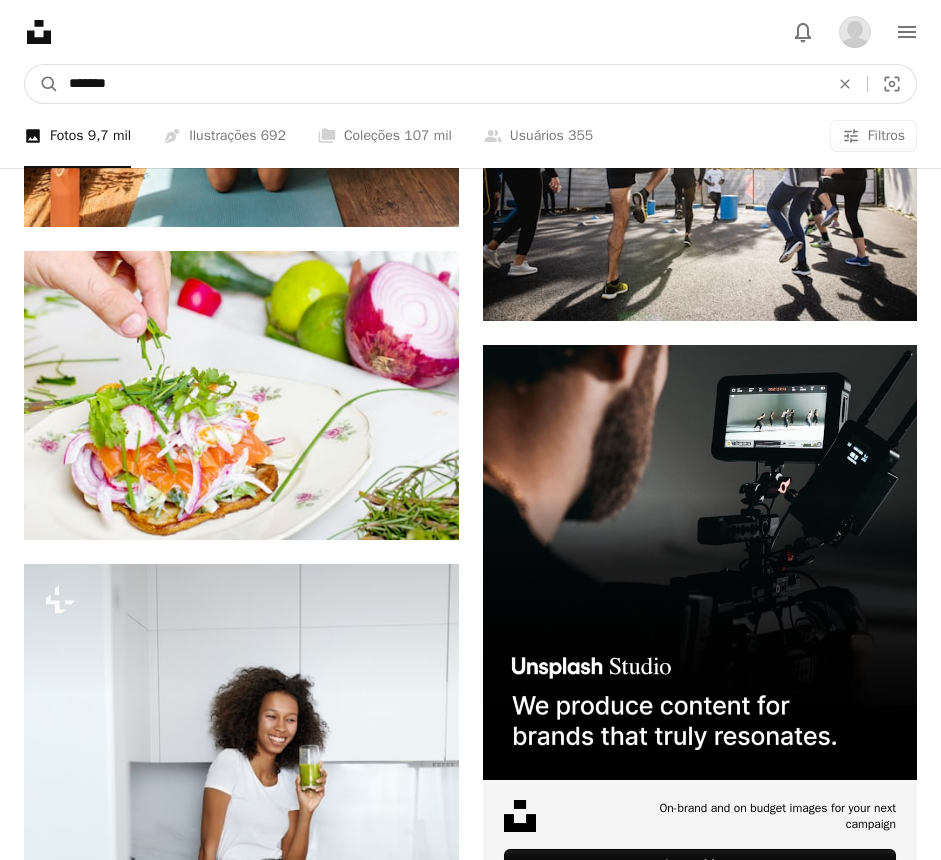 click on "*******" at bounding box center (441, 84) 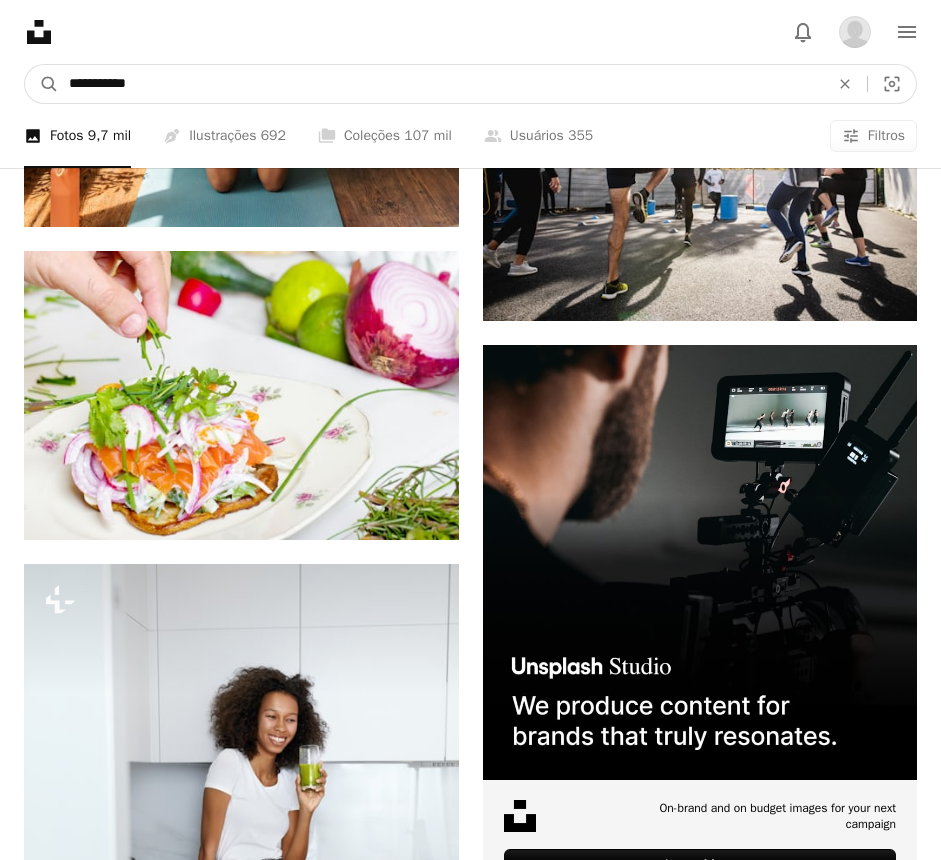 type on "**********" 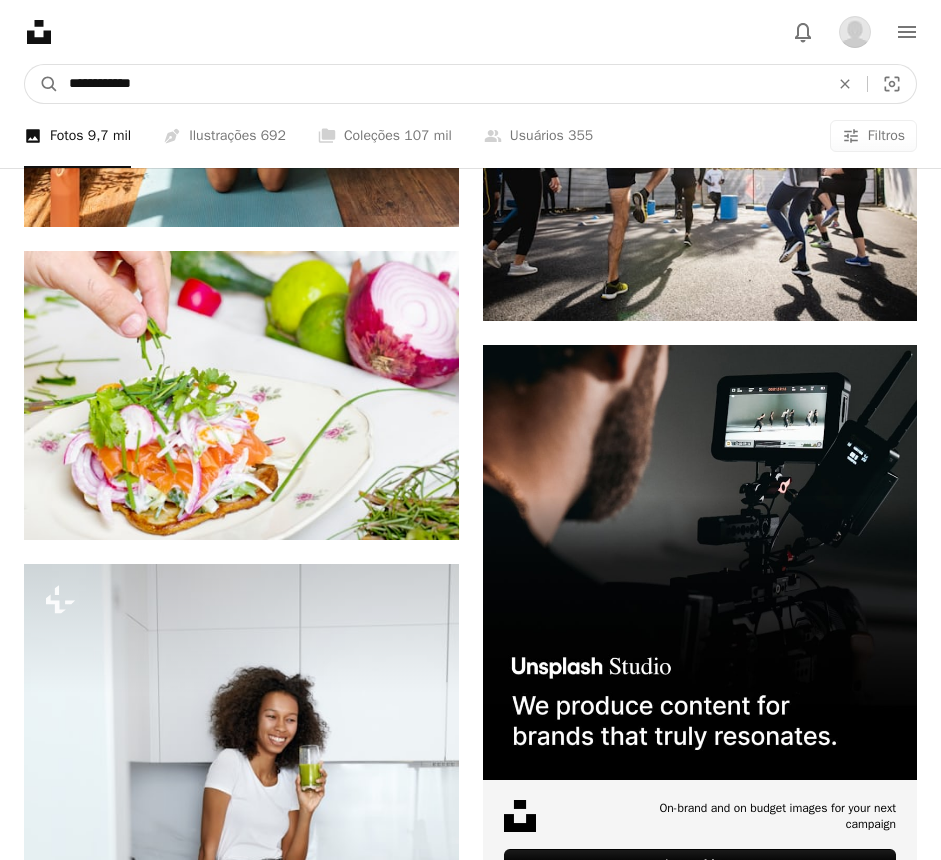 click on "A magnifying glass" at bounding box center [42, 84] 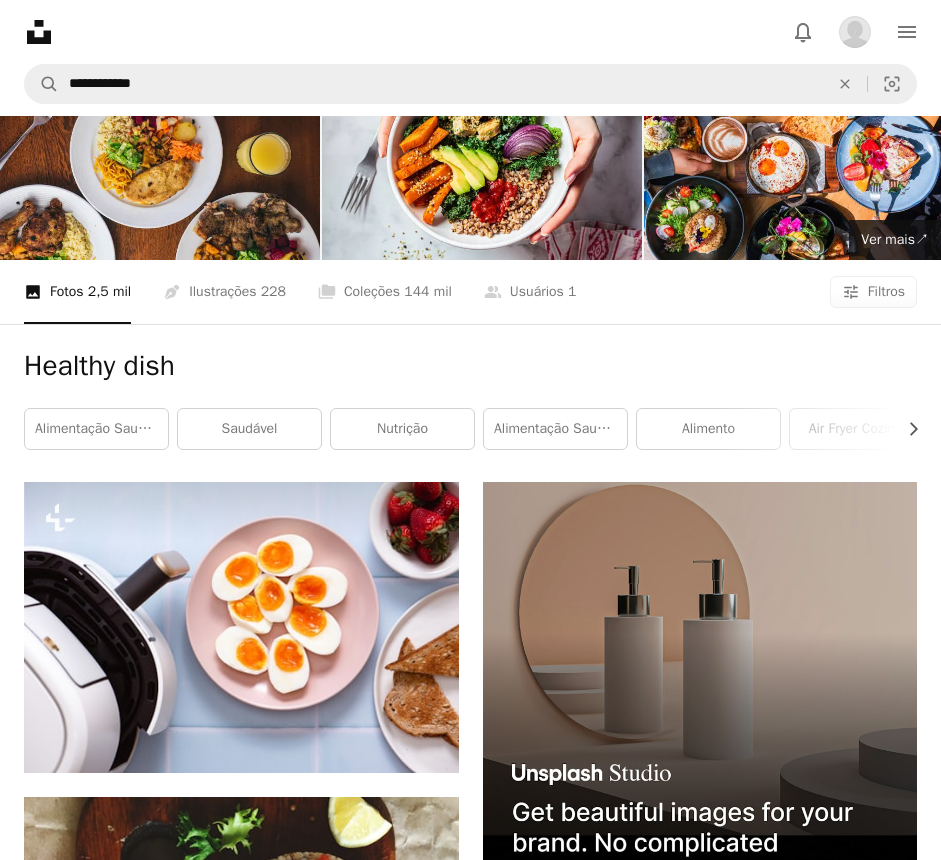scroll, scrollTop: 192, scrollLeft: 0, axis: vertical 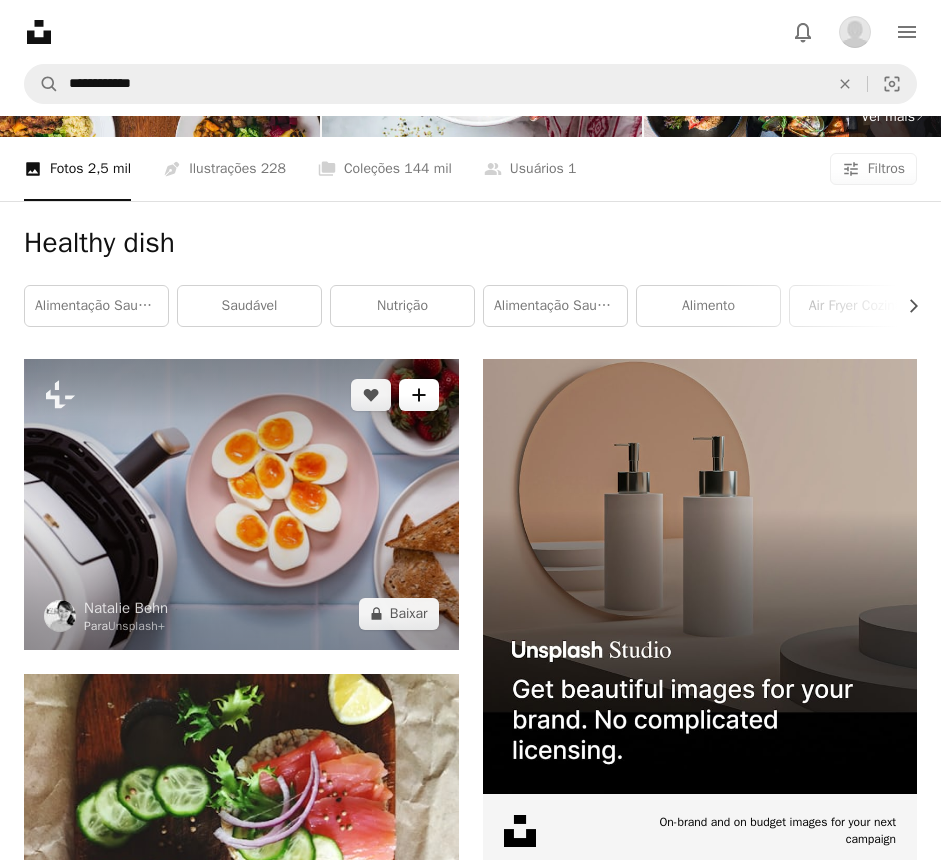 click on "A plus sign" 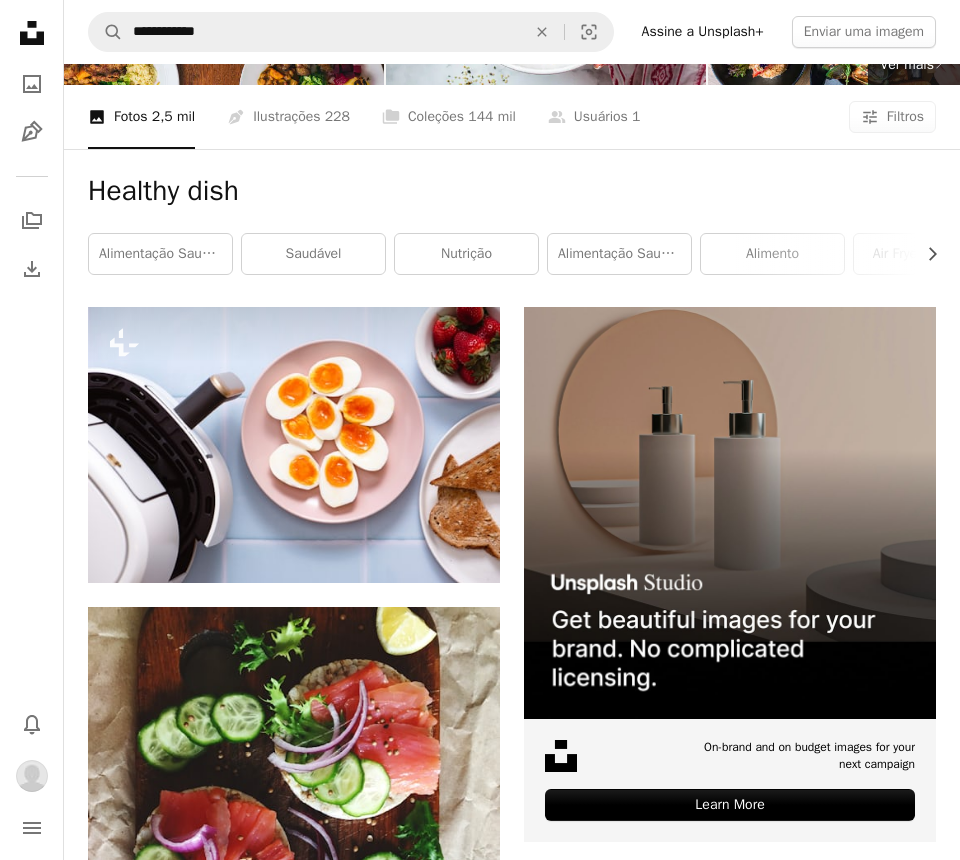 click on "A lock food" at bounding box center [621, 6400] 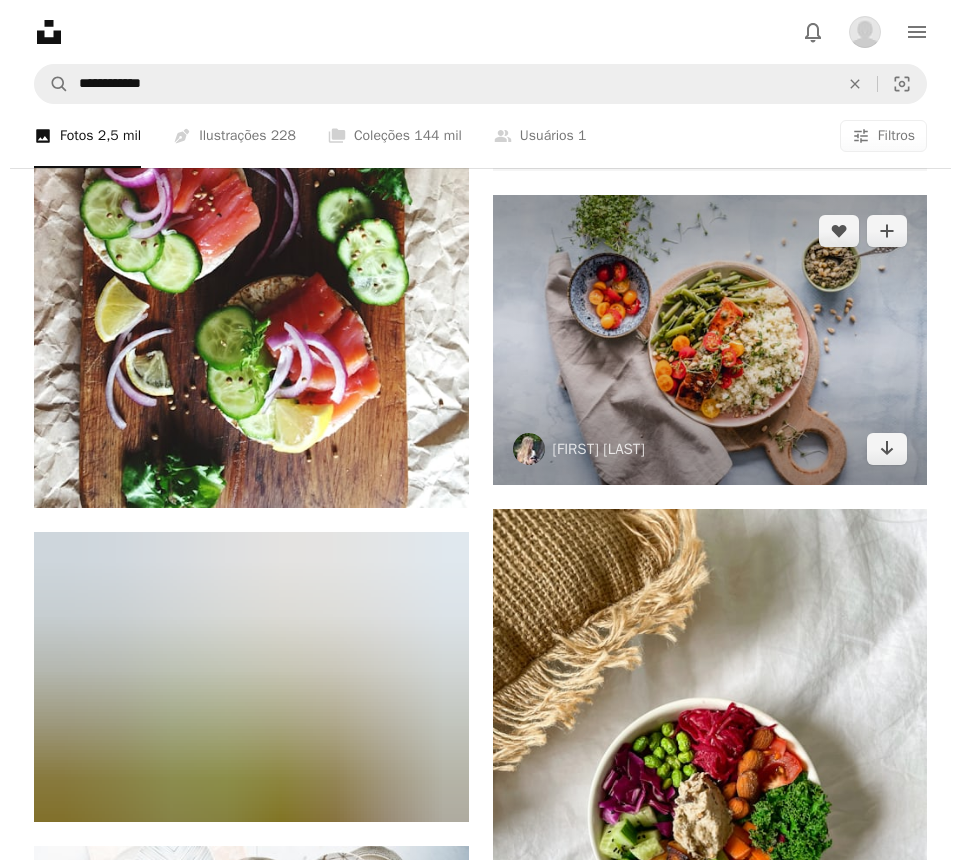 scroll, scrollTop: 992, scrollLeft: 0, axis: vertical 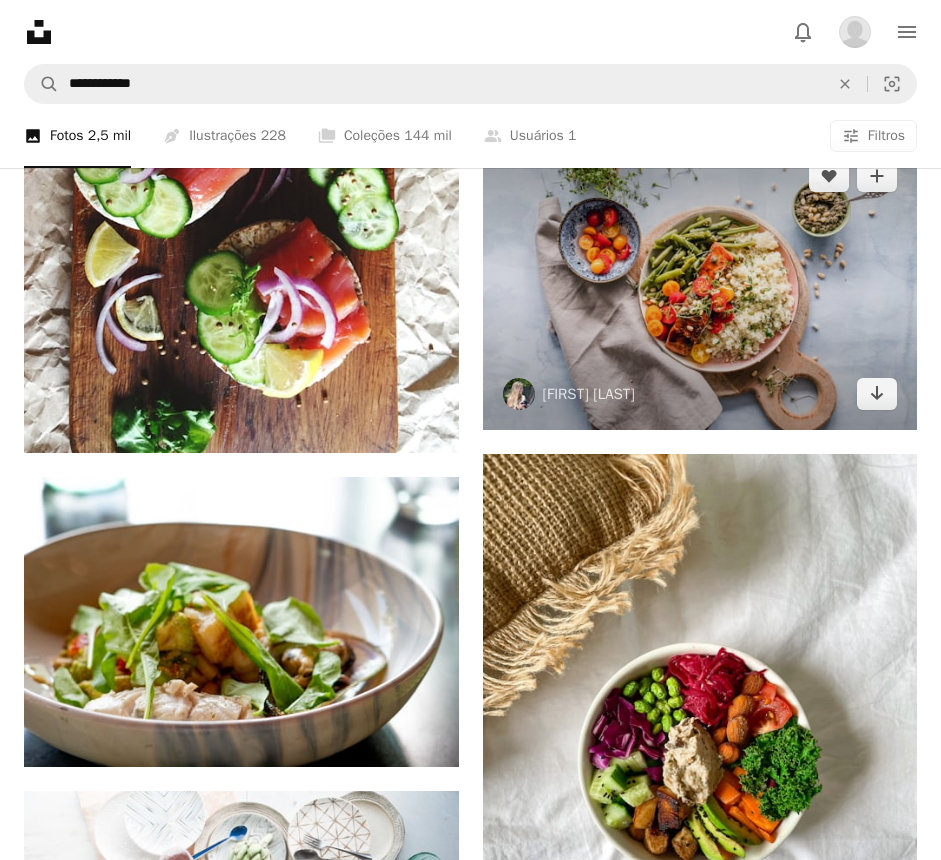 click at bounding box center [700, 284] 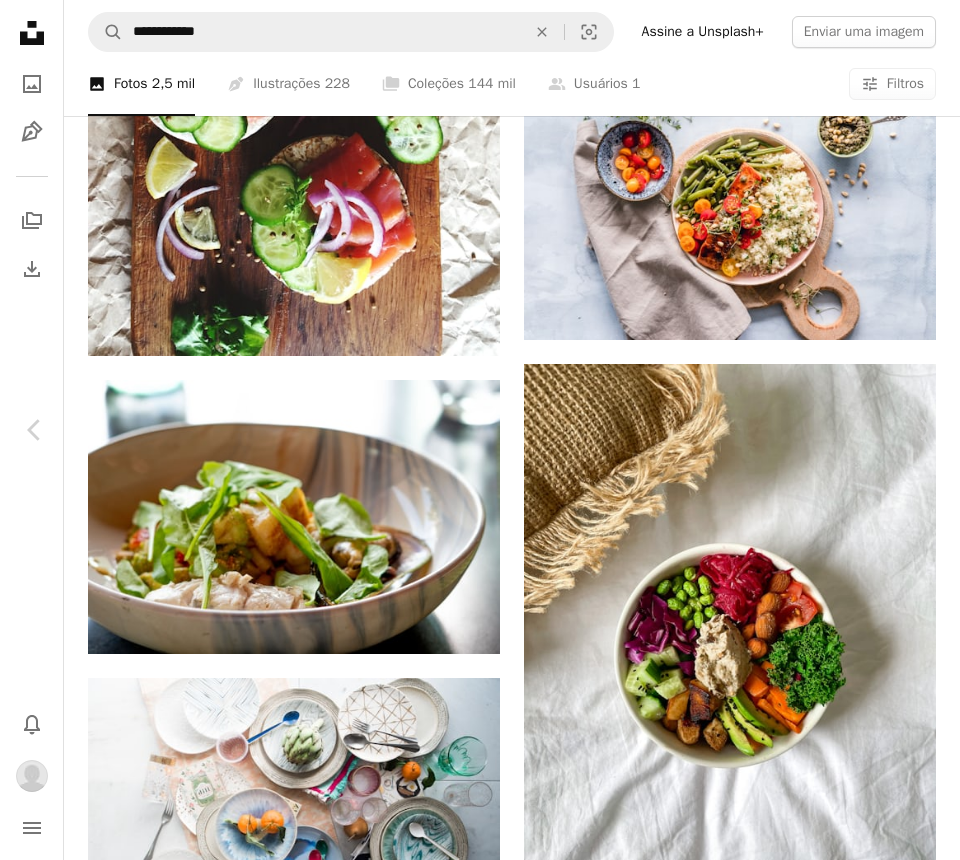 click on "Baixar" at bounding box center (786, 5275) 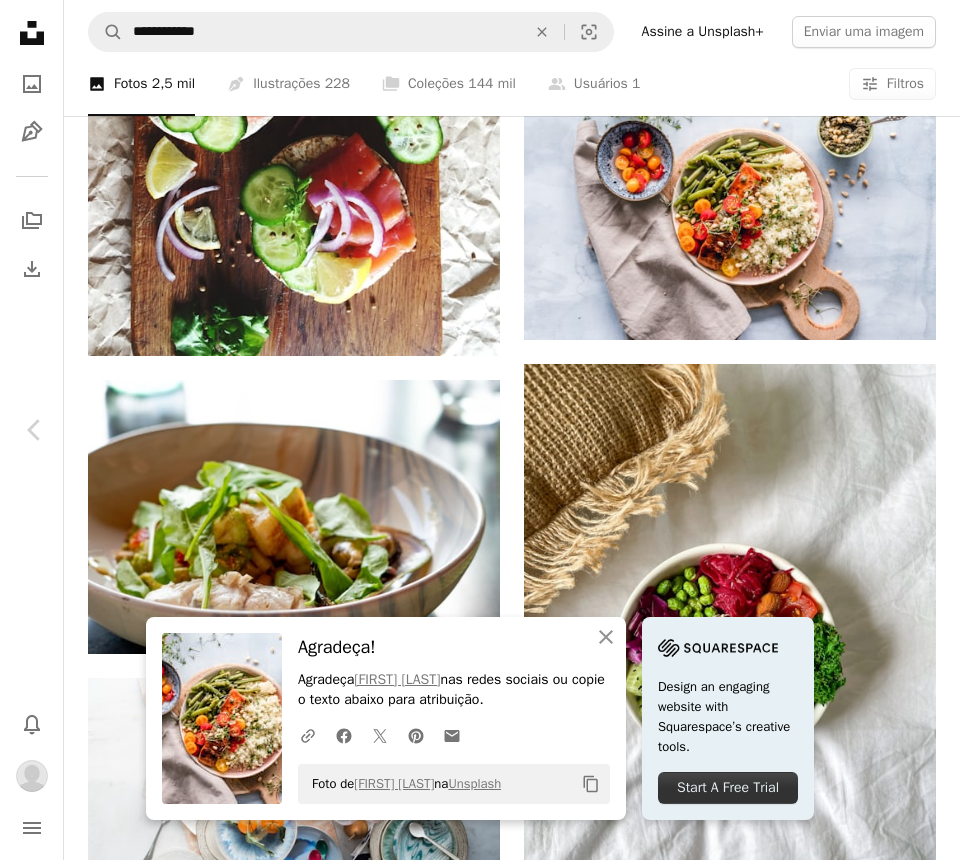click on "A plus sign" at bounding box center [727, 5275] 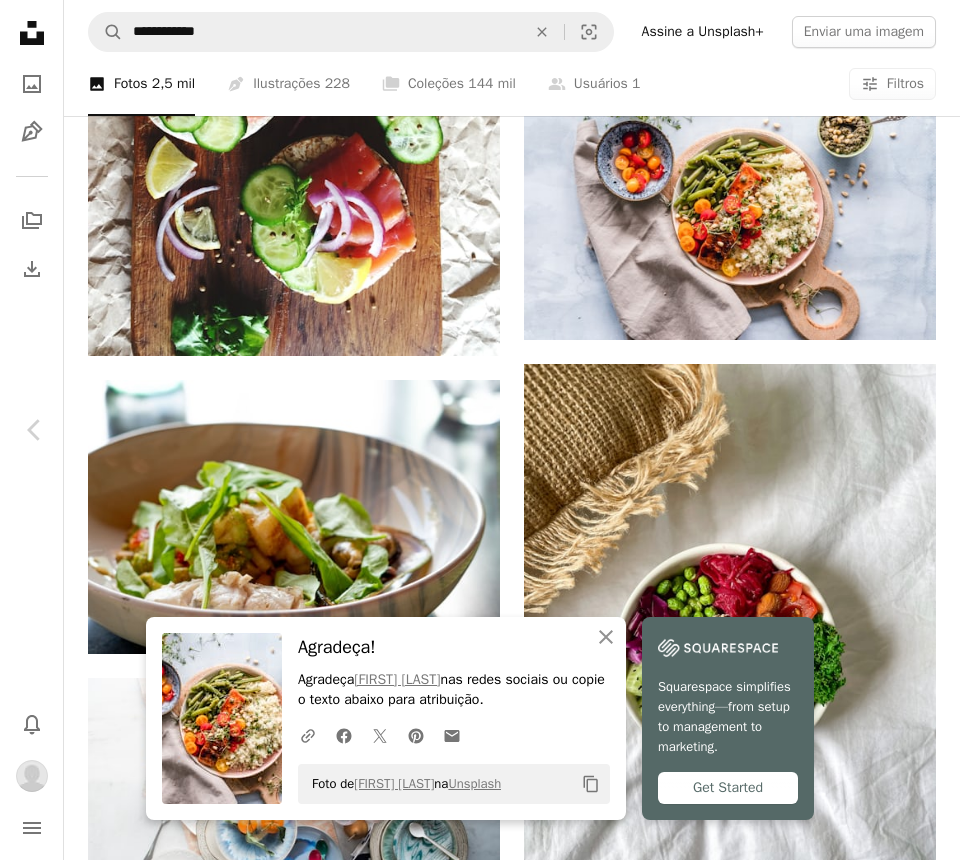 click on "30 fotos" at bounding box center (631, 5578) 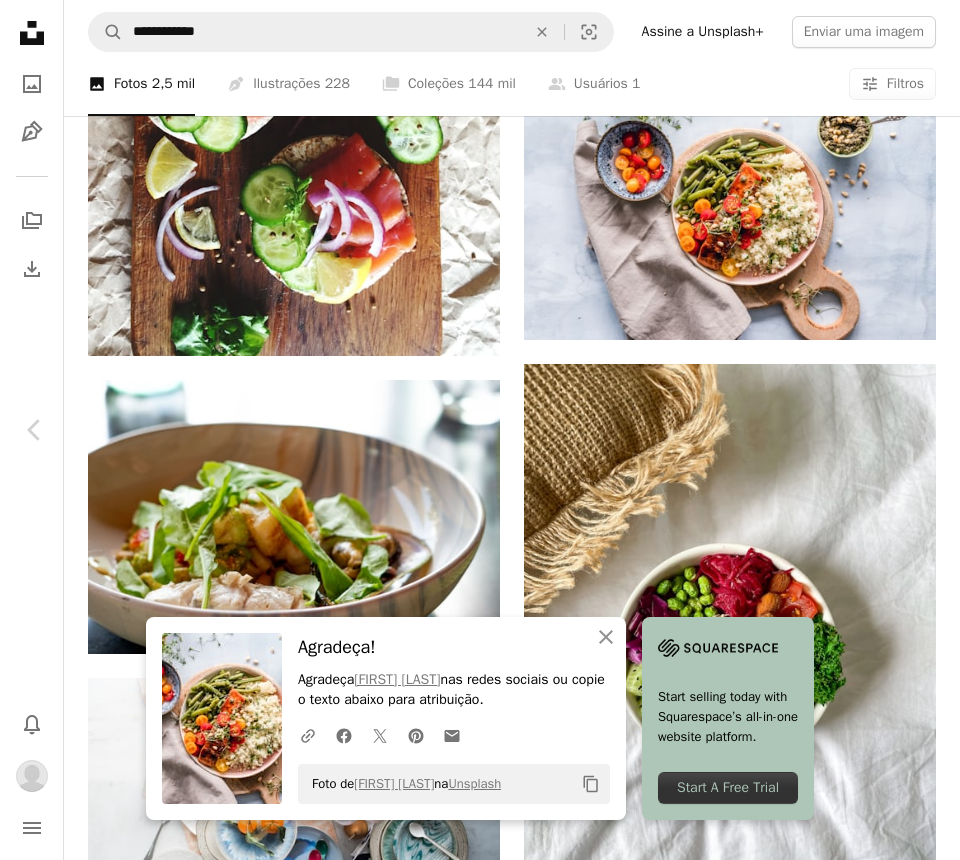 scroll, scrollTop: 1142, scrollLeft: 0, axis: vertical 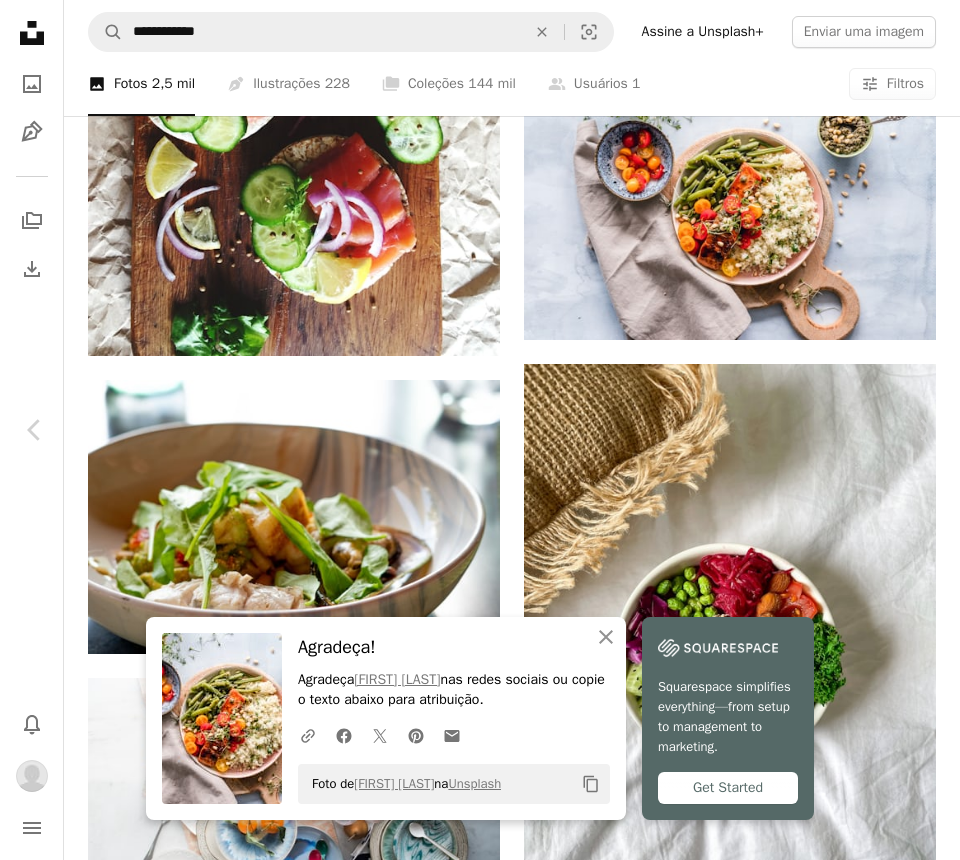 click on "31 fotos" at bounding box center (631, 5578) 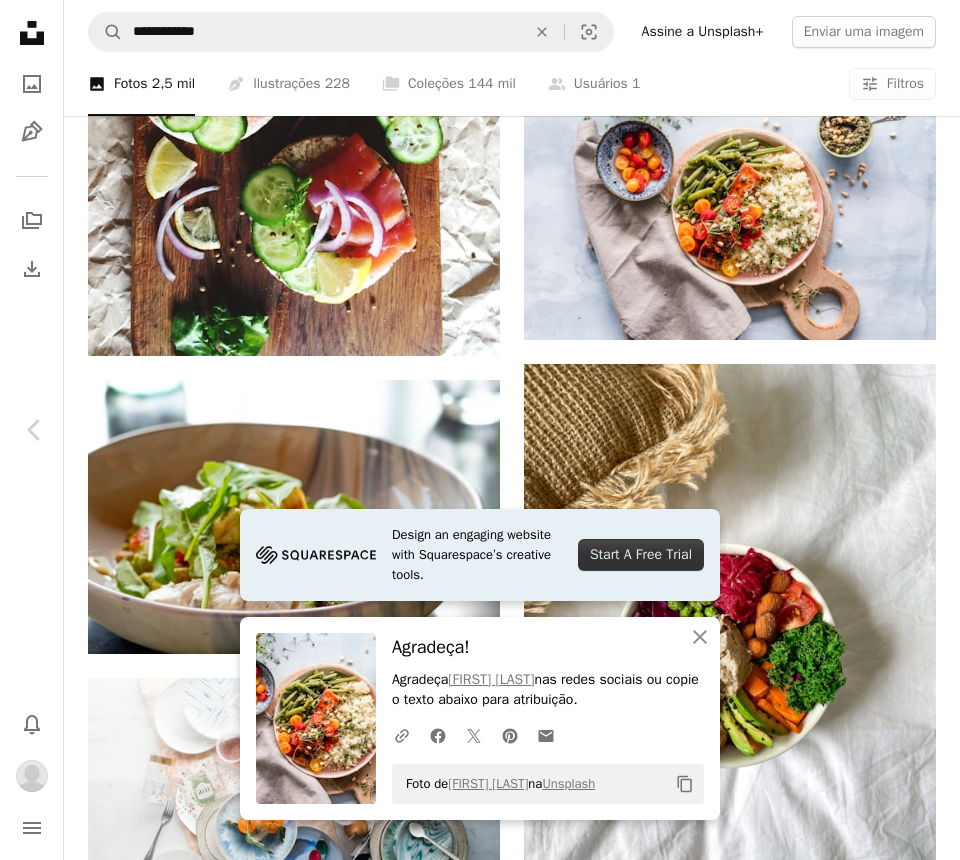 click on "A plus sign" 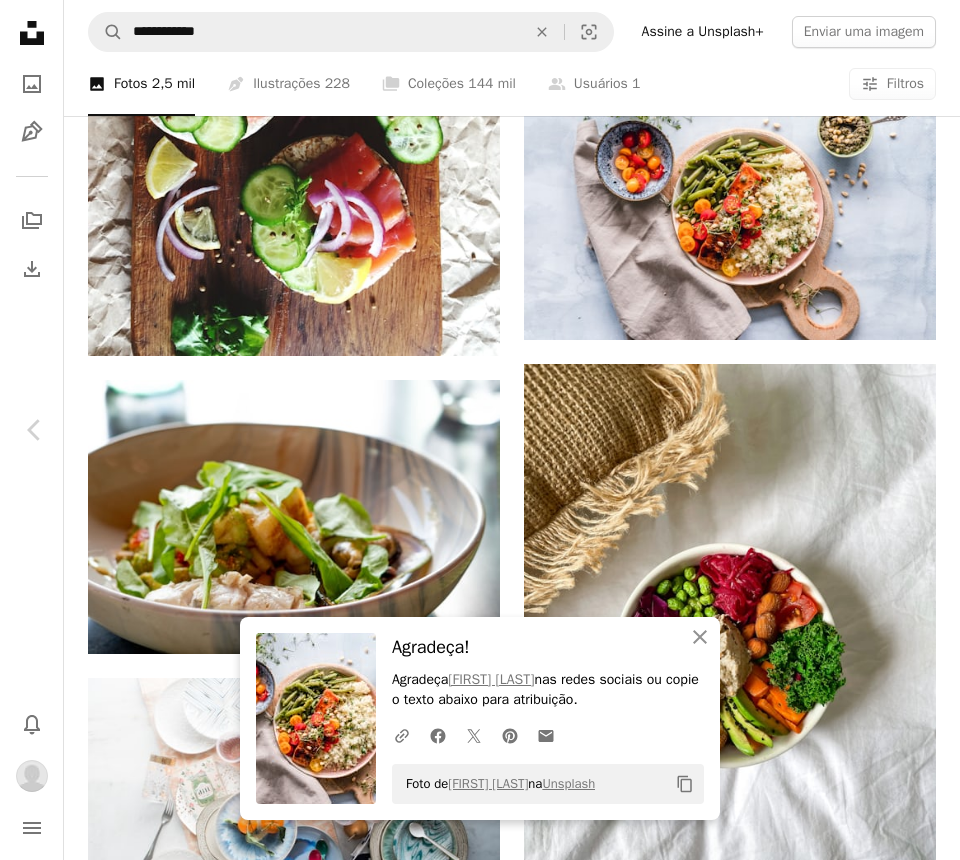 click on "32 fotos" at bounding box center [631, 5578] 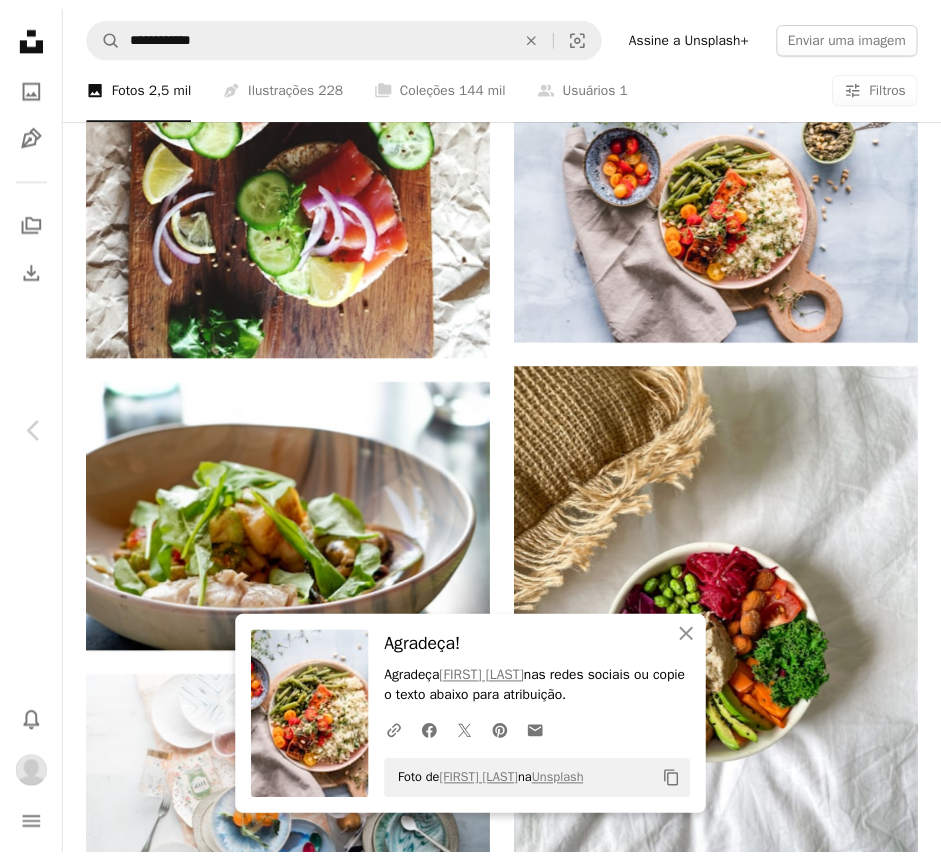 scroll, scrollTop: 2663, scrollLeft: 0, axis: vertical 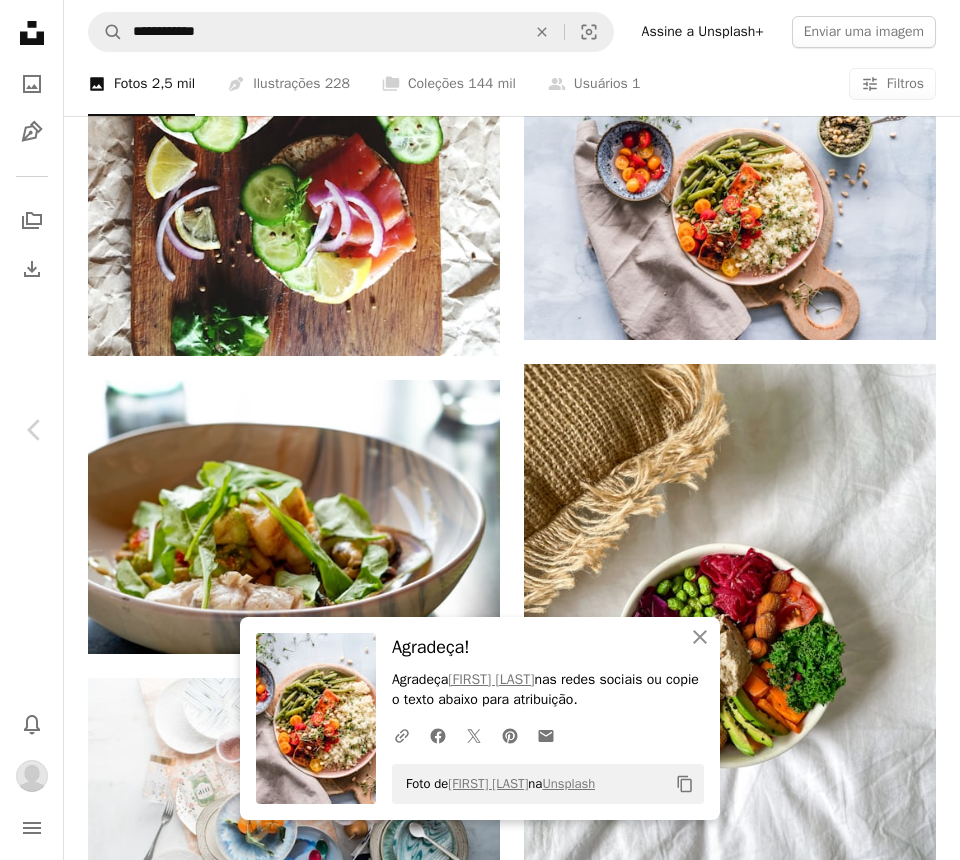 click on "An X shape Chevron left Chevron right An X shape Fechar Agradeça! Agradeça Ella Olsson nas redes sociais ou copie o texto abaixo para atribuição. A URL sharing icon (chains) Facebook icon X (formerly Twitter) icon Pinterest icon An envelope Foto de Ella Olsson na Unsplash Copy content Ella Olsson ellaolsson A heart A plus sign Baixar Chevron down Zoom in Visualizações 38.529.341 Downloads 222.370 Destaque em Fotos , Saúde e Bem-Estar , Comida e Bebida A forward-right arrow Compartilhar Info icon Informações More Actions Calendar outlined Publicada em 15 de janeiro de 2019 Camera Canon, EOS 6D Mark II Safety Uso gratuito sob a Licença da Unsplash Saúde cozimento Alimentação saudável saudável fotografia de alimentos estilo de vida saudável salmão Diabetes prato holístico nutricionista balcão de cozinha balcão quinoa feijão verde diabético Nutricionista nutricionista alimento planta Pesquise imagens premium relacionadas na iStock | Economize 20% com o código UNSPLASH20" at bounding box center [480, 5658] 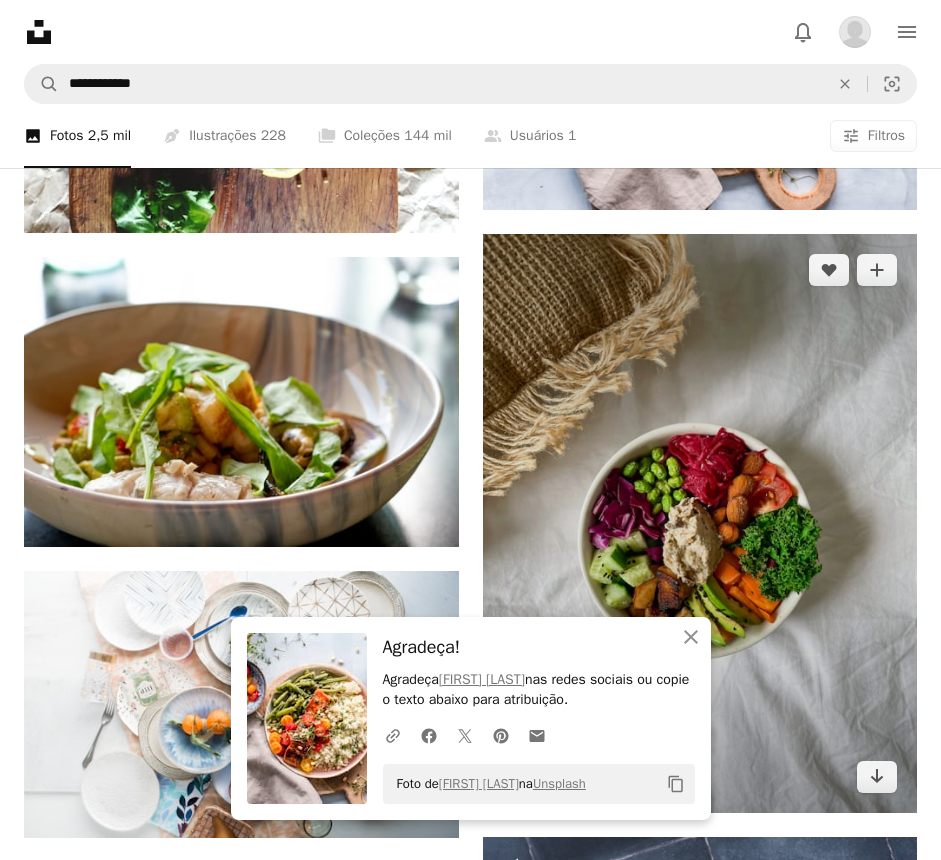 scroll, scrollTop: 1204, scrollLeft: 0, axis: vertical 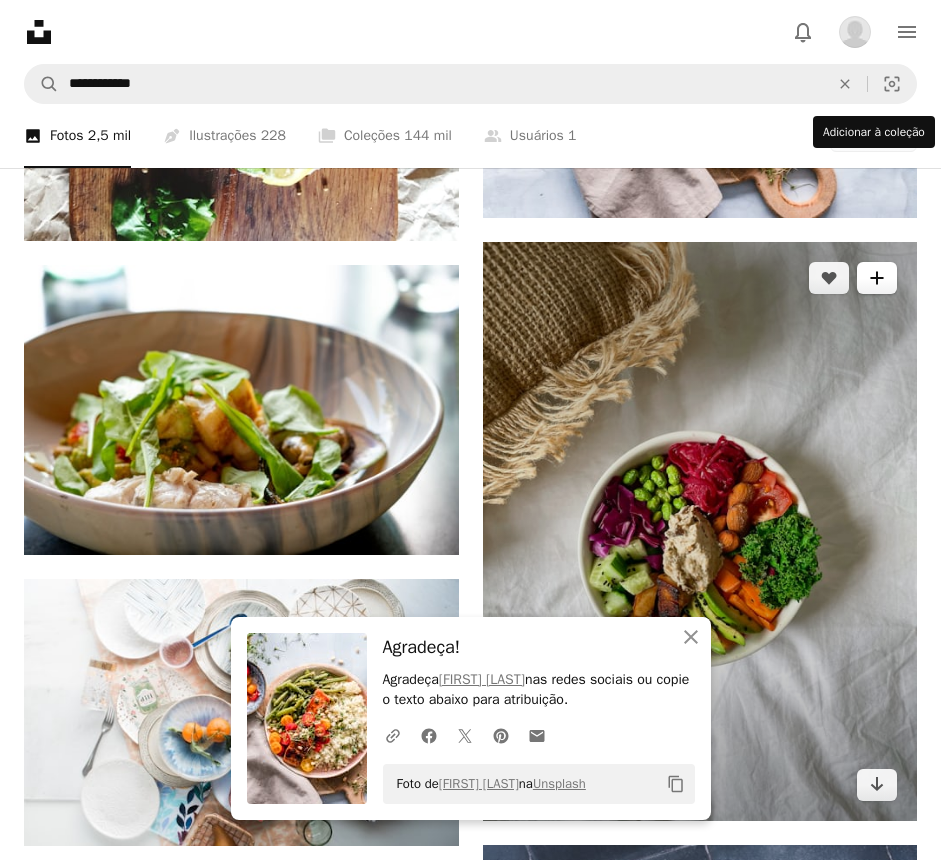 click on "A plus sign" at bounding box center (877, 278) 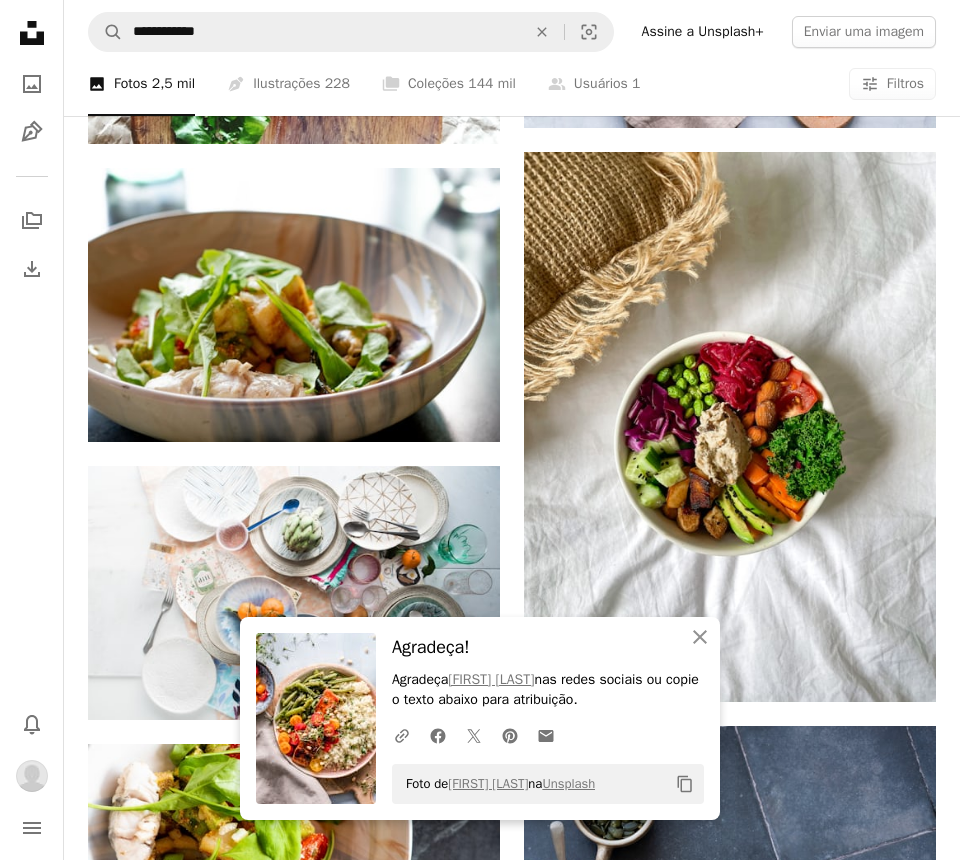 click on "A lock food" at bounding box center (621, 5388) 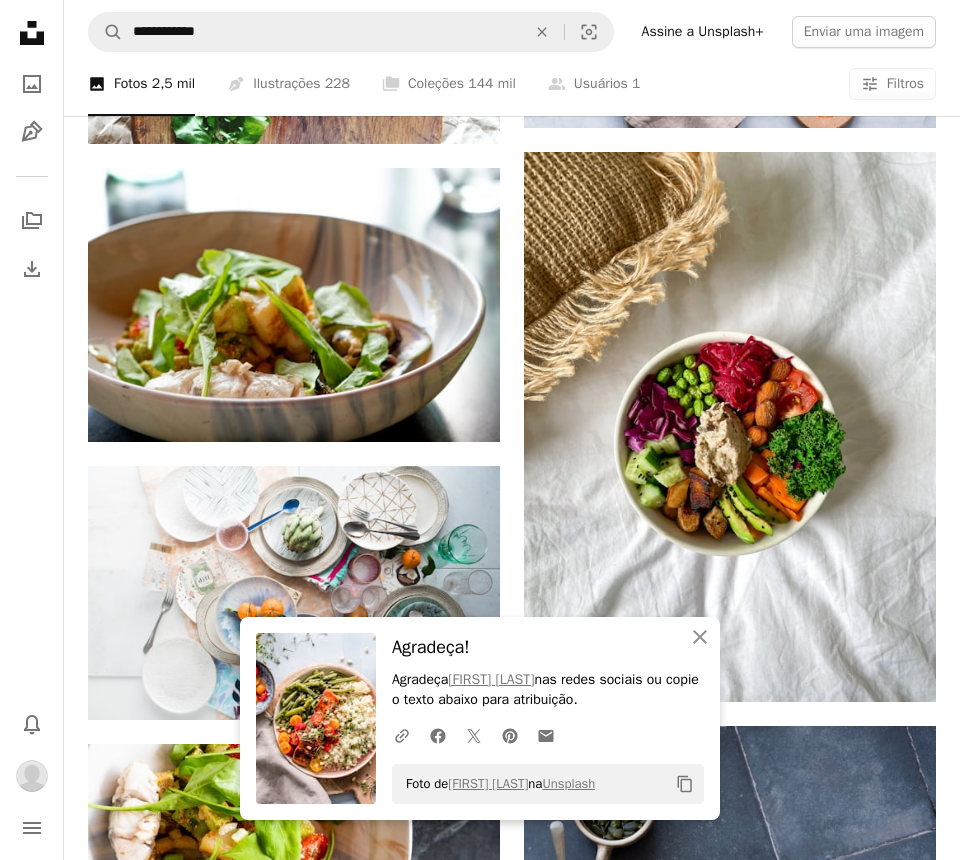click on "[FIRST] [LAST] Para Unsplash+" at bounding box center [480, 5446] 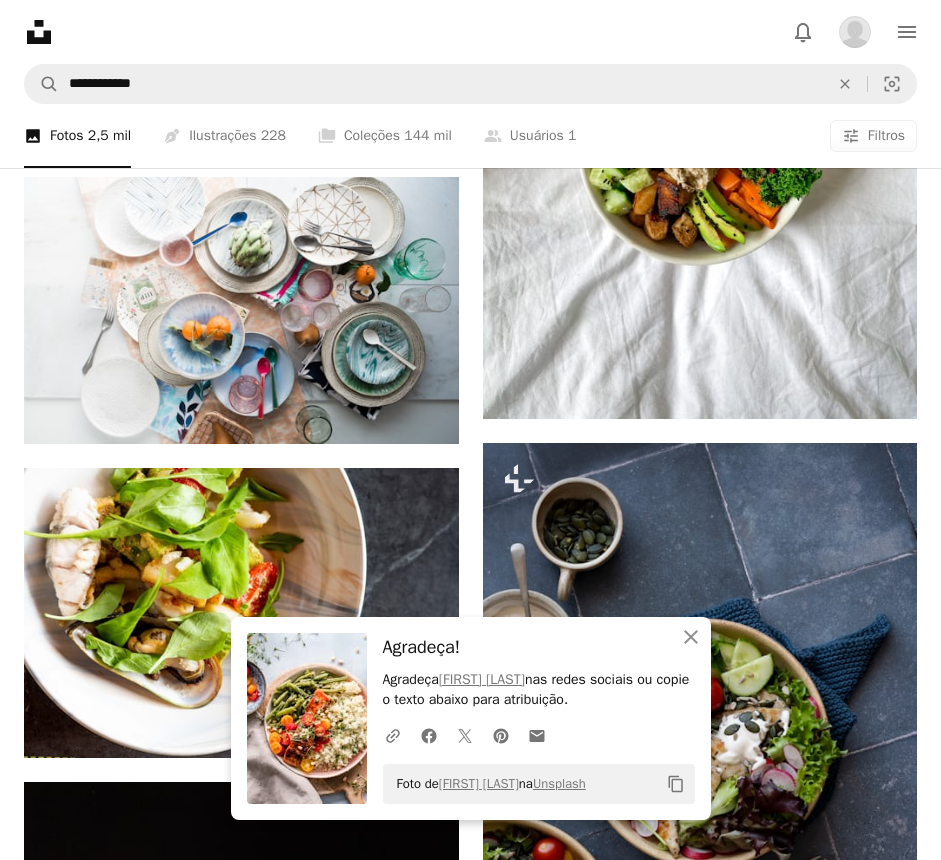 scroll, scrollTop: 1613, scrollLeft: 0, axis: vertical 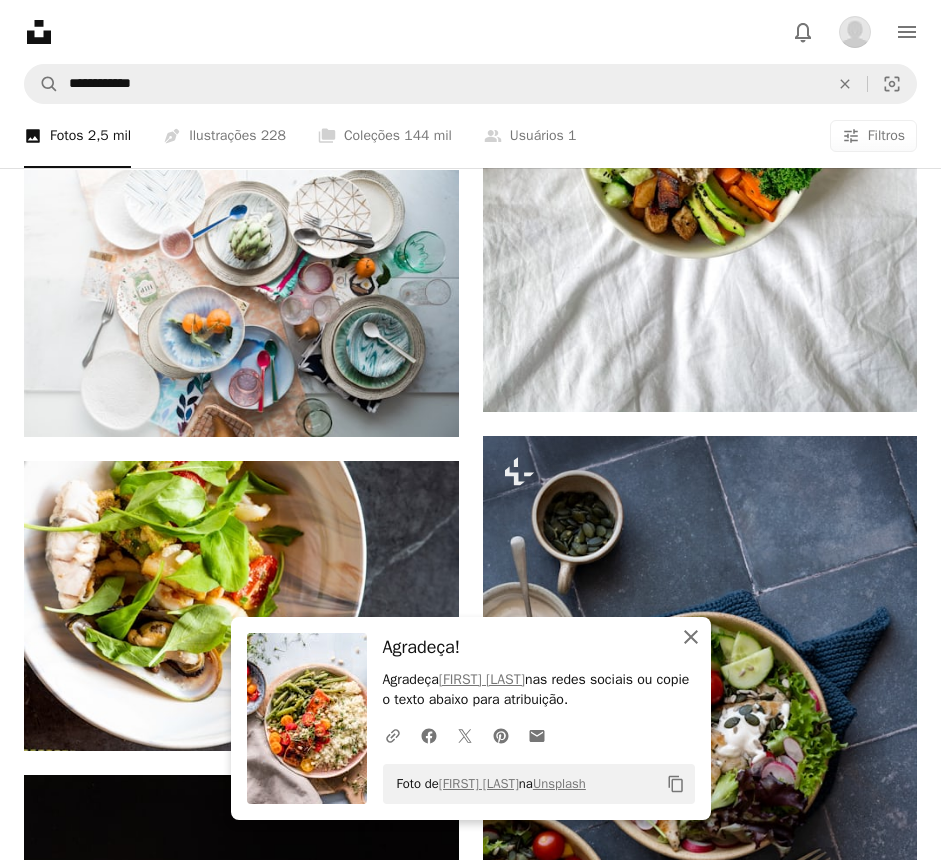 click 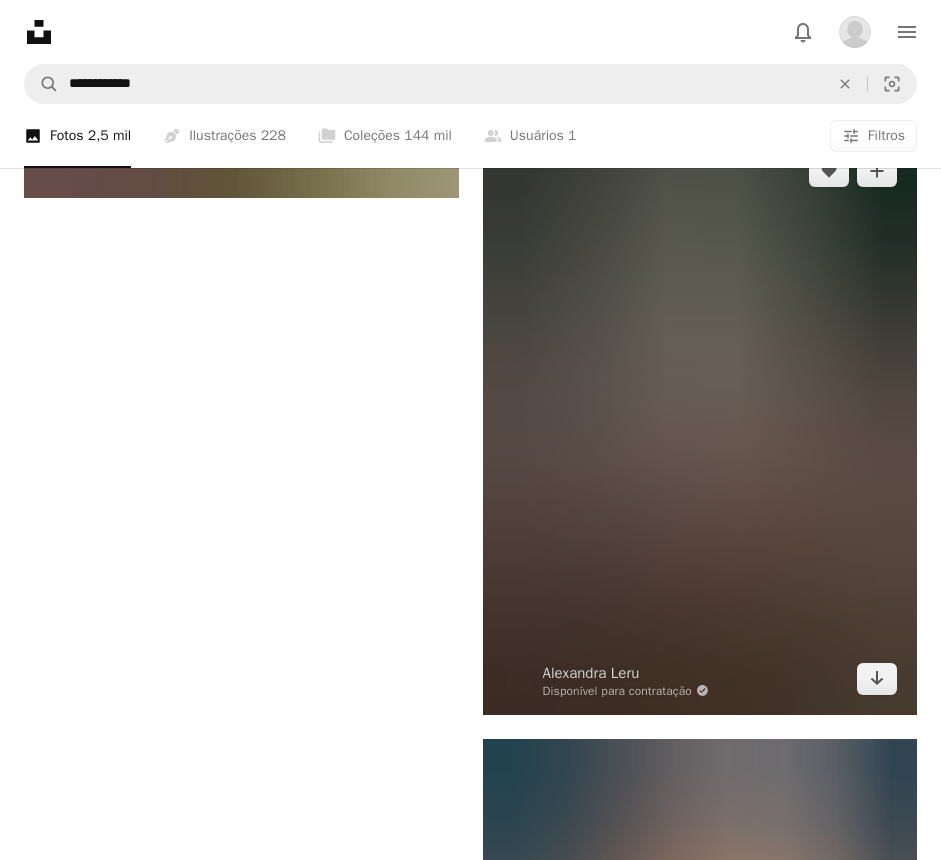scroll, scrollTop: 4846, scrollLeft: 0, axis: vertical 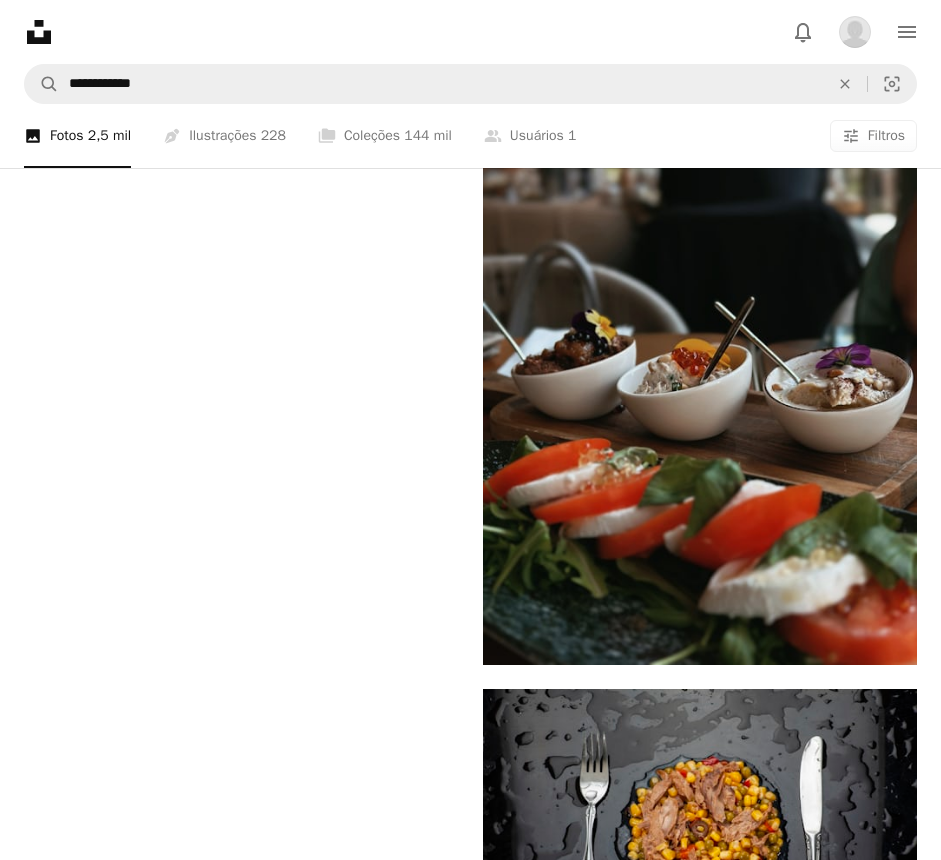 click on "Carregar mais" at bounding box center [470, 1058] 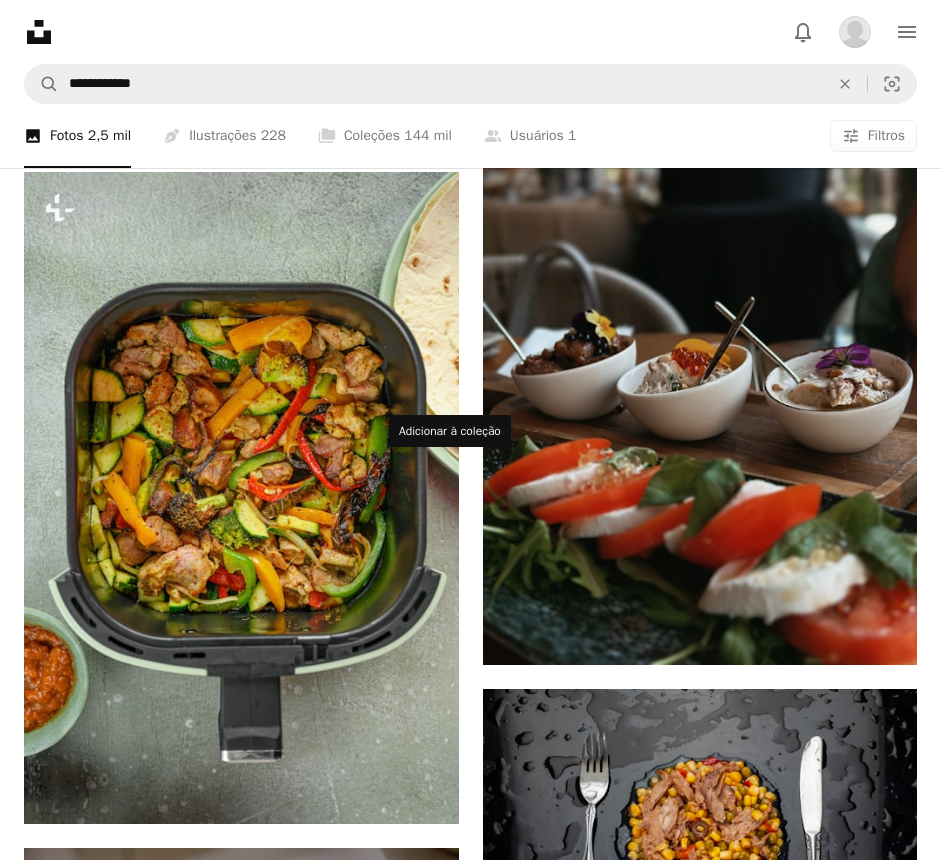 click 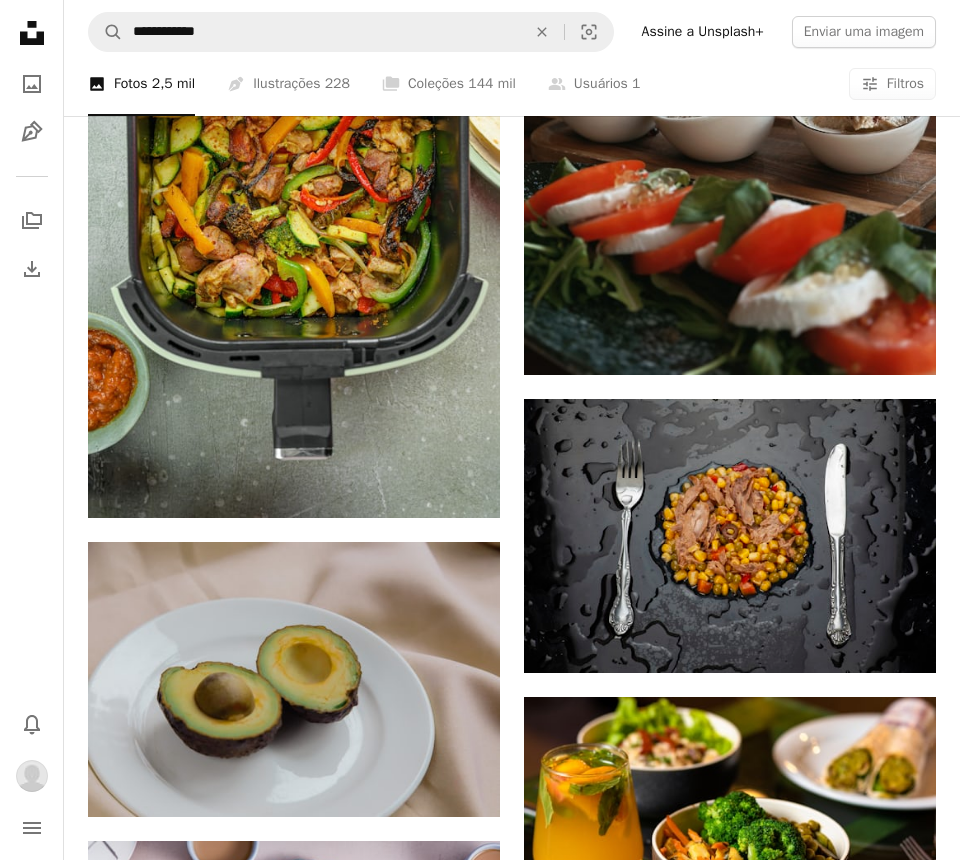 click on "A checkmark A plus sign 34 fotos A lock food" at bounding box center (631, 4656) 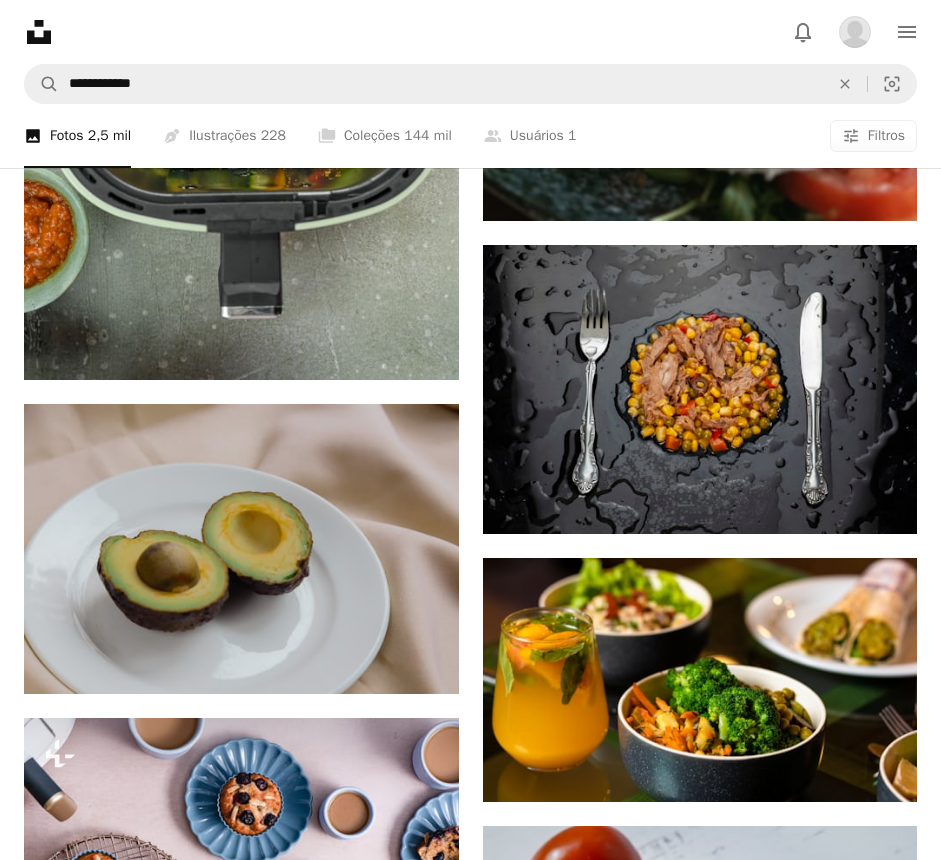 scroll, scrollTop: 5329, scrollLeft: 0, axis: vertical 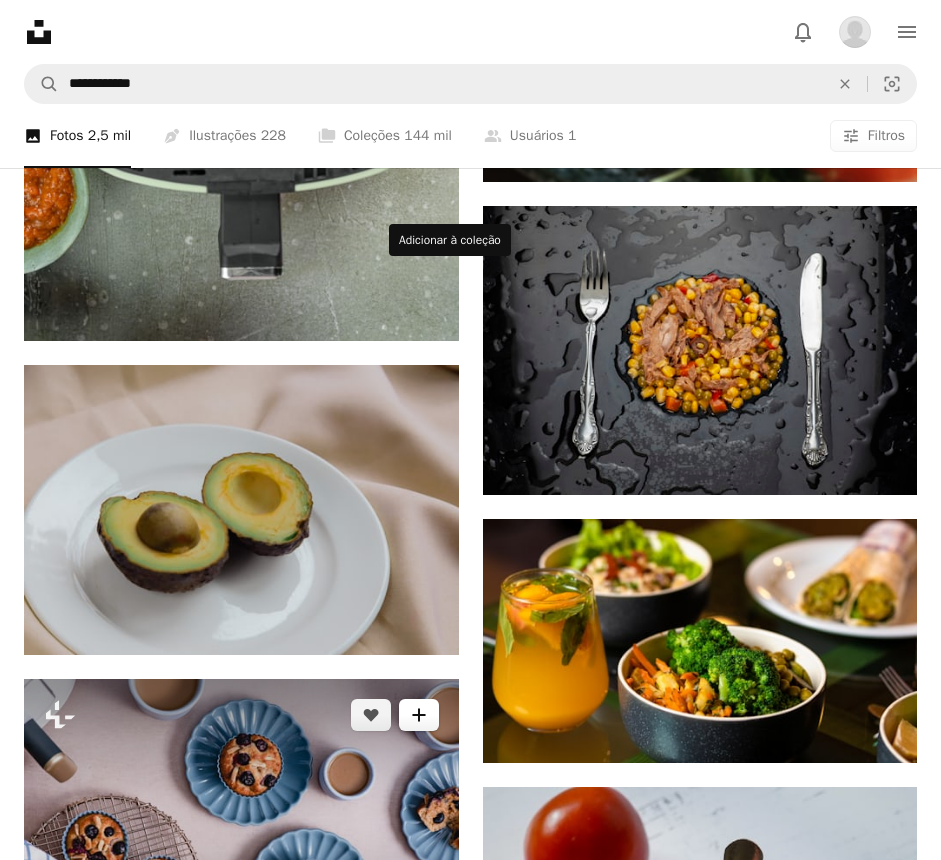 click on "A plus sign" 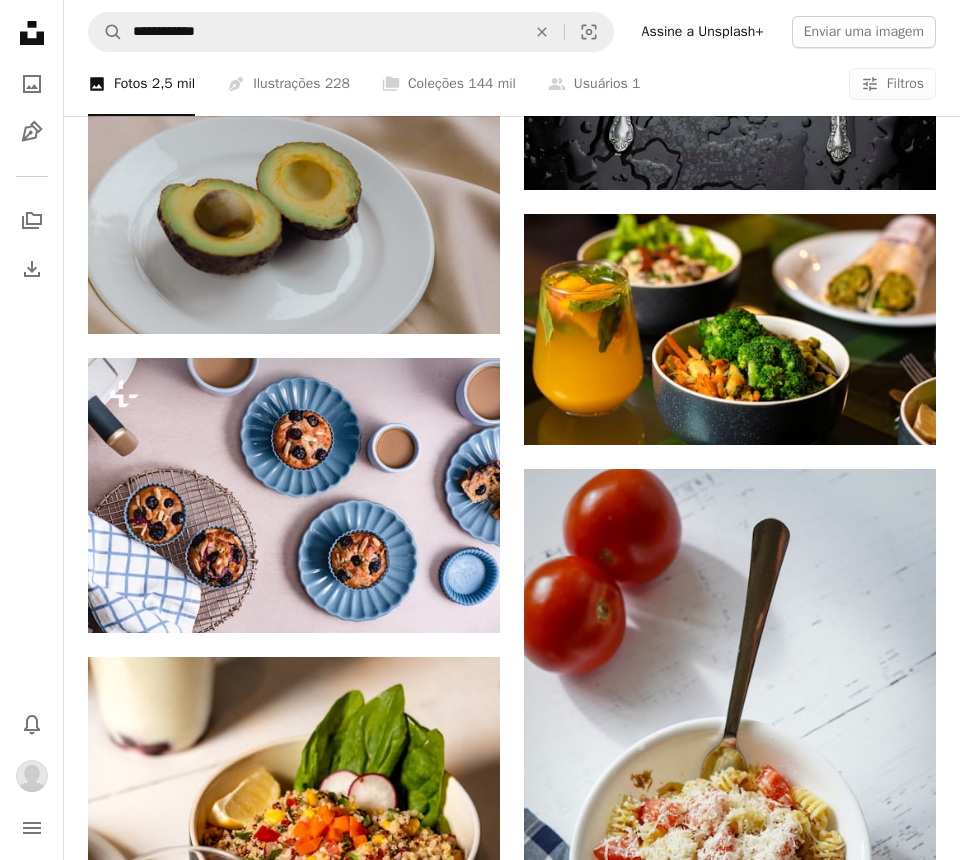 click on "A lock food" at bounding box center [621, 4181] 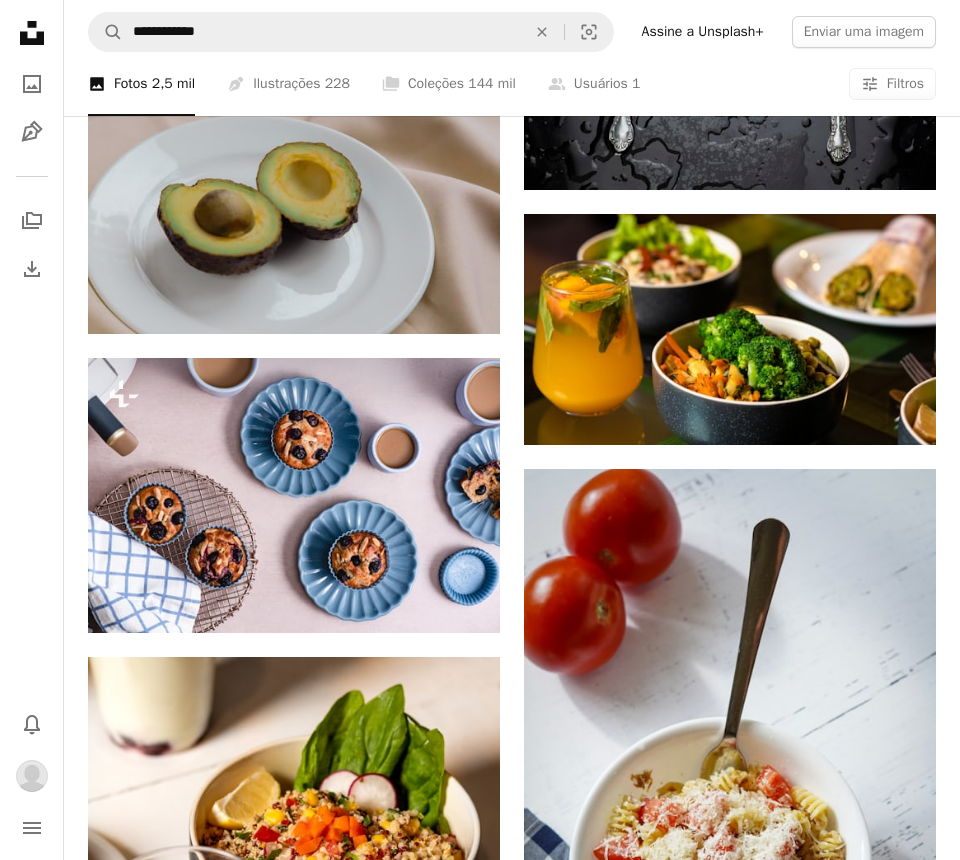 click on "An X shape Adicionar à coleção Criar uma nova coleção A checkmark A minus sign 36 fotos A lock food A checkmark A plus sign 4 fotos A lock healhty core A checkmark A plus sign 8 fotos corpos A checkmark A plus sign 6 fotos A lock Peso, fita, etc Criar nova coleção Nome 60 Descrição  (opcional) 250 Tornar a coleção privada A lock Cancelar Criar coleção" at bounding box center [480, 4239] 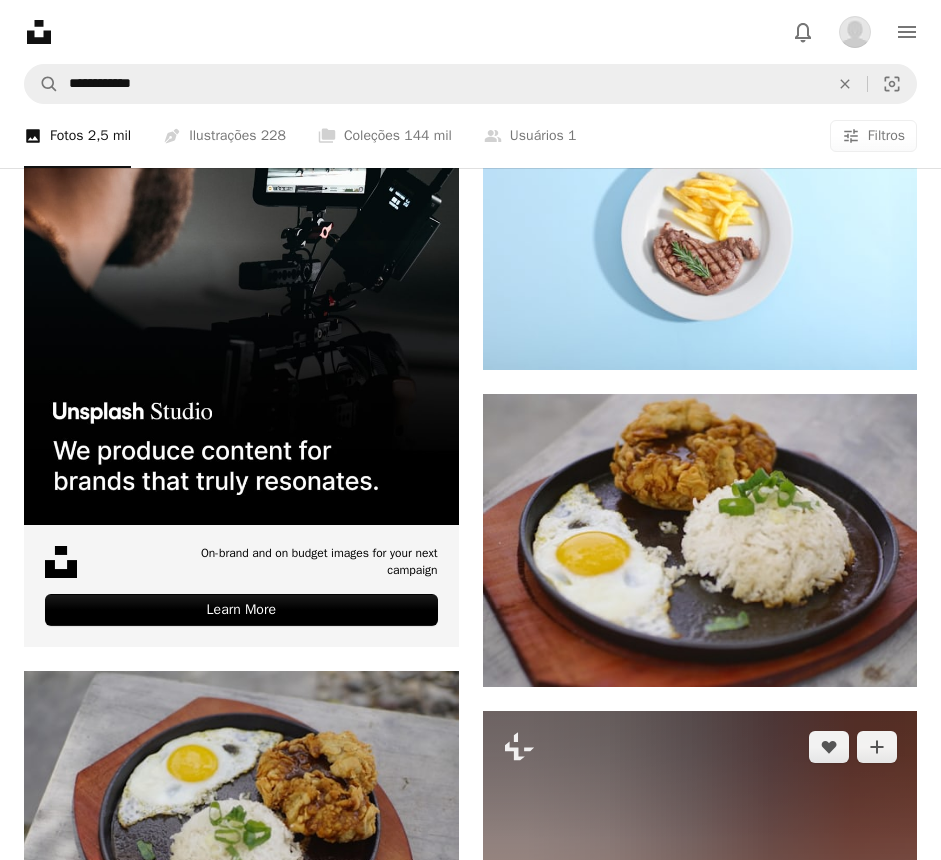 scroll, scrollTop: 6675, scrollLeft: 0, axis: vertical 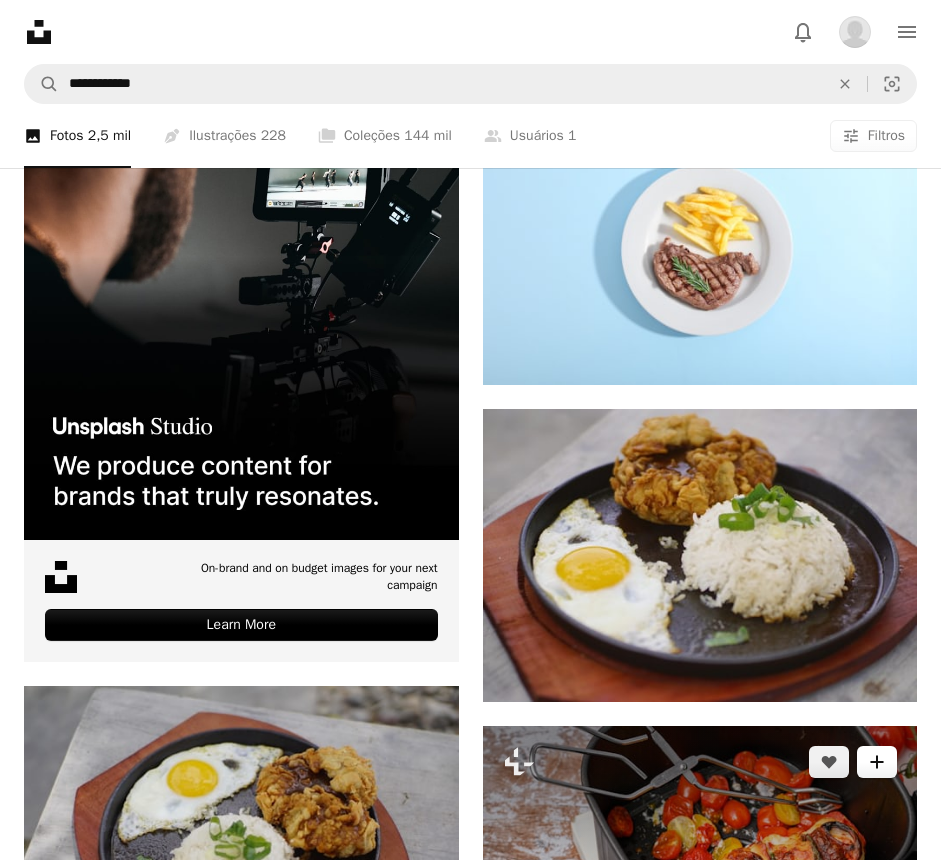 click 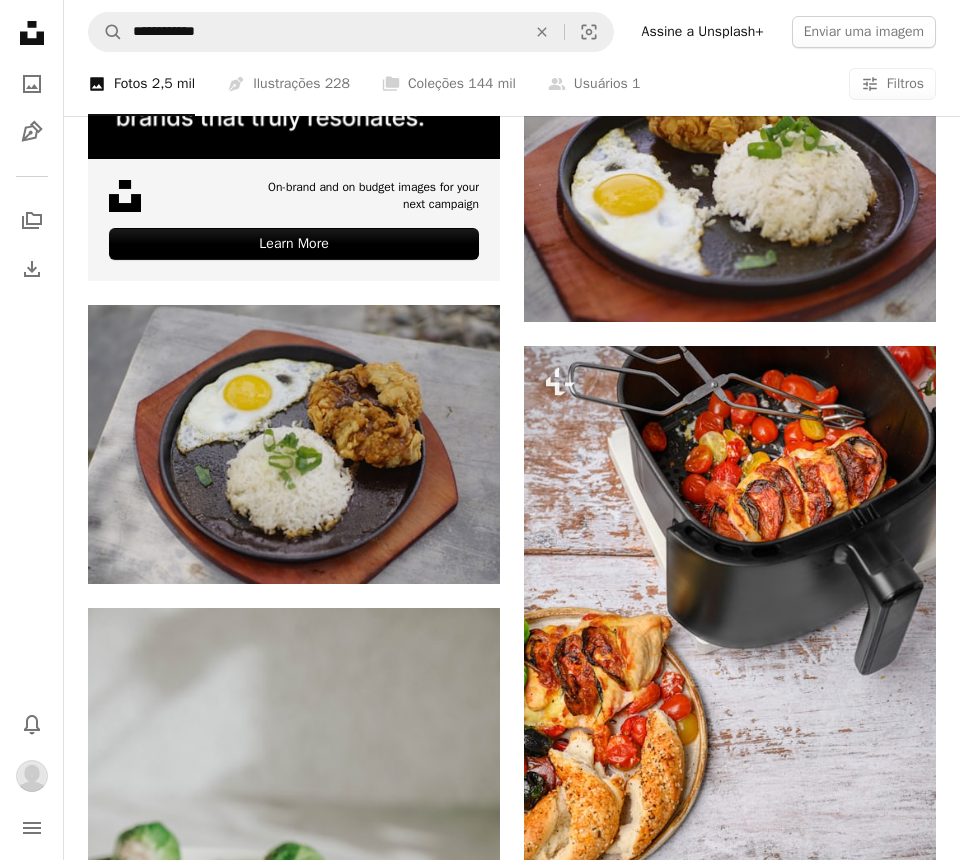 click on "A lock food" at bounding box center [621, 6818] 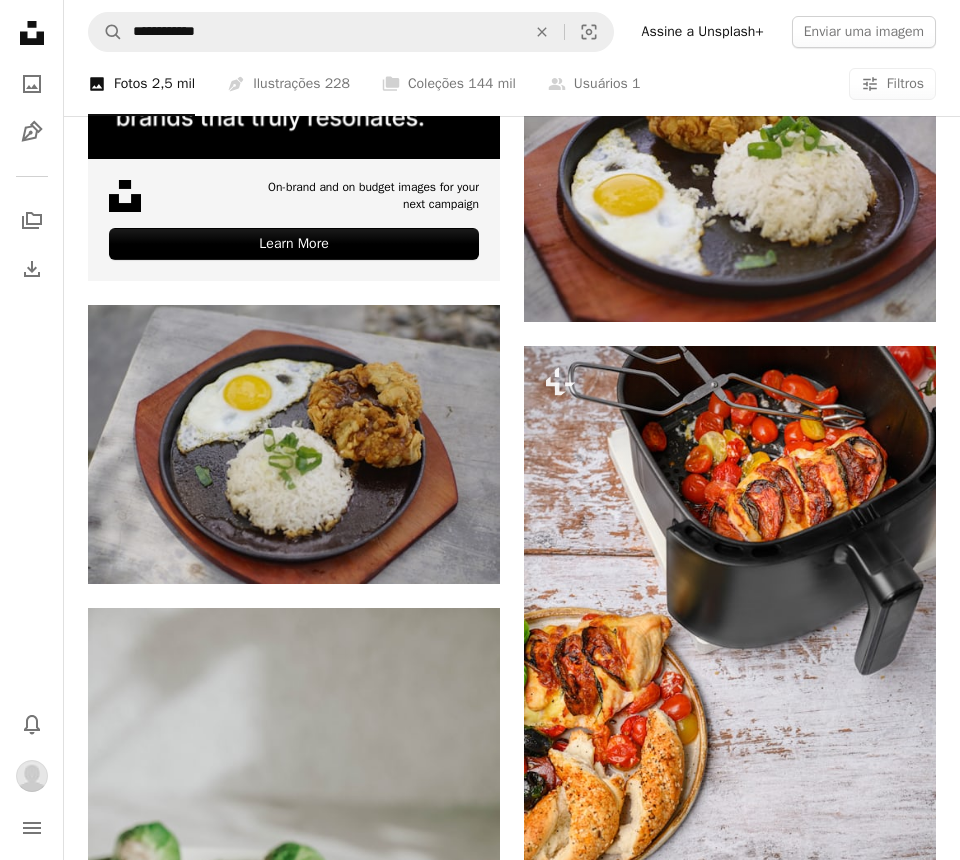 click on "An X shape Adicionar à coleção Criar uma nova coleção A checkmark A minus sign 37 fotos A lock food A checkmark A plus sign 4 fotos A lock healhty core A checkmark A plus sign 8 fotos corpos A checkmark A plus sign 6 fotos A lock Peso, fita, etc Criar nova coleção Nome 60 Descrição  (opcional) 250 Tornar a coleção privada A lock Cancelar Criar coleção" at bounding box center (480, 6876) 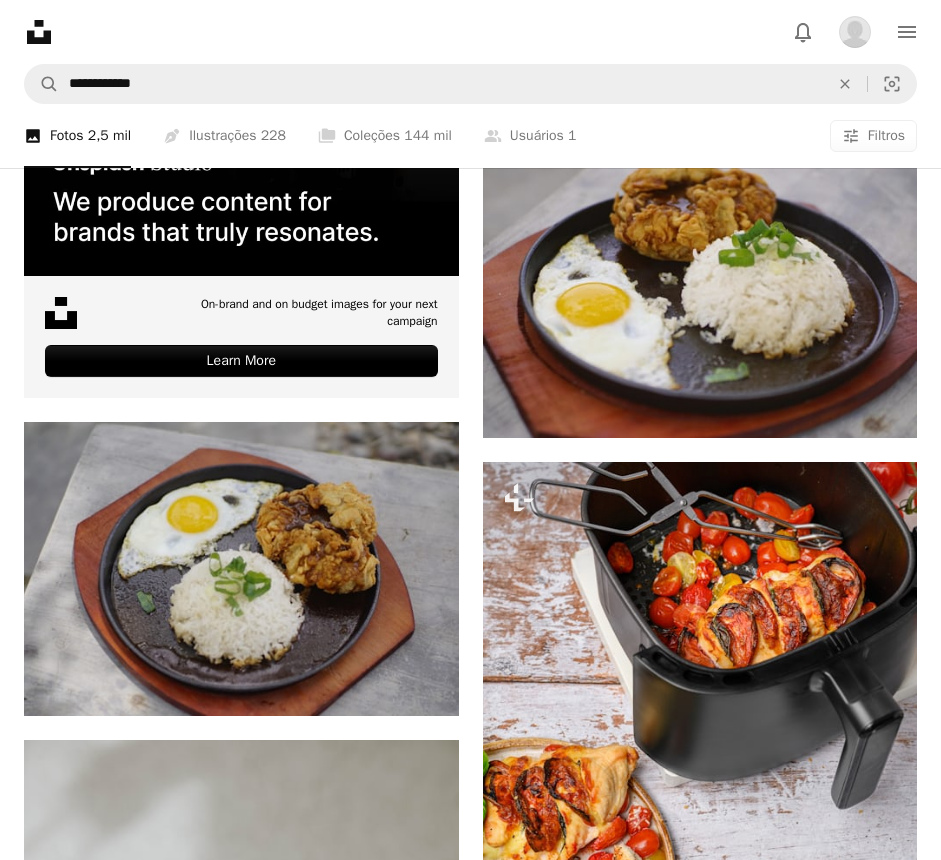 scroll, scrollTop: 6996, scrollLeft: 0, axis: vertical 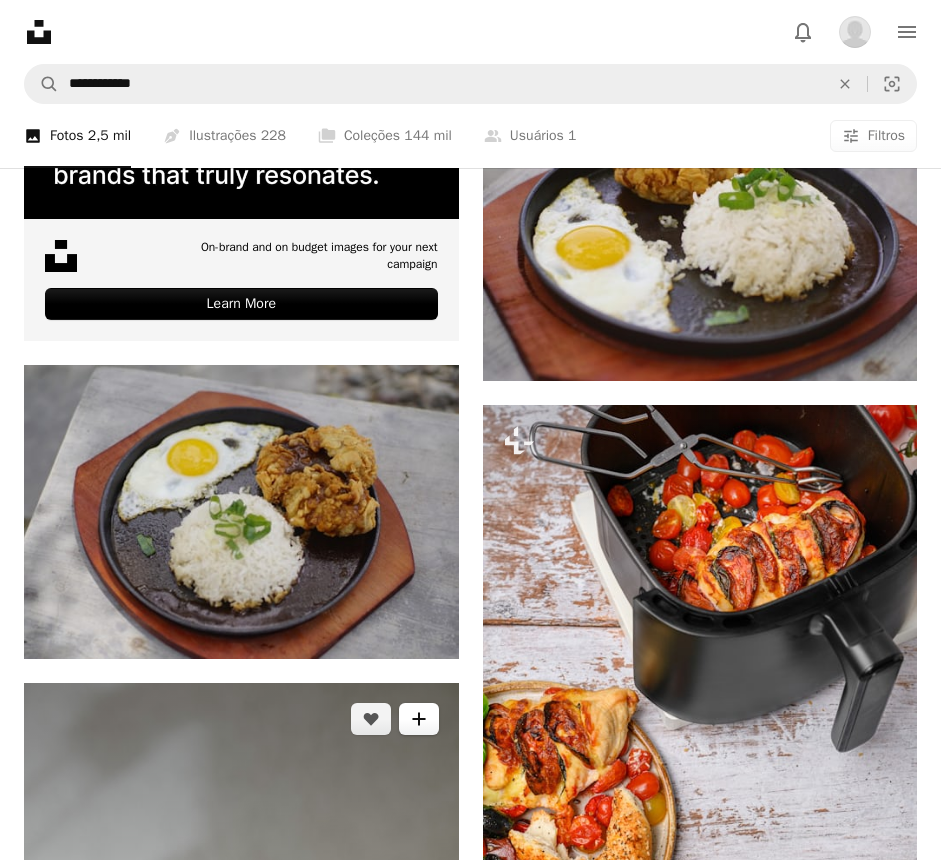 click on "A plus sign" at bounding box center (419, 719) 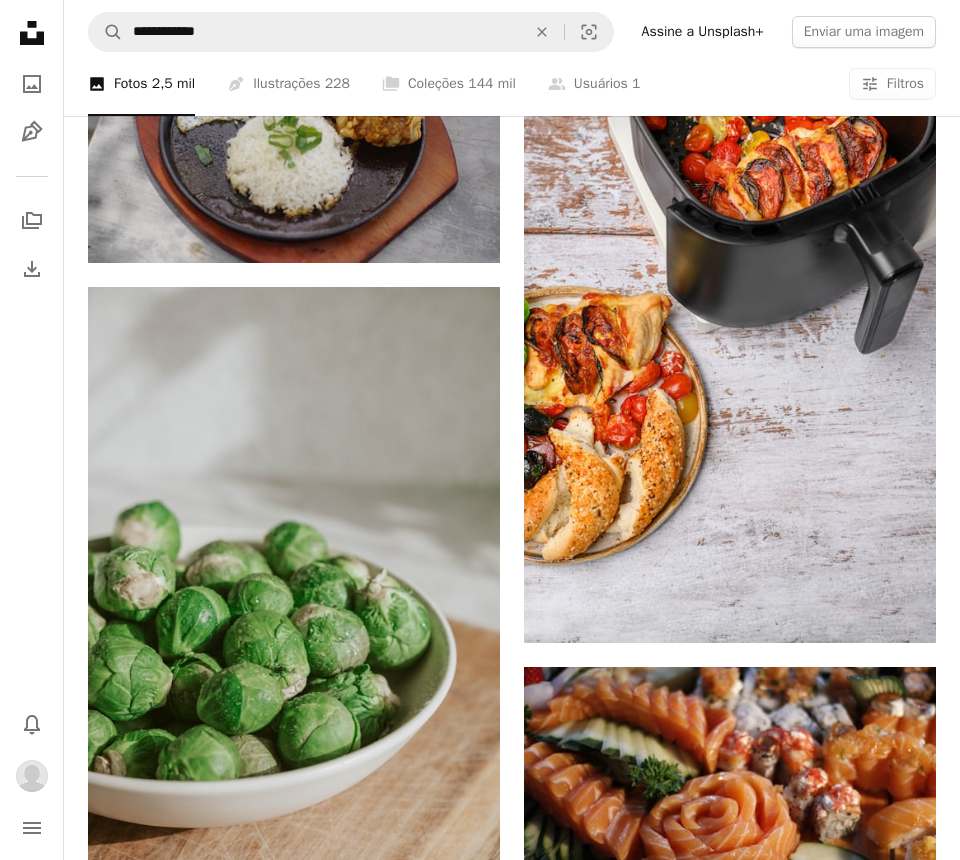 click on "37 fotos" at bounding box center (631, 6475) 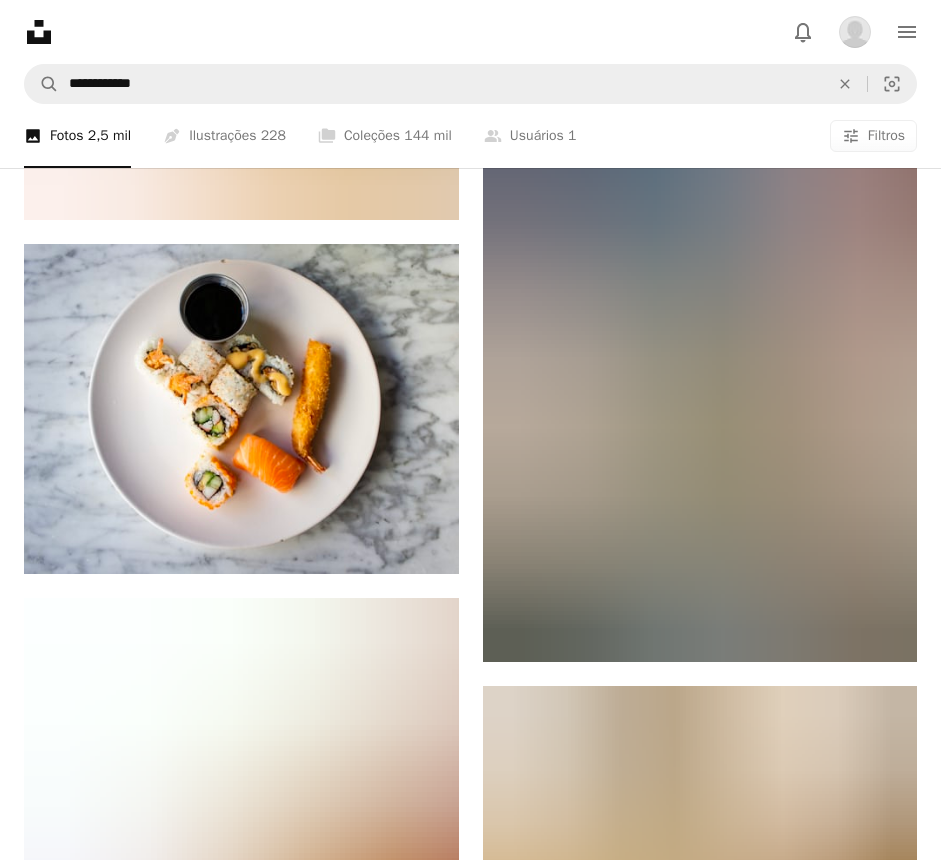 scroll, scrollTop: 13146, scrollLeft: 0, axis: vertical 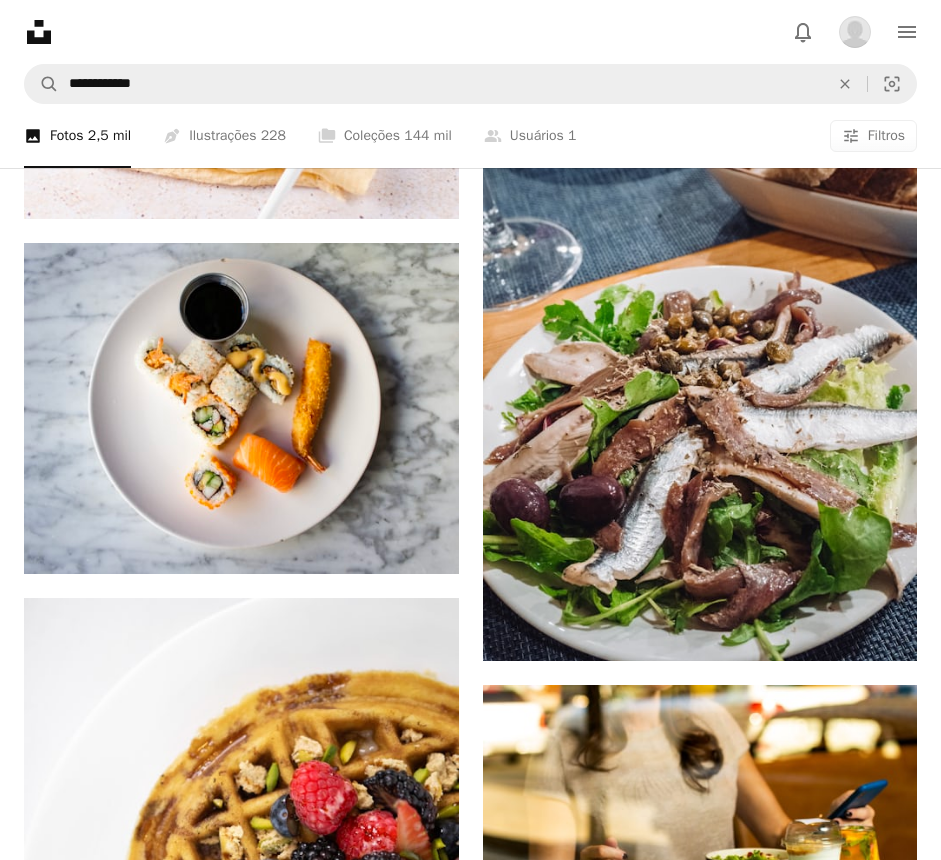click on "A plus sign" 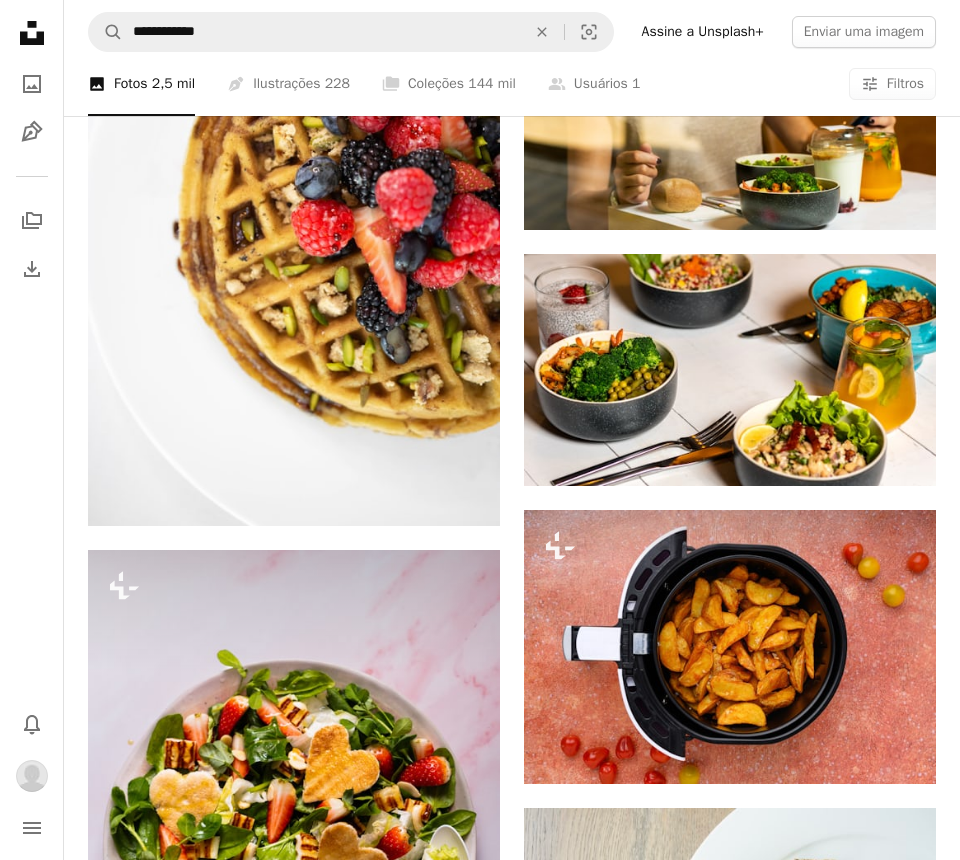 click on "38 fotos" at bounding box center [631, 4163] 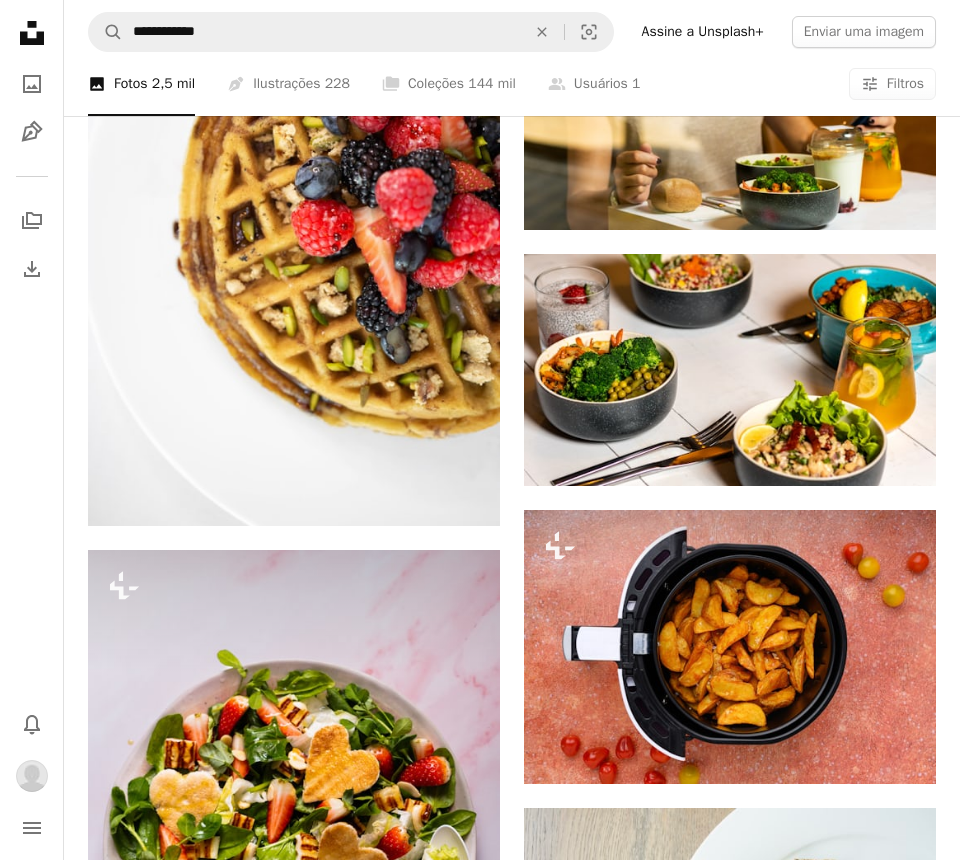 click on "An X shape Adicionar à coleção Criar uma nova coleção A checkmark A minus sign 39 fotos A lock food A checkmark A plus sign 4 fotos A lock healhty core A checkmark A plus sign 8 fotos corpos A checkmark A plus sign 6 fotos A lock Peso, fita, etc Criar nova coleção Nome 60 Descrição  (opcional) 250 Tornar a coleção privada A lock Cancelar Criar coleção" at bounding box center (480, 4243) 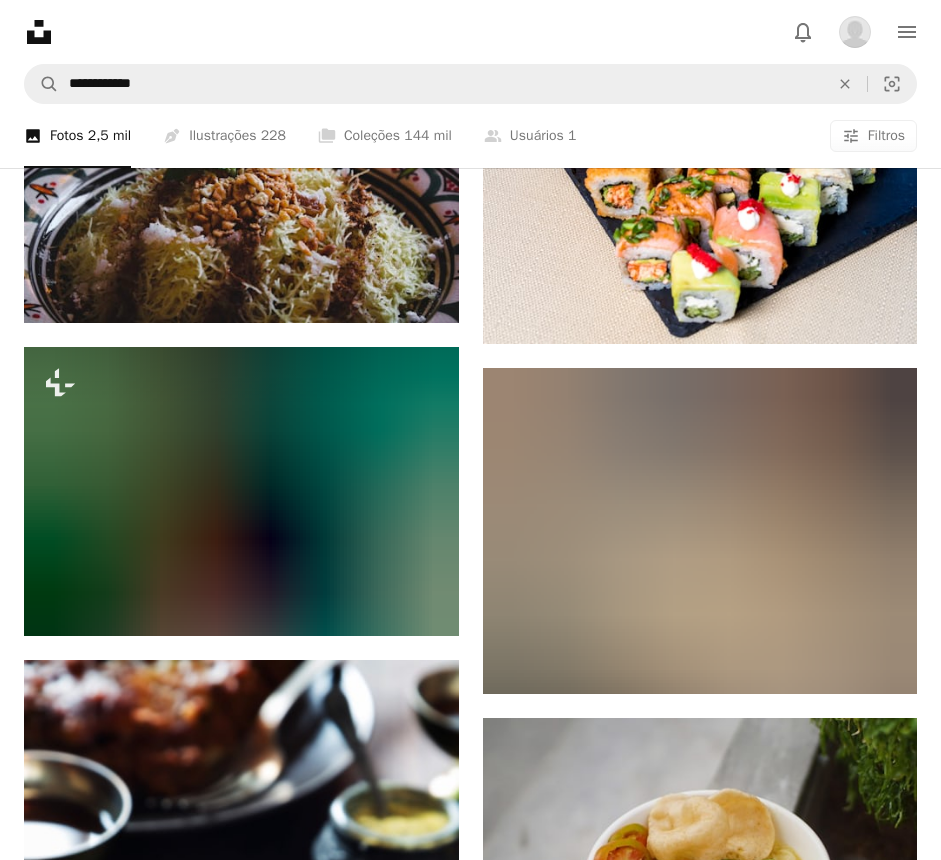 scroll, scrollTop: 15154, scrollLeft: 0, axis: vertical 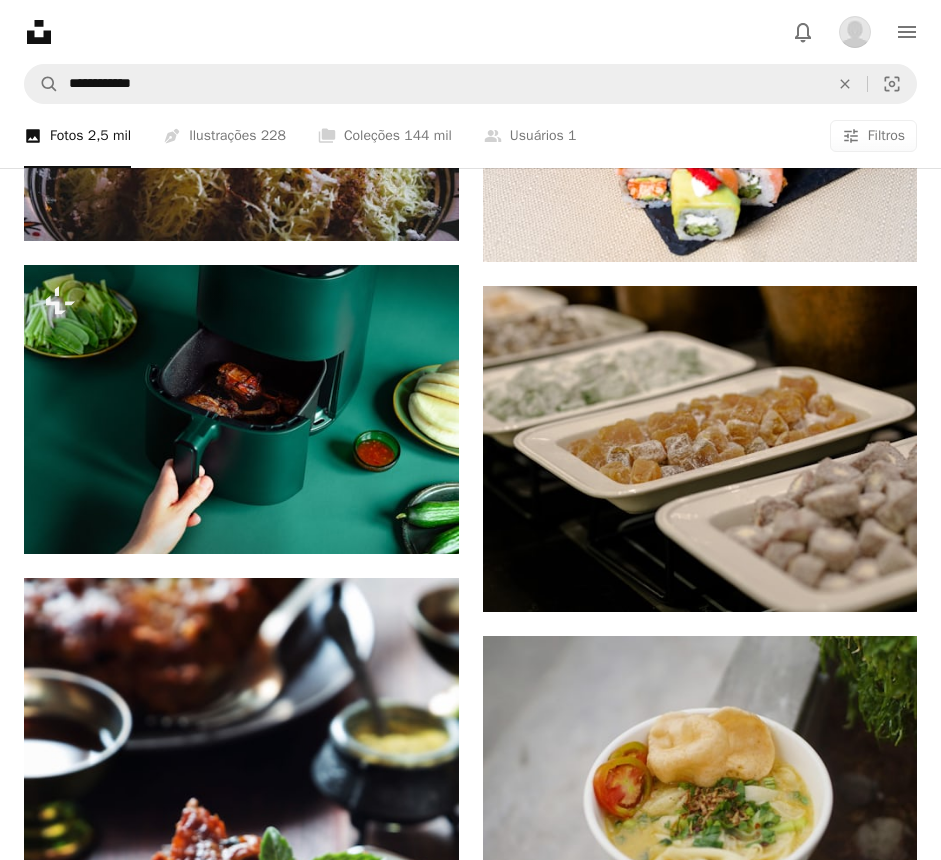 click at bounding box center [700, 2043] 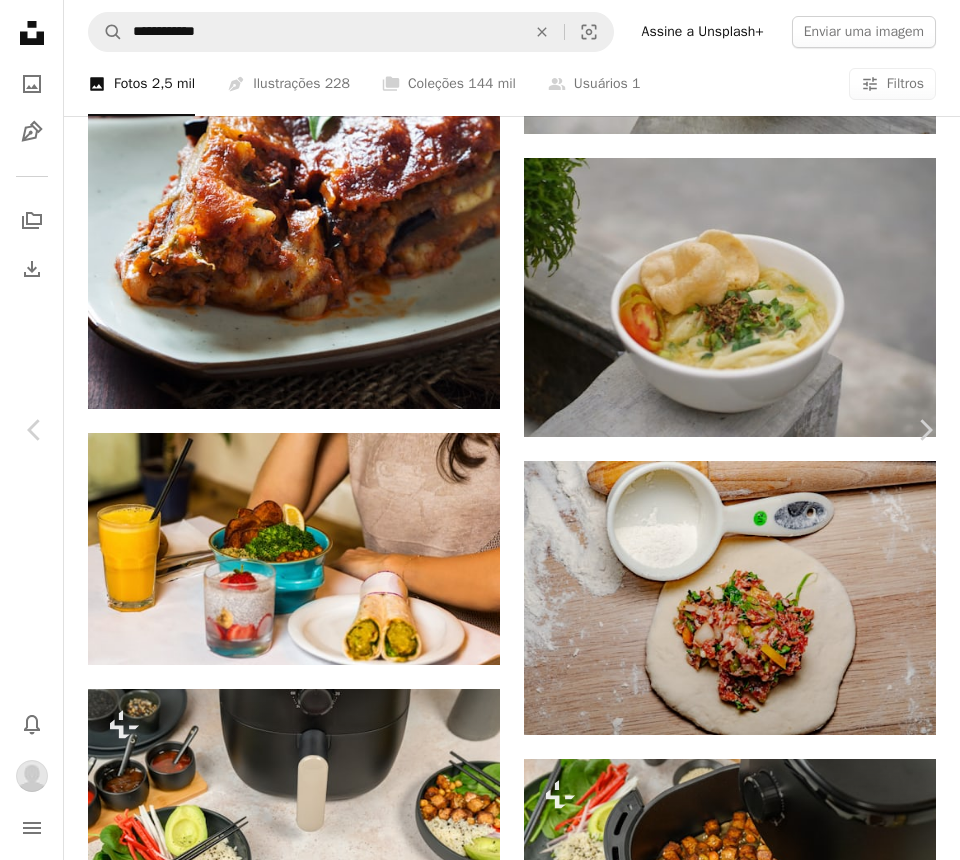 click on "An X shape Chevron left Chevron right Louis Hansel Disponível para contratação A checkmark inside of a circle A heart A plus sign Baixar Chevron down Zoom in Visualizações 2.011.040 Downloads 5.933 A forward-right arrow Compartilhar Info icon Informações More Actions Calendar outlined Publicada em 6 de julho de 2019 Camera Canon, EOS REBEL T5 Safety Uso gratuito sob a Licença da Unsplash alimento restaurante cozinha peixe chef jantar sushi saudável arroz almoço asiático Japonês refeição marisco salmão prato cozinhar culinário preparar rolar Pesquise imagens premium relacionadas na iStock | Economize 20% com o código UNSPLASH20 Ver mais na iStock ↗ Imagens relacionadas A heart A plus sign Dan Gold Disponível para contratação A checkmark inside of a circle Arrow pointing down Plus sign for Unsplash+ A heart A plus sign Curated Lifestyle Para Unsplash+ A lock Baixar A heart A plus sign Annie Spratt Arrow pointing down Plus sign for Unsplash+ A heart A plus sign Karolina Grabowska" at bounding box center (480, 5375) 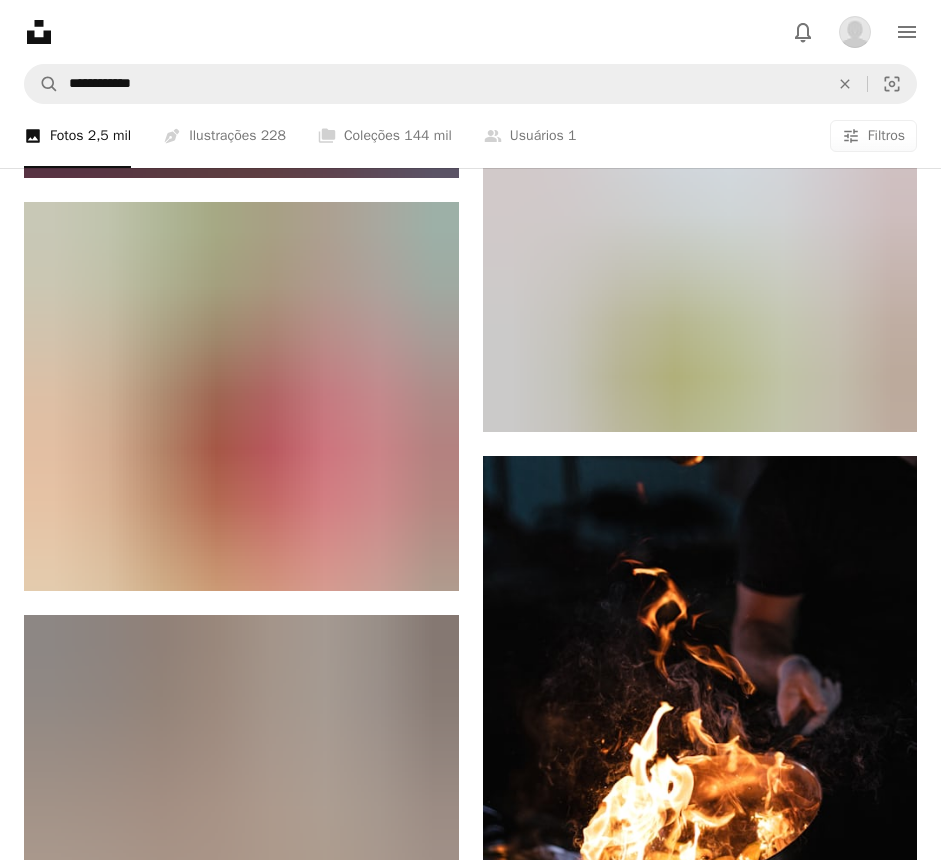 scroll, scrollTop: 22037, scrollLeft: 0, axis: vertical 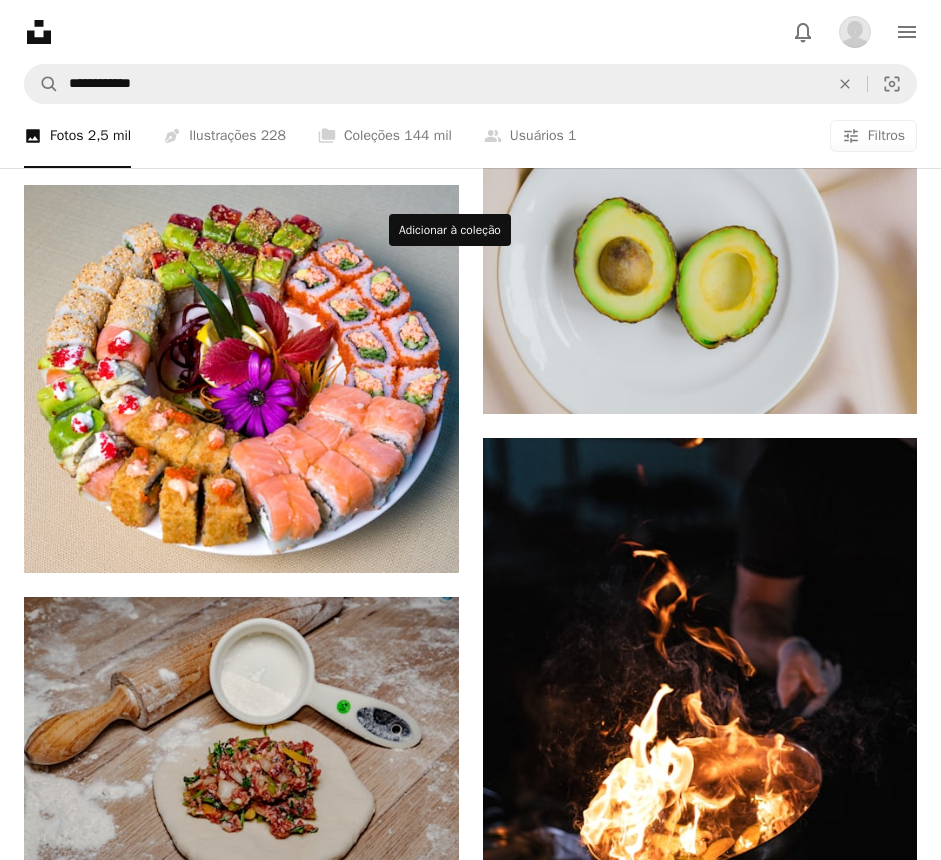 click on "A plus sign" 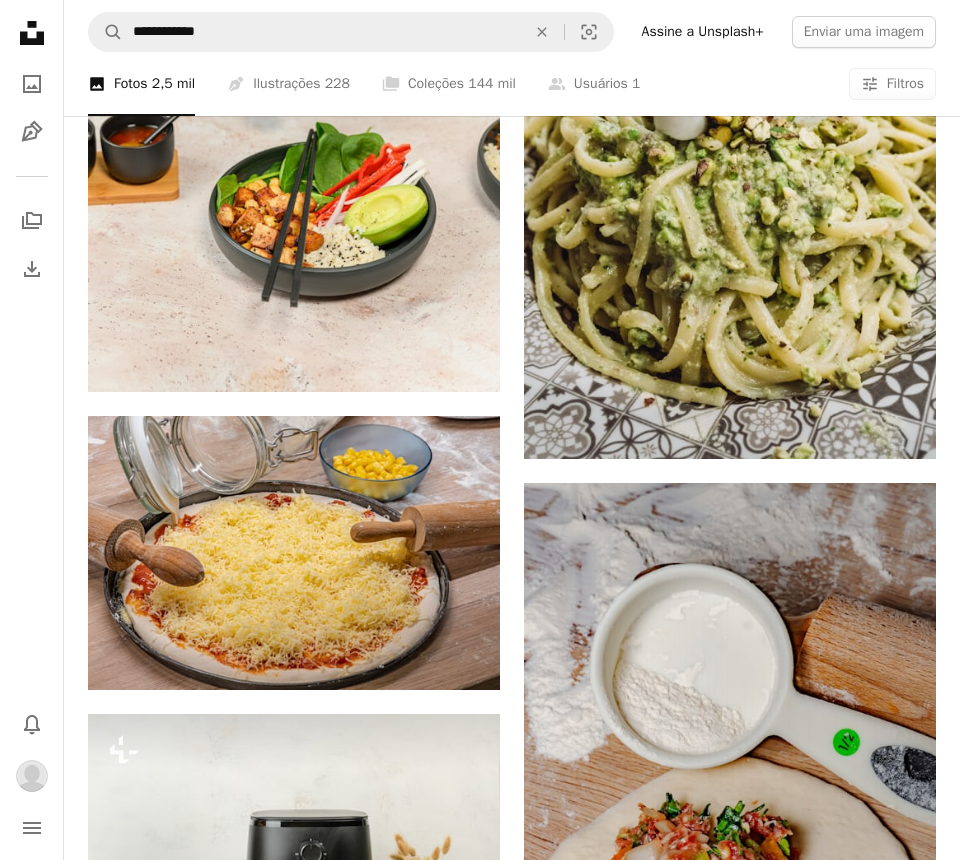 click on "A lock food" at bounding box center [621, 6187] 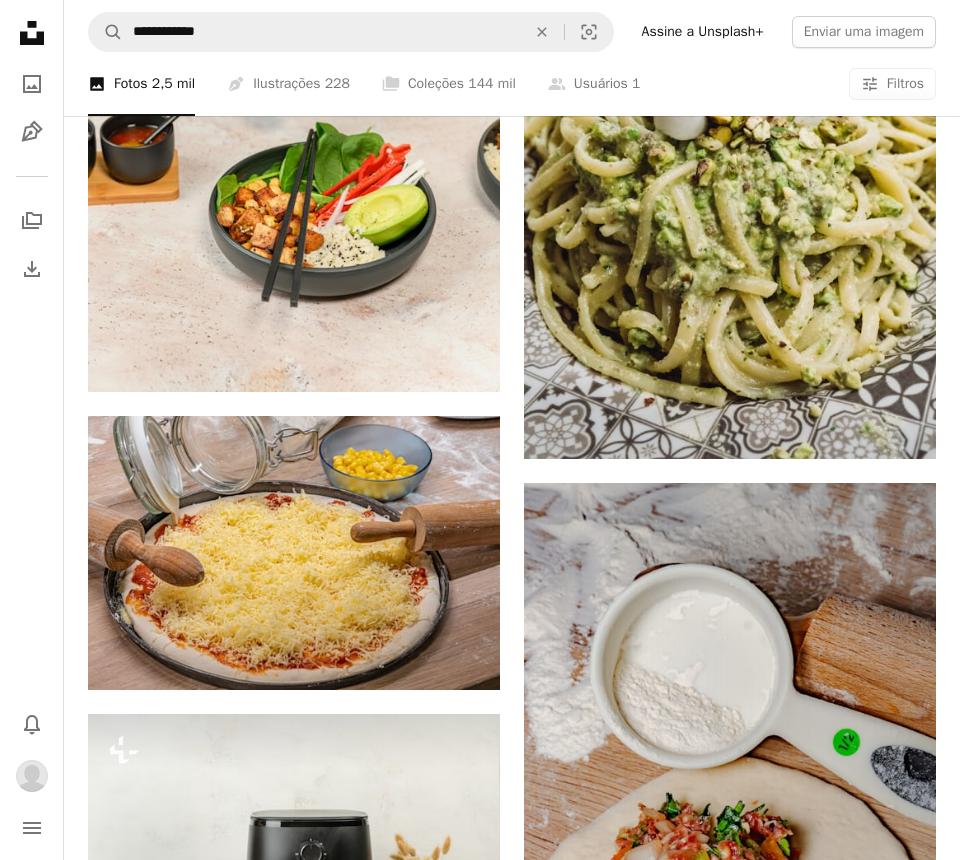click on "An X shape Adicionar à coleção Criar uma nova coleção A checkmark A minus sign 40 fotos A lock food A checkmark A plus sign 4 fotos A lock healhty core A checkmark A plus sign 8 fotos corpos A checkmark A plus sign 6 fotos A lock Peso, fita, etc Criar nova coleção Nome 60 Descrição  (opcional) 250 Tornar a coleção privada A lock Cancelar Criar coleção" at bounding box center [480, 6245] 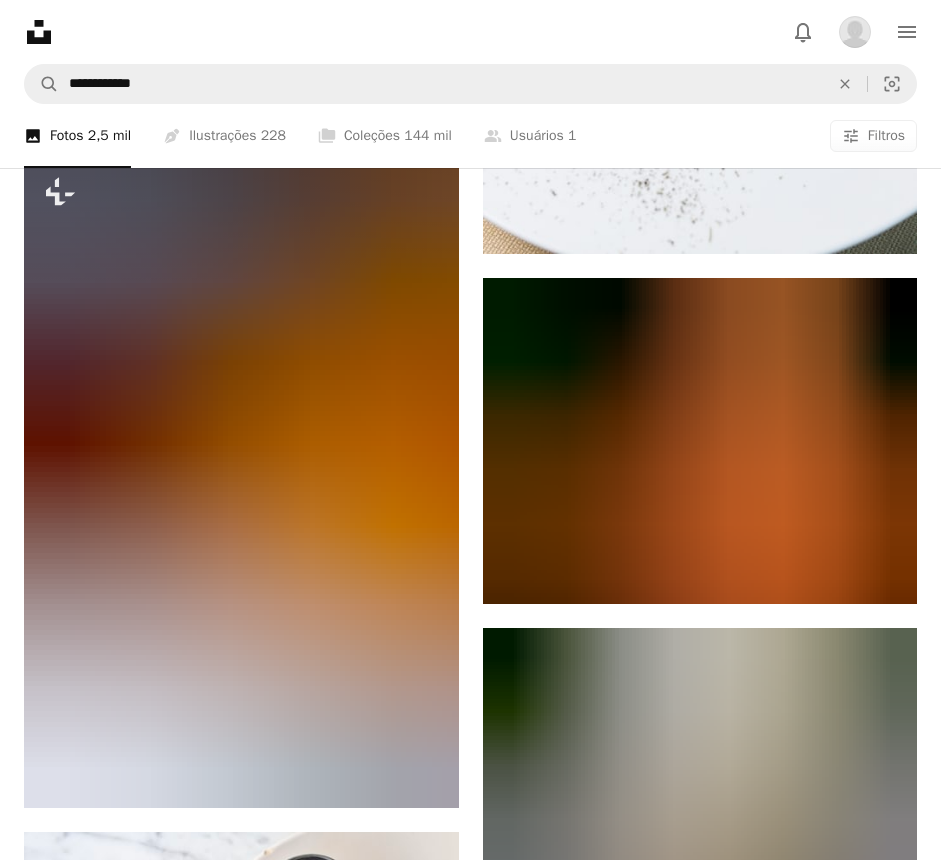 scroll, scrollTop: 25129, scrollLeft: 0, axis: vertical 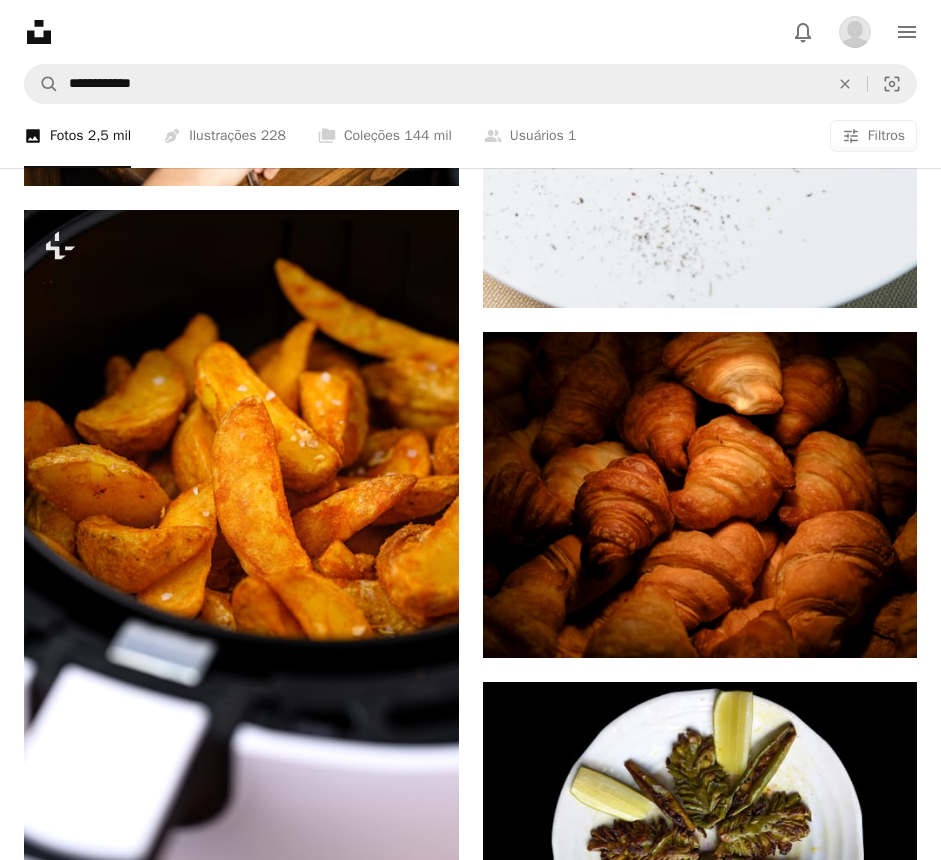 click on "A plus sign" at bounding box center (419, 2058) 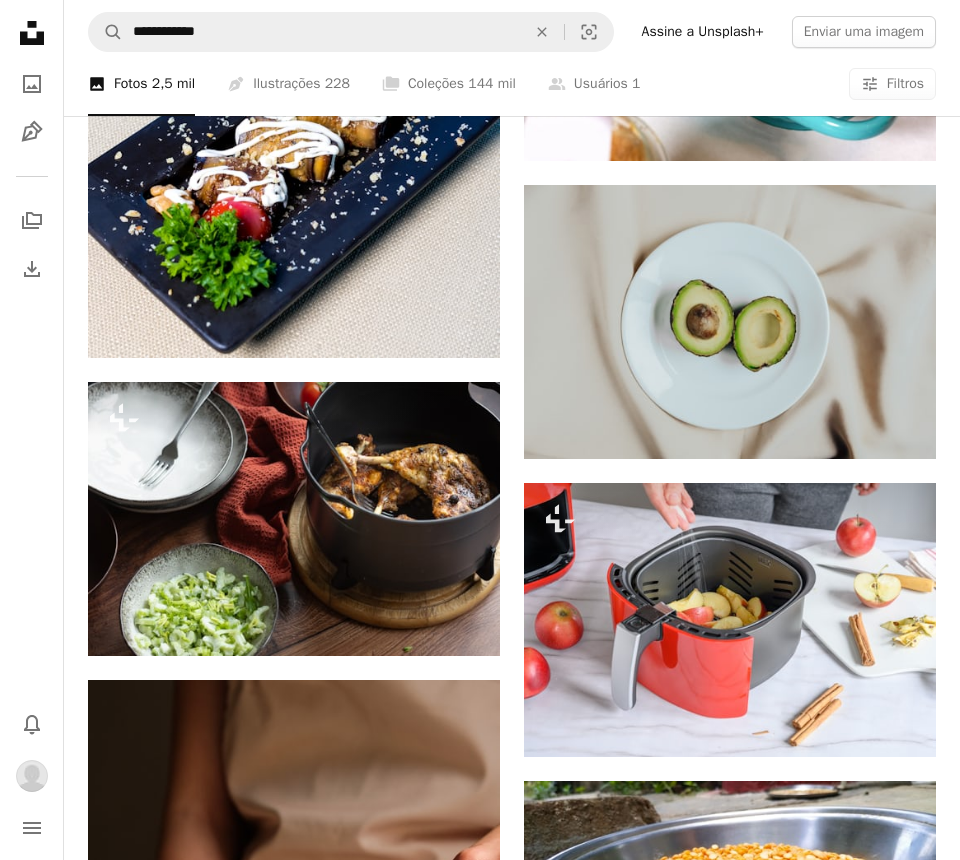 click on "A lock food" at bounding box center [621, 6507] 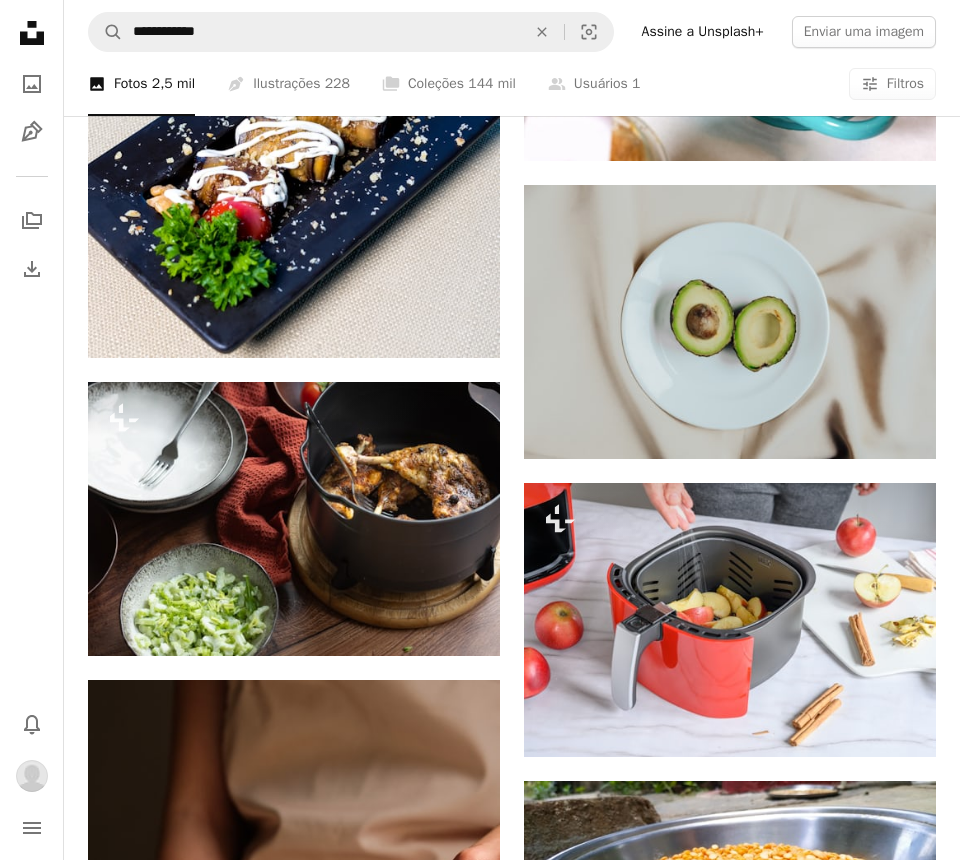 click on "An X shape Adicionar à coleção Criar uma nova coleção A checkmark A minus sign 41 fotos A lock food A checkmark A plus sign 4 fotos A lock healhty core A checkmark A plus sign 8 fotos corpos A checkmark A plus sign 6 fotos A lock Peso, fita, etc Criar nova coleção Nome 60 Descrição  (opcional) 250 Tornar a coleção privada A lock Cancelar Criar coleção" at bounding box center (480, 6565) 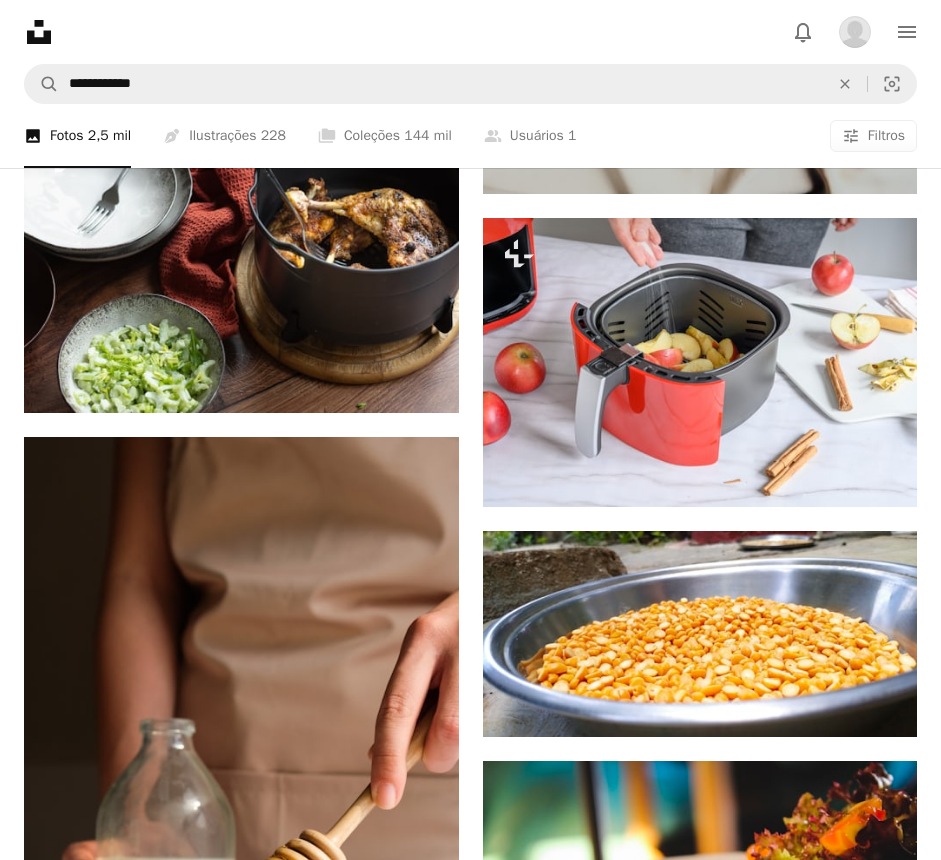 scroll, scrollTop: 26792, scrollLeft: 0, axis: vertical 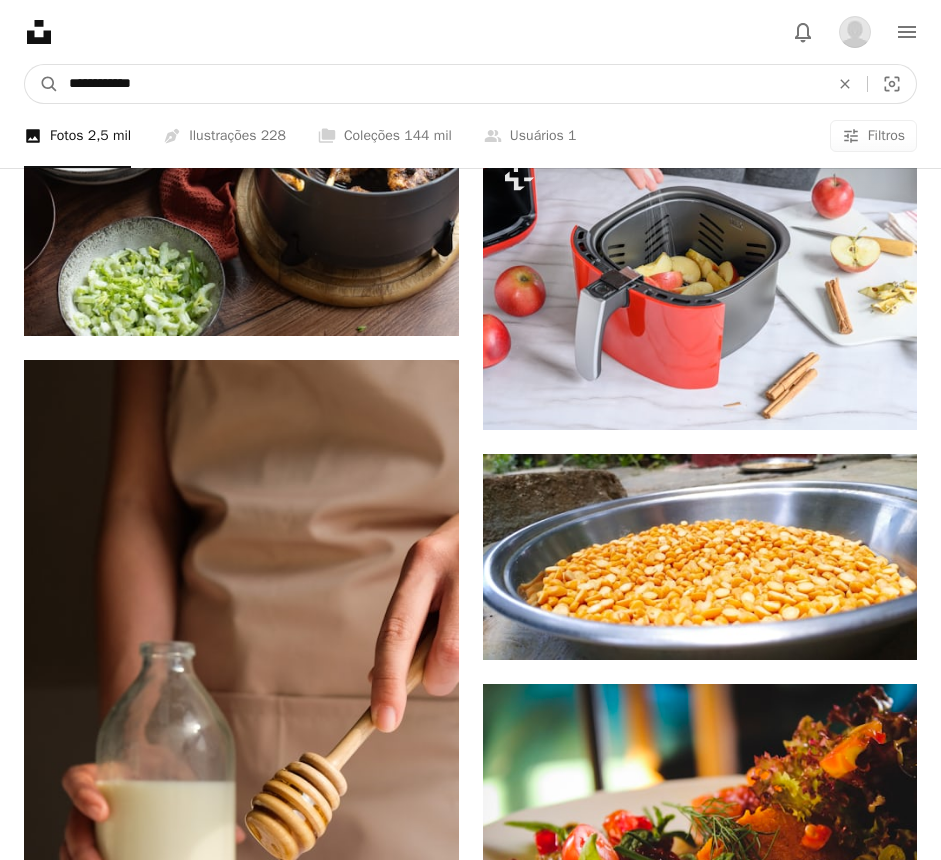 drag, startPoint x: 239, startPoint y: 17, endPoint x: 54, endPoint y: 33, distance: 185.6906 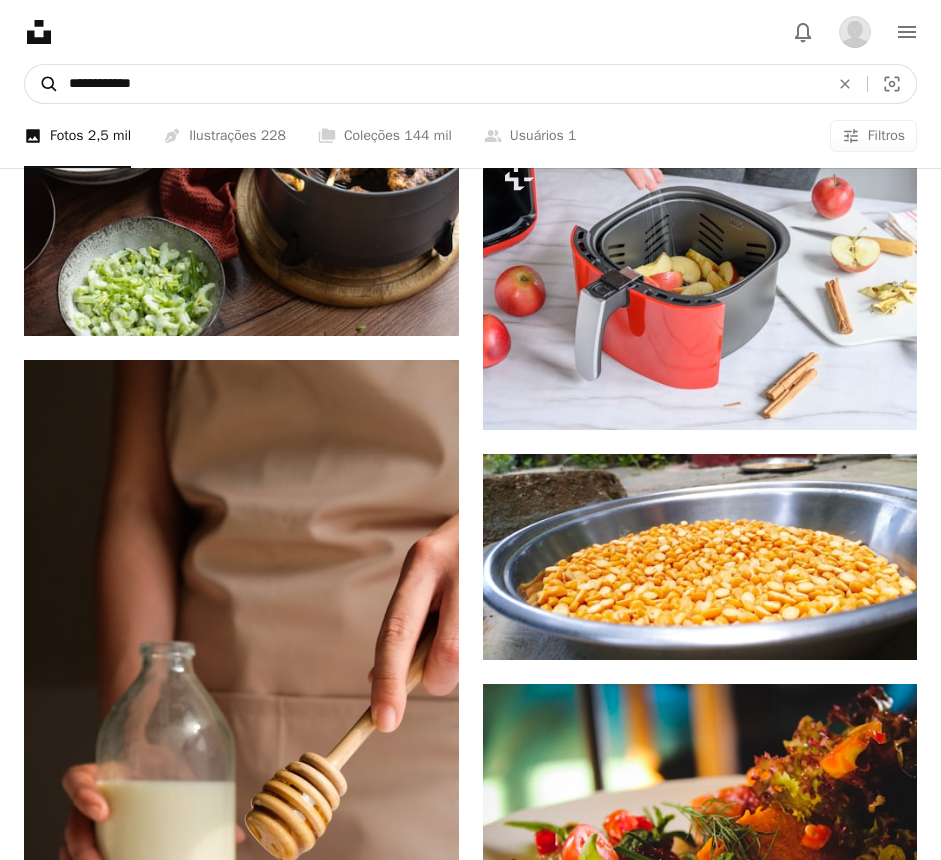 drag, startPoint x: 251, startPoint y: 32, endPoint x: 121, endPoint y: 21, distance: 130.46455 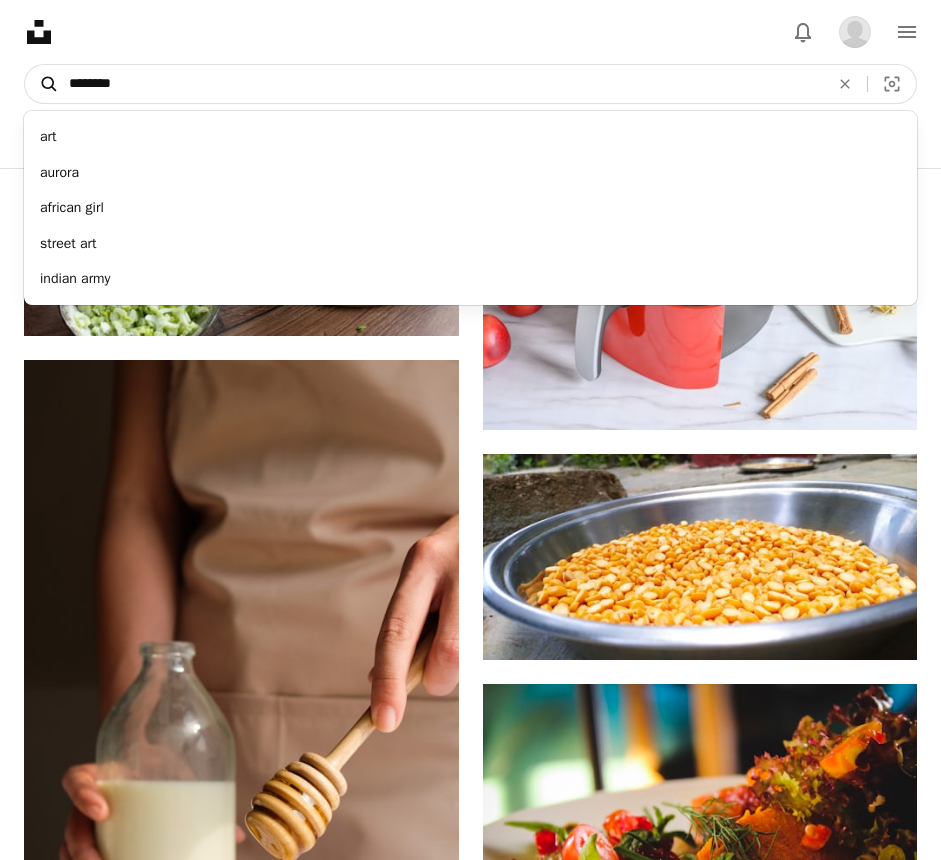 type on "********" 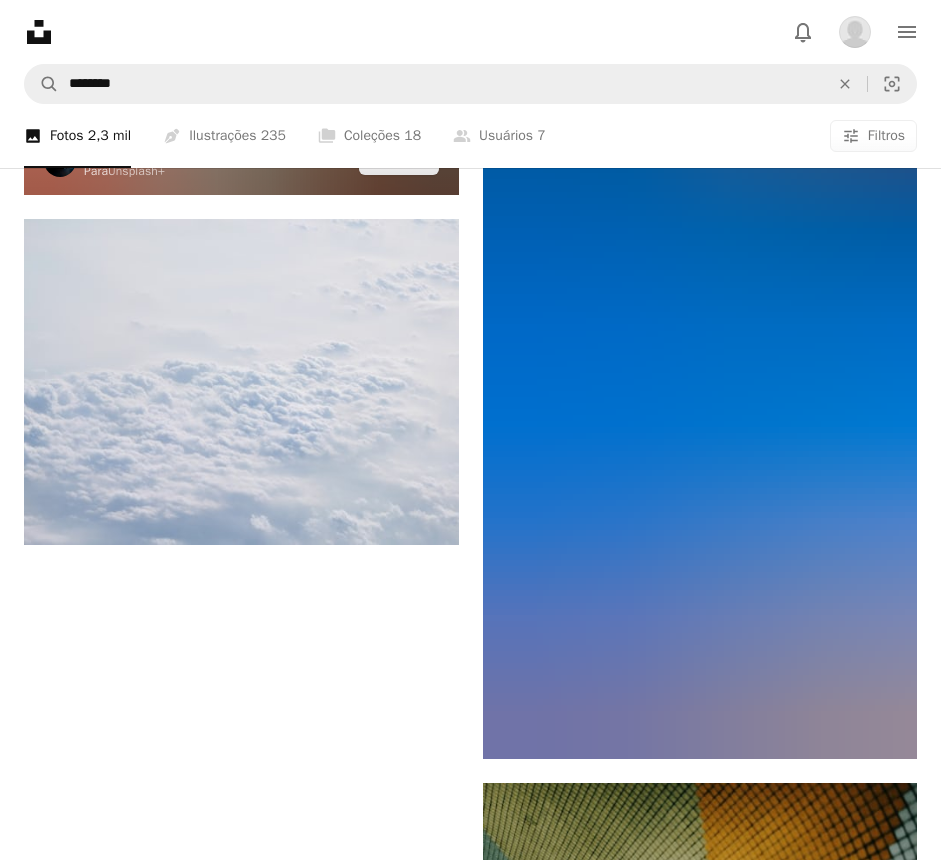 scroll, scrollTop: 5429, scrollLeft: 0, axis: vertical 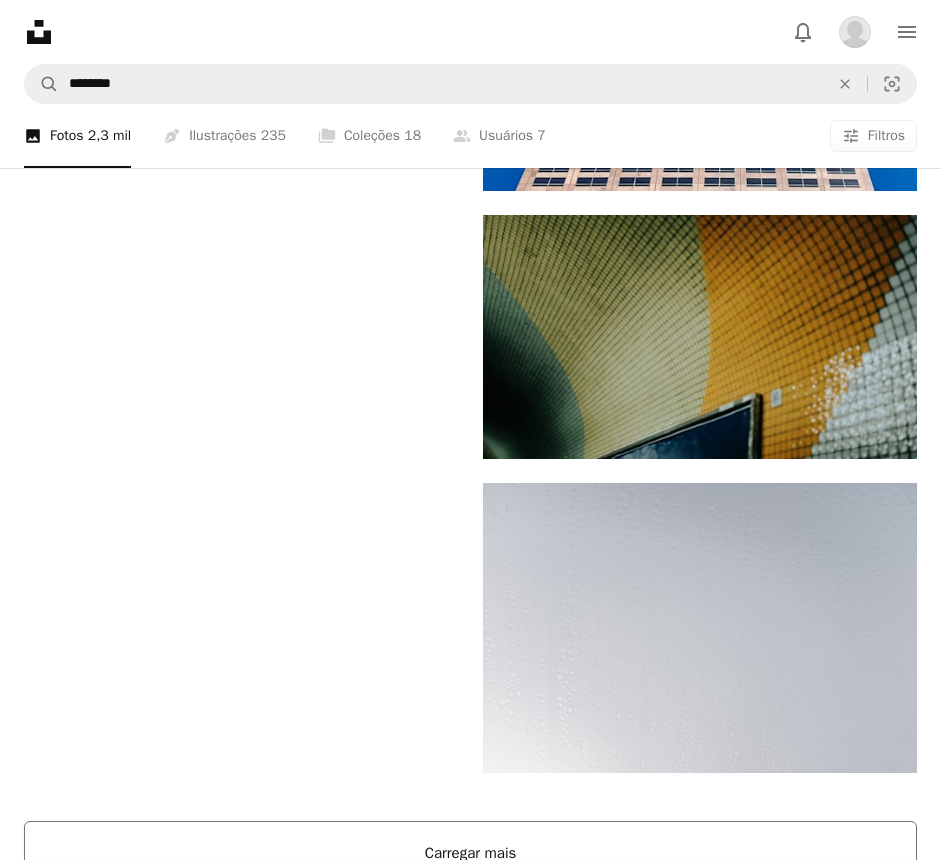 click on "Carregar mais" at bounding box center (470, 853) 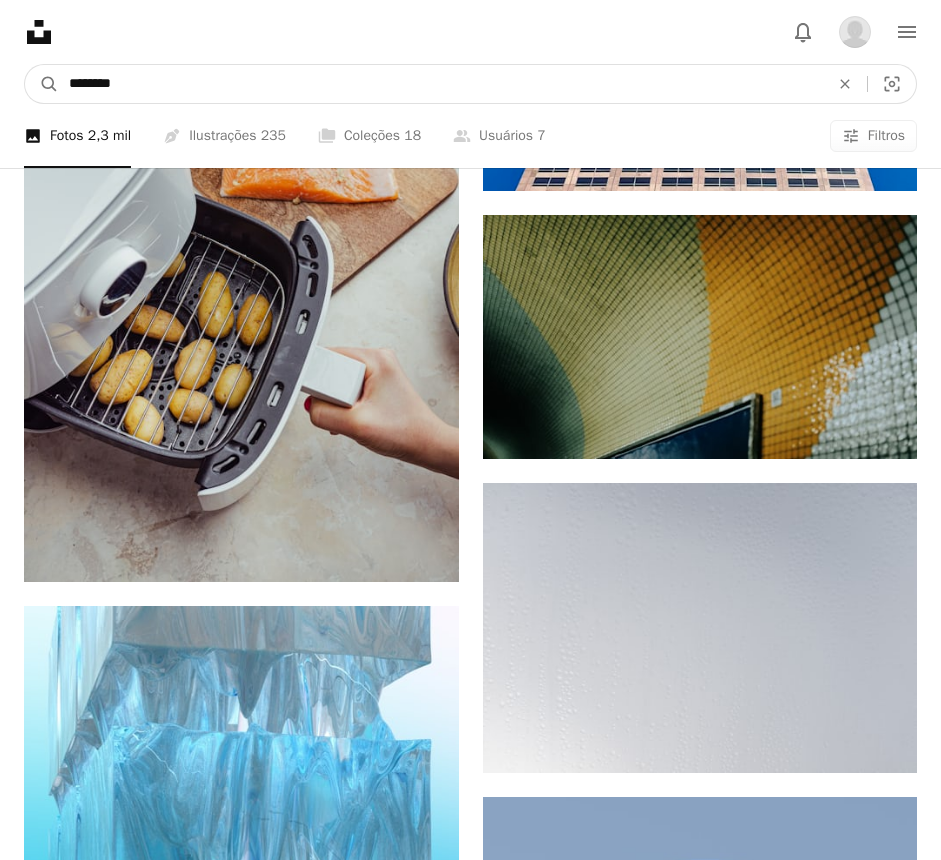 click on "********" at bounding box center (441, 84) 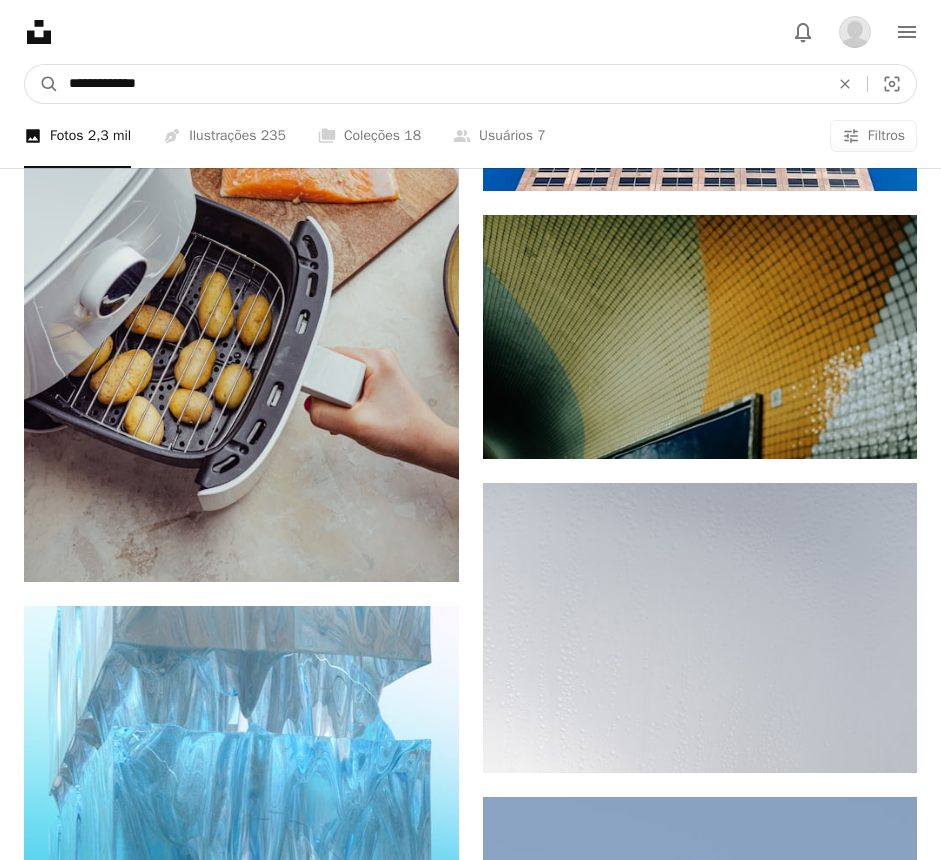 type on "**********" 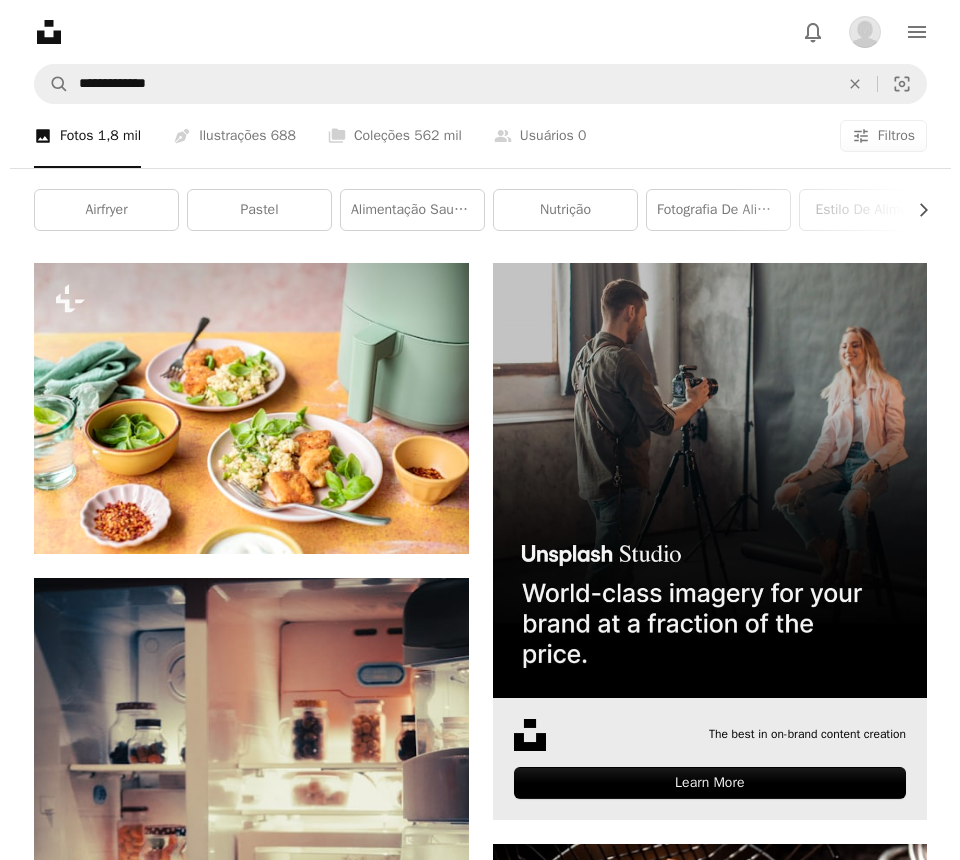 scroll, scrollTop: 396, scrollLeft: 0, axis: vertical 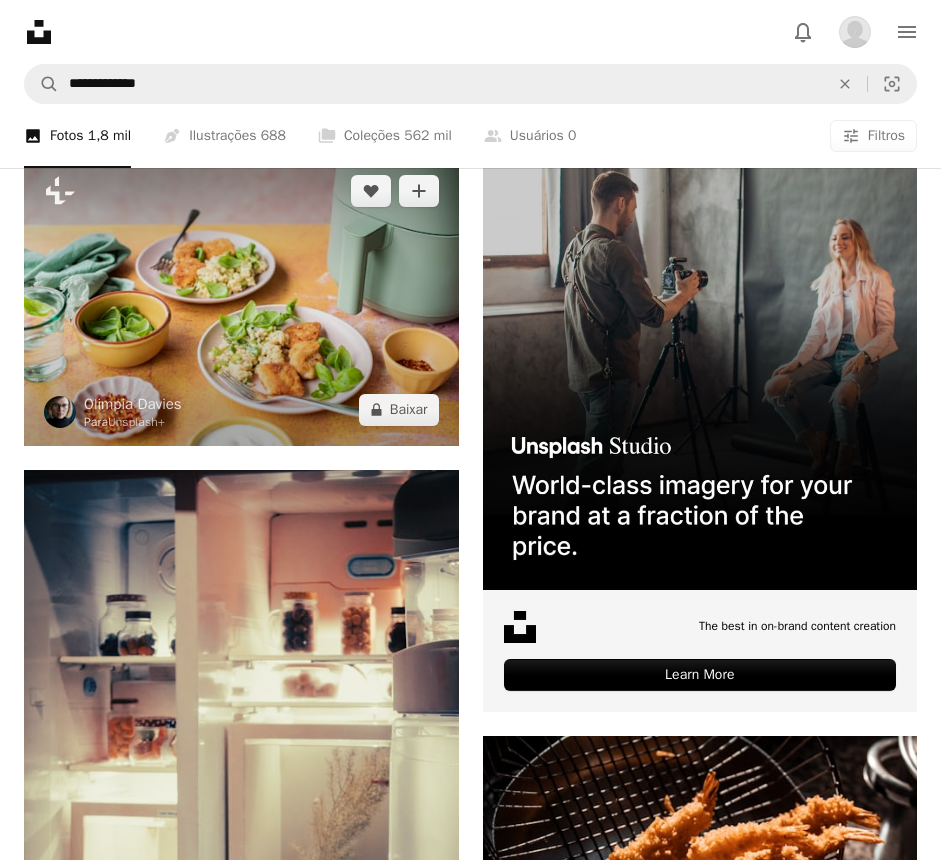 click at bounding box center [241, 300] 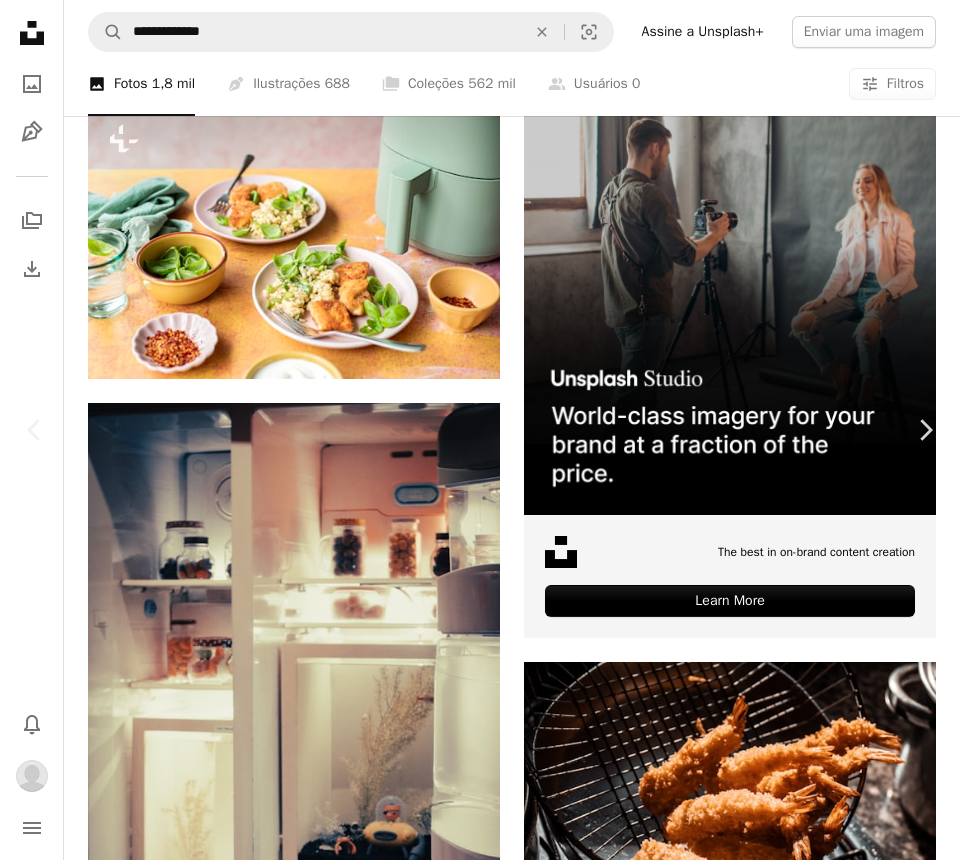 click on "A lock Baixar" at bounding box center (810, 6324) 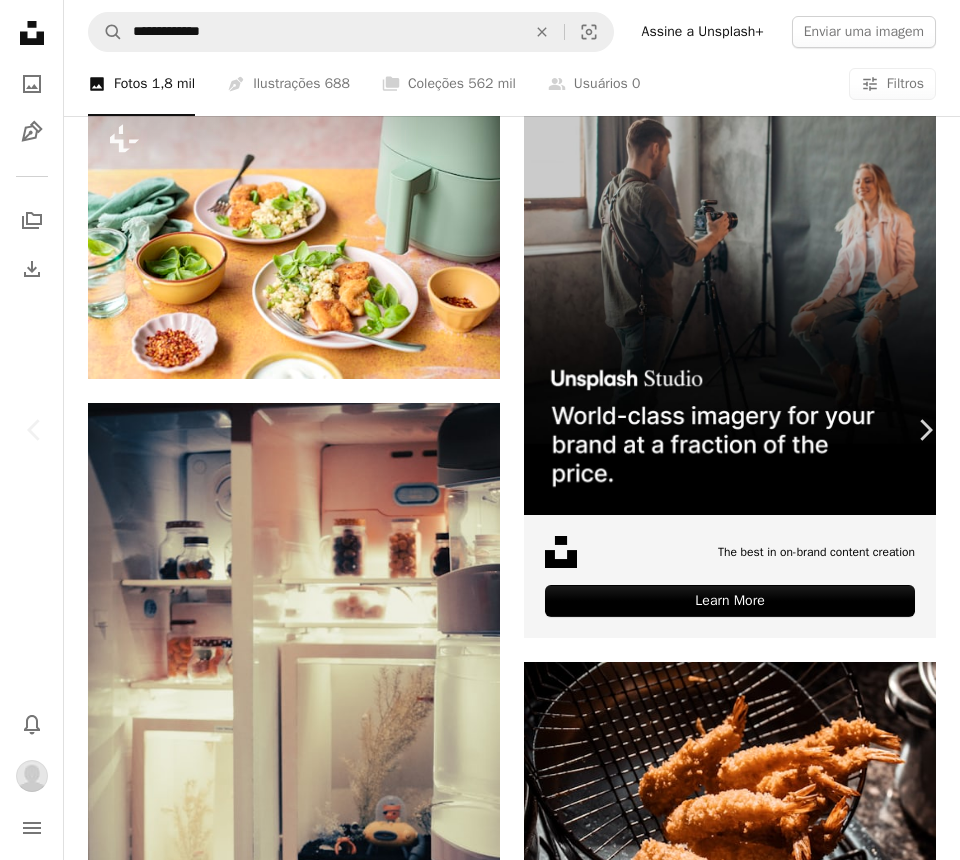 click on "41 fotos" at bounding box center [631, 6627] 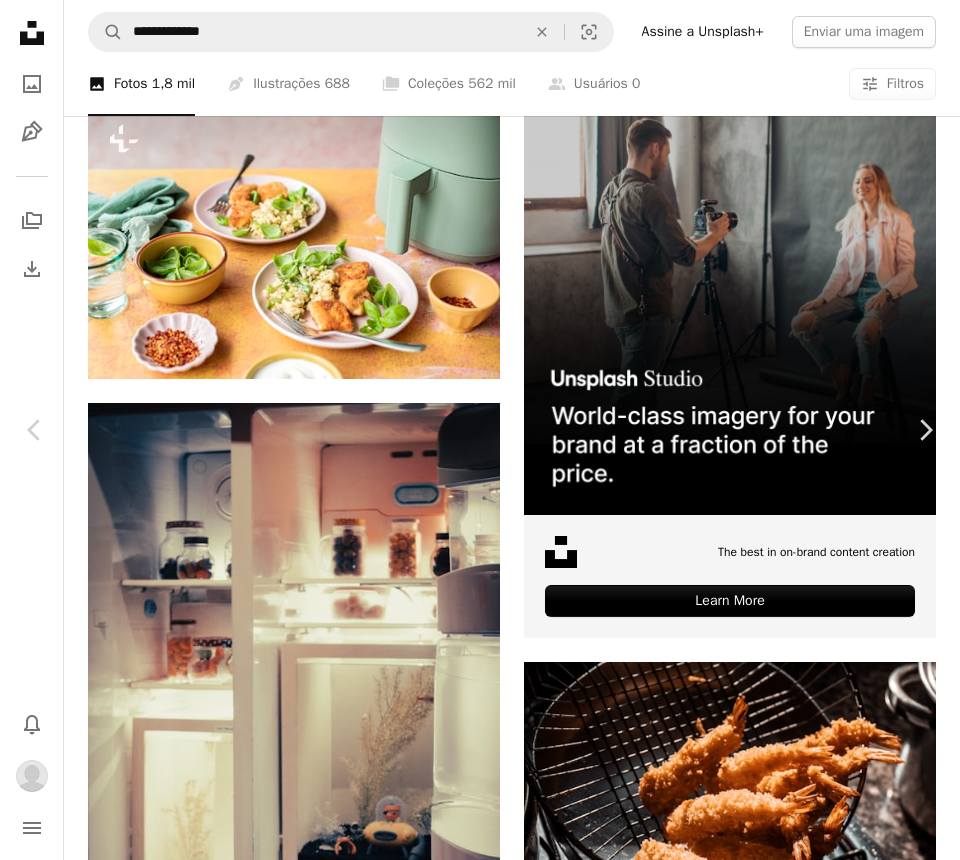 click on "A plus sign" 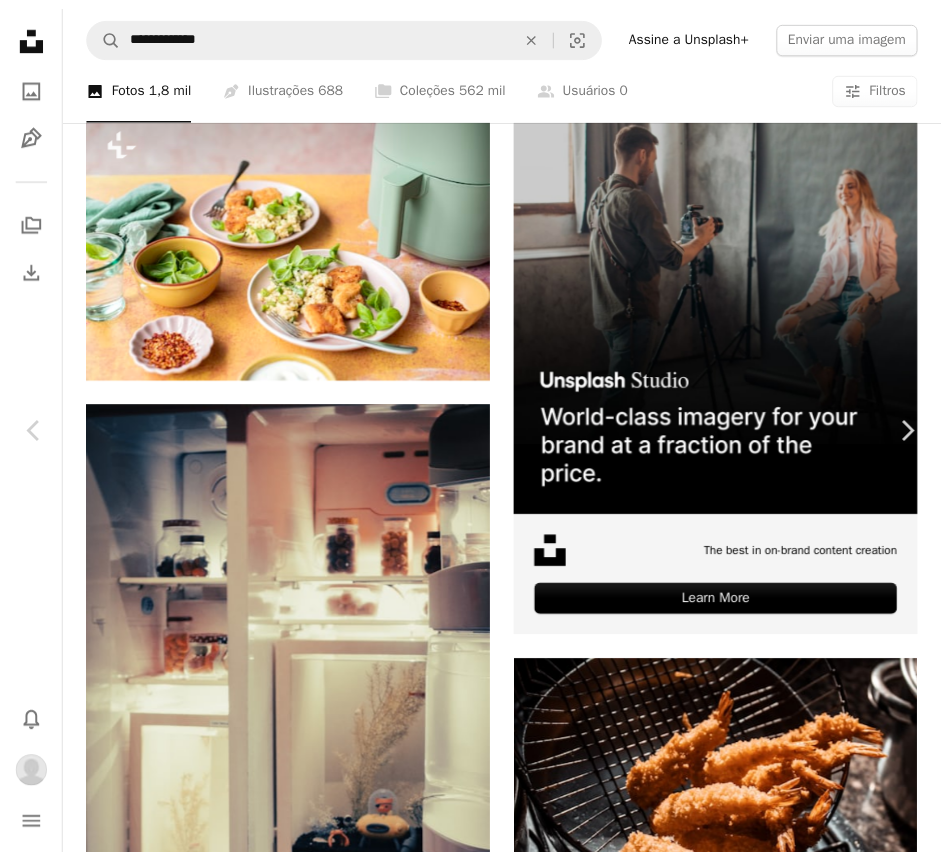 scroll, scrollTop: 6069, scrollLeft: 0, axis: vertical 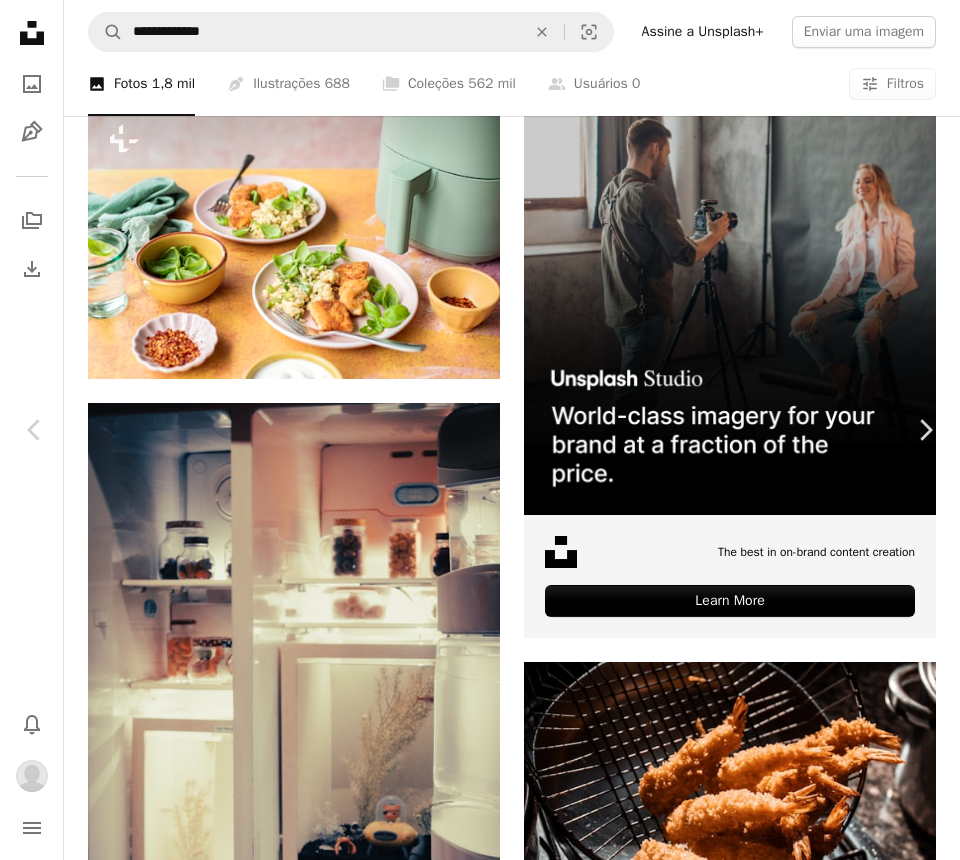 click on "[FIRST] [LAST] Para Unsplash+" at bounding box center (480, 6707) 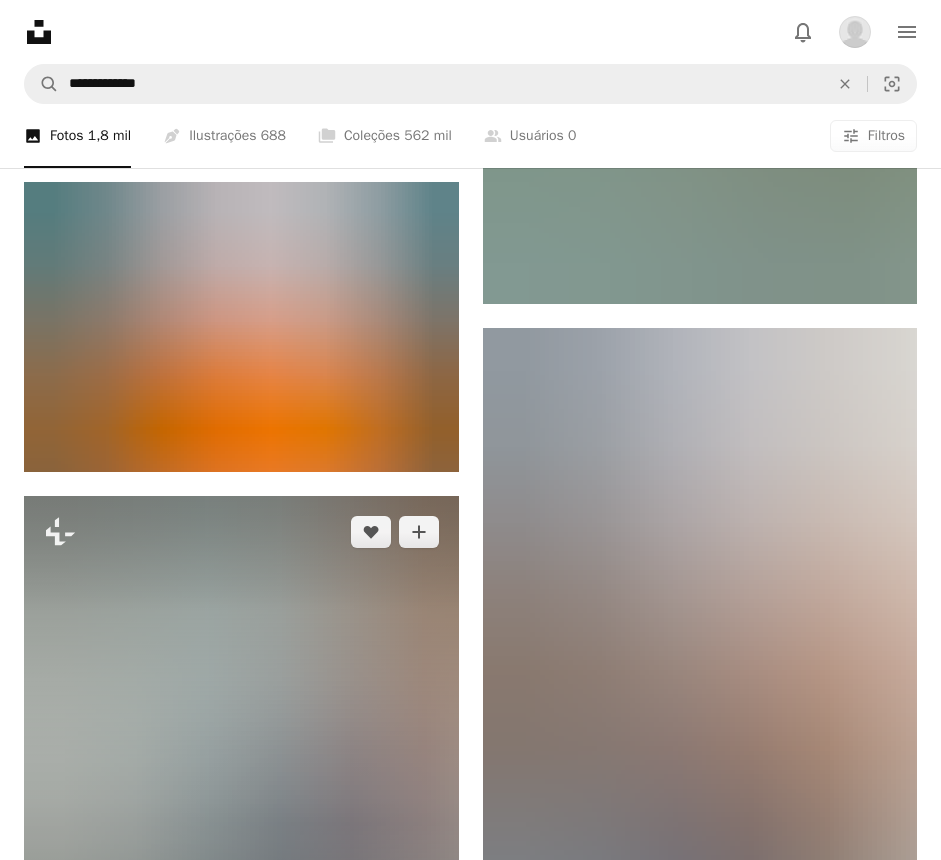 scroll, scrollTop: 2771, scrollLeft: 0, axis: vertical 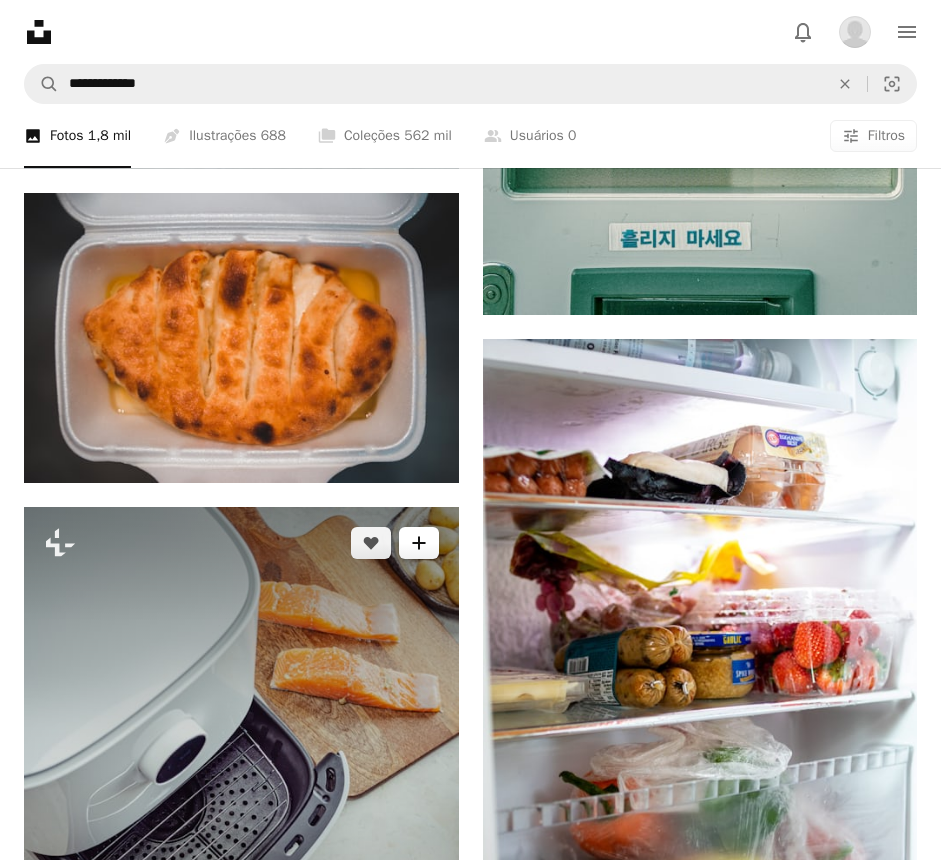 click on "A plus sign" at bounding box center [419, 543] 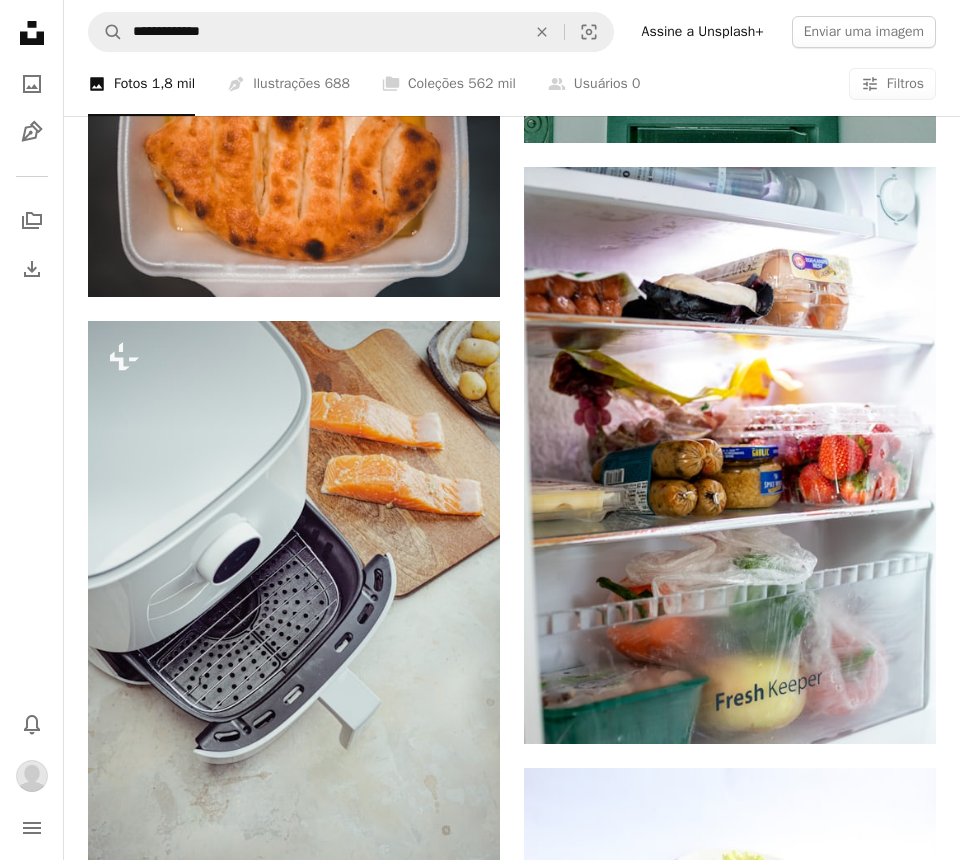 click on "44 fotos" at bounding box center (631, 4252) 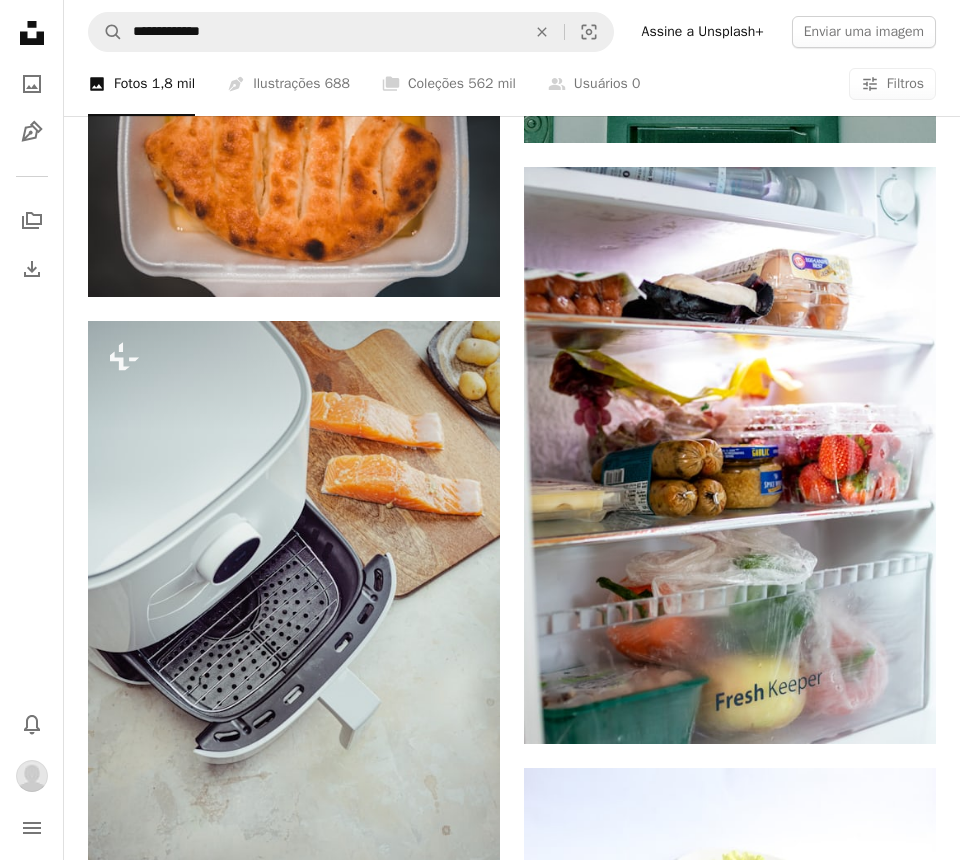 click on "An X shape Adicionar à coleção Criar uma nova coleção A checkmark A minus sign 45 fotos A lock food A checkmark A plus sign 4 fotos A lock healhty core A checkmark A plus sign 8 fotos corpos A checkmark A plus sign 6 fotos A lock Peso, fita, etc Criar nova coleção Nome 60 Descrição  (opcional) 250 Tornar a coleção privada A lock Cancelar Criar coleção" at bounding box center (480, 4332) 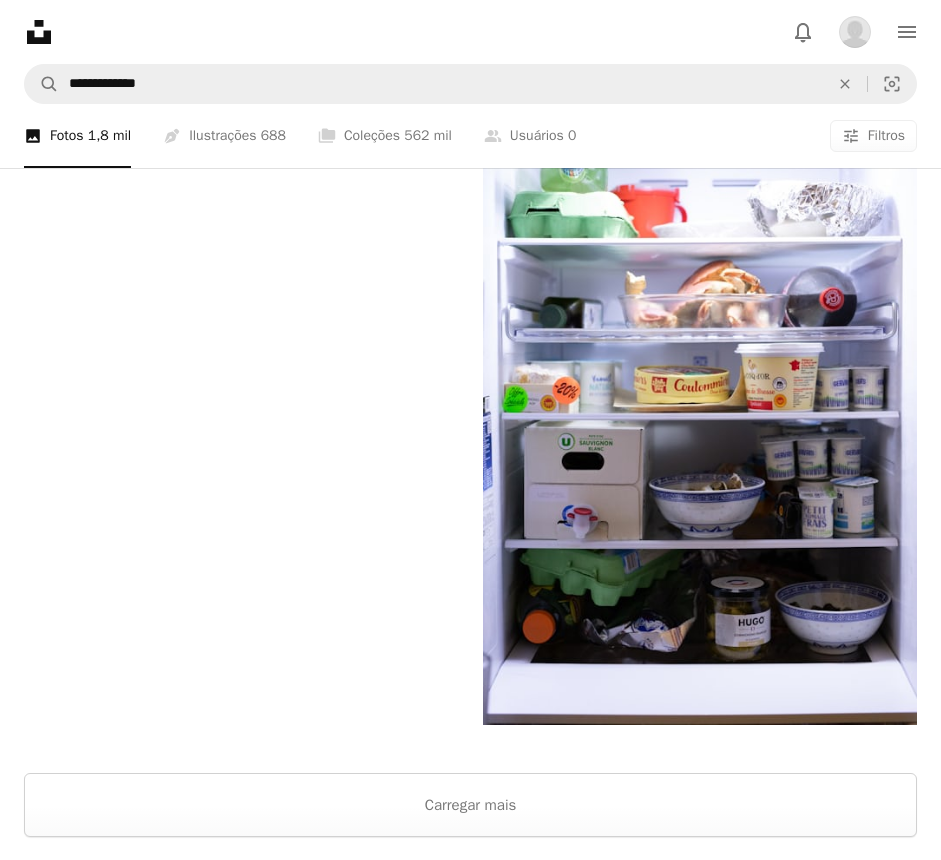 scroll, scrollTop: 5613, scrollLeft: 0, axis: vertical 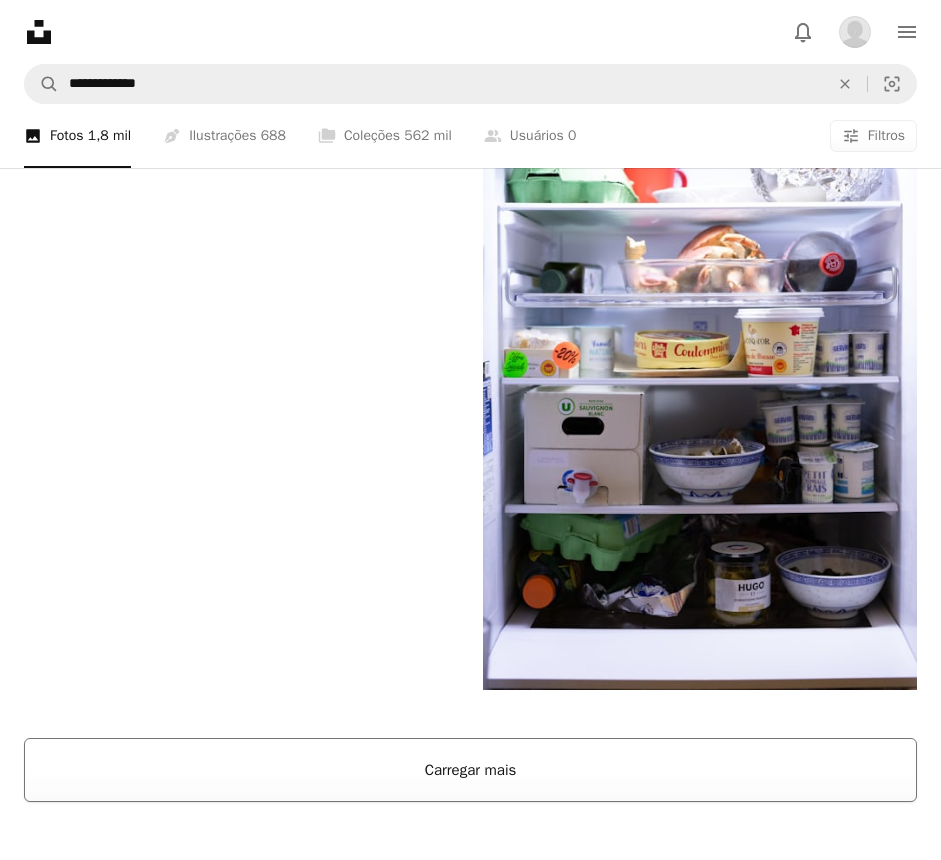 click on "Carregar mais" at bounding box center (470, 770) 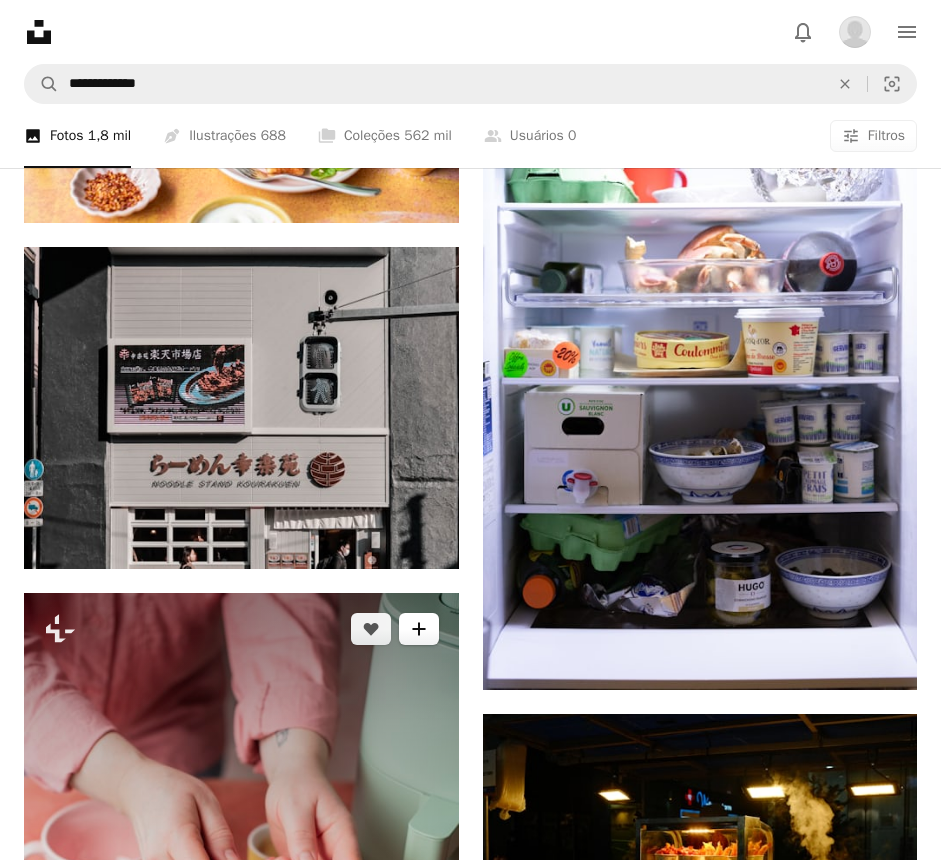 click on "A plus sign" at bounding box center (419, 629) 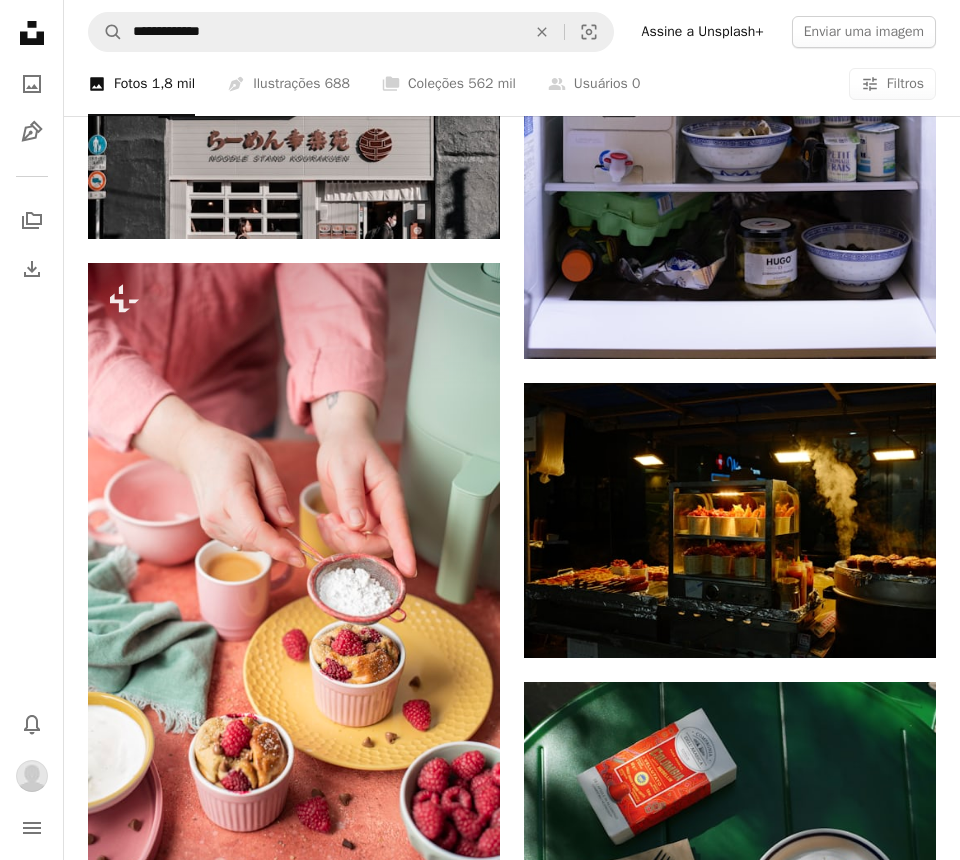 click on "A lock food" at bounding box center (621, 5290) 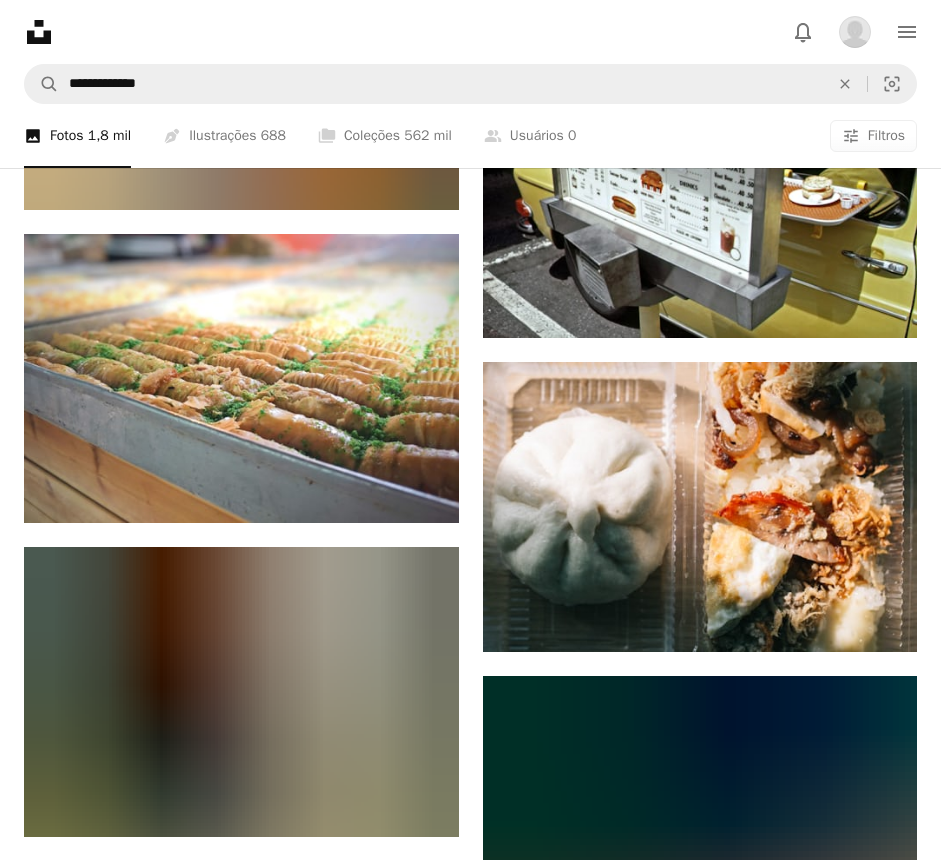 scroll, scrollTop: 18395, scrollLeft: 0, axis: vertical 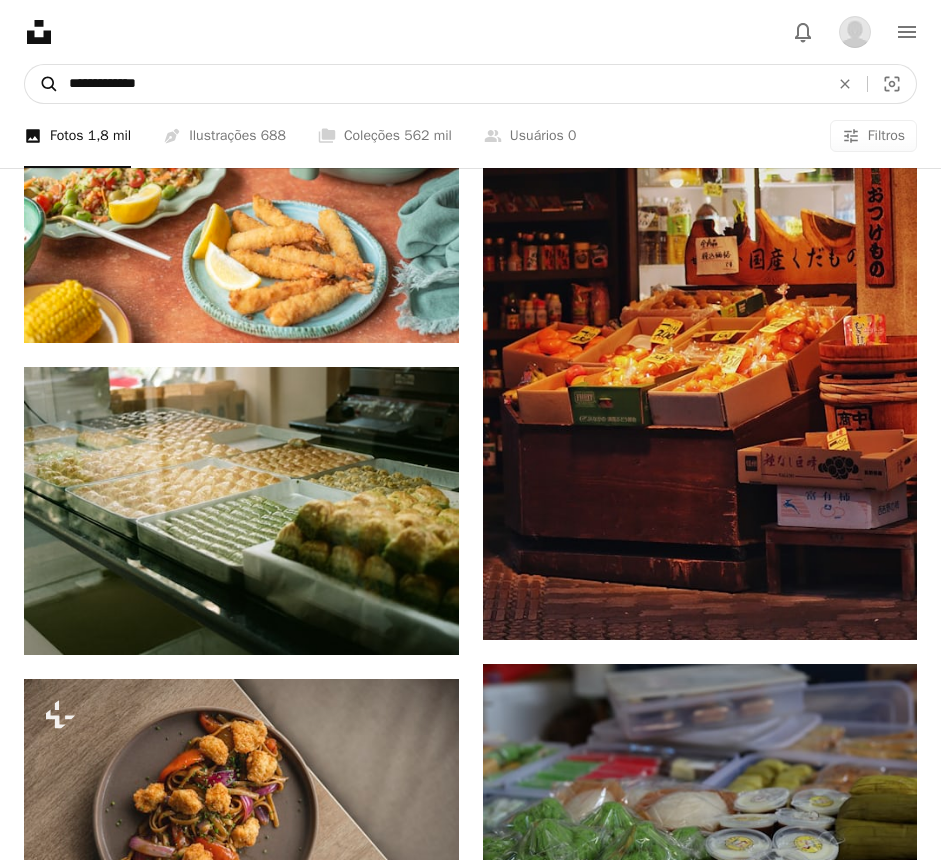 drag, startPoint x: 240, startPoint y: 31, endPoint x: 104, endPoint y: 38, distance: 136.18002 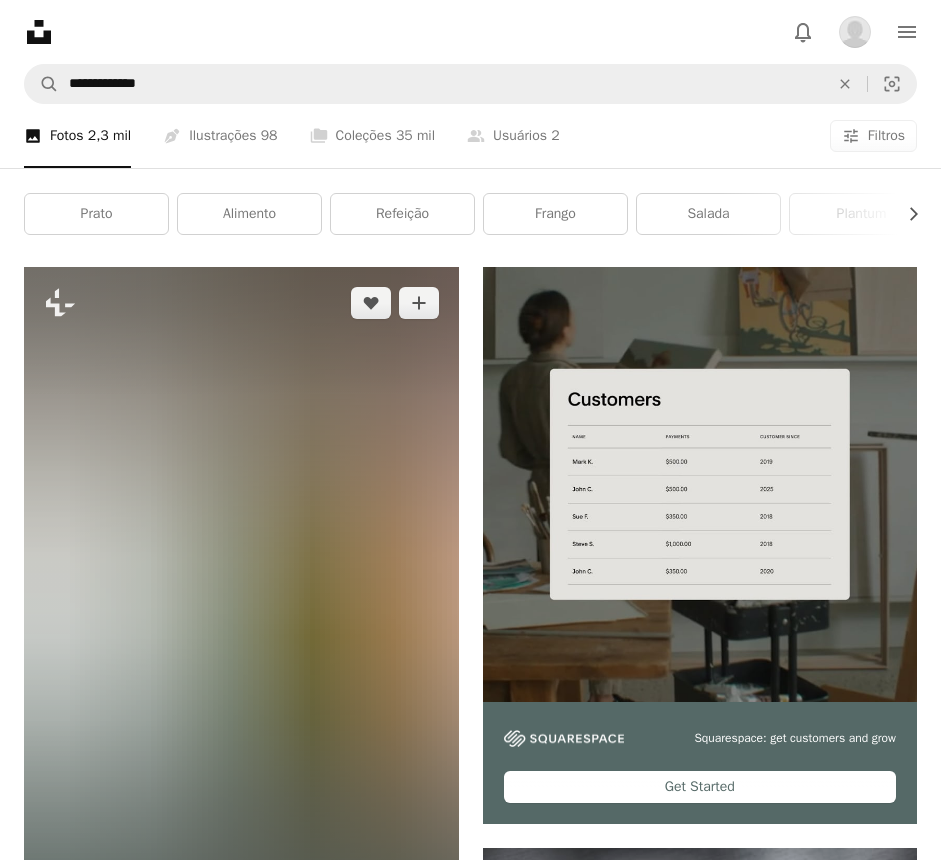 scroll, scrollTop: 267, scrollLeft: 0, axis: vertical 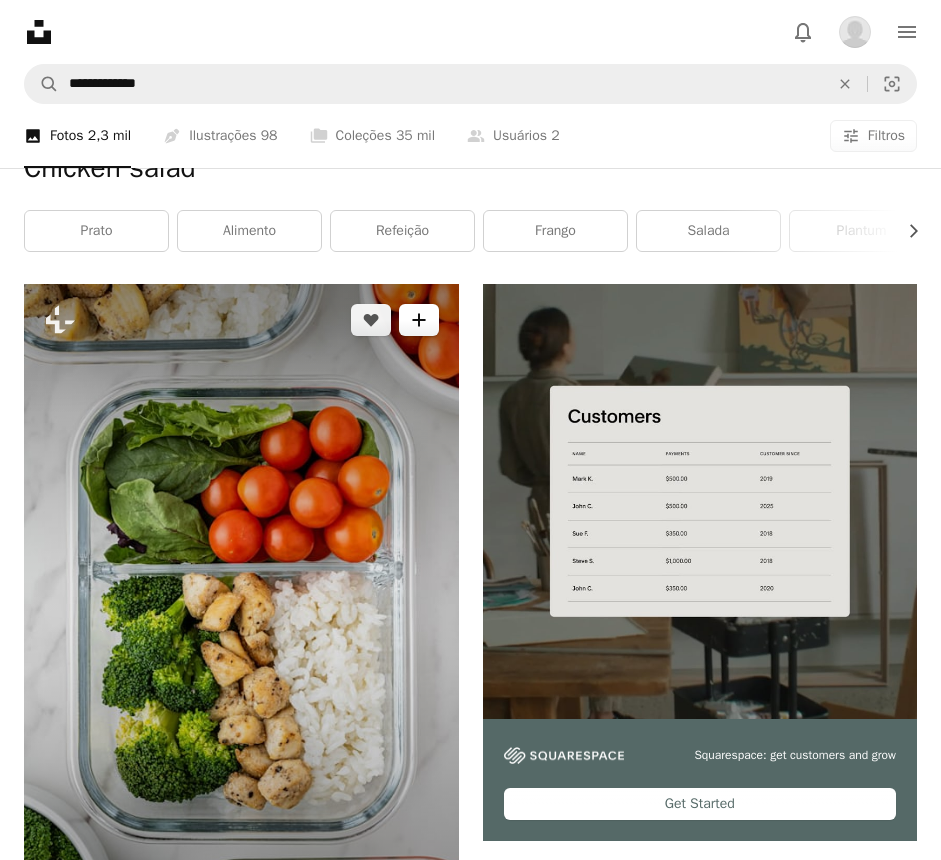 click on "A plus sign" 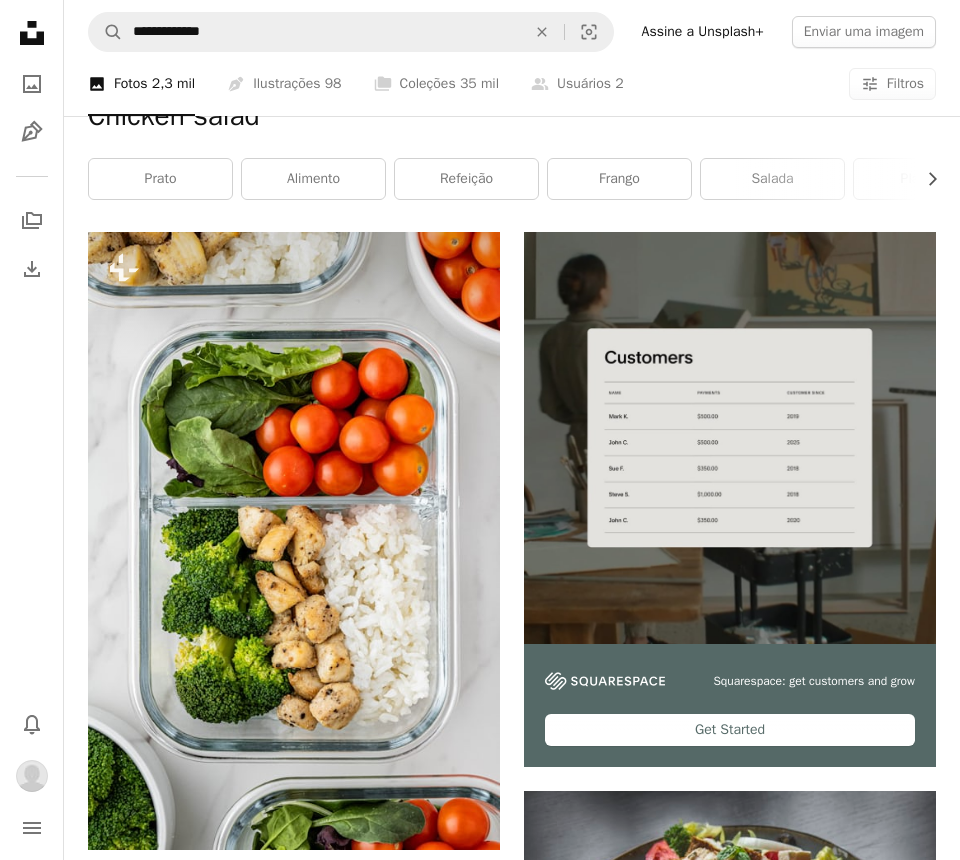 click on "A plus sign" 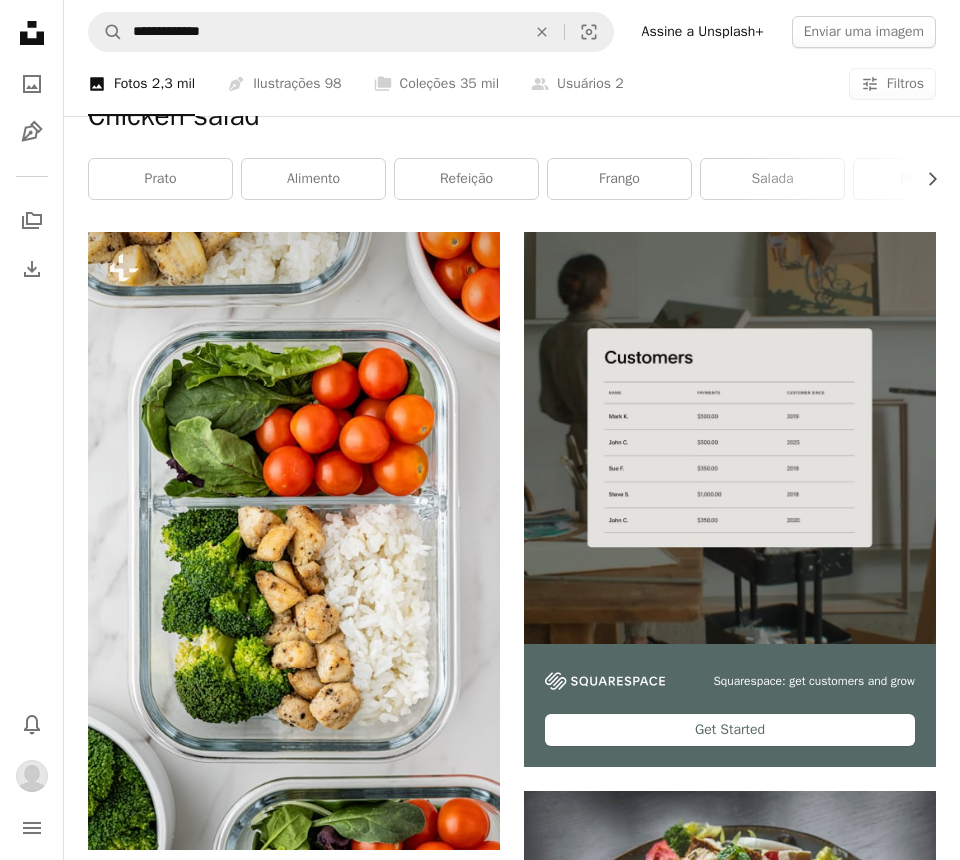 click on "Criar uma nova coleção" at bounding box center (631, 5622) 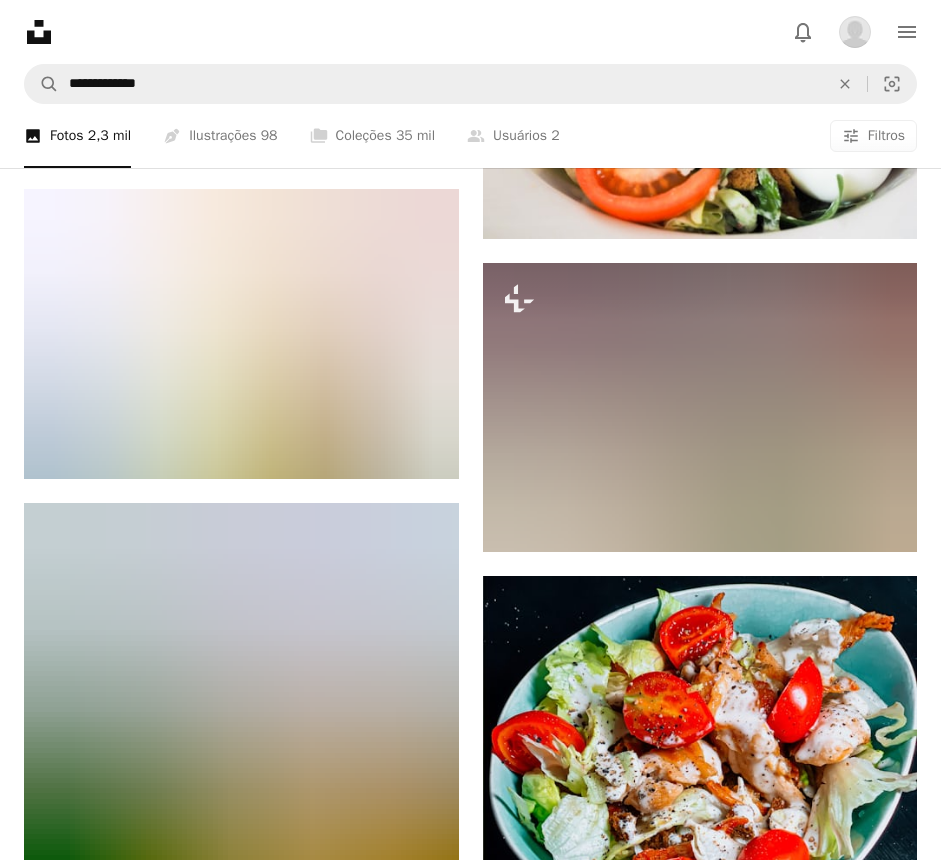scroll, scrollTop: 1892, scrollLeft: 0, axis: vertical 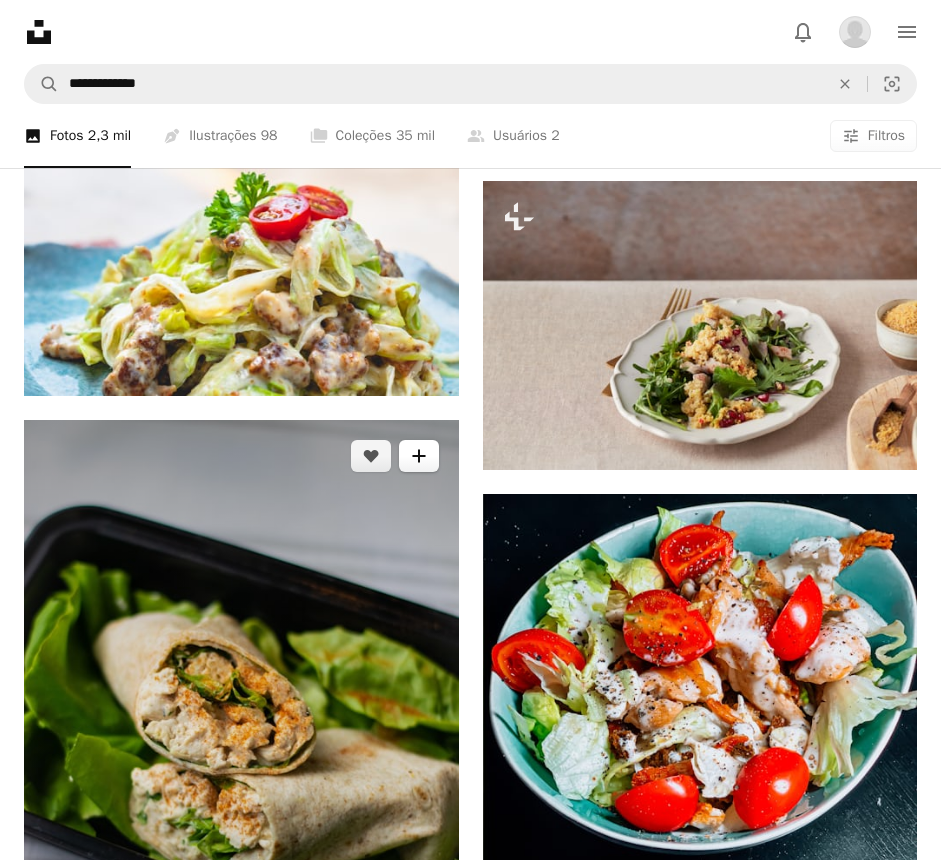 click on "A plus sign" at bounding box center (419, 456) 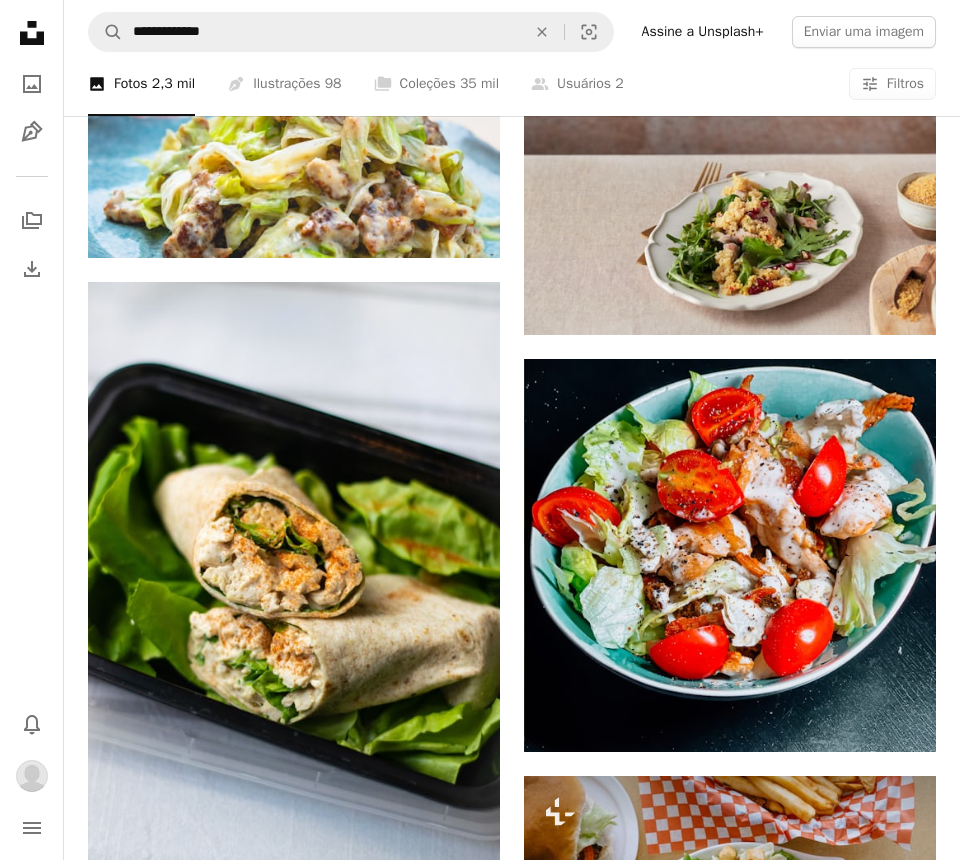 click on "A lock comida saudaável" at bounding box center (621, 4097) 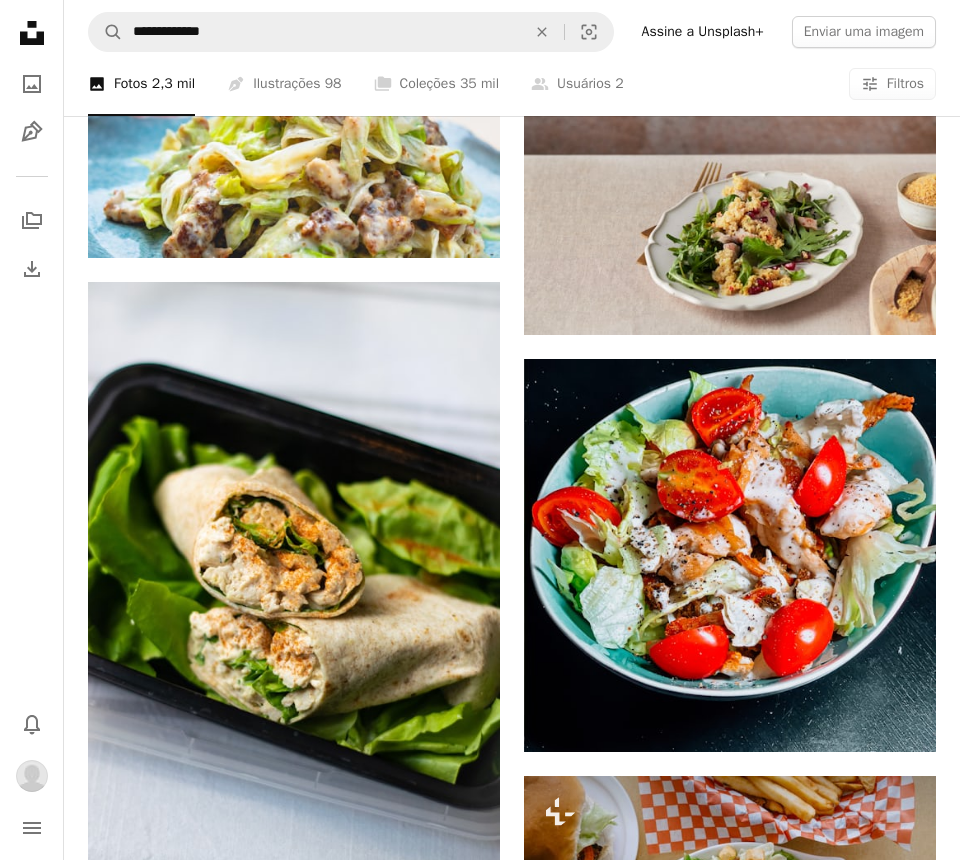 click on "An X shape Adicionar à coleção Criar uma nova coleção A checkmark A minus sign 2 fotos A lock comida saudaável A checkmark A plus sign 5 fotos A lock healhty core A checkmark A plus sign 46 fotos A lock food A checkmark A plus sign 8 fotos corpos A checkmark A plus sign 6 fotos A lock Peso, fita, etc Criar nova coleção Nome 60 Descrição  (opcional) 250 Tornar a coleção privada A lock Cancelar Criar coleção" at bounding box center [480, 4155] 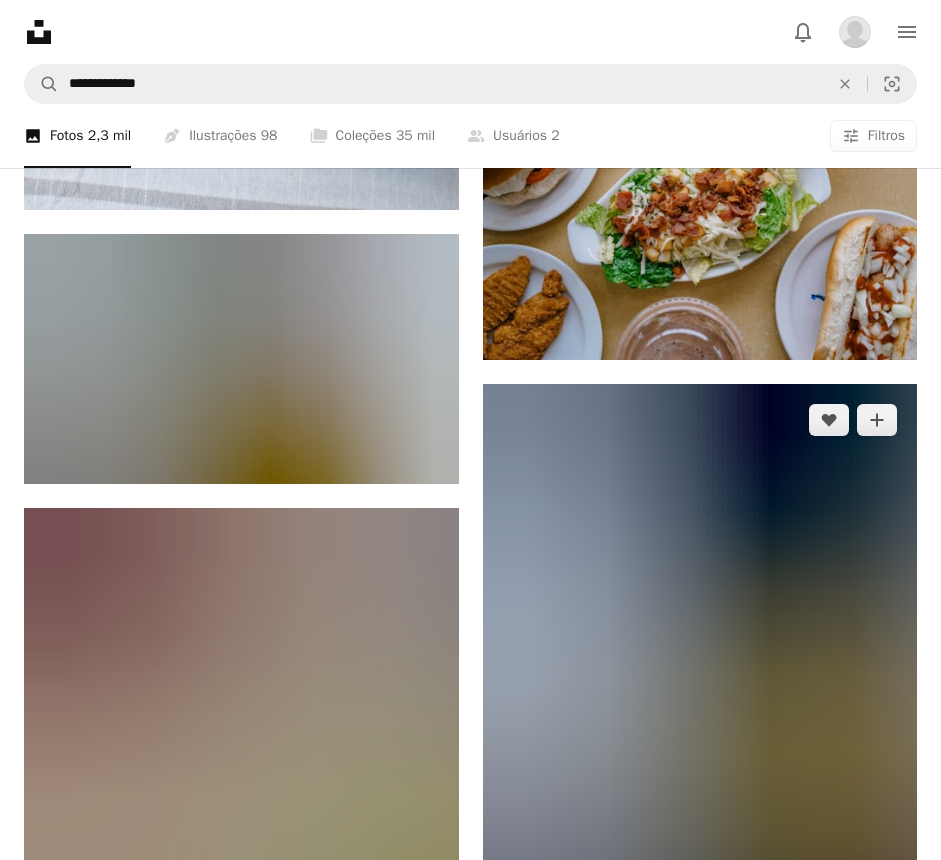 scroll, scrollTop: 2750, scrollLeft: 0, axis: vertical 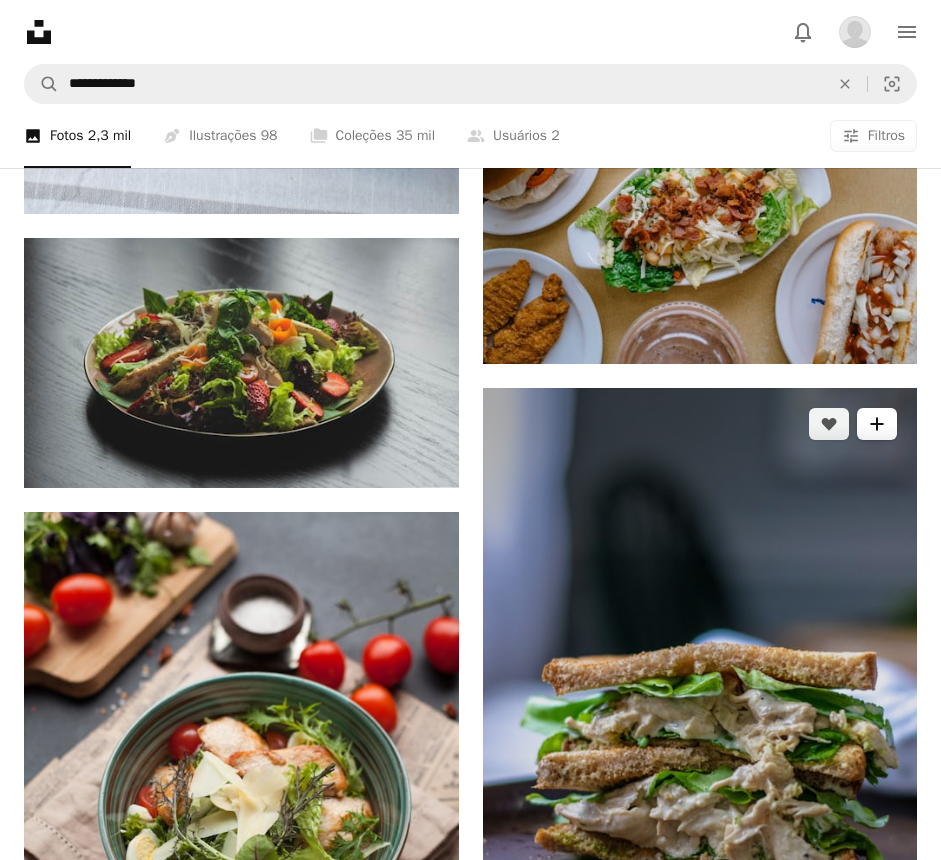 click on "A plus sign" 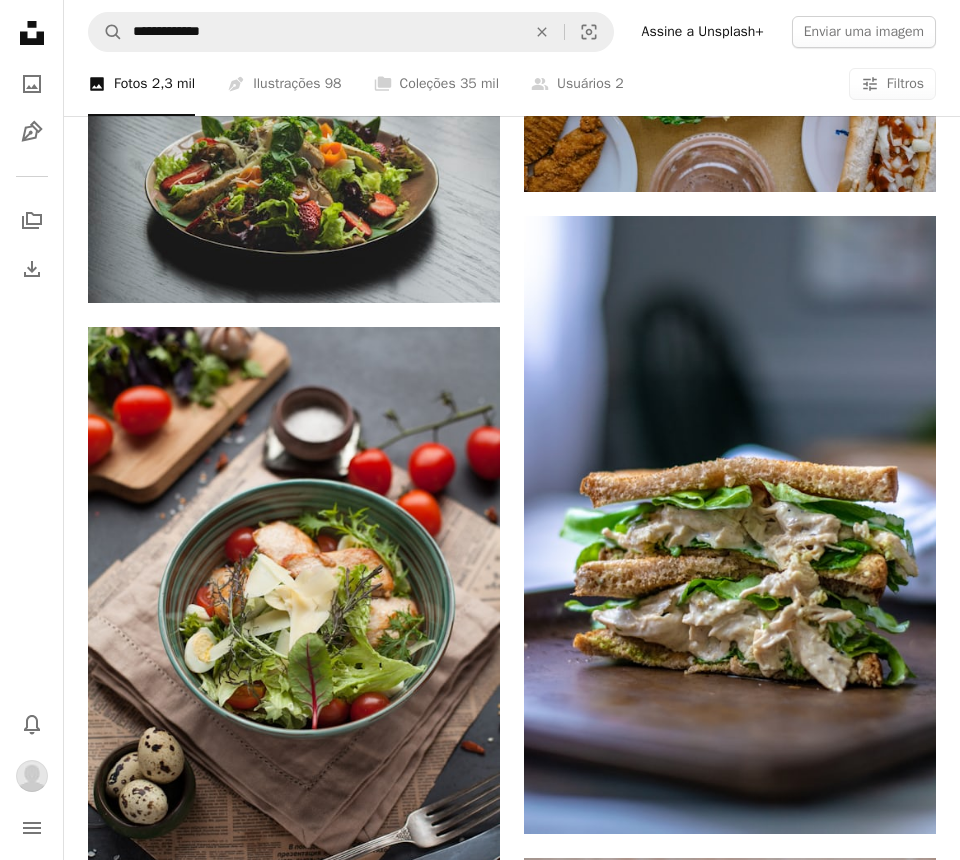 click on "A lock comida saudaável" at bounding box center [621, 3238] 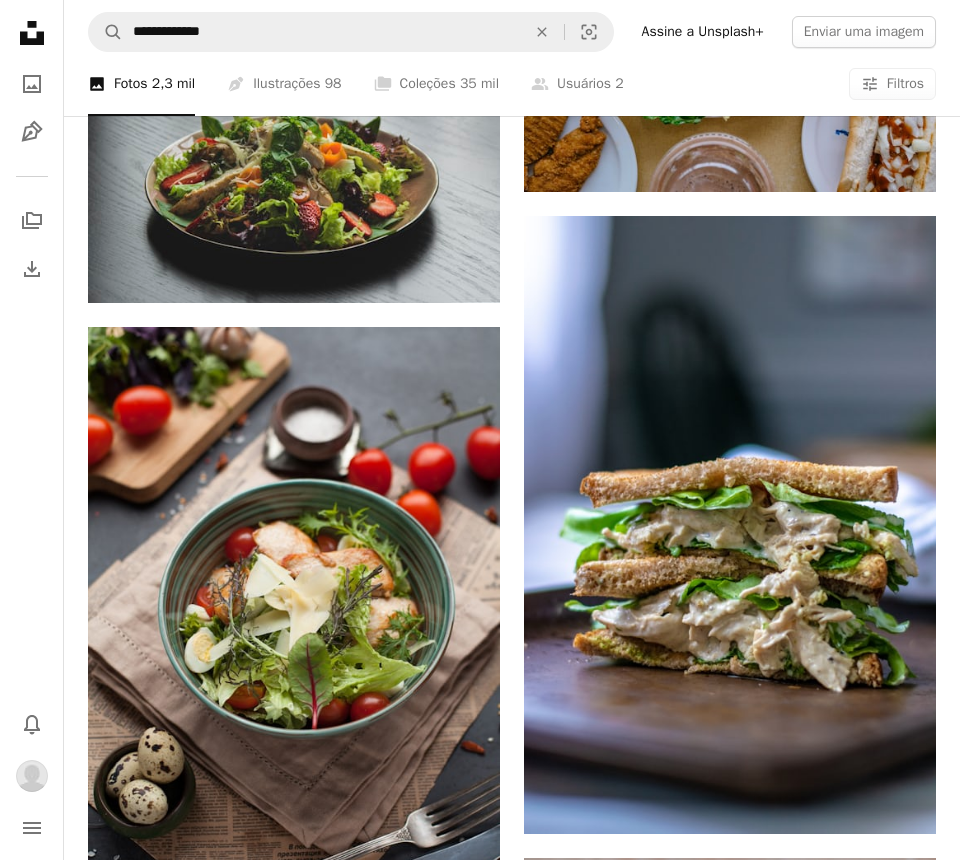 click on "An X shape Adicionar à coleção Criar uma nova coleção A checkmark A minus sign 3 fotos A lock comida saudaável A checkmark A plus sign 5 fotos A lock healhty core A checkmark A plus sign 46 fotos A lock food A checkmark A plus sign 8 fotos corpos A checkmark A plus sign 6 fotos A lock Peso, fita, etc Criar nova coleção Nome 60 Descrição  (opcional) 250 Tornar a coleção privada A lock Cancelar Criar coleção" at bounding box center [480, 3296] 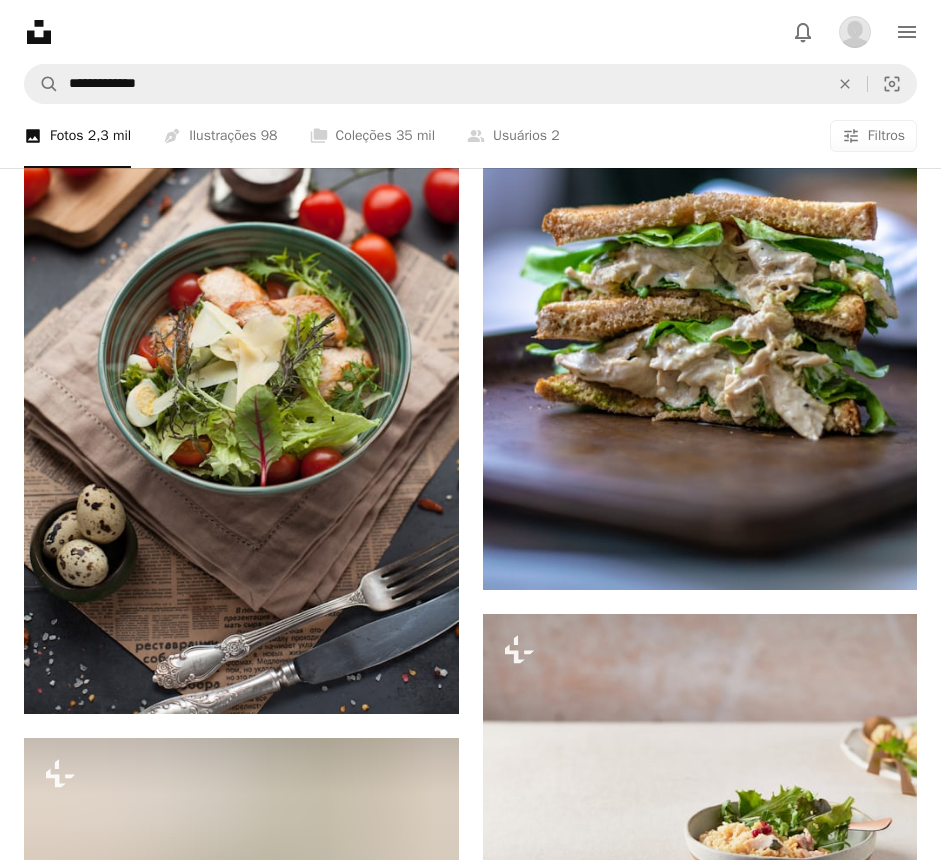 scroll, scrollTop: 3175, scrollLeft: 0, axis: vertical 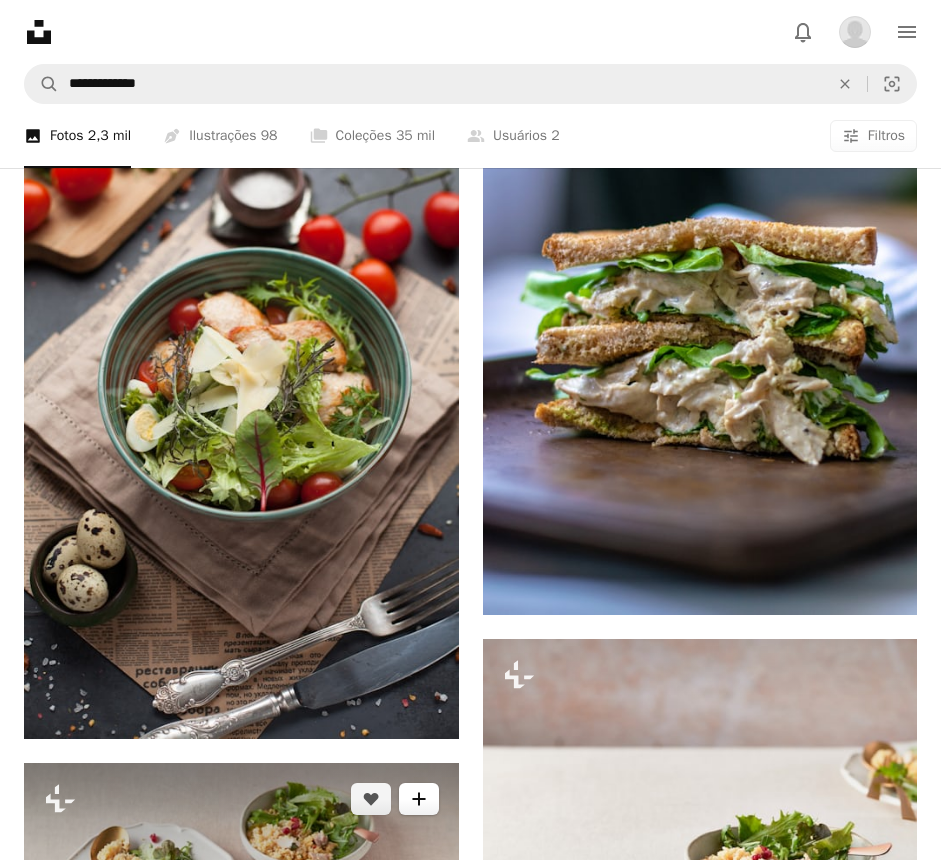 click on "A plus sign" 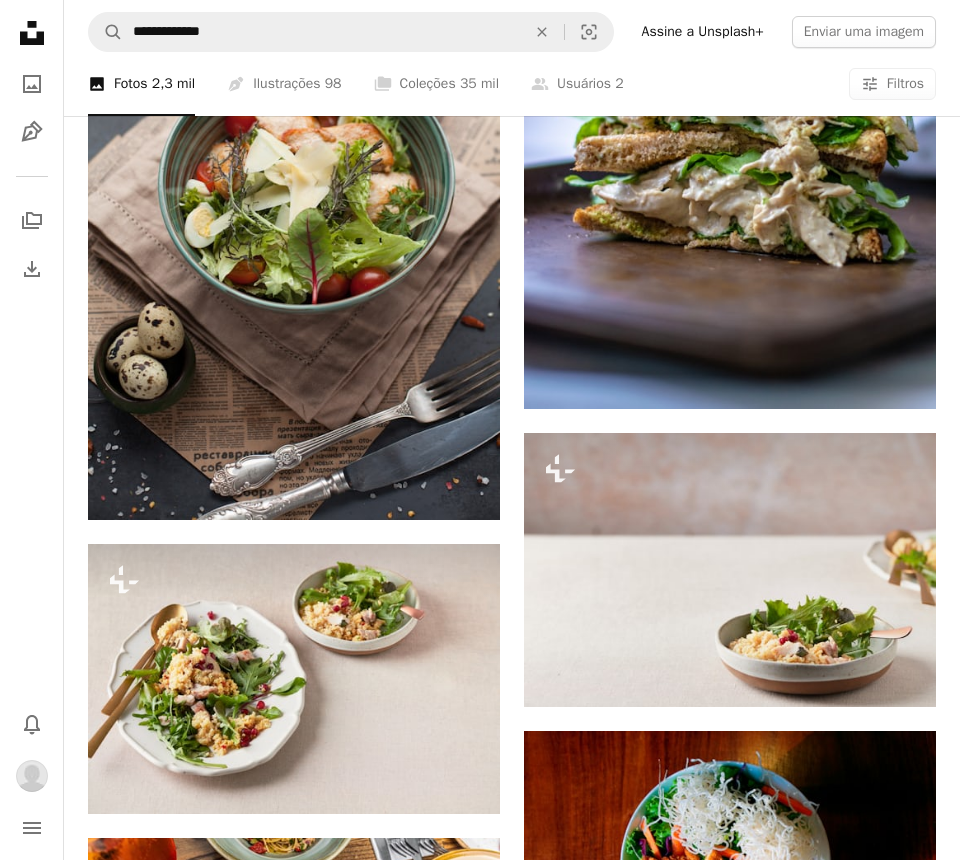 click on "A lock food" at bounding box center [621, 2997] 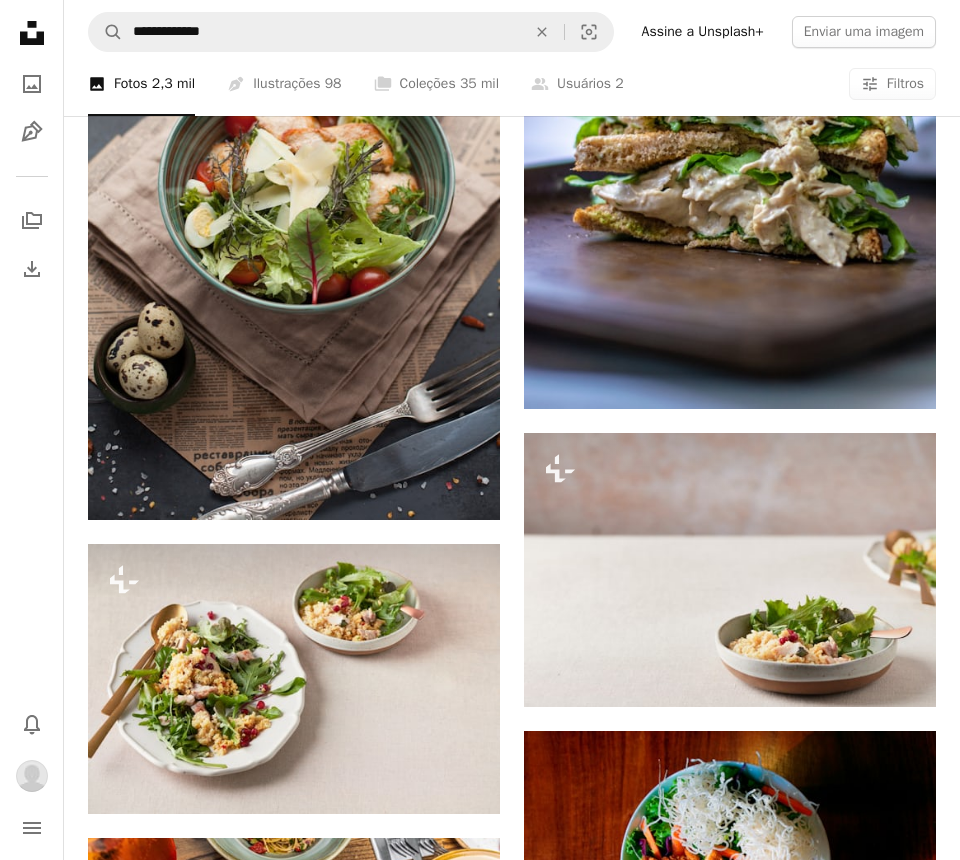 click on "An X shape Adicionar à coleção Criar uma nova coleção A checkmark A plus sign 3 fotos A lock comida saudaável A checkmark A plus sign 5 fotos A lock healhty core A checkmark A minus sign 47 fotos A lock food A checkmark A plus sign 8 fotos corpos A checkmark A plus sign 6 fotos A lock Peso, fita, etc Criar nova coleção Nome 60 Descrição  (opcional) 250 Tornar a coleção privada A lock Cancelar Criar coleção" at bounding box center [480, 2871] 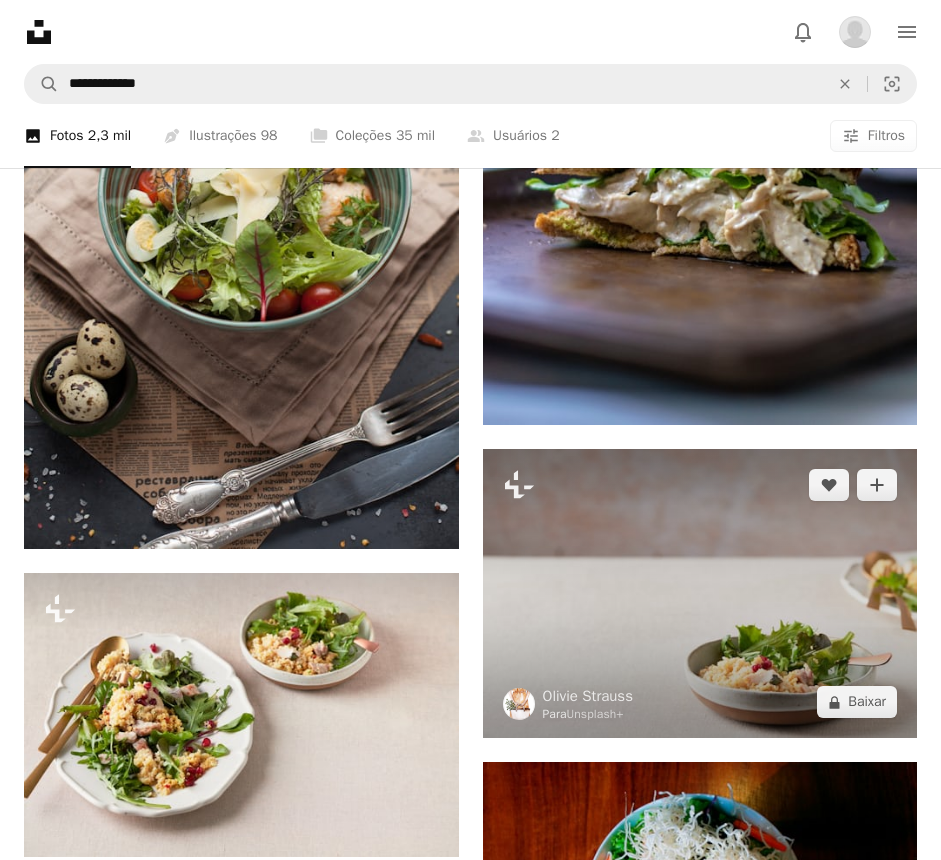 scroll, scrollTop: 3354, scrollLeft: 0, axis: vertical 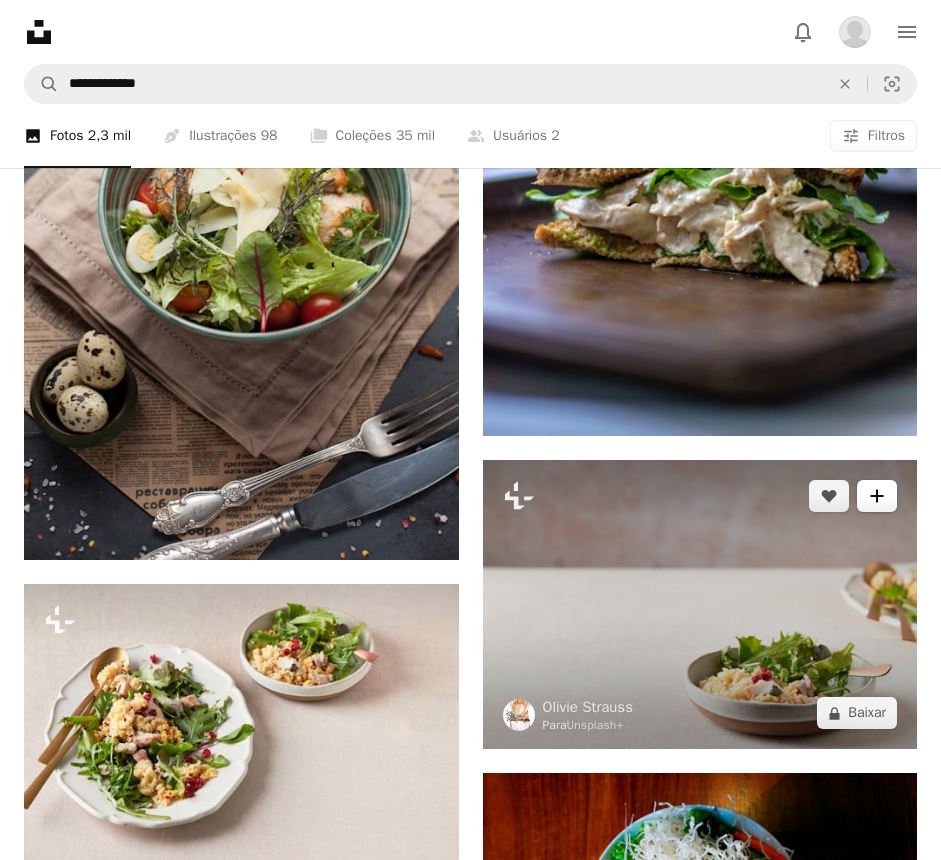 click on "A plus sign" at bounding box center [877, 496] 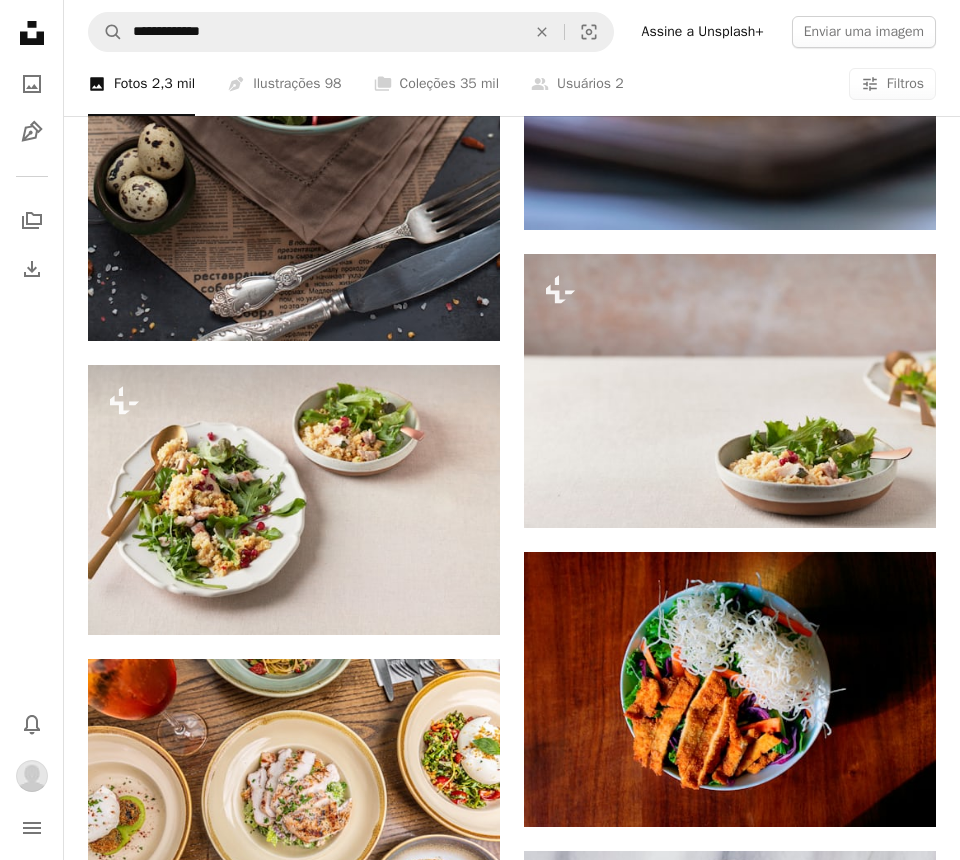 click on "A lock food" at bounding box center (621, 2634) 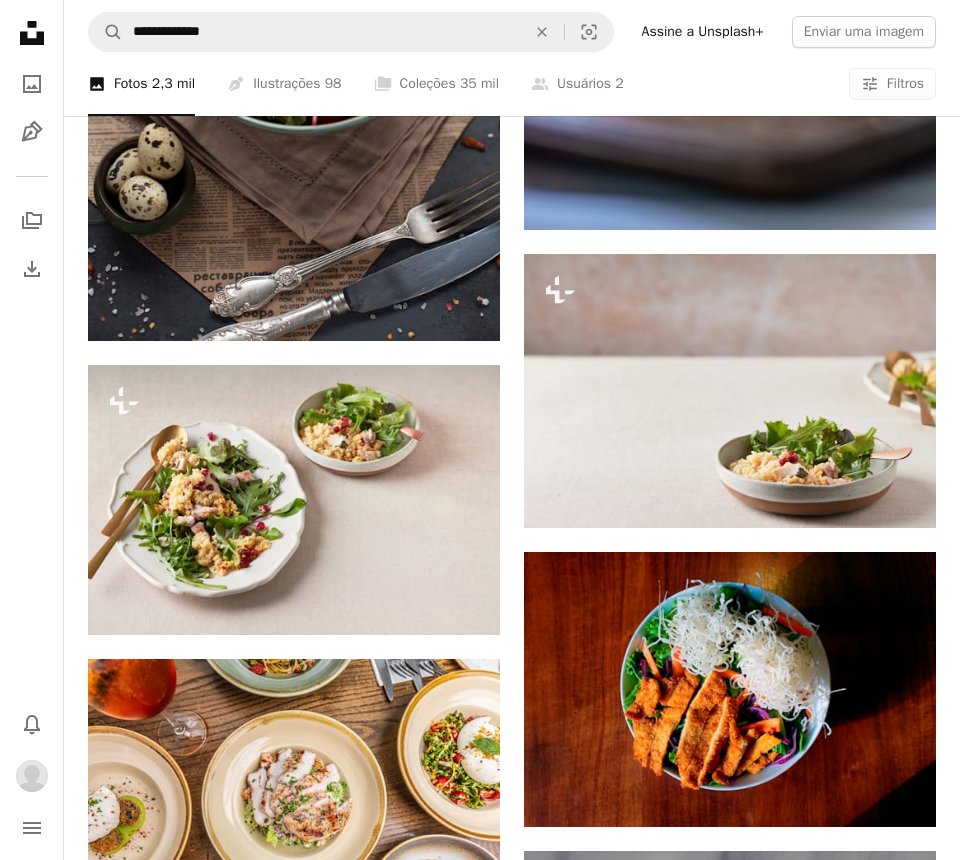 click at bounding box center (730, 1057) 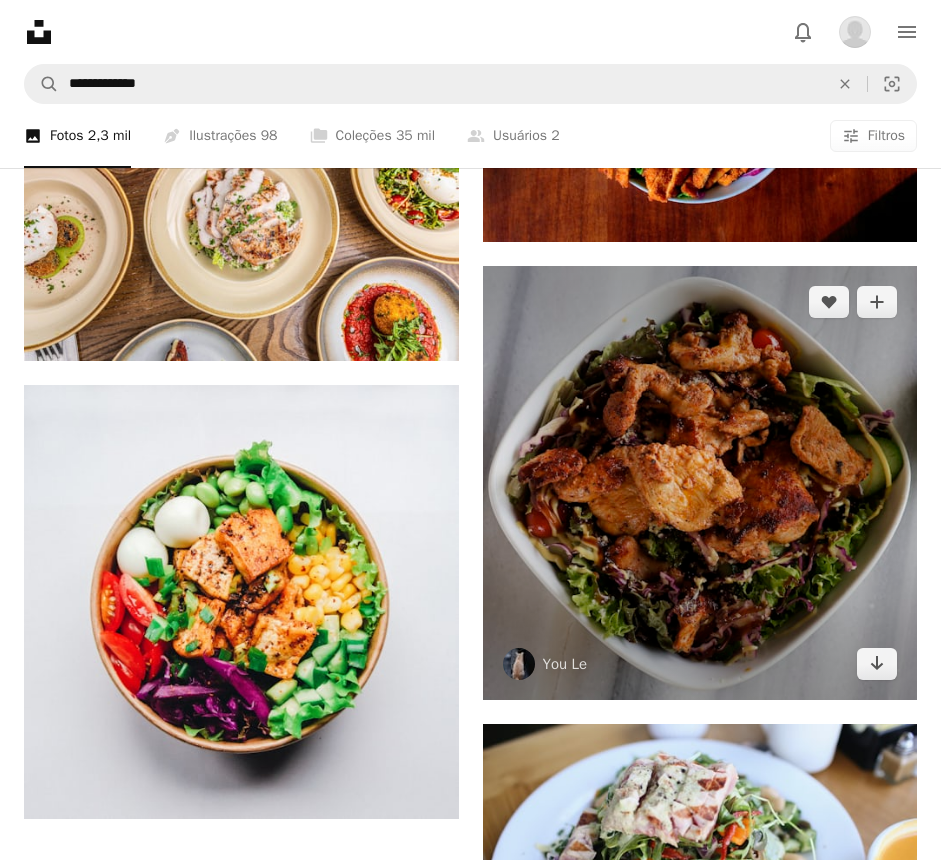 scroll, scrollTop: 4254, scrollLeft: 0, axis: vertical 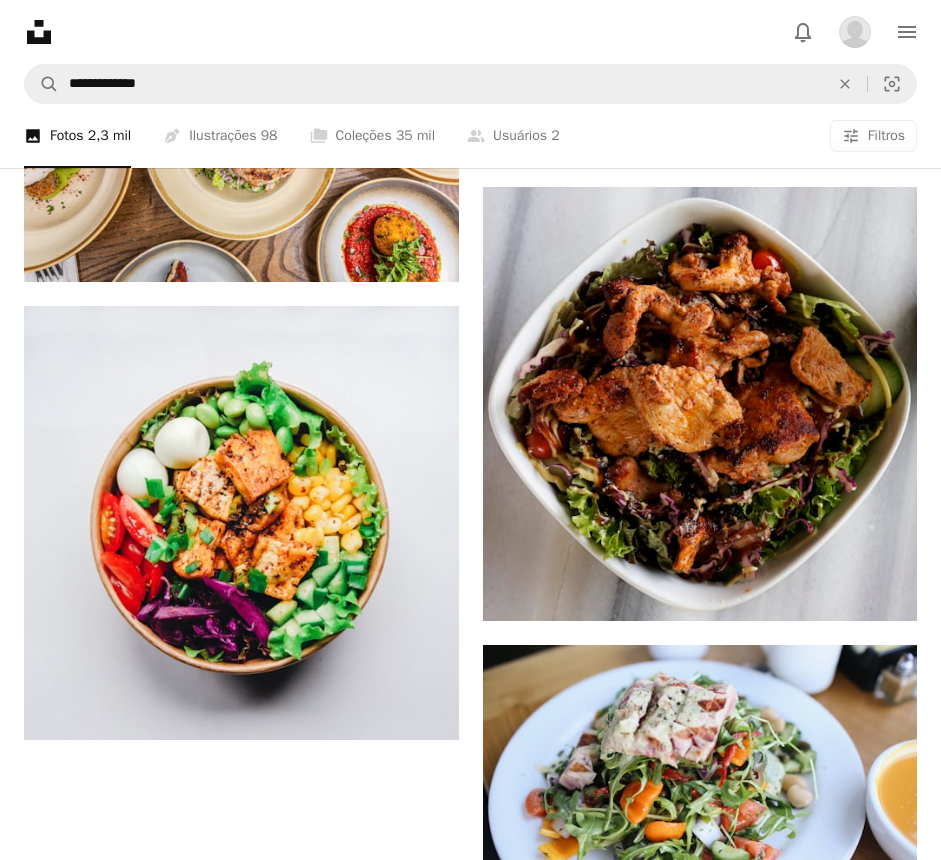 click on "Carregar mais" at bounding box center (470, 1015) 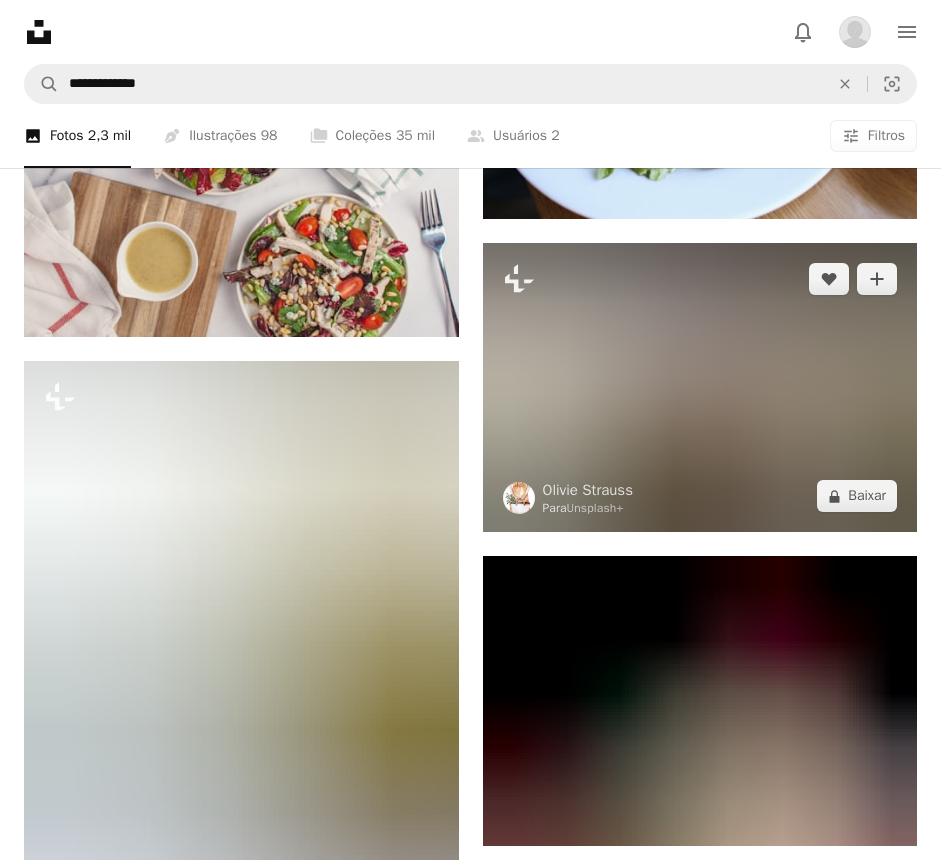 scroll, scrollTop: 4813, scrollLeft: 0, axis: vertical 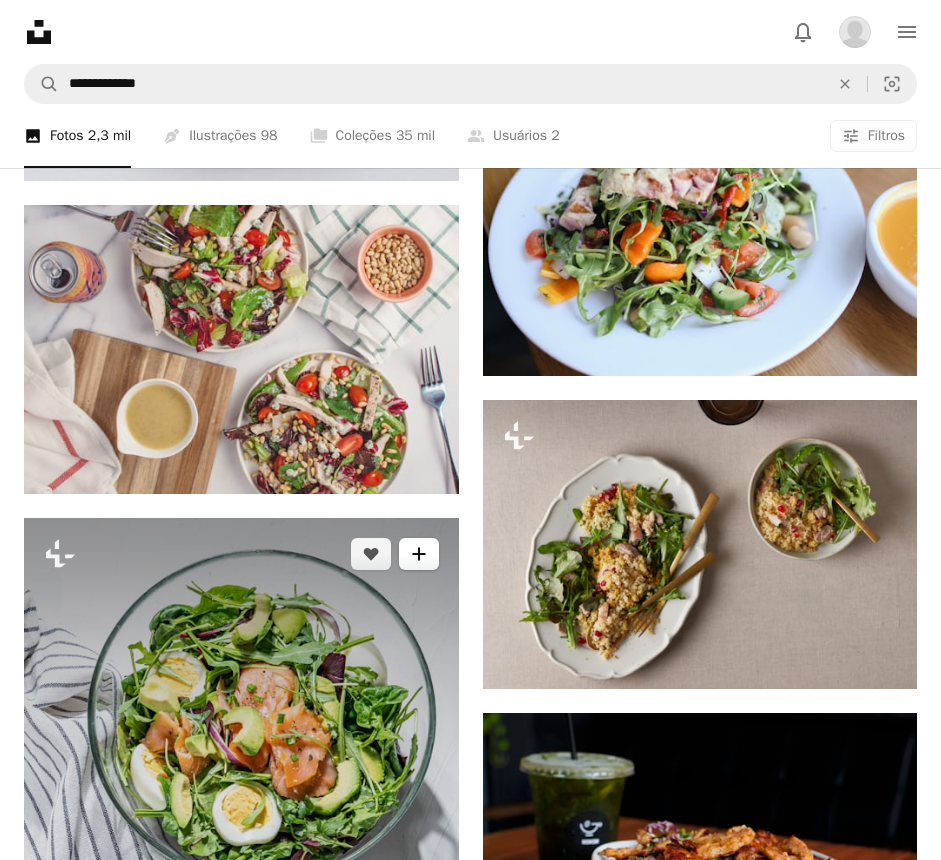 click on "A plus sign" 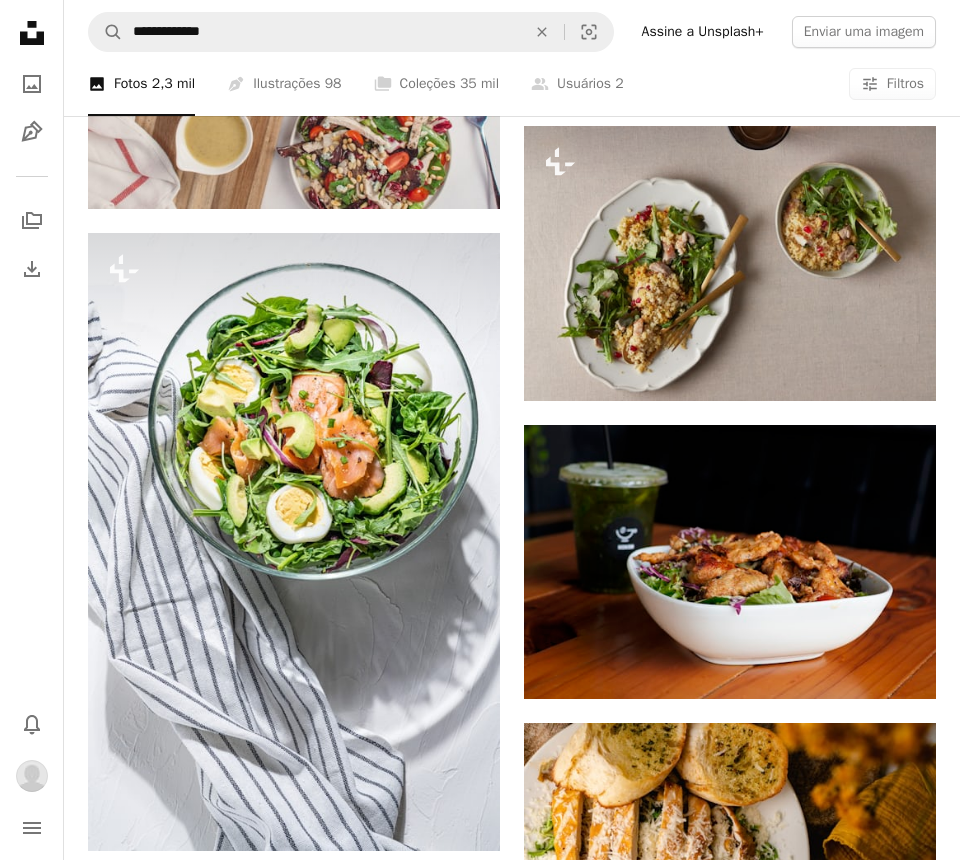 click on "A lock food" at bounding box center (621, 5314) 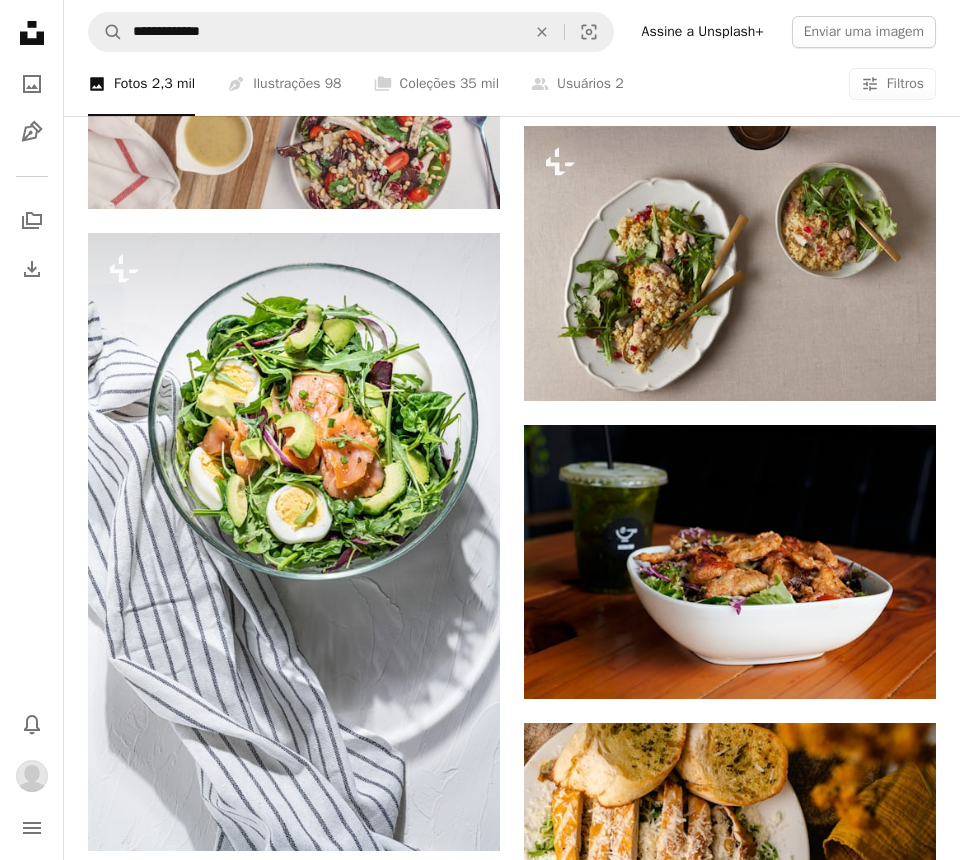 click on "An X shape Adicionar à coleção Criar uma nova coleção A checkmark A minus sign 49 fotos A lock food A checkmark A minus sign 4 fotos A lock comida saudaável A checkmark A plus sign 5 fotos A lock healhty core A checkmark A plus sign 8 fotos corpos A checkmark A plus sign 6 fotos A lock Peso, fita, etc Criar nova coleção Nome 60 Descrição  (opcional) 250 Tornar a coleção privada A lock Cancelar Criar coleção" at bounding box center [480, 5372] 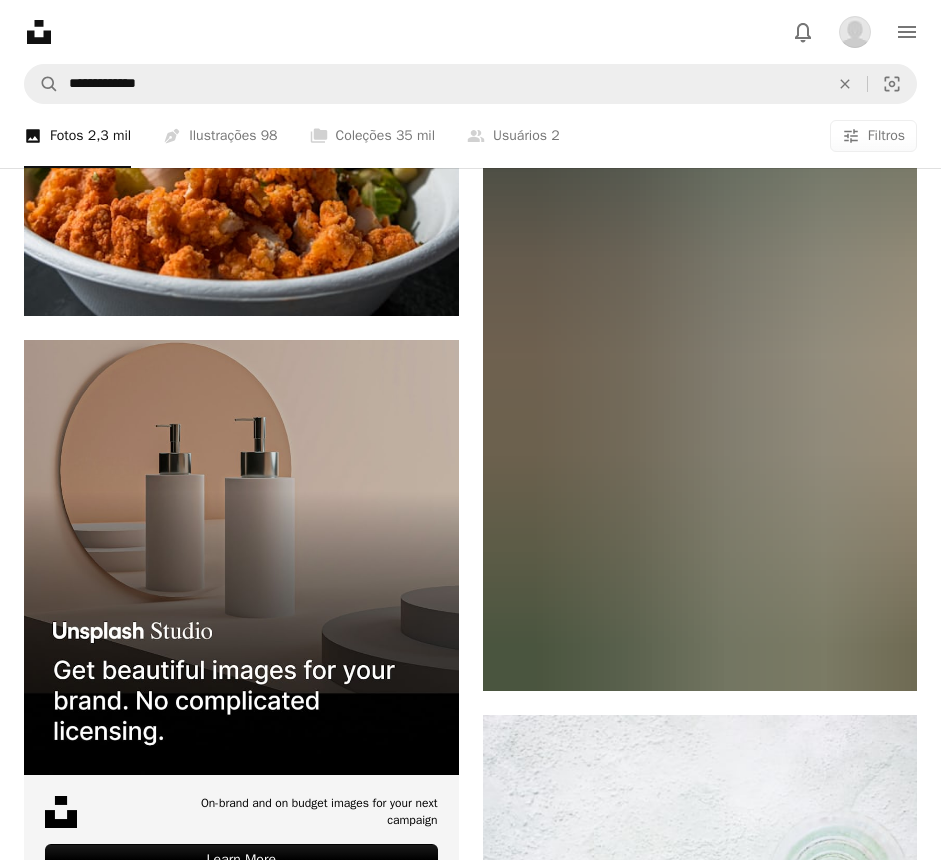scroll, scrollTop: 6300, scrollLeft: 0, axis: vertical 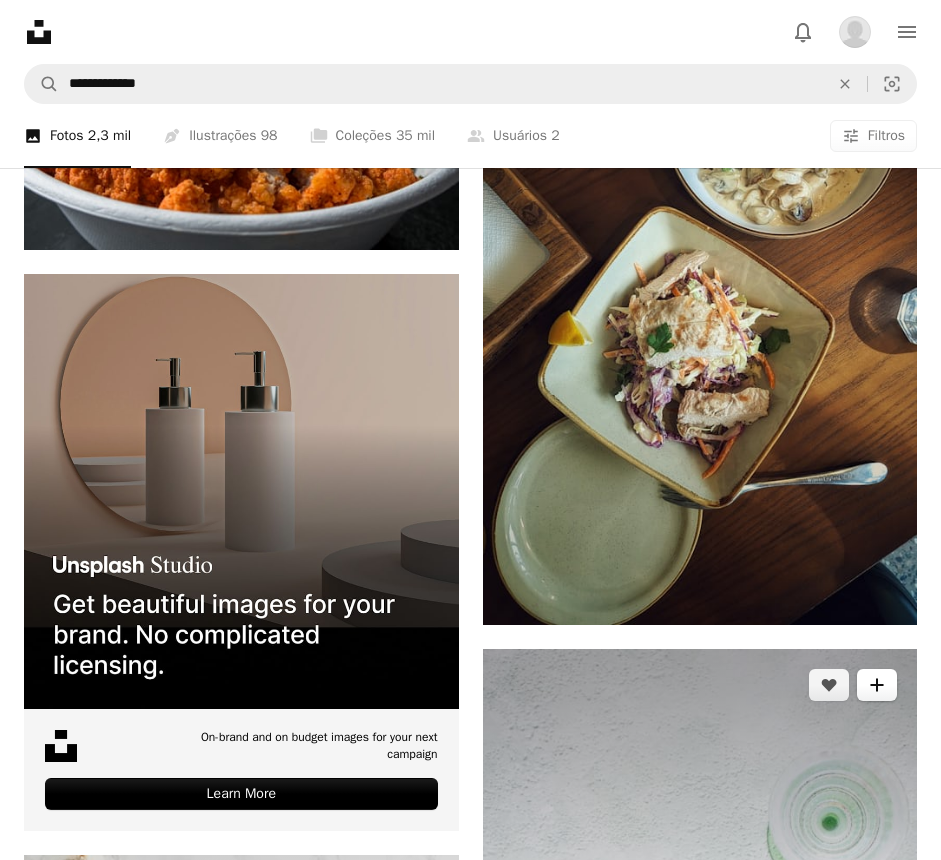 click on "A plus sign" at bounding box center (877, 685) 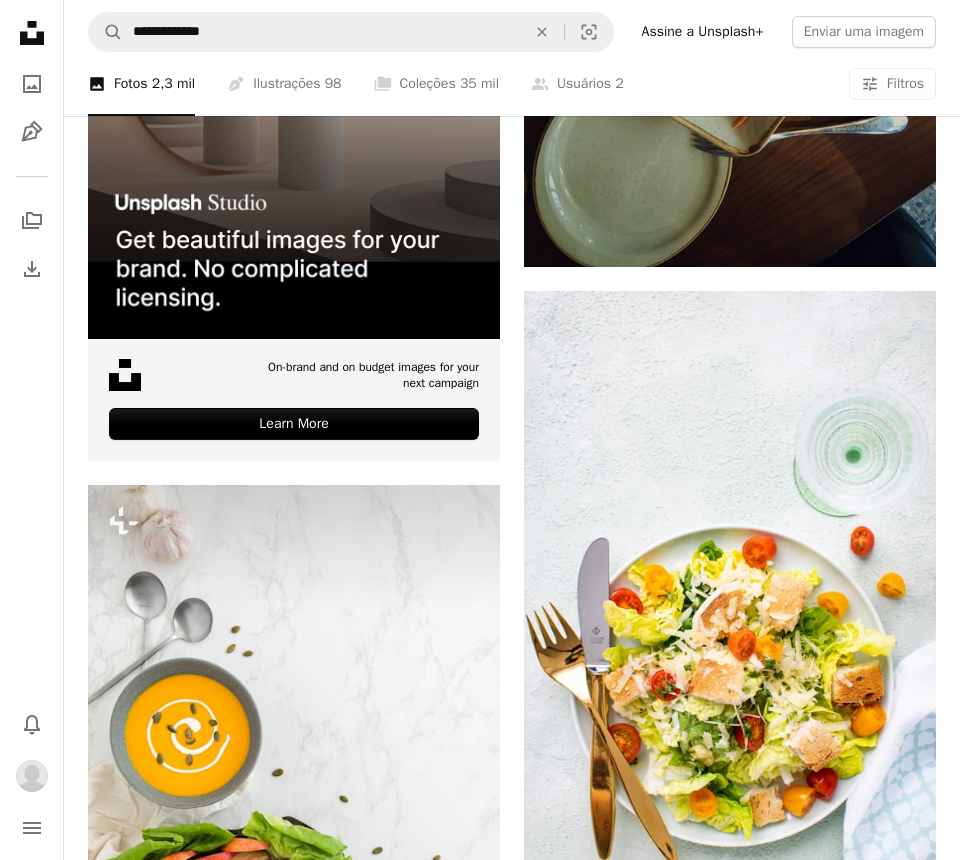 click on "A plus sign" 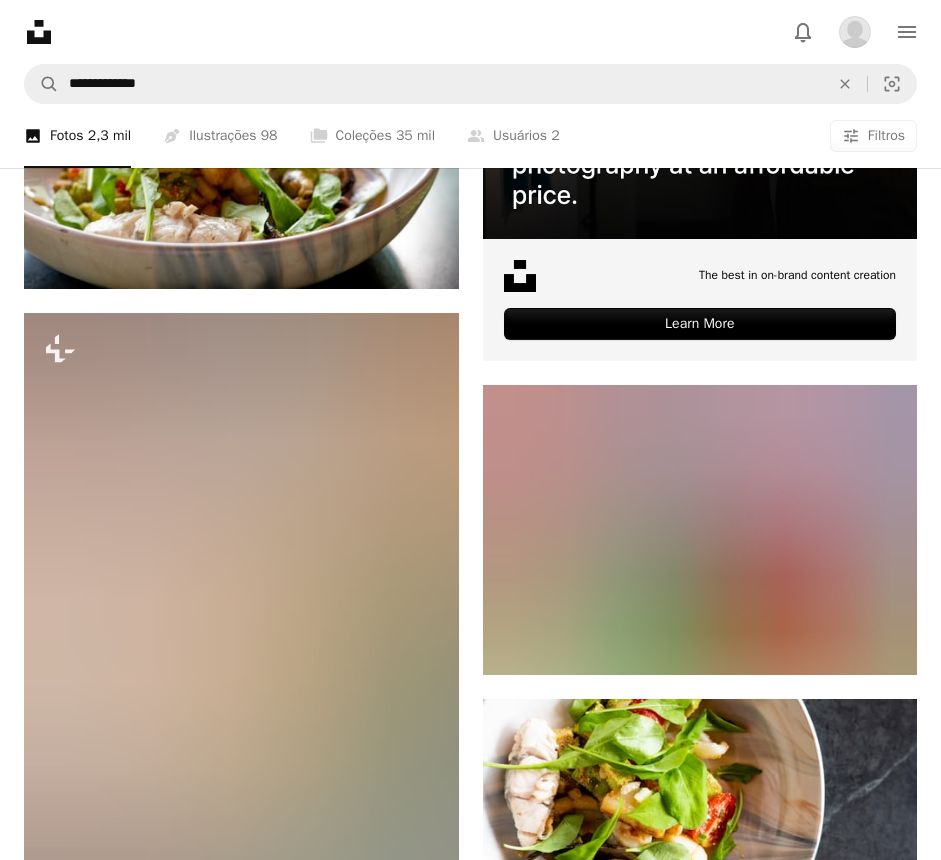 scroll, scrollTop: 11583, scrollLeft: 0, axis: vertical 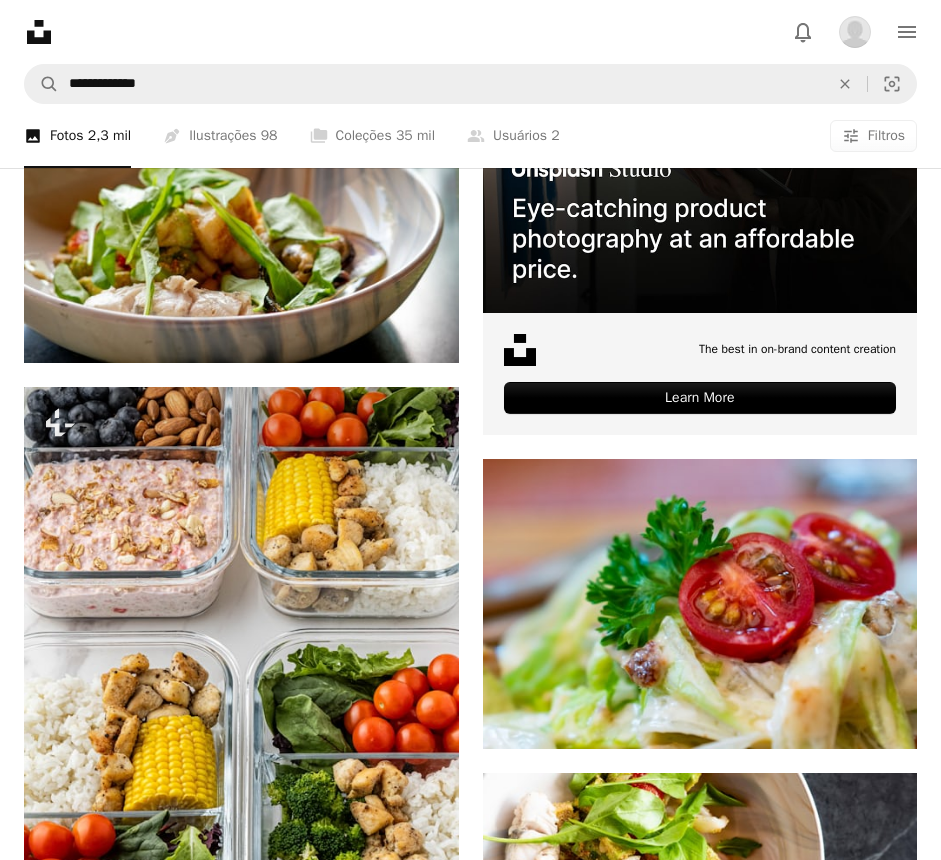 click on "A plus sign" at bounding box center (877, 1122) 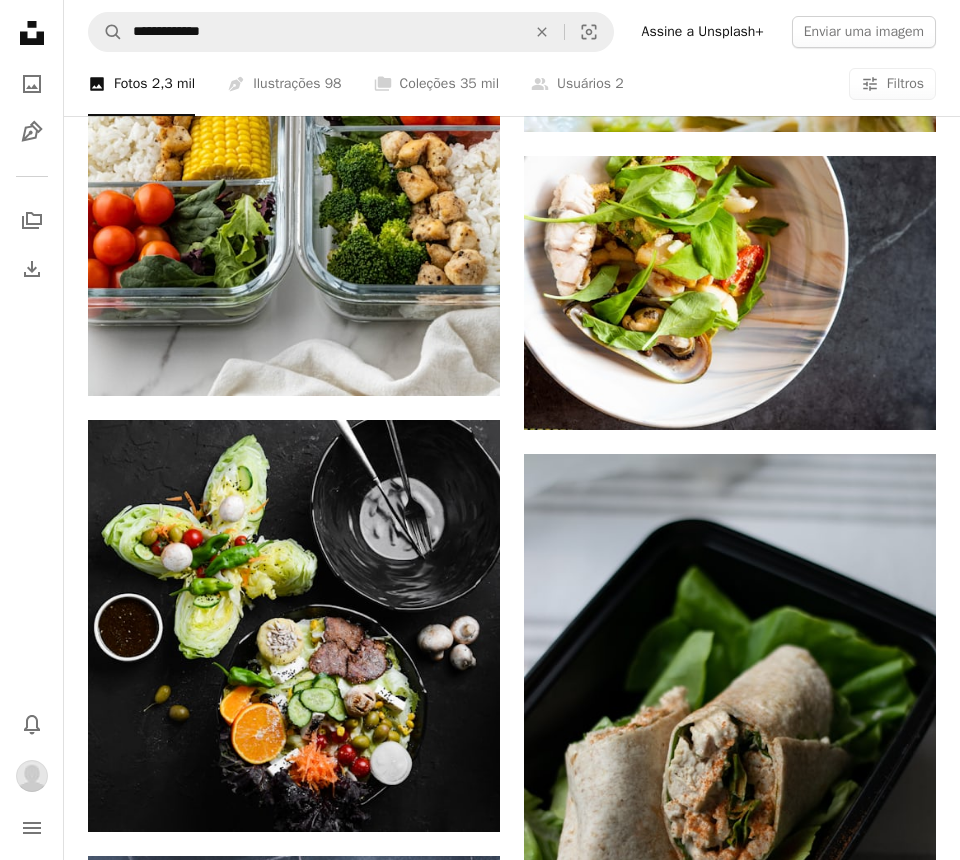 click on "A lock comida saudaável" at bounding box center [621, 4311] 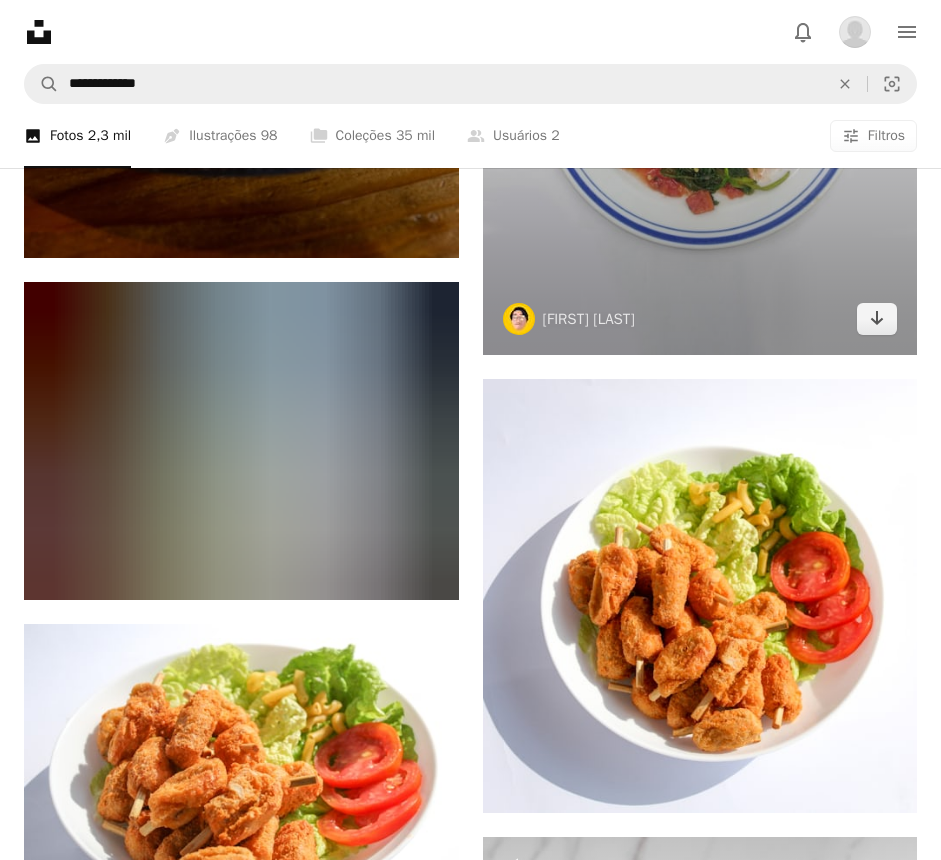 scroll, scrollTop: 14188, scrollLeft: 0, axis: vertical 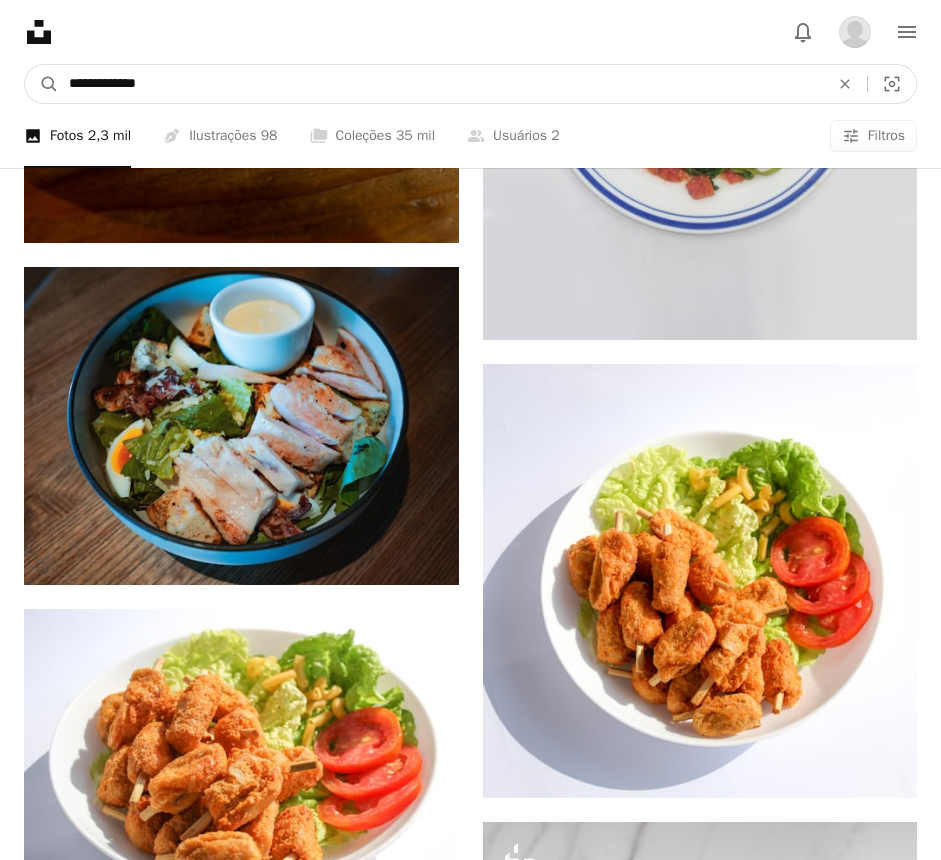 click on "**********" at bounding box center [441, 84] 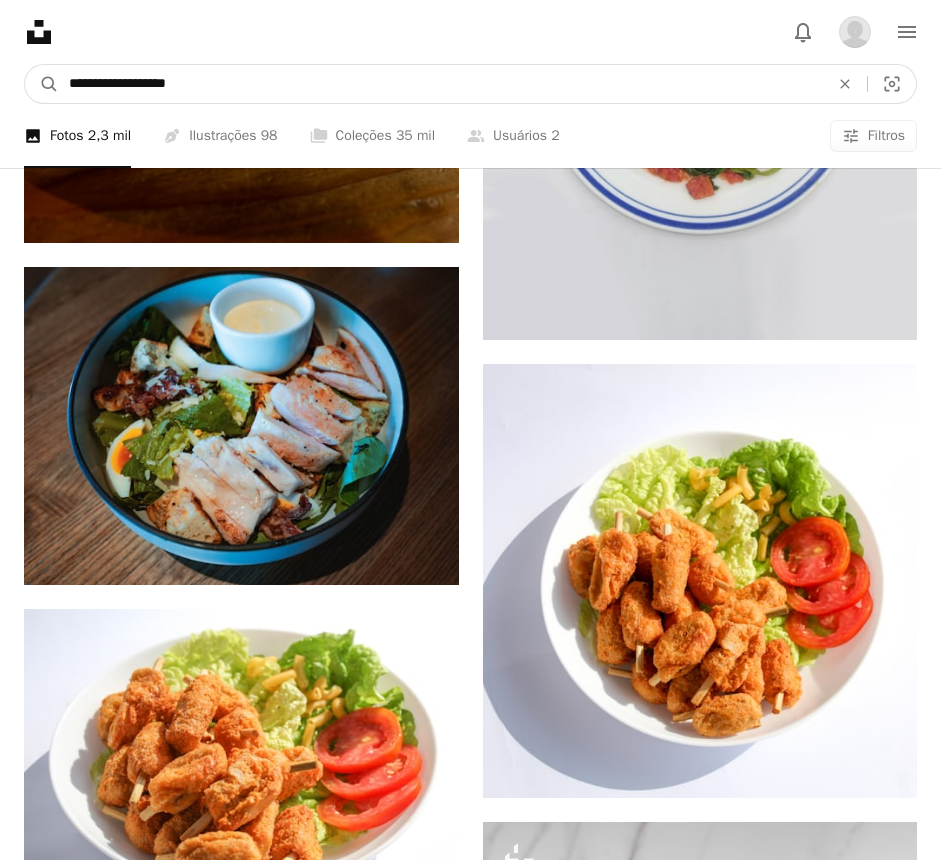 type on "**********" 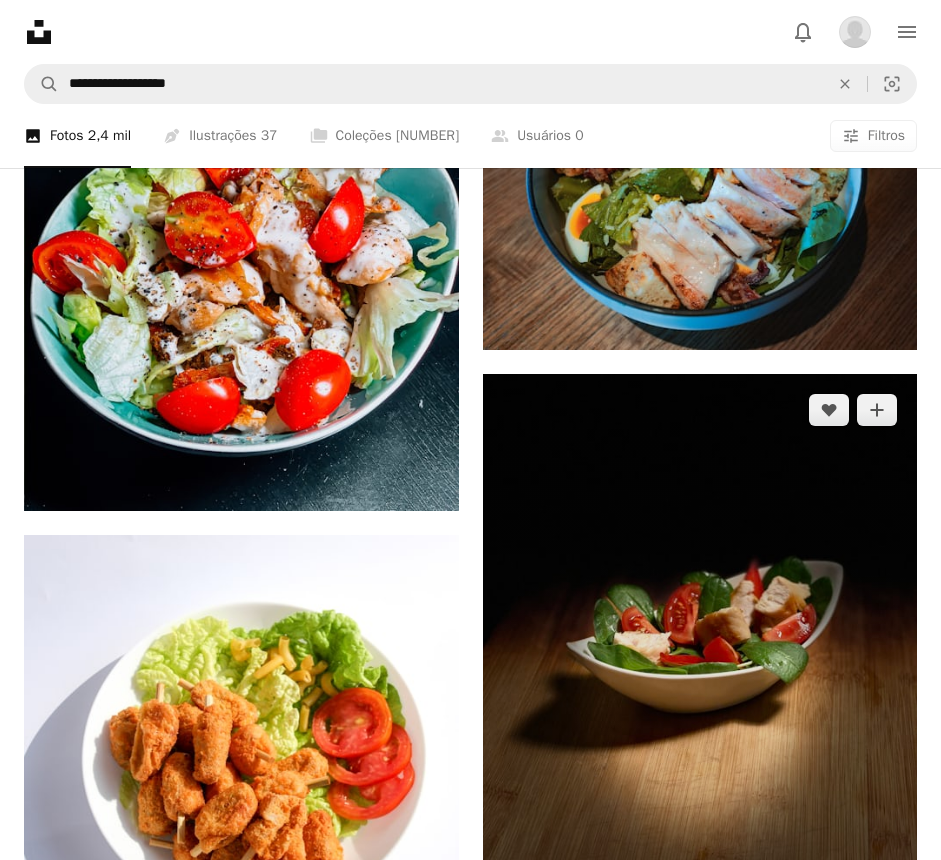 scroll, scrollTop: 1083, scrollLeft: 0, axis: vertical 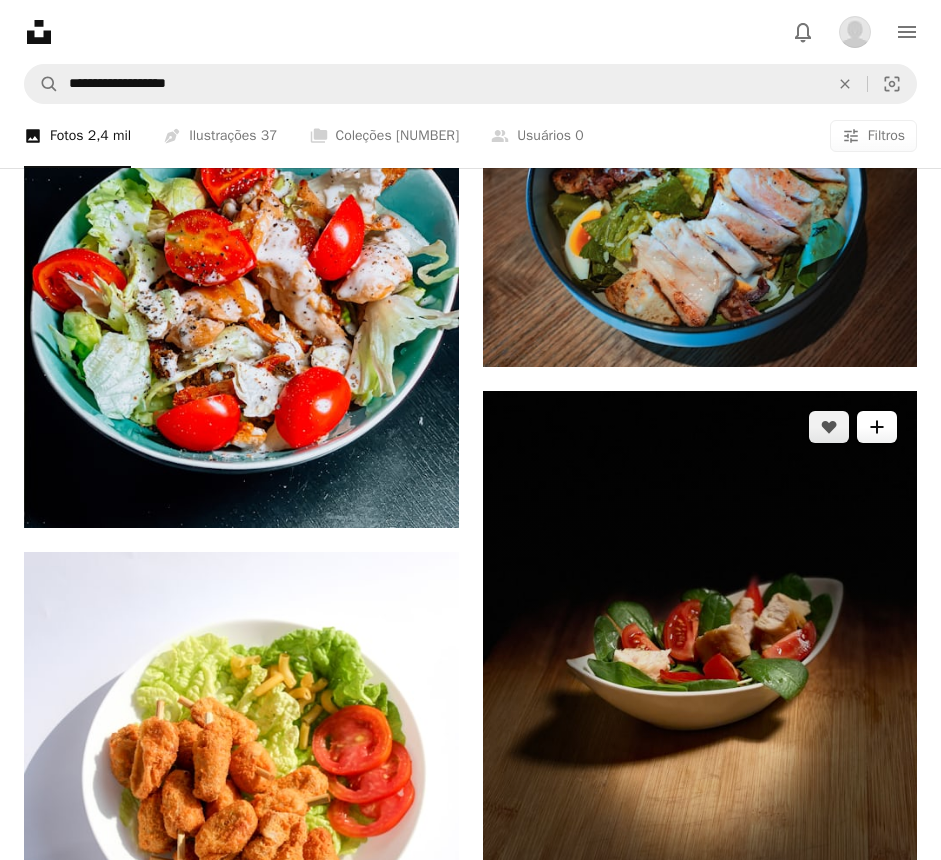 click on "A plus sign" 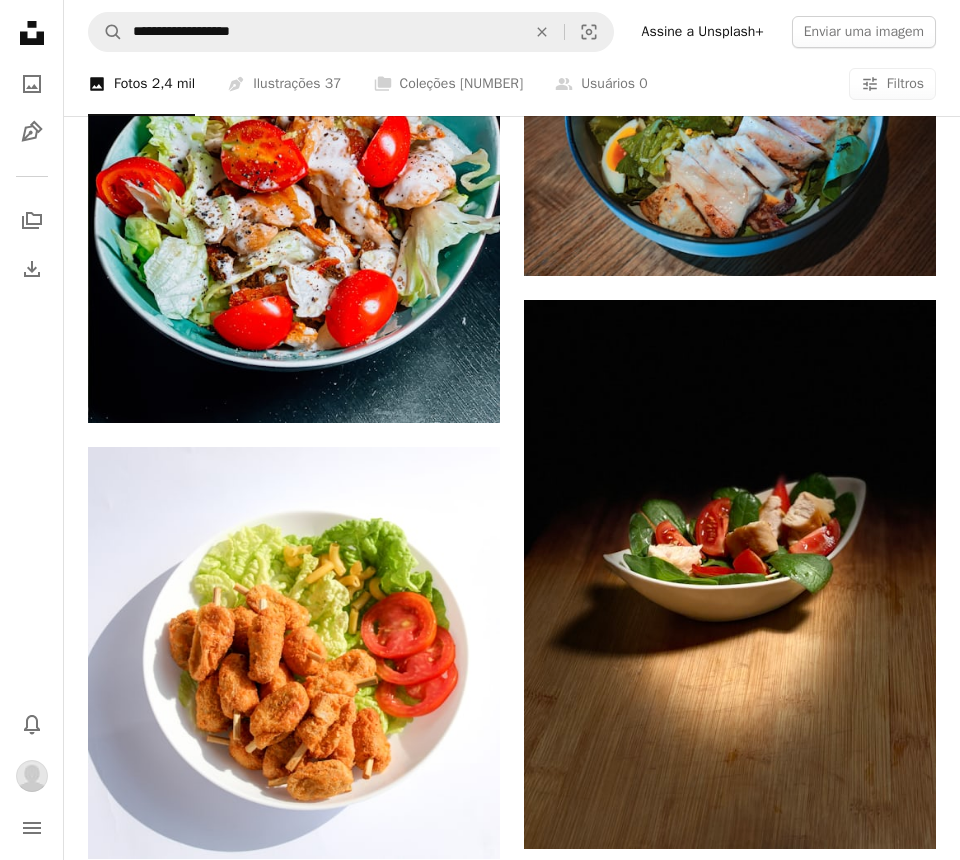 click on "A lock comida saudaável" at bounding box center [621, 5595] 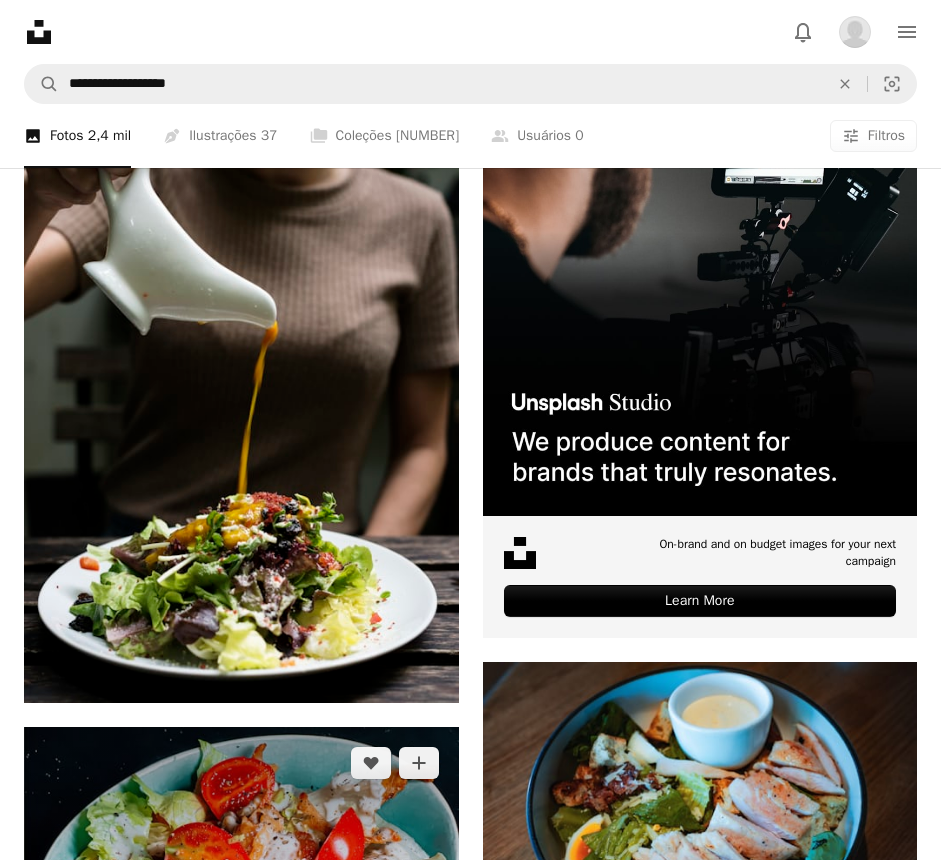 scroll, scrollTop: 396, scrollLeft: 0, axis: vertical 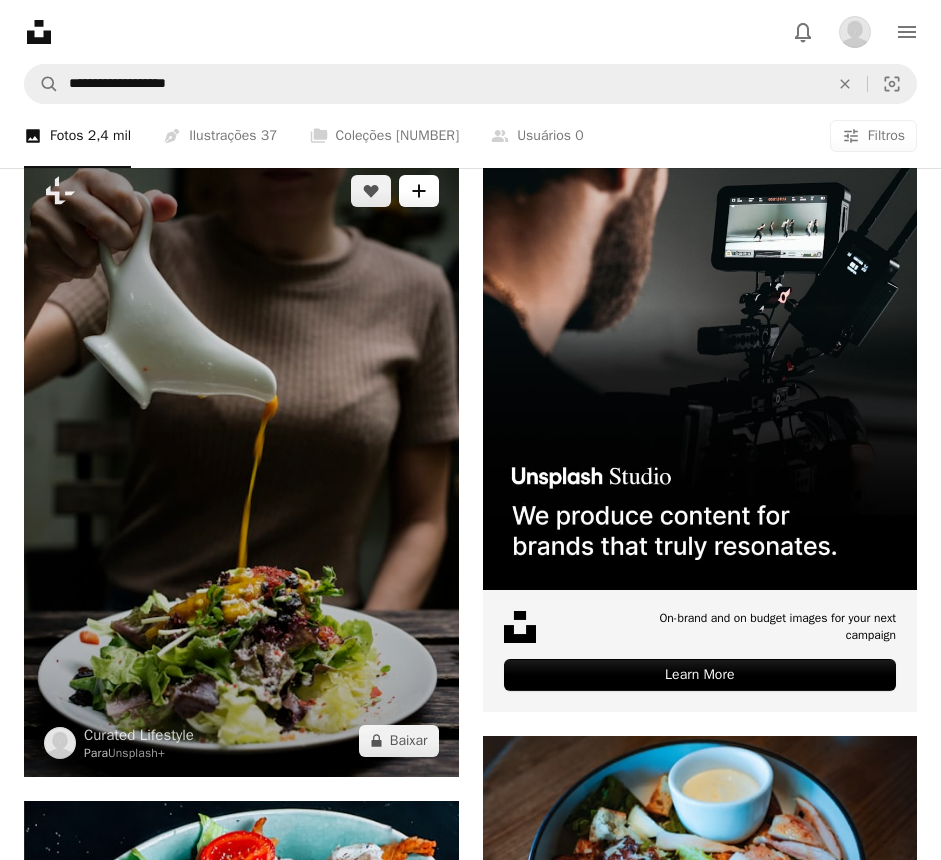 click on "A plus sign" 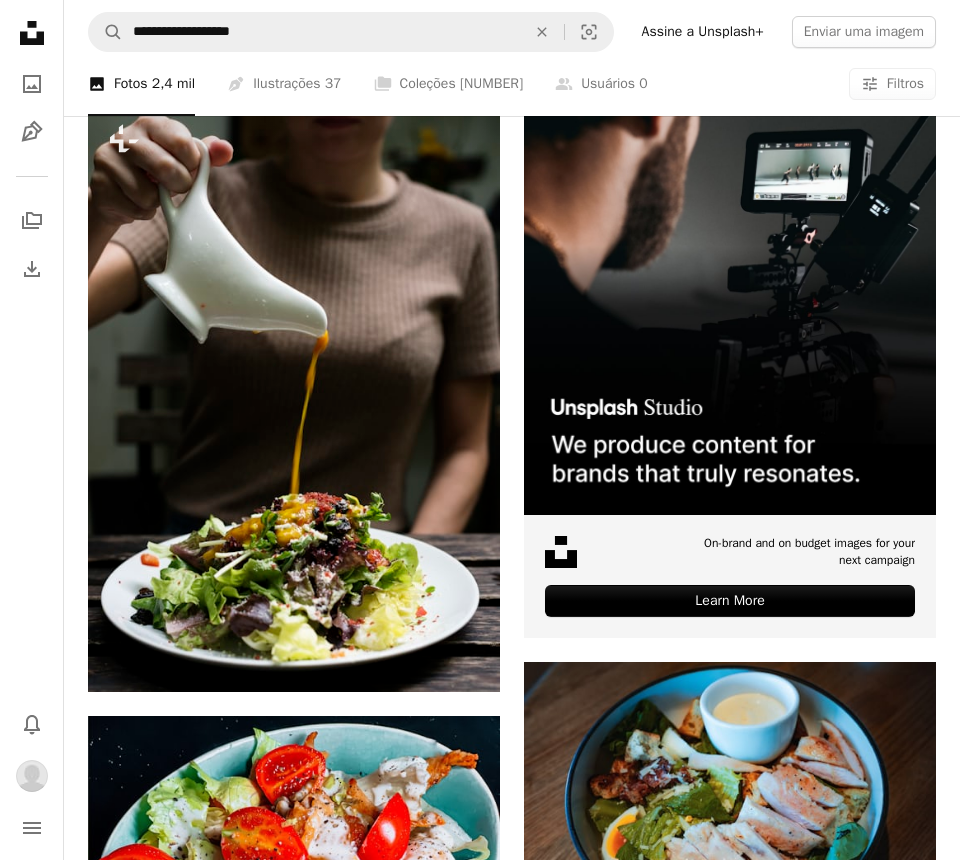 click on "A lock food" at bounding box center [621, 6374] 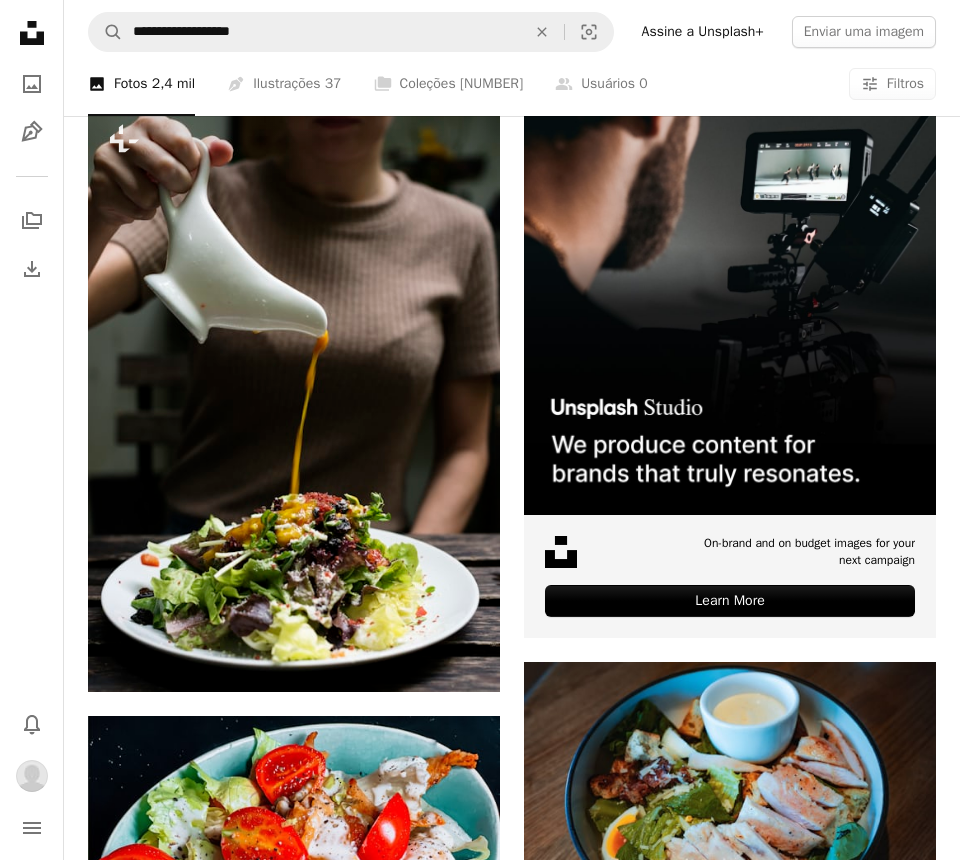 click on "An X shape Adicionar à coleção Criar uma nova coleção A checkmark A plus sign 7 fotos A lock comida saudaável A checkmark A minus sign 50 fotos A lock food A checkmark A plus sign 5 fotos A lock healhty core A checkmark A plus sign 8 fotos corpos A checkmark A plus sign 6 fotos A lock Peso, fita, etc Criar nova coleção Nome 60 Descrição  (opcional) 250 Tornar a coleção privada A lock Cancelar Criar coleção" at bounding box center [480, 6340] 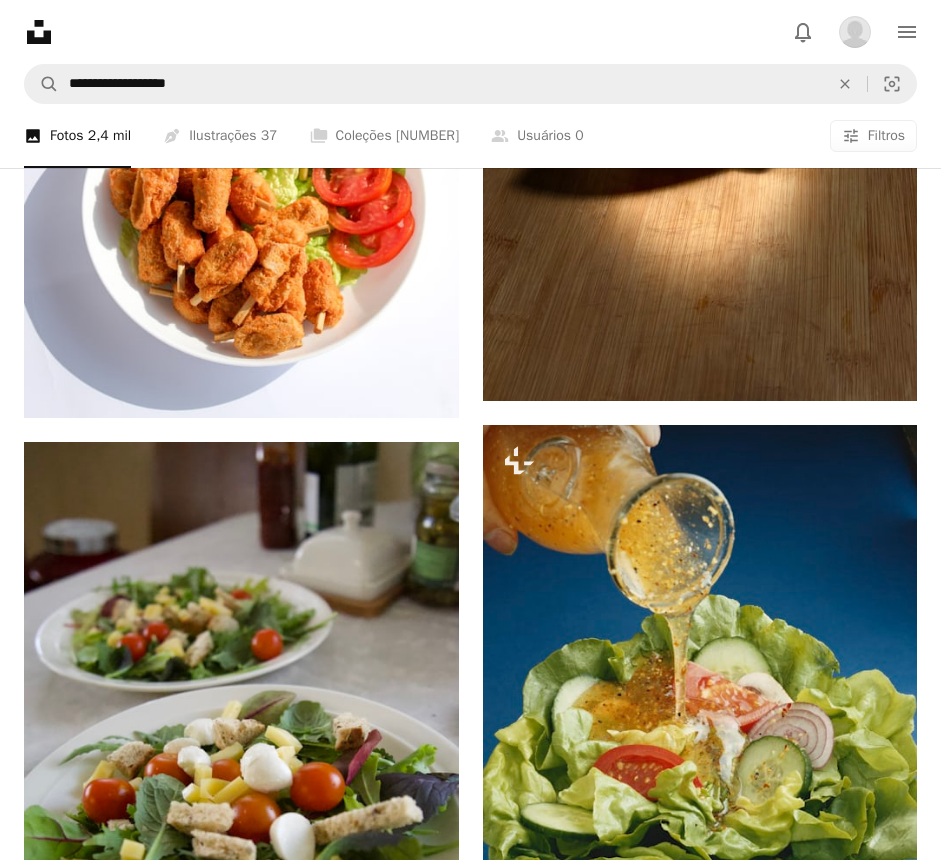 scroll, scrollTop: 1650, scrollLeft: 0, axis: vertical 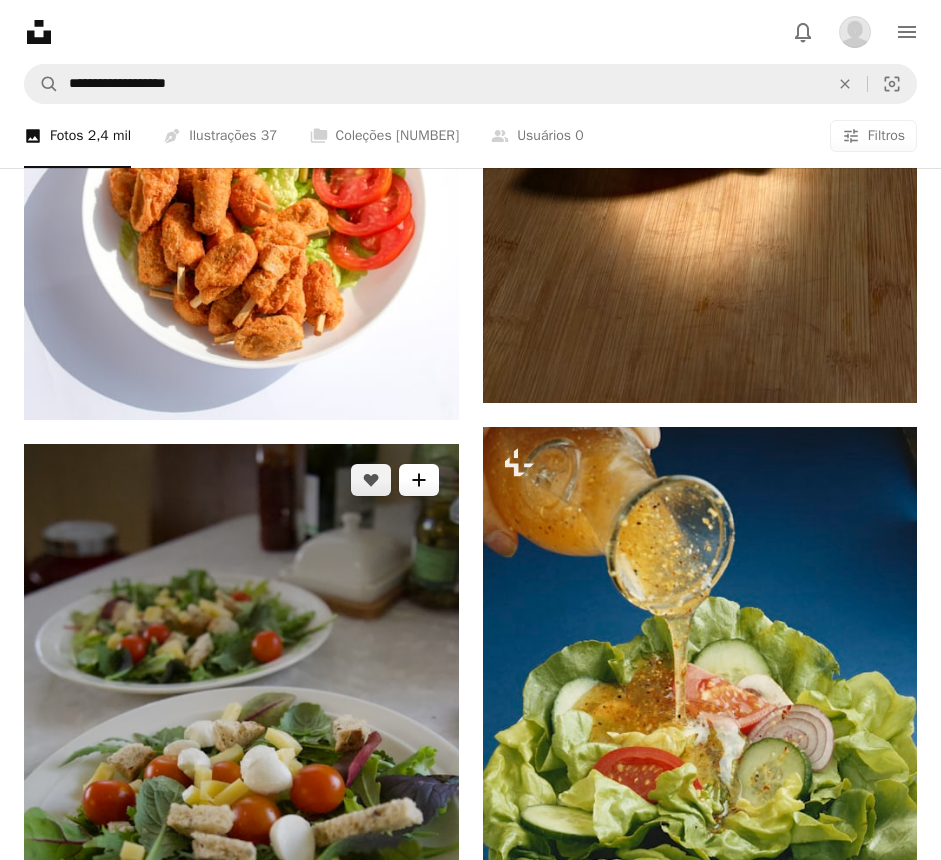 click on "A plus sign" 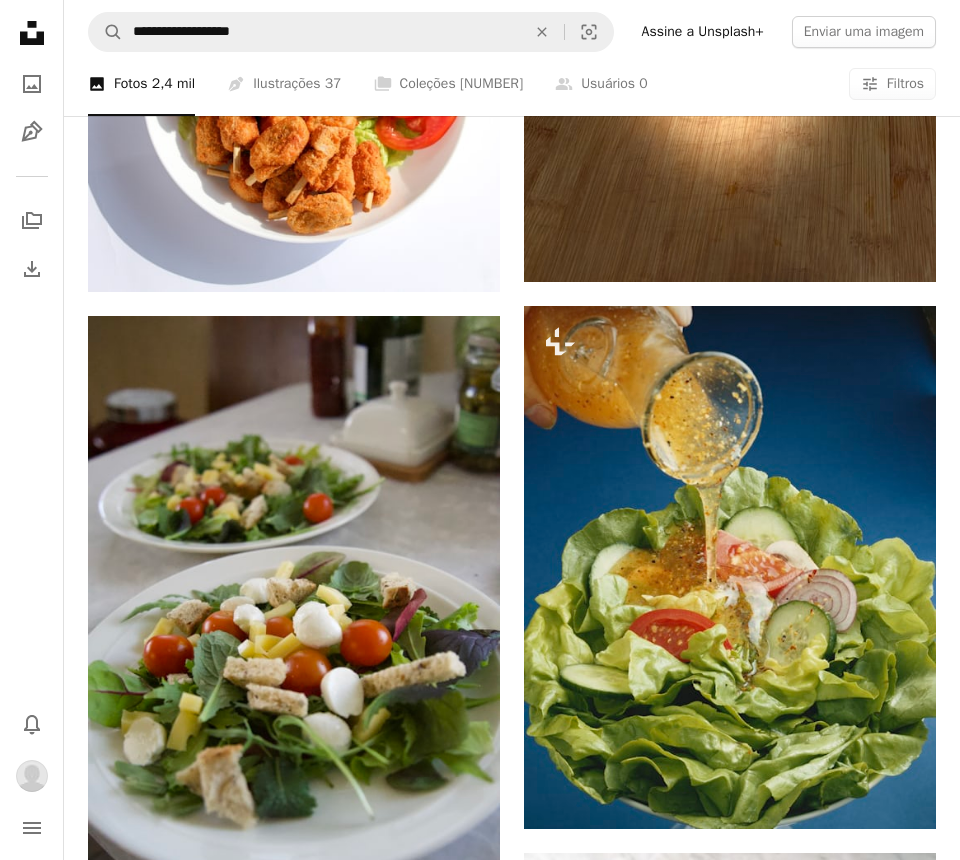 click on "A checkmark A plus sign 7 fotos A lock comida saudaável" at bounding box center [631, 5111] 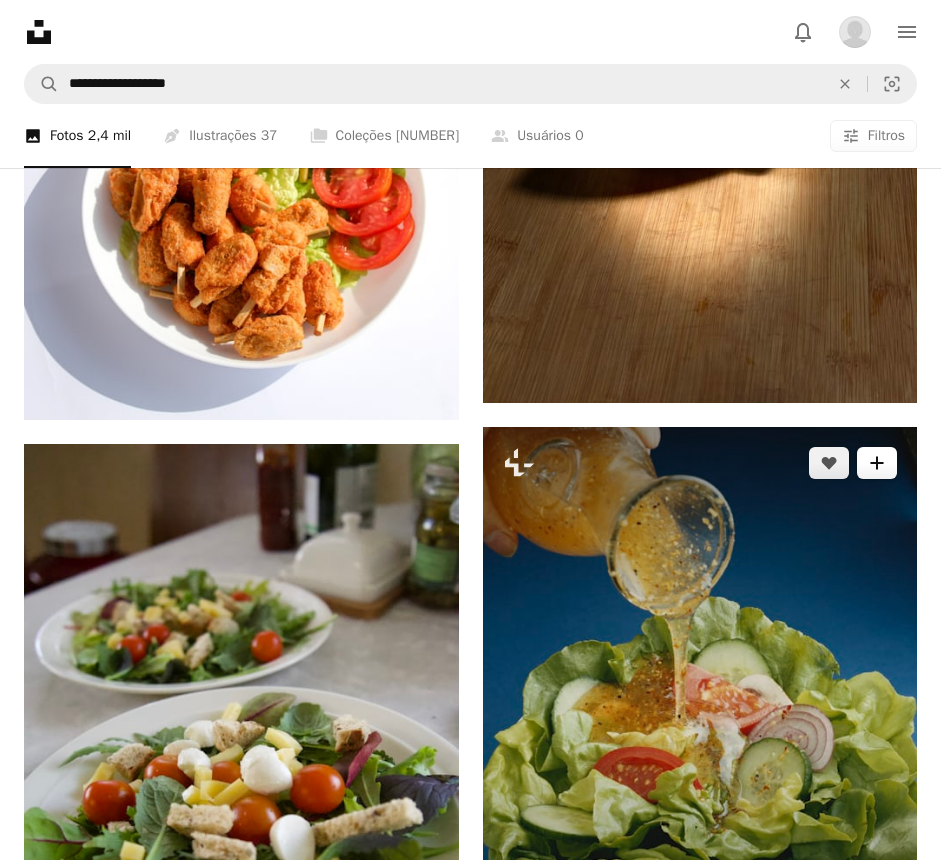 click on "A plus sign" at bounding box center (877, 463) 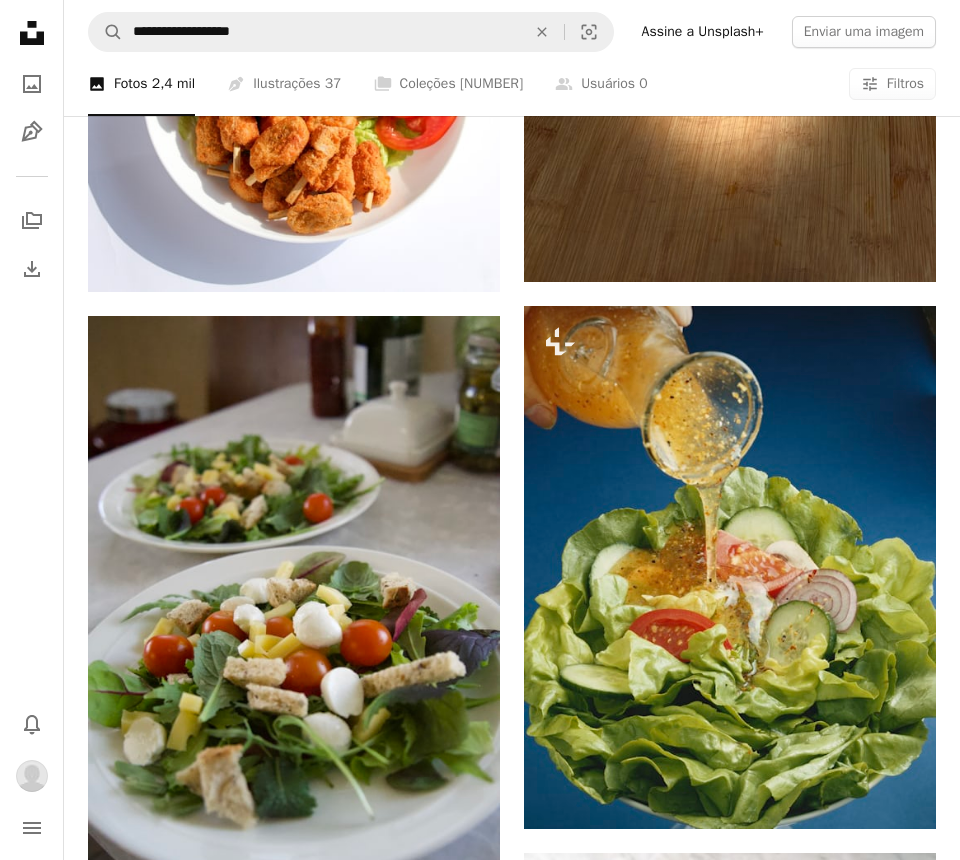 click on "50 fotos" at bounding box center (631, 5097) 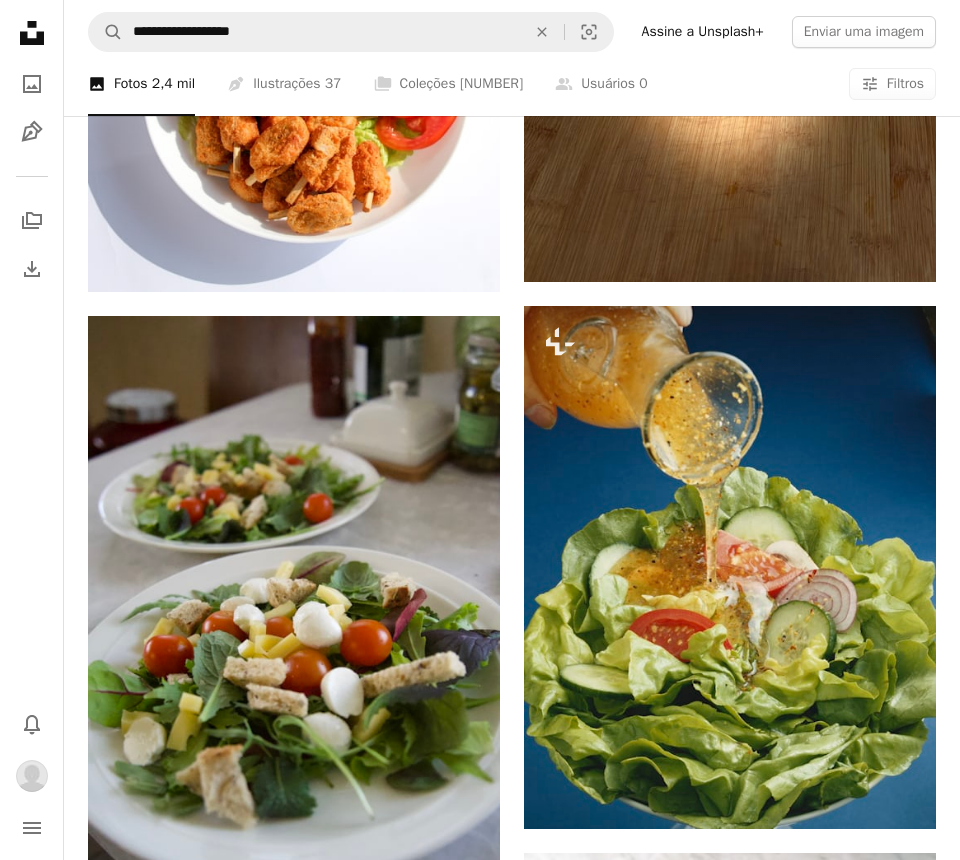 click on "An X shape Adicionar à coleção Criar uma nova coleção A checkmark A plus sign 8 fotos A lock comida saudaável A checkmark A minus sign 51 fotos A lock food A checkmark A plus sign 5 fotos A lock healhty core A checkmark A plus sign 8 fotos corpos A checkmark A plus sign 6 fotos A lock Peso, fita, etc Criar nova coleção Nome 60 Descrição  (opcional) 250 Tornar a coleção privada A lock Cancelar Criar coleção" at bounding box center [480, 5085] 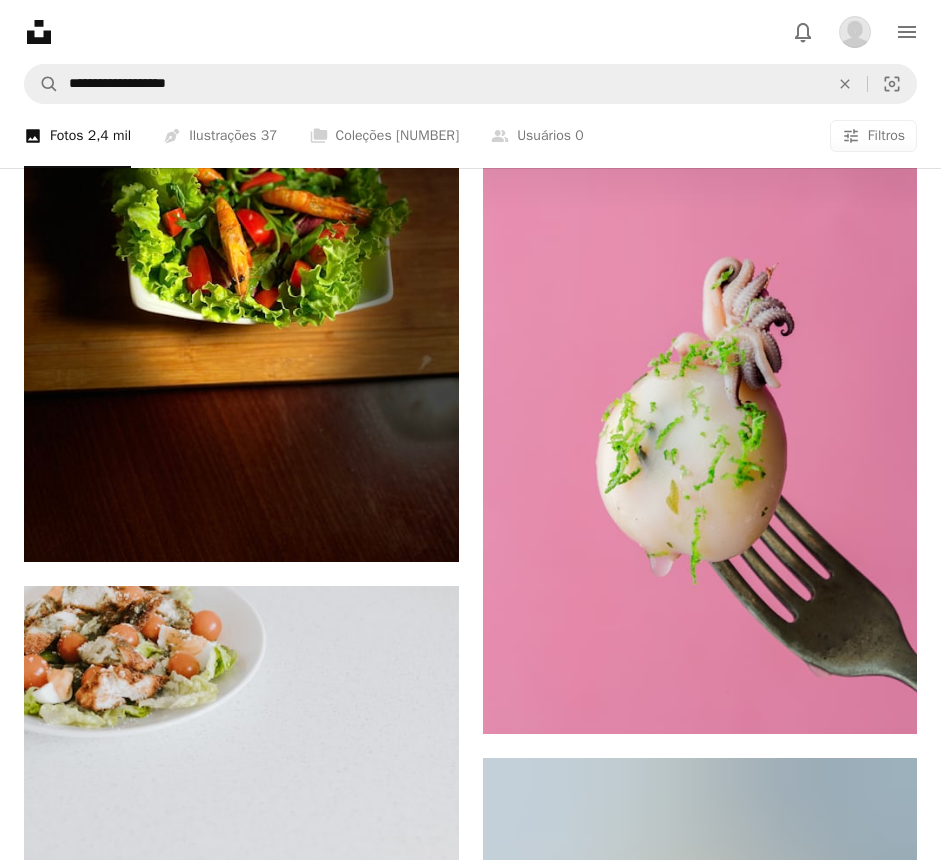 scroll, scrollTop: 3113, scrollLeft: 0, axis: vertical 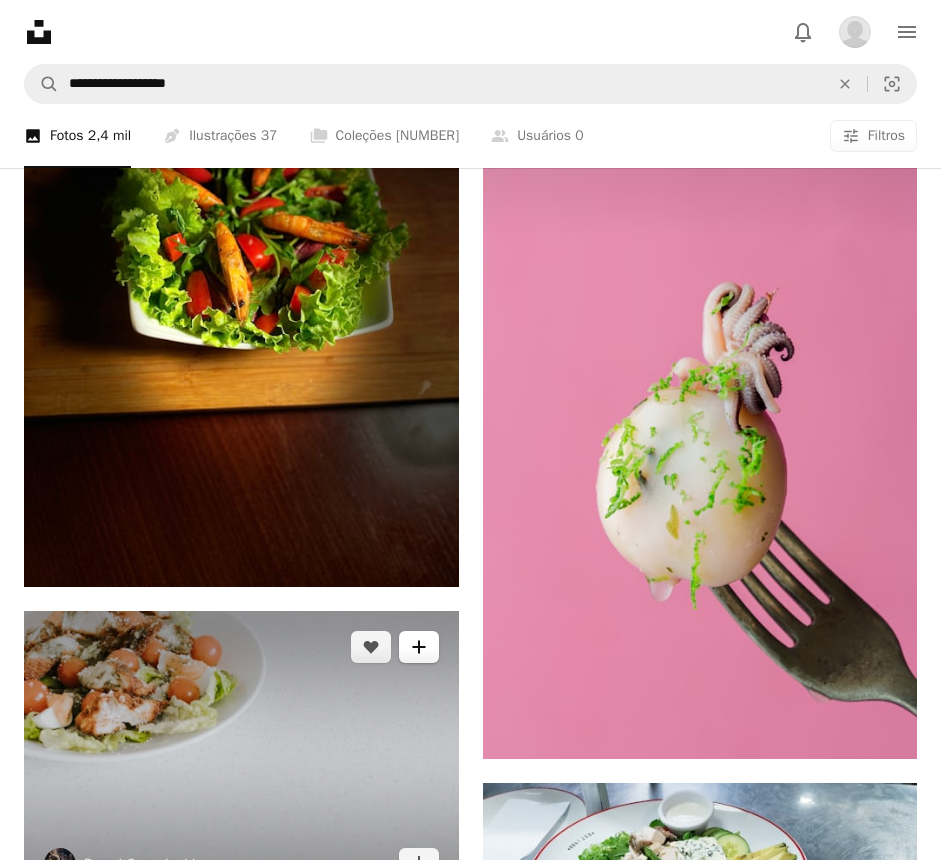 click on "A plus sign" at bounding box center [419, 647] 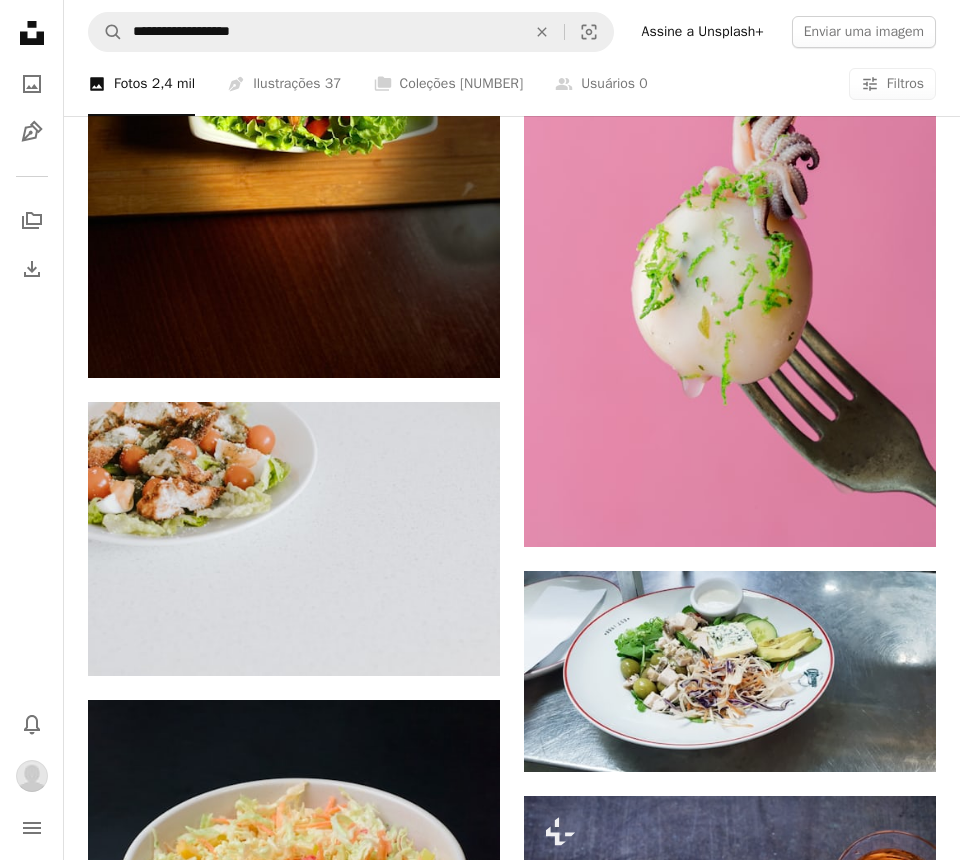 click on "A lock comida saudaável" at bounding box center [621, 3656] 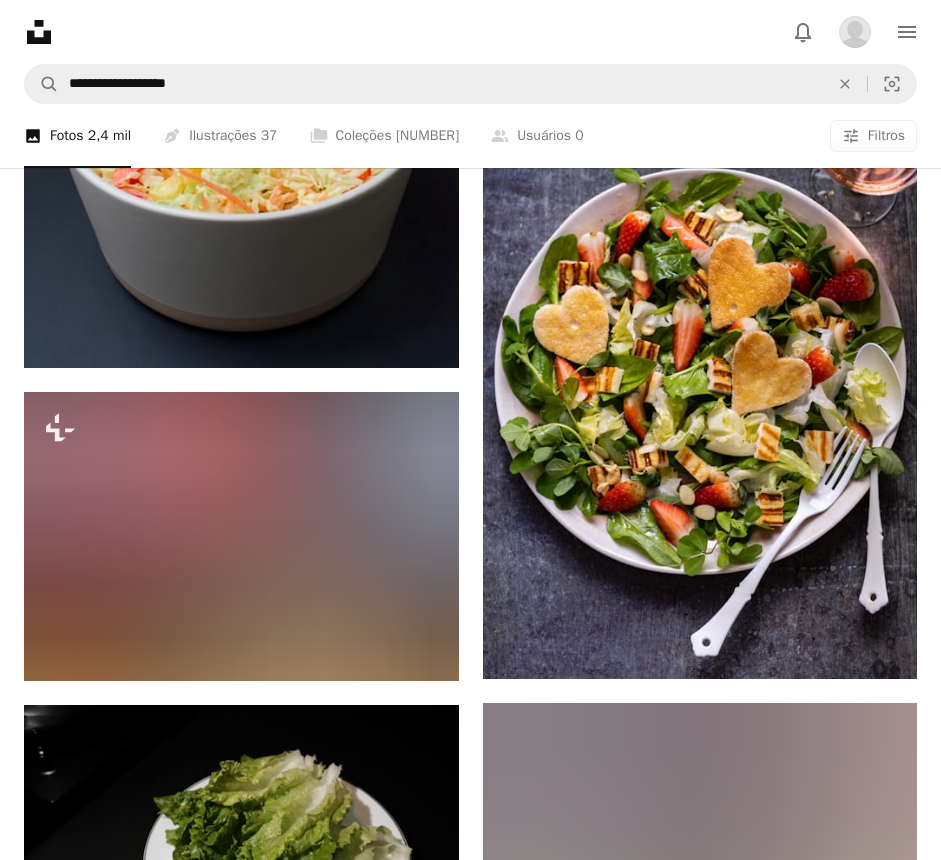 scroll, scrollTop: 3992, scrollLeft: 0, axis: vertical 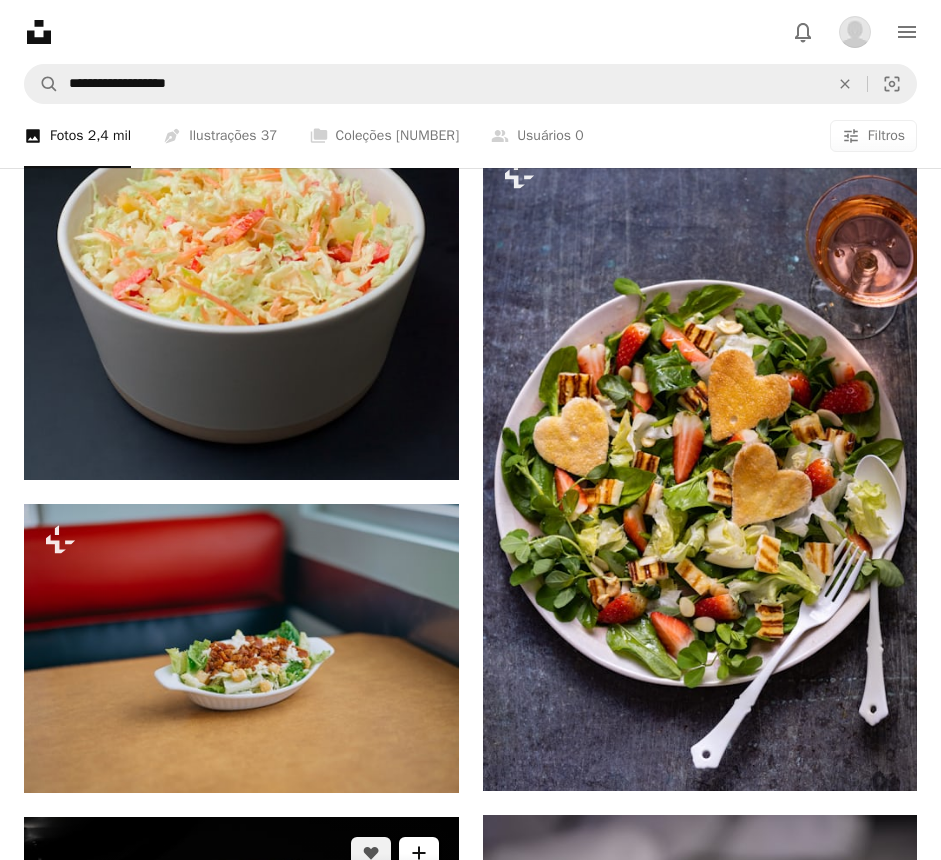 click on "A plus sign" 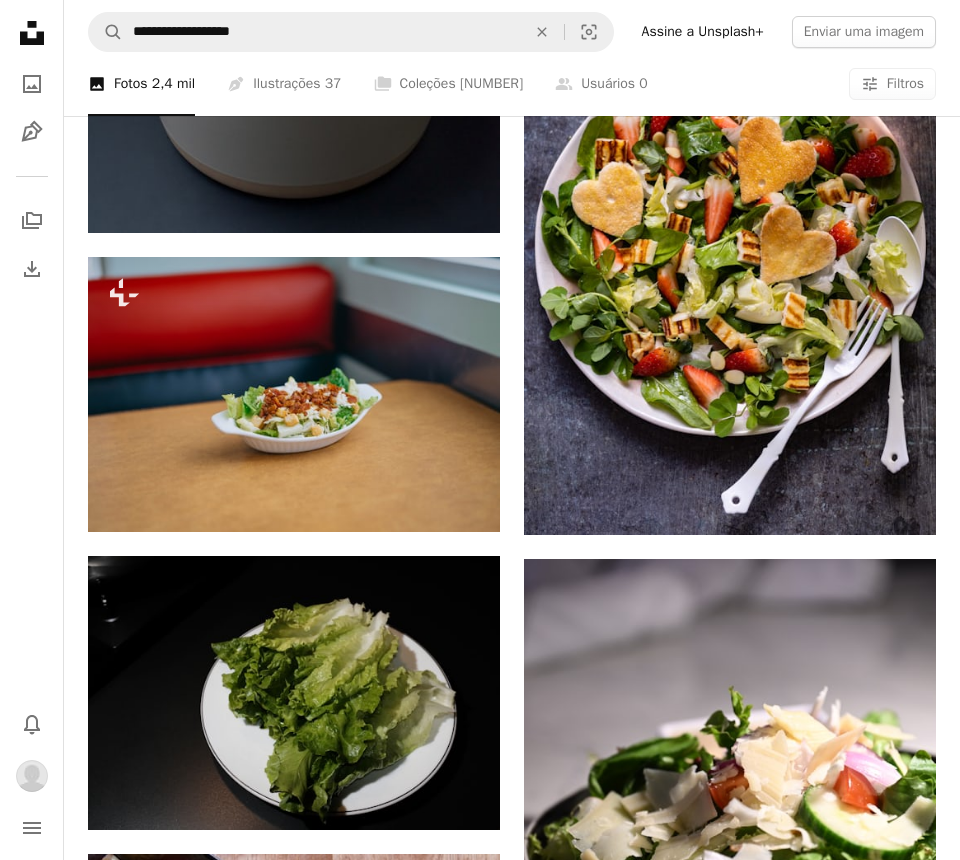click on "A checkmark A plus sign 9 fotos A lock comida saudaável" at bounding box center [631, 2677] 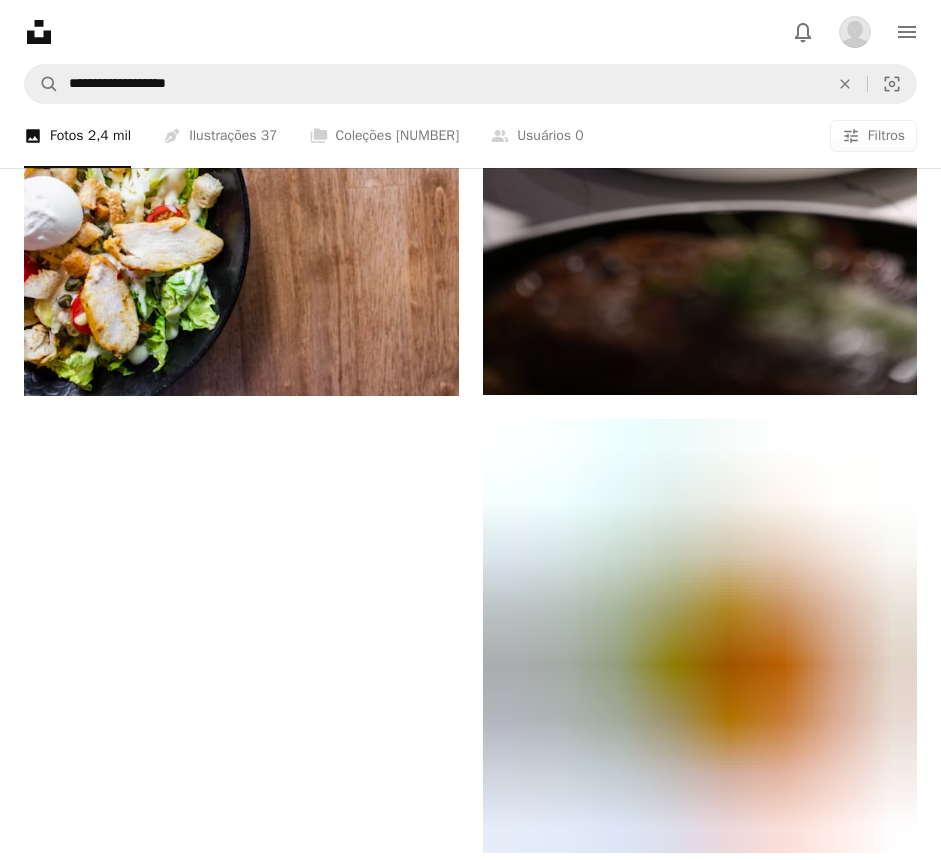 scroll, scrollTop: 5142, scrollLeft: 0, axis: vertical 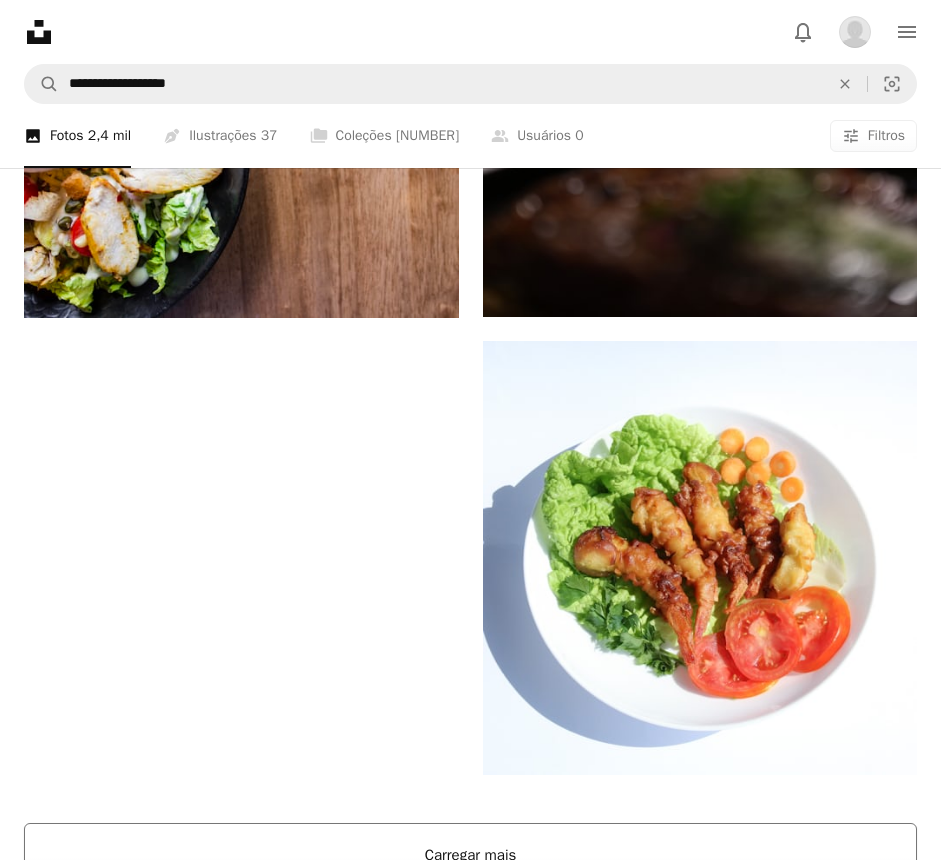 click on "Carregar mais" at bounding box center (470, 855) 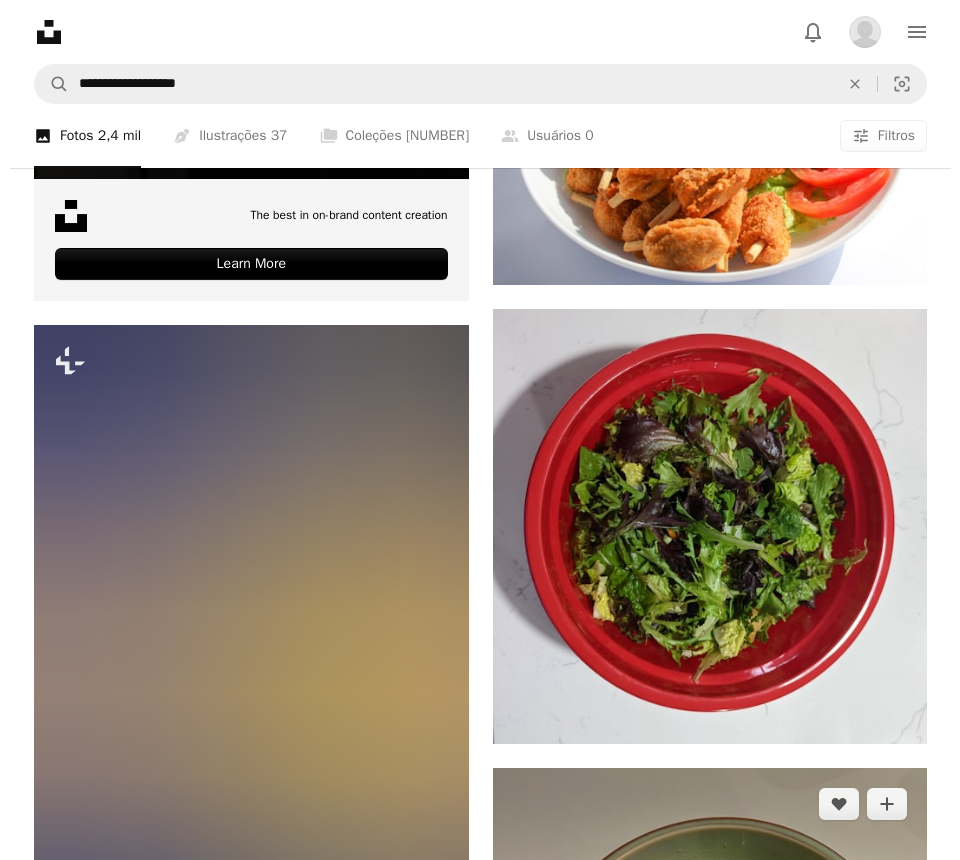 scroll, scrollTop: 6604, scrollLeft: 0, axis: vertical 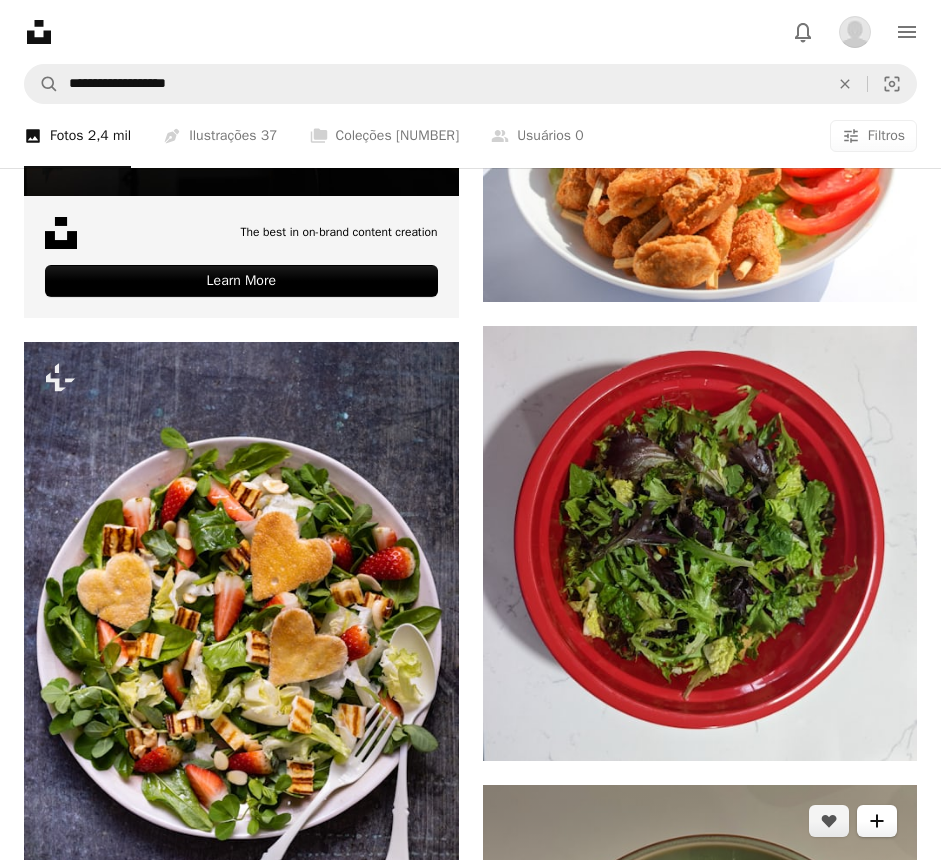click on "A plus sign" at bounding box center [877, 821] 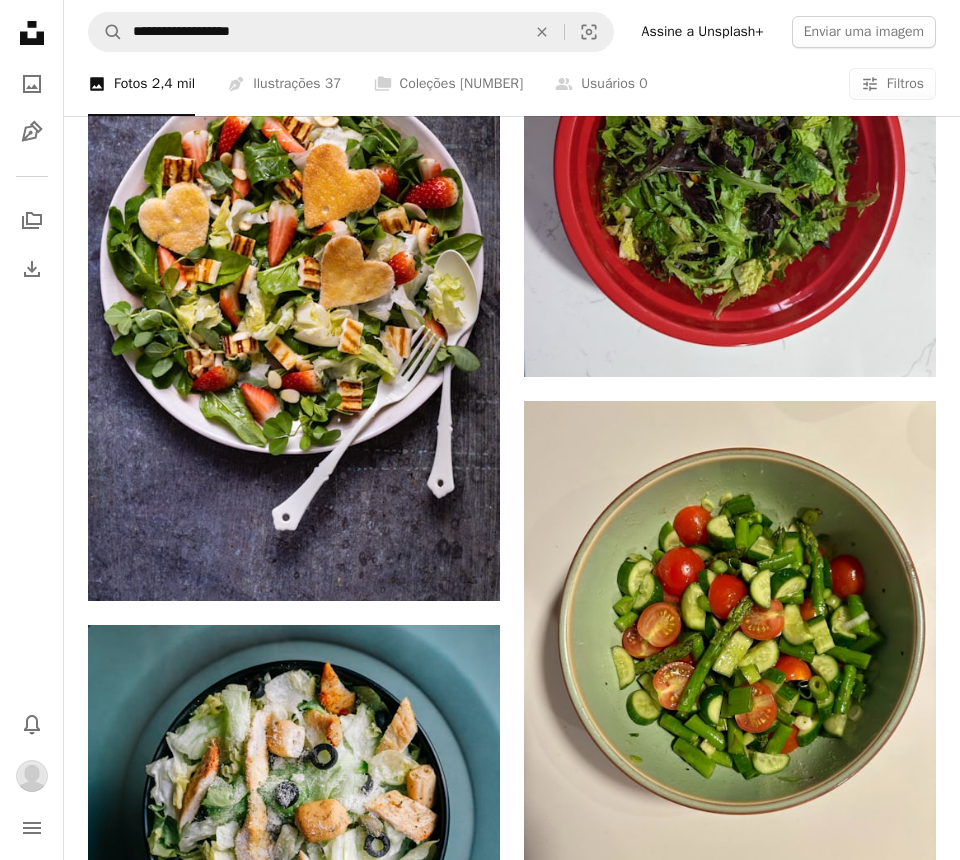 click on "A lock comida saudaável" at bounding box center [621, 4675] 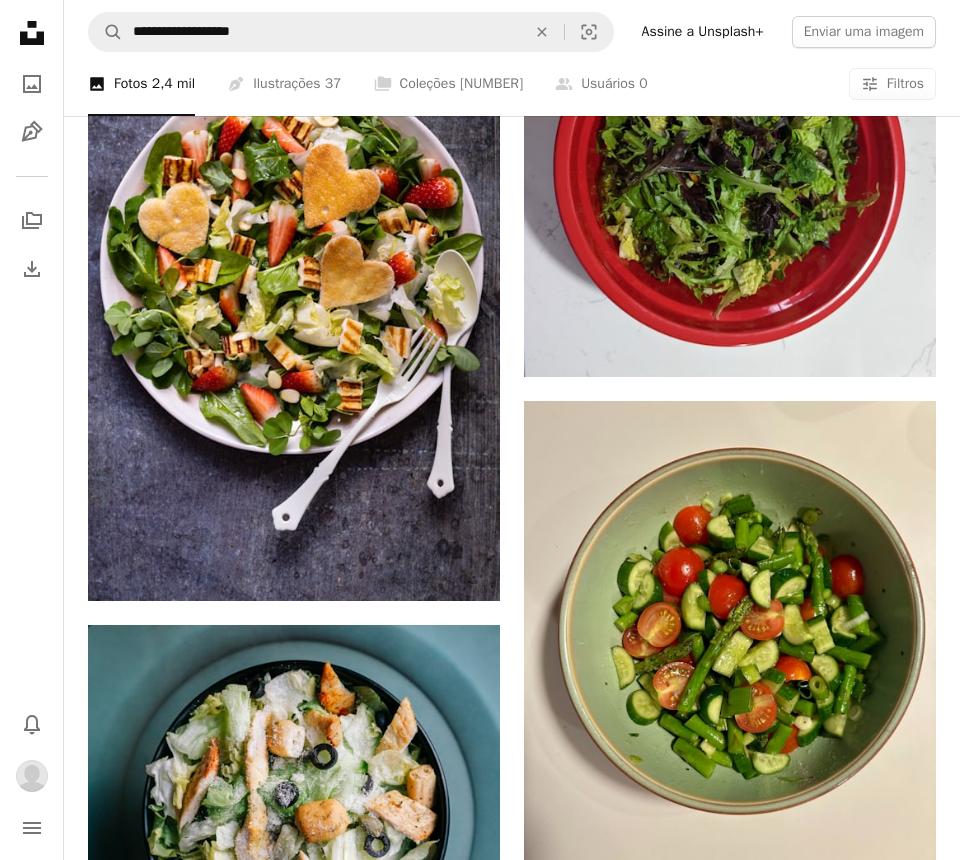 click on "An X shape Adicionar à coleção Criar uma nova coleção A checkmark A minus sign 11 fotos A lock comida saudaável A checkmark A plus sign 51 fotos A lock food A checkmark A plus sign 5 fotos A lock healhty core A checkmark A plus sign 8 fotos corpos A checkmark A plus sign 6 fotos A lock Peso, fita, etc Criar nova coleção Nome 60 Descrição  (opcional) 250 Tornar a coleção privada A lock Cancelar Criar coleção" at bounding box center (480, 4733) 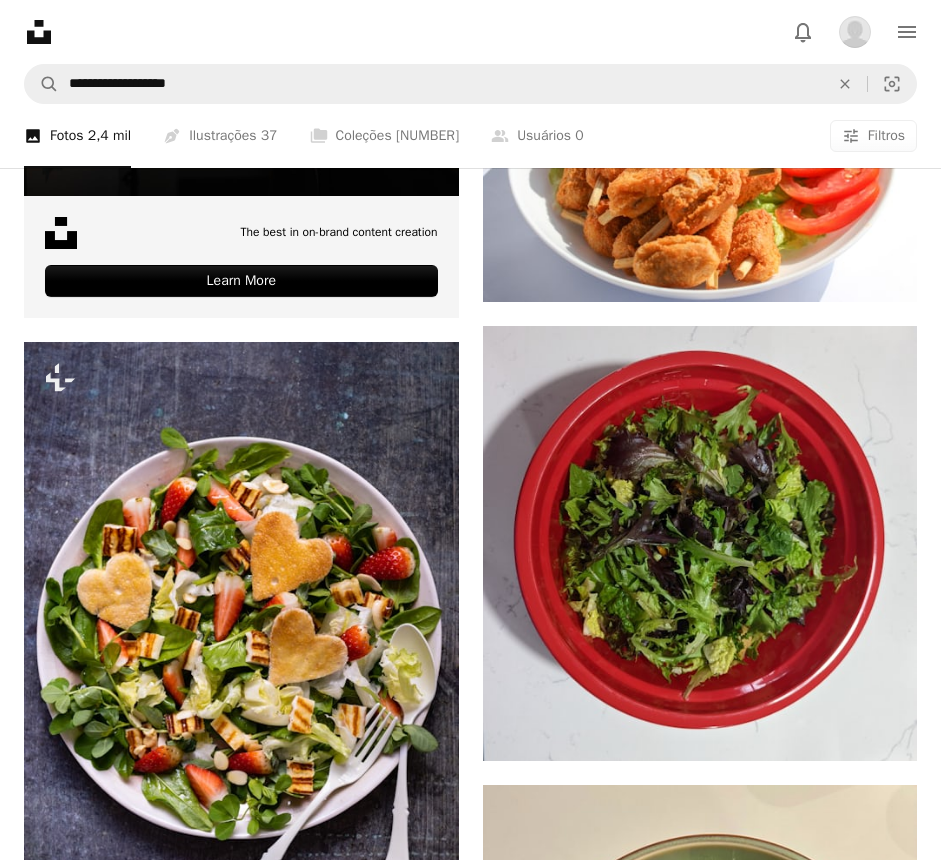 click at bounding box center (700, 1622) 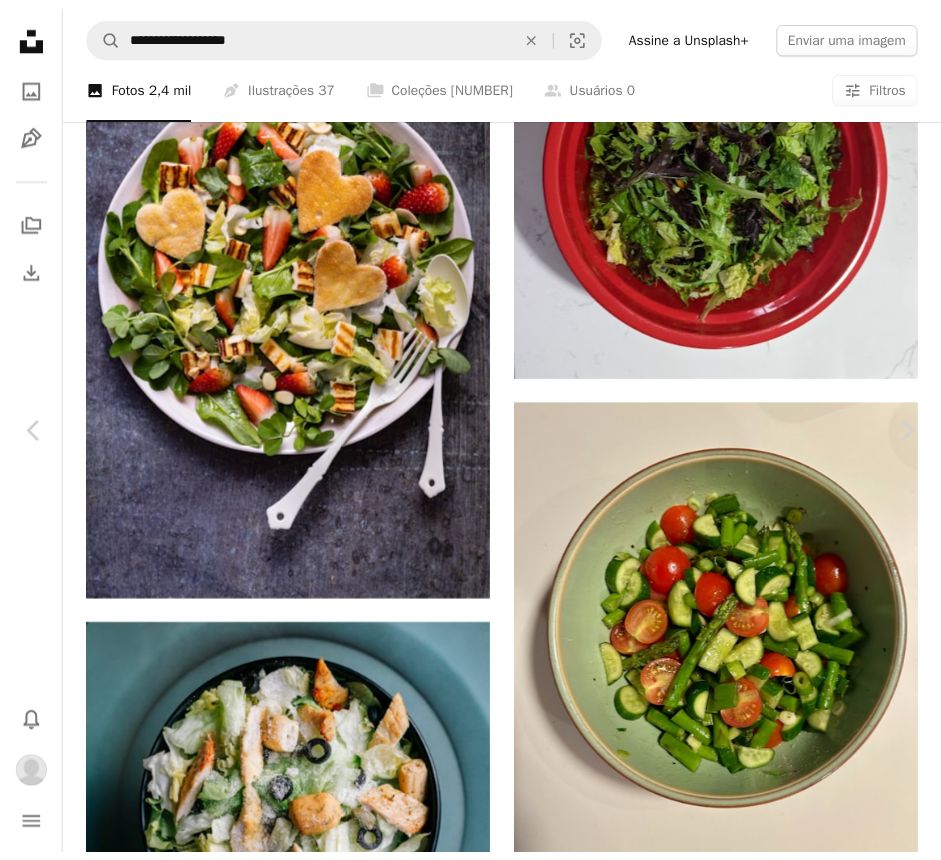 scroll, scrollTop: 400, scrollLeft: 0, axis: vertical 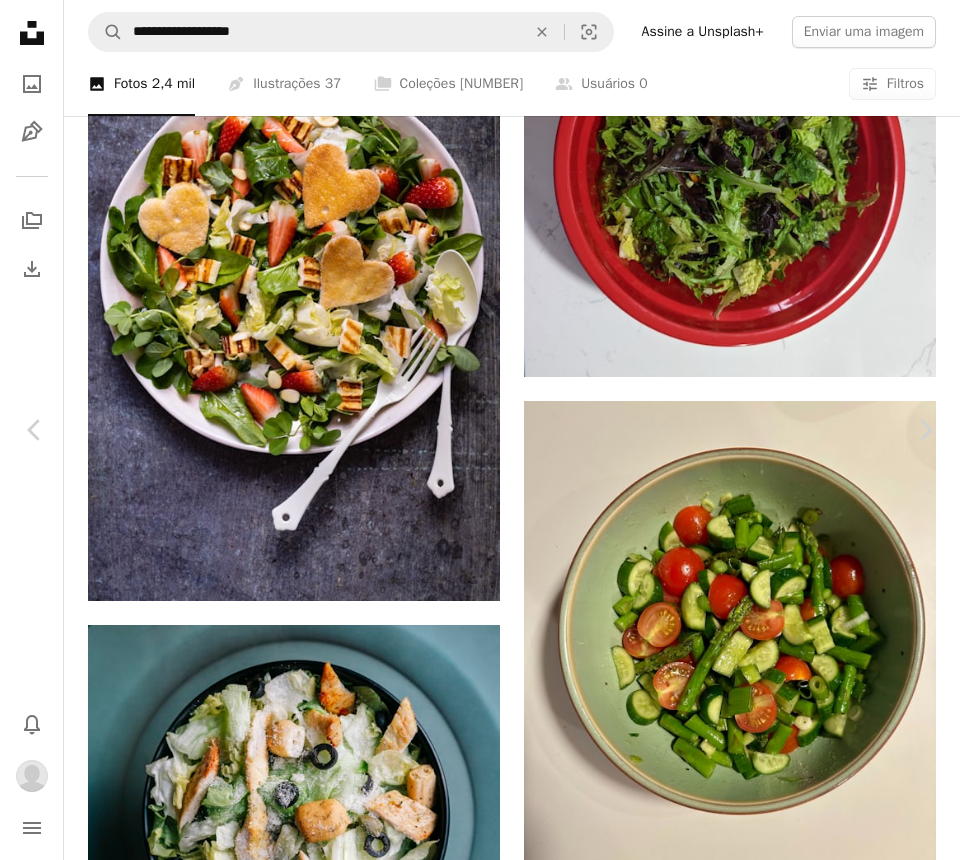 click on "An X shape Chevron left Chevron right Monika Grabkowska Para Unsplash+ A heart A plus sign A lock Baixar Zoom in A forward-right arrow Compartilhar More Actions Calendar outlined Publicada em 14 de janeiro de 2023 Safety Com a Licença da Unsplash+ alimento coração romântico Dia dos Namorados salada saudável refeição Valentim comida e bebida Morangos alimentação saudável refeição saudável estilo de alimentos salada de frango 14 de fevereiro Estilo de fotografia de comida food_photography Desta série Chevron right Plus sign for Unsplash+ Plus sign for Unsplash+ Plus sign for Unsplash+ Plus sign for Unsplash+ Imagens relacionadas Plus sign for Unsplash+ A heart A plus sign Monika Grabkowska Para Unsplash+ A lock Baixar Plus sign for Unsplash+ A heart A plus sign Monika Grabkowska Para Unsplash+ A lock Baixar Plus sign for Unsplash+ A heart A plus sign Monika Grabkowska Para Unsplash+ A lock Baixar Plus sign for Unsplash+ A heart A plus sign Olivie Strauss Para Unsplash+ A lock Baixar A heart" at bounding box center [480, 4733] 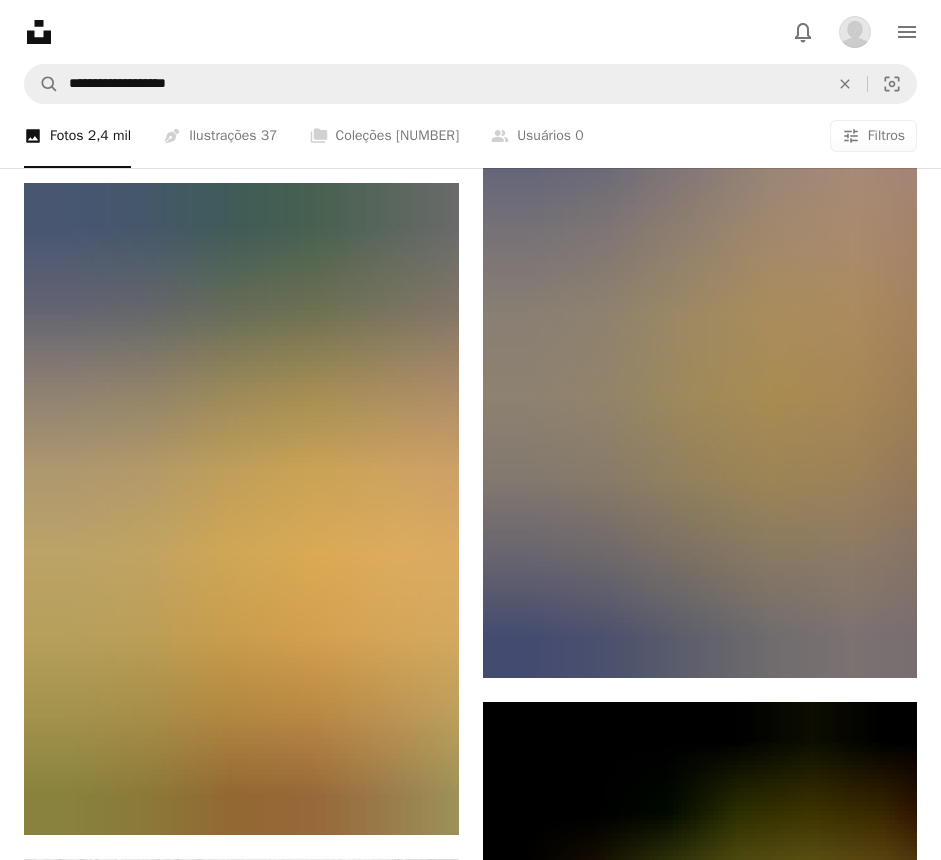 scroll, scrollTop: 7942, scrollLeft: 0, axis: vertical 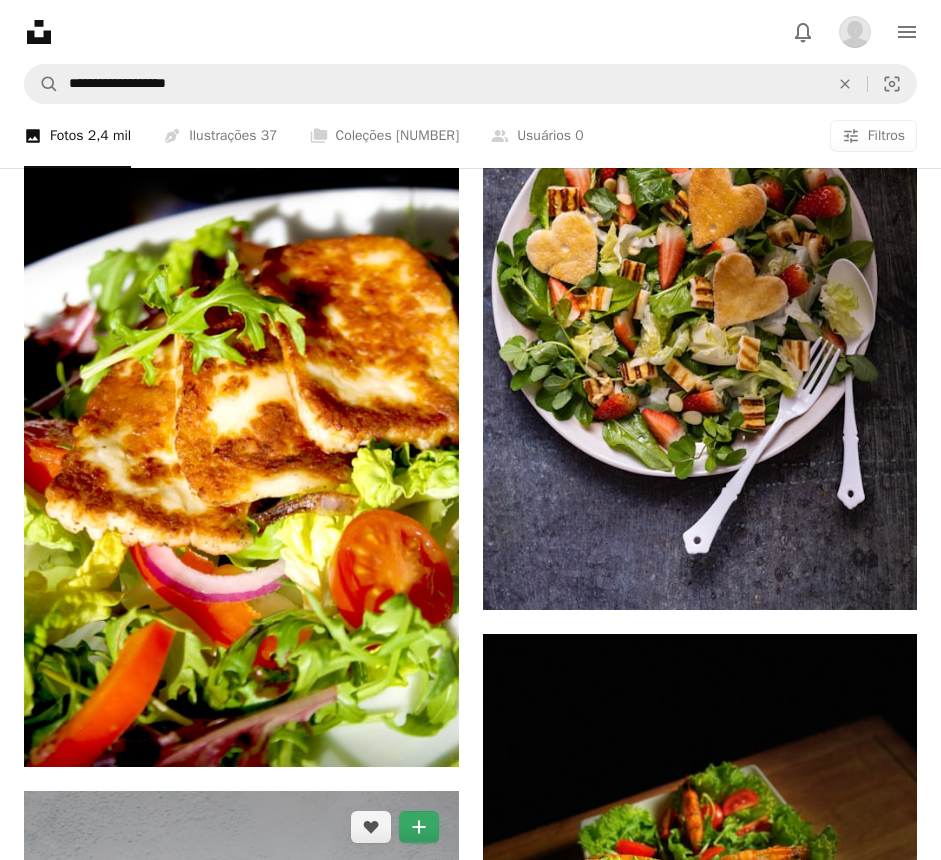 click on "A plus sign" at bounding box center (419, 827) 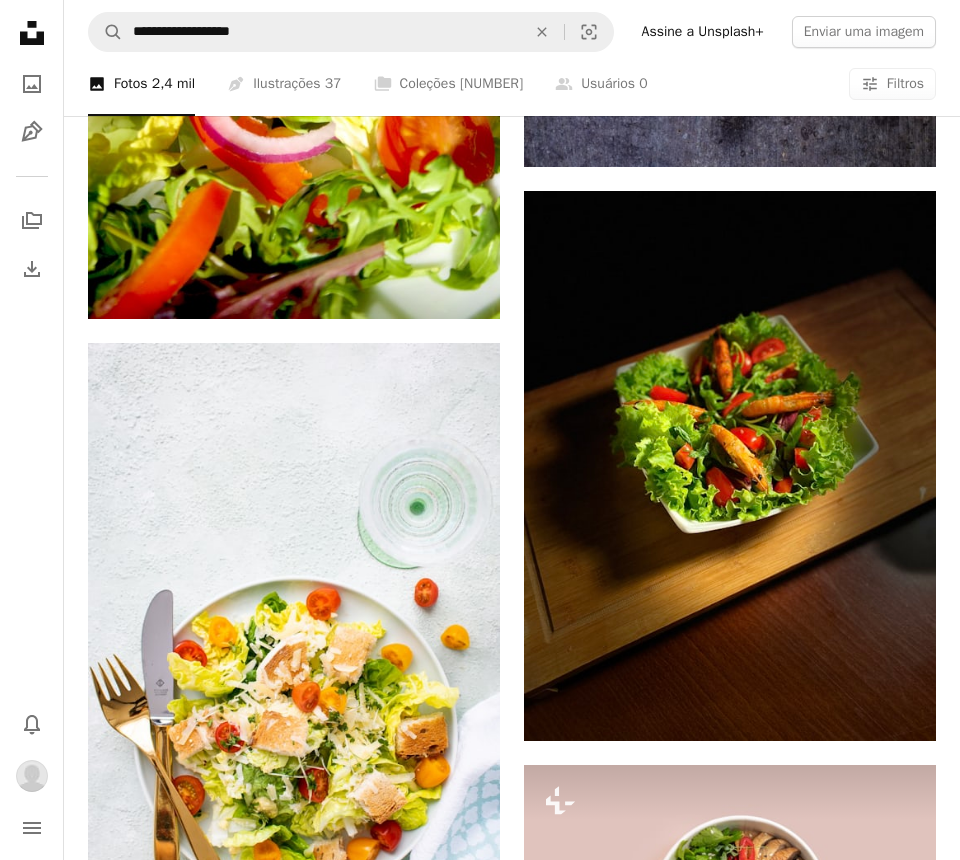 click on "An X shape Adicionar à coleção Criar uma nova coleção A checkmark A minus sign 11 fotos A lock comida saudaável A checkmark A plus sign 51 fotos A lock food A checkmark A plus sign 5 fotos A lock healhty core A checkmark A plus sign 8 fotos corpos A checkmark A plus sign 6 fotos A lock Peso, fita, etc Criar nova coleção Nome 60 Descrição  (opcional) 250 Tornar a coleção privada A lock Cancelar Criar coleção" at bounding box center (480, 8715) 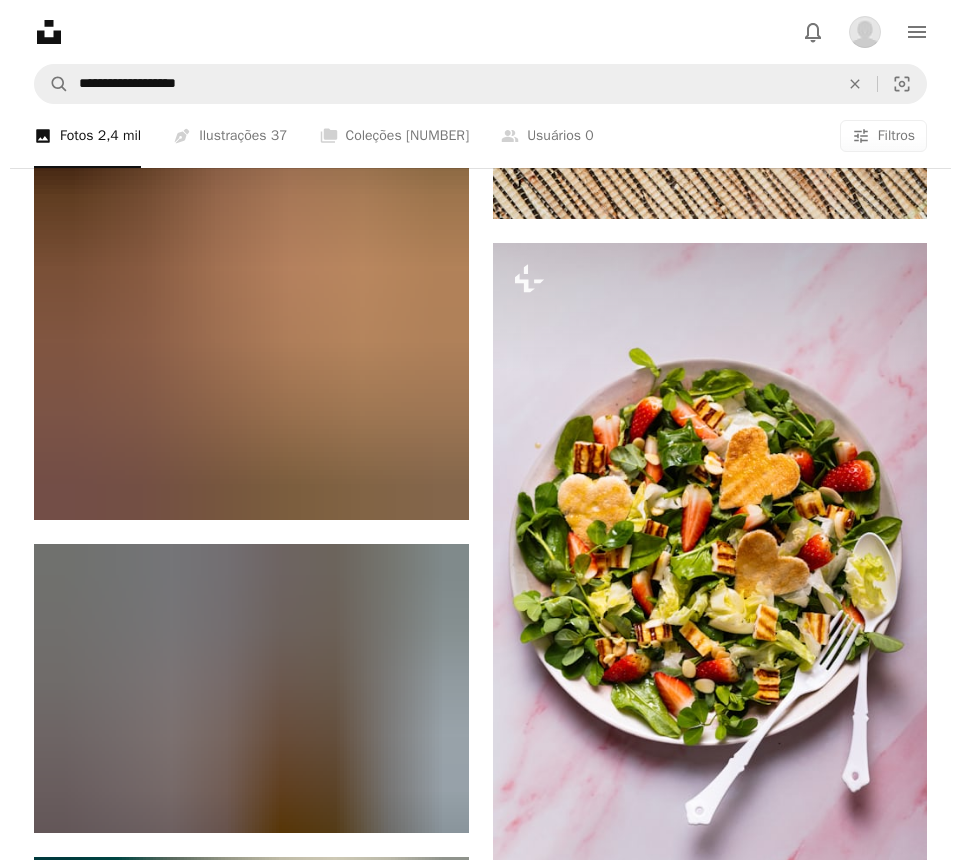 scroll, scrollTop: 9912, scrollLeft: 0, axis: vertical 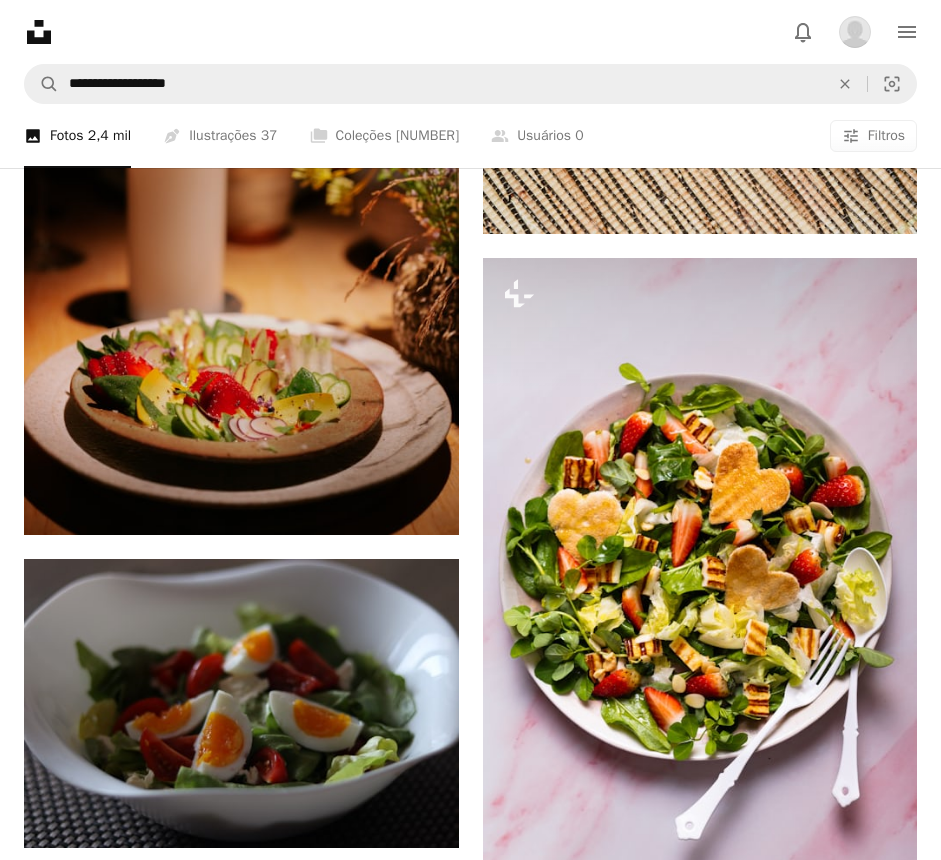 click on "A plus sign" 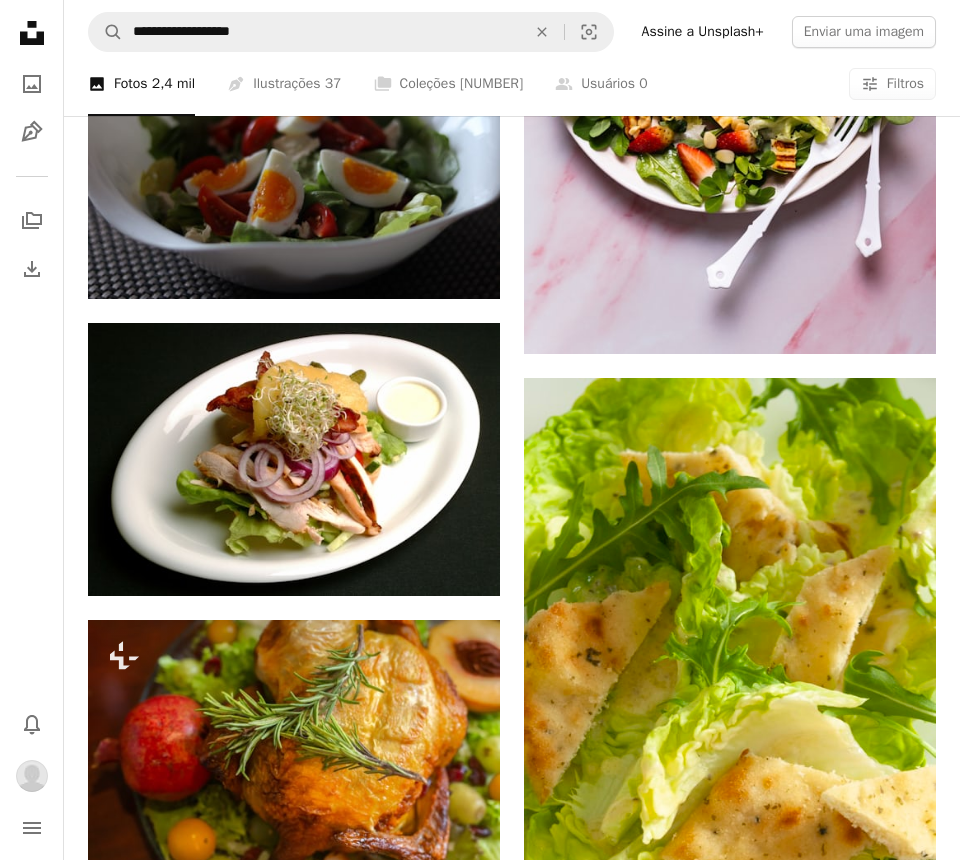 click on "Criar uma nova coleção" at bounding box center (631, 6586) 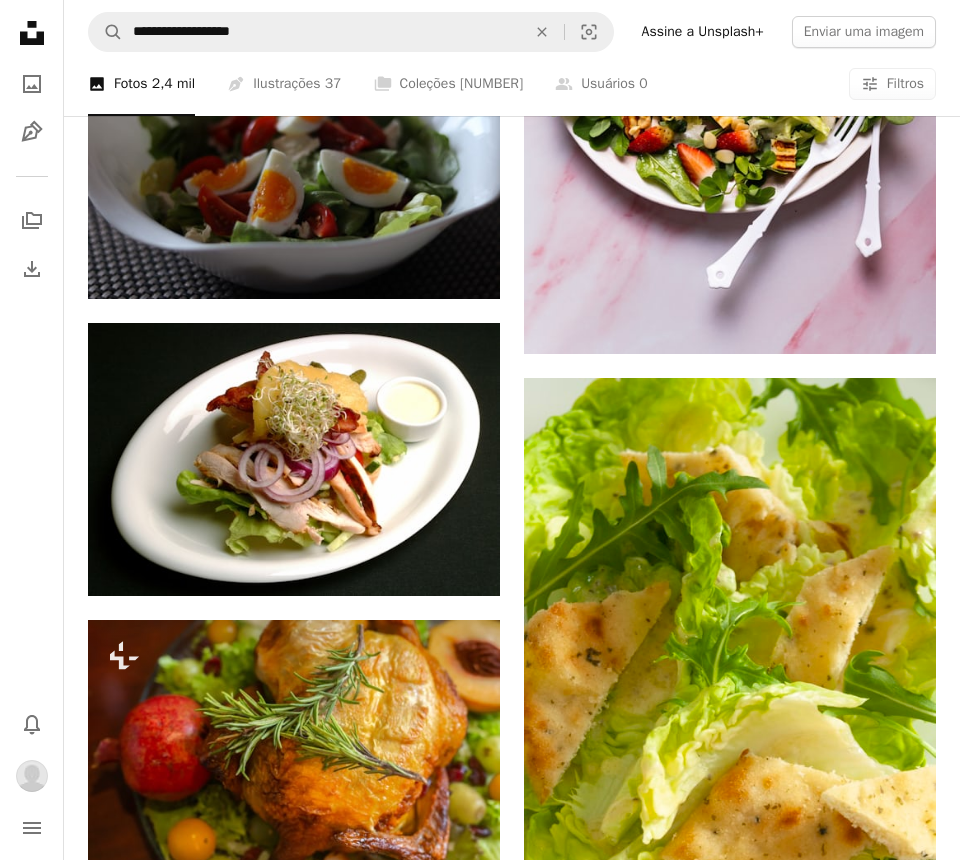 click on "Nome 60" at bounding box center (631, 6594) 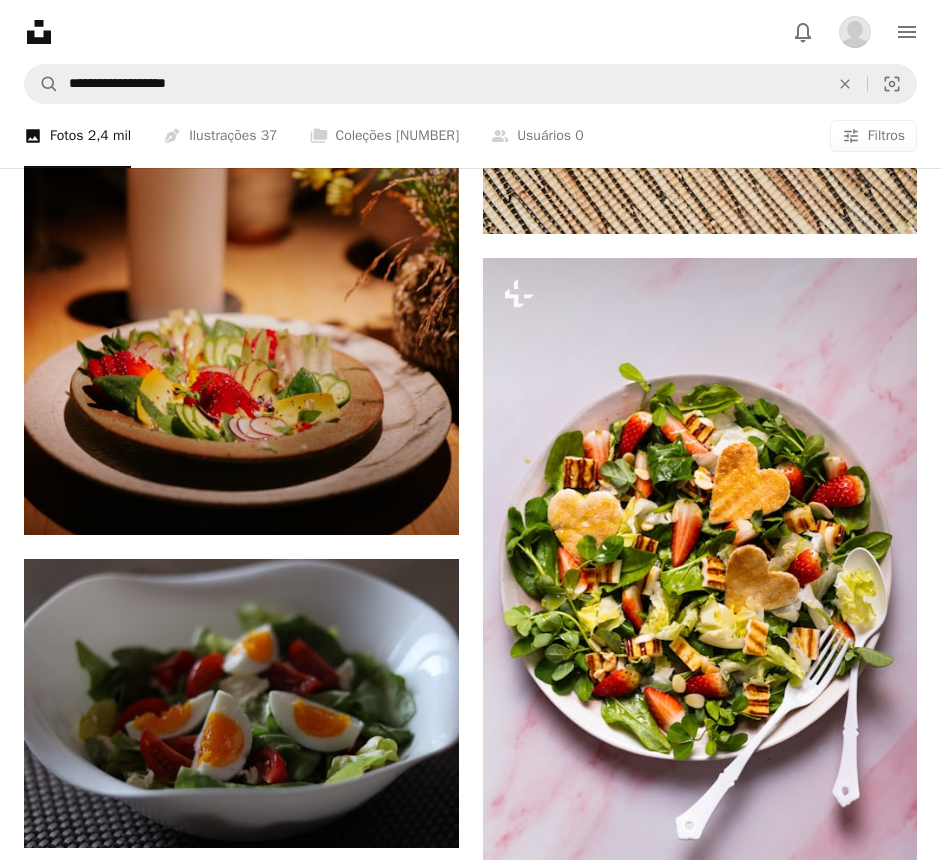 click at bounding box center [700, 1259] 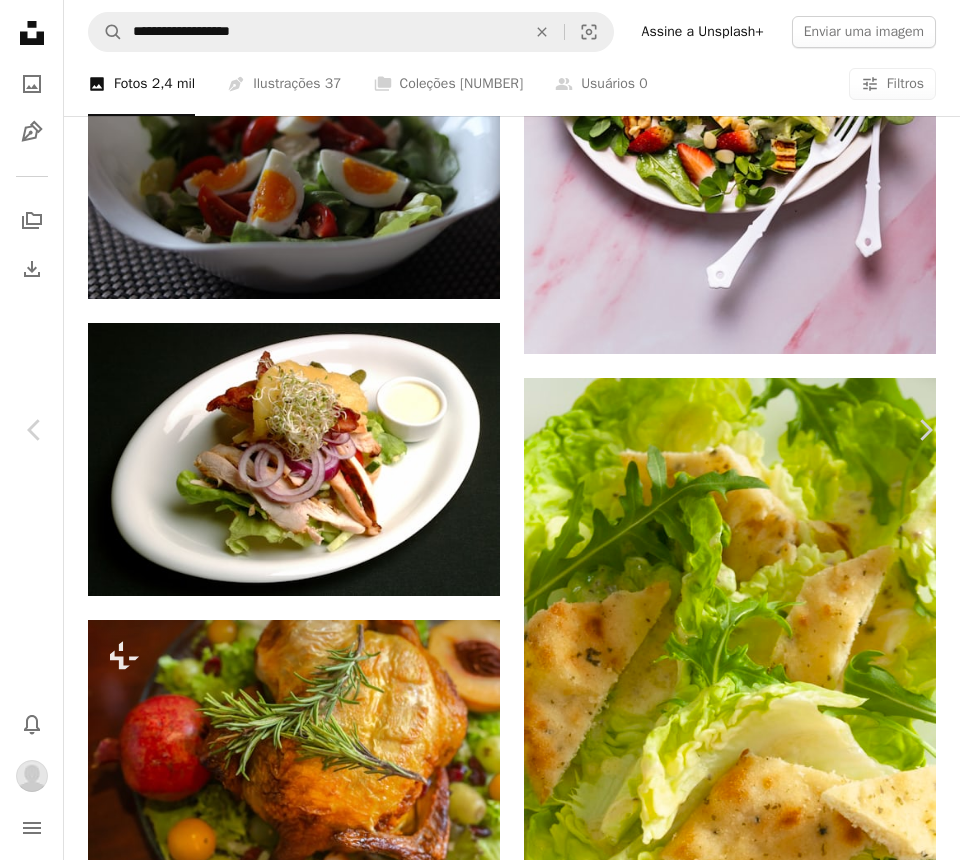 scroll, scrollTop: 2038, scrollLeft: 0, axis: vertical 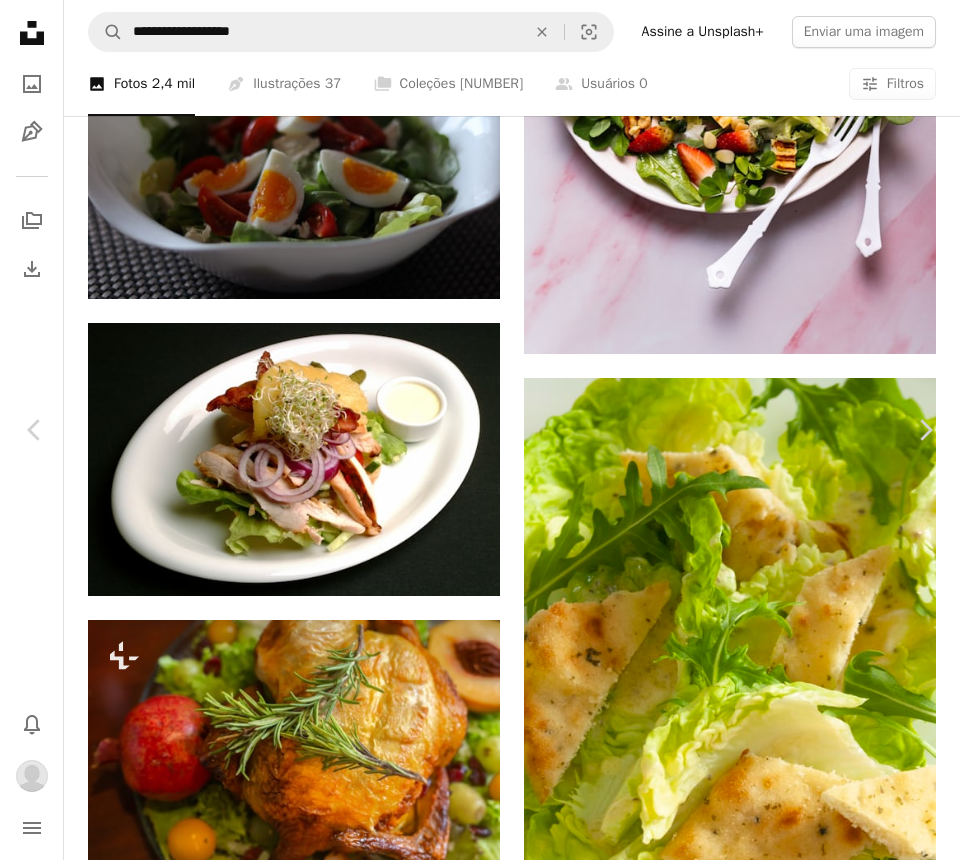 click on "A plus sign" 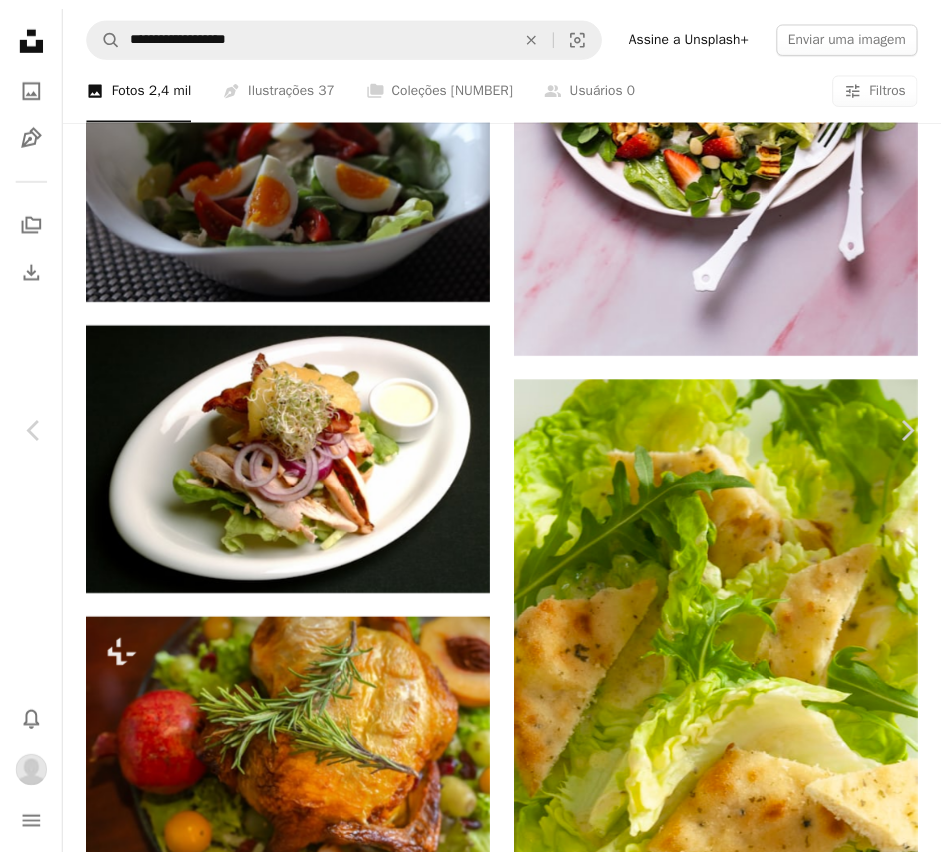 scroll, scrollTop: 6508, scrollLeft: 0, axis: vertical 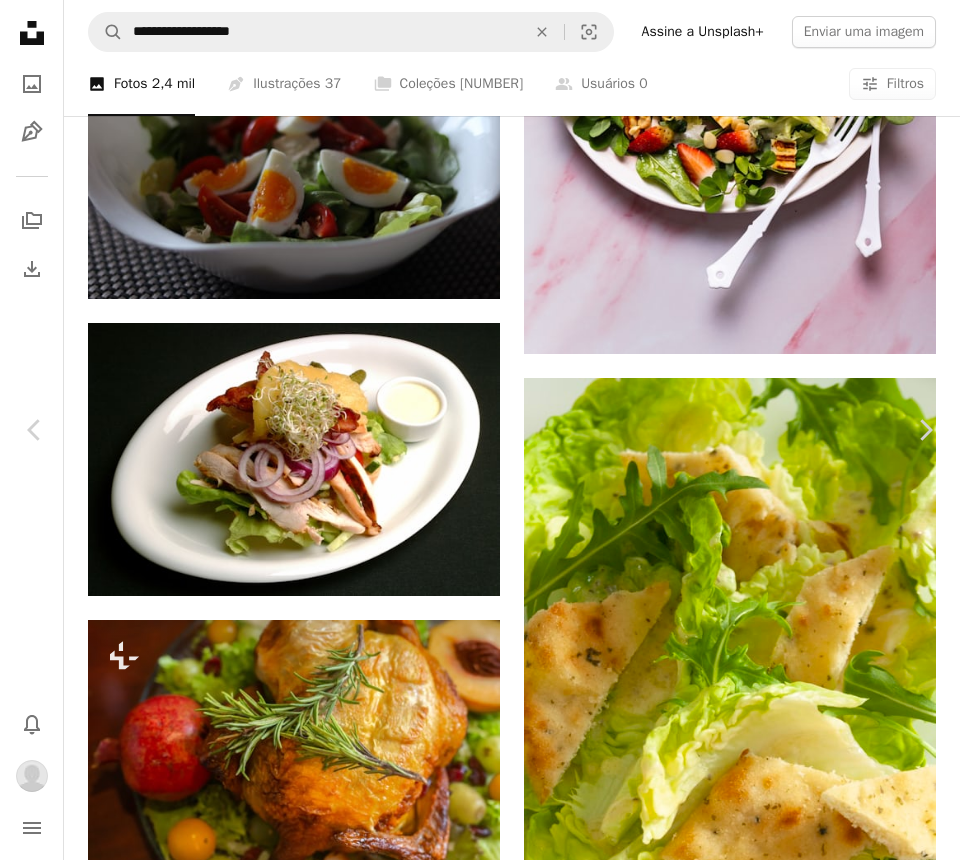 click on "An X shape Chevron left Chevron right Emma Miller littlegemstudio A heart A plus sign Baixar Chevron down Zoom in Visualizações 4.916 Downloads 43 A forward-right arrow Compartilhar Info icon Informações More Actions Calendar outlined Publicada em 12 de agosto de 2024 Camera Canon, EOS 1000D Safety Uso gratuito sob a Licença da Unsplash salada vegetariano alimento hambúrguer pão massa produzir apresentação dos alimentos ravioli Pesquise imagens premium relacionadas na iStock | Economize 20% com o código UNSPLASH20 Ver mais na iStock ↗ Imagens relacionadas A heart A plus sign Amanda Lim Disponível para contratação A checkmark inside of a circle Arrow pointing down Plus sign for Unsplash+ A heart A plus sign Curated Lifestyle Para Unsplash+ A lock Baixar A heart A plus sign Creative Headline Arrow pointing down A heart A plus sign Crazy Cake Arrow pointing down Plus sign for Unsplash+ A heart A plus sign Frank Flores Para Unsplash+ A lock Baixar A heart A plus sign Victoria Aleksandrova" at bounding box center (480, 6744) 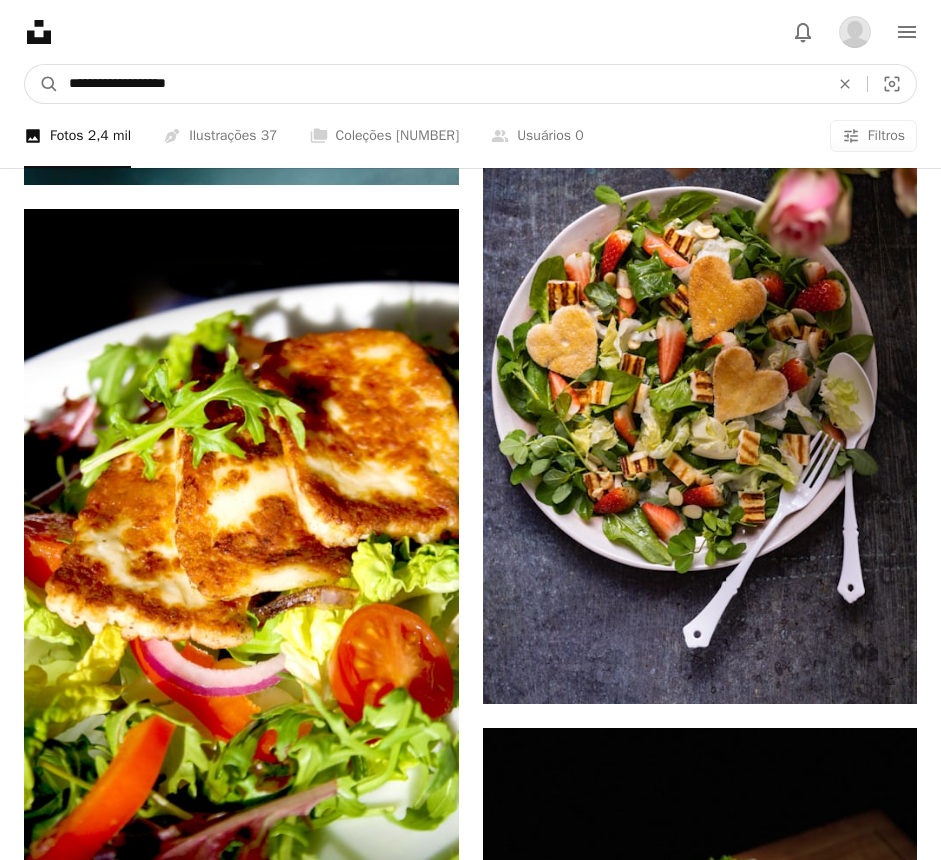 drag, startPoint x: 163, startPoint y: 12, endPoint x: -38, endPoint y: 12, distance: 201 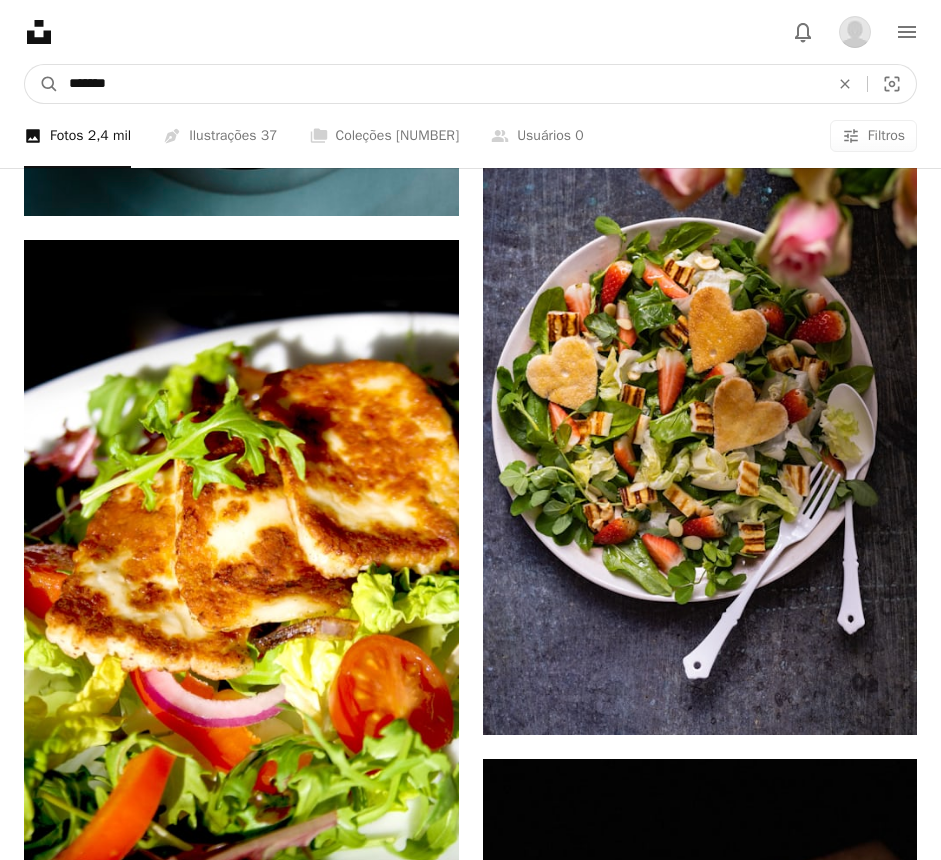 type on "*******" 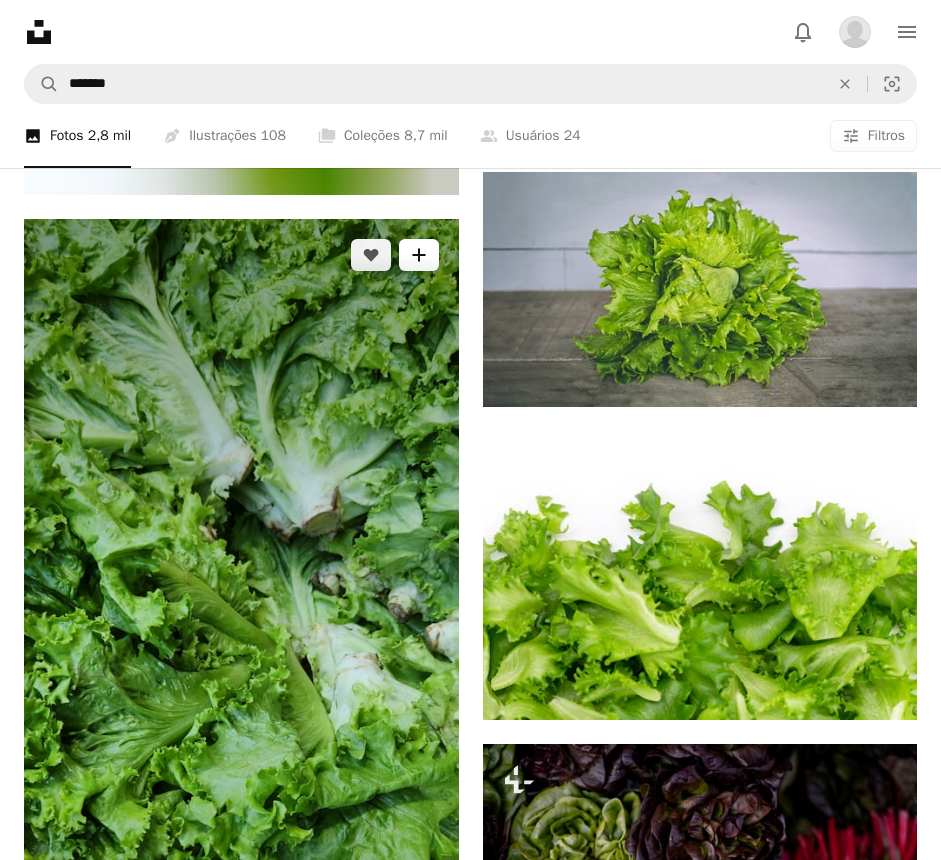 scroll, scrollTop: 971, scrollLeft: 0, axis: vertical 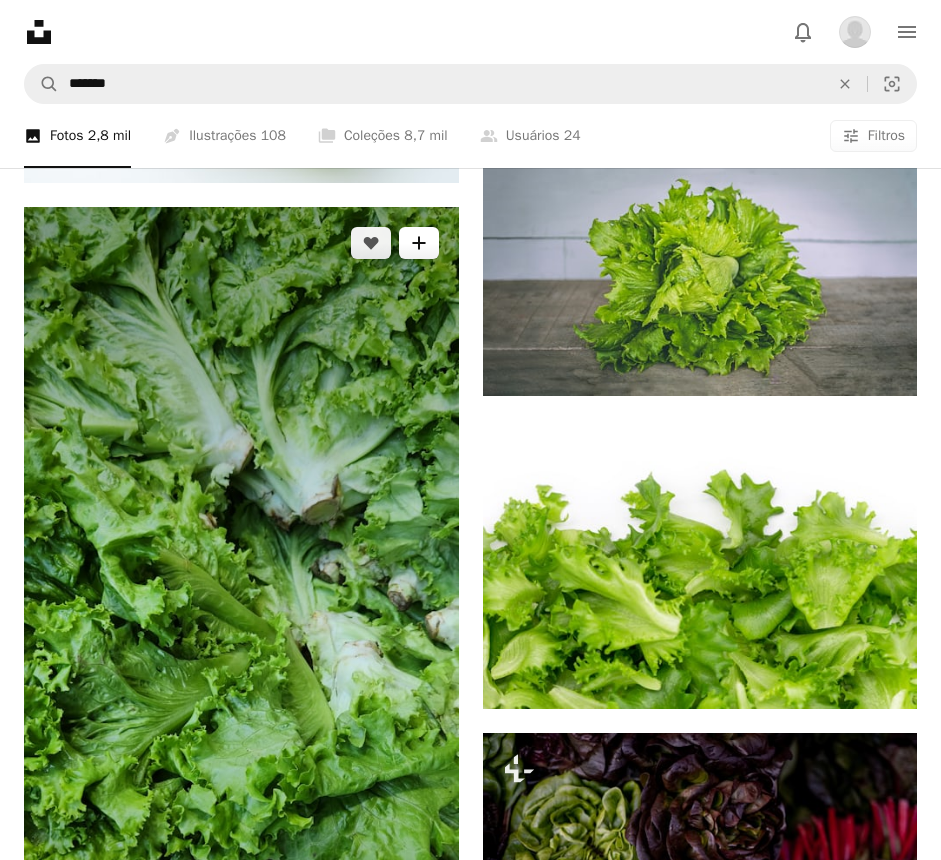 click 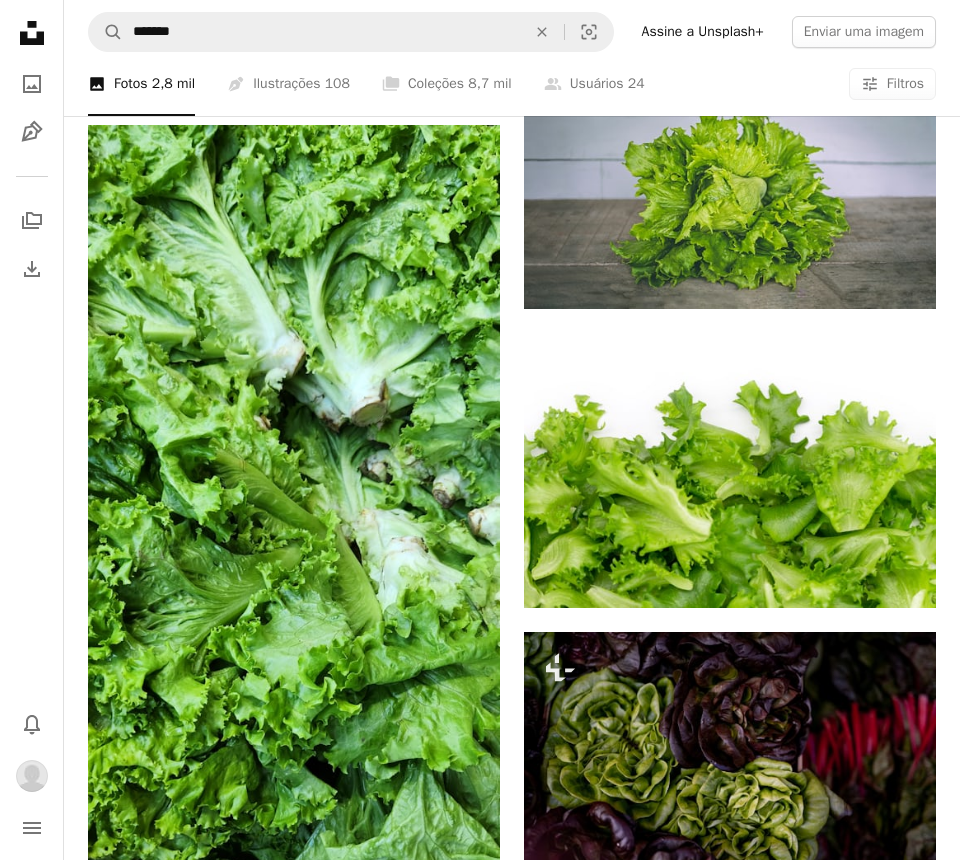 click on "A checkmark A plus sign 4 fotos A lock very zoomed in" at bounding box center (631, 5290) 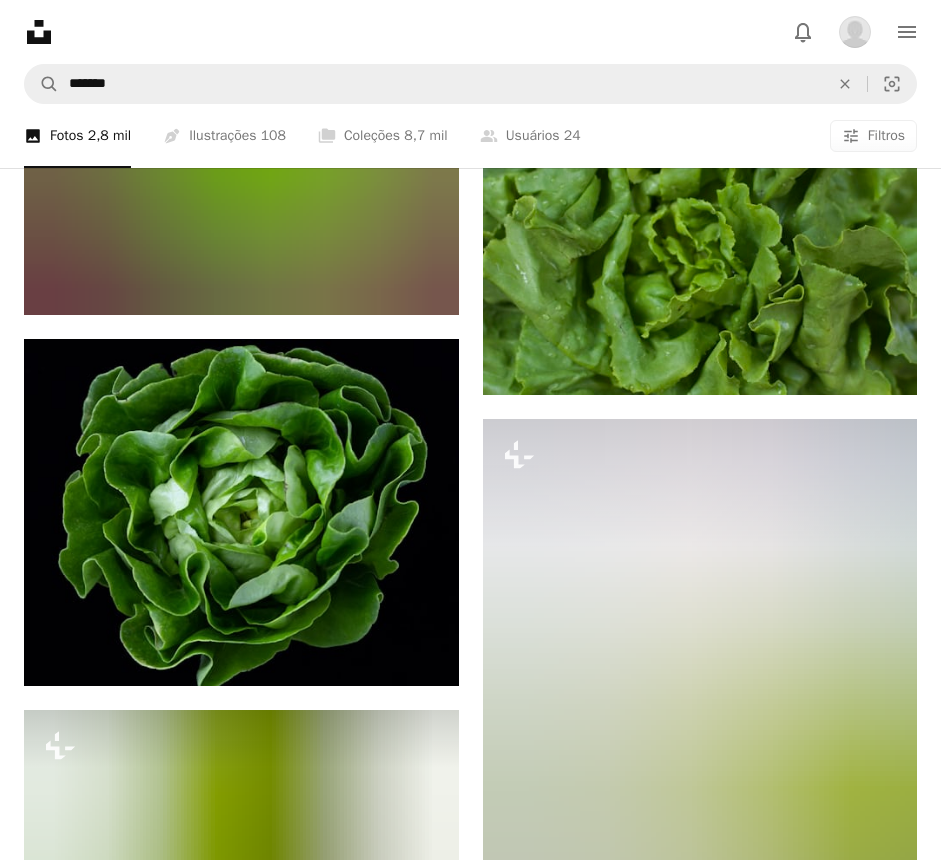scroll, scrollTop: 2383, scrollLeft: 0, axis: vertical 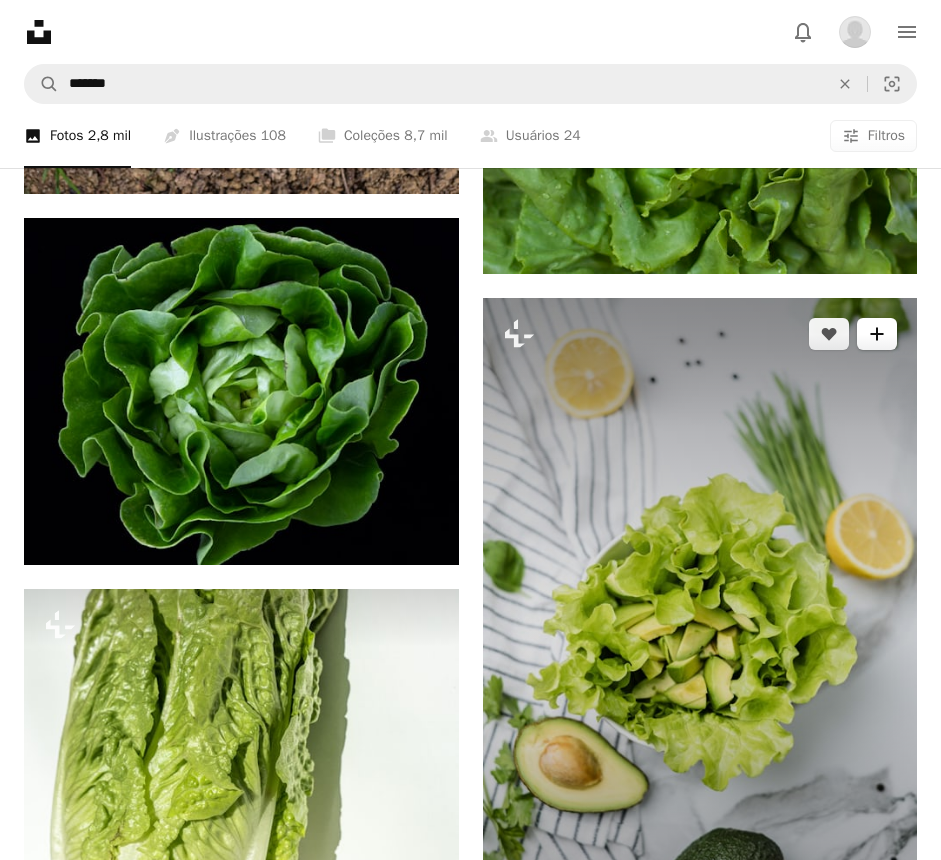 click 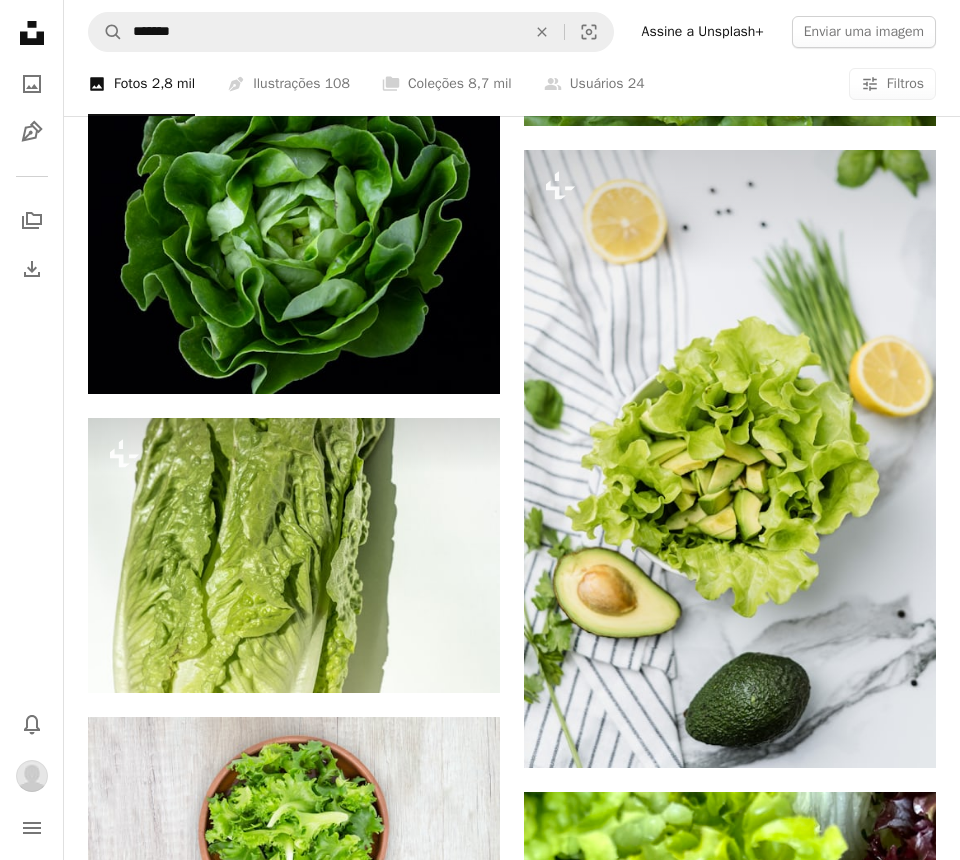 click on "A lock food" at bounding box center (621, 3978) 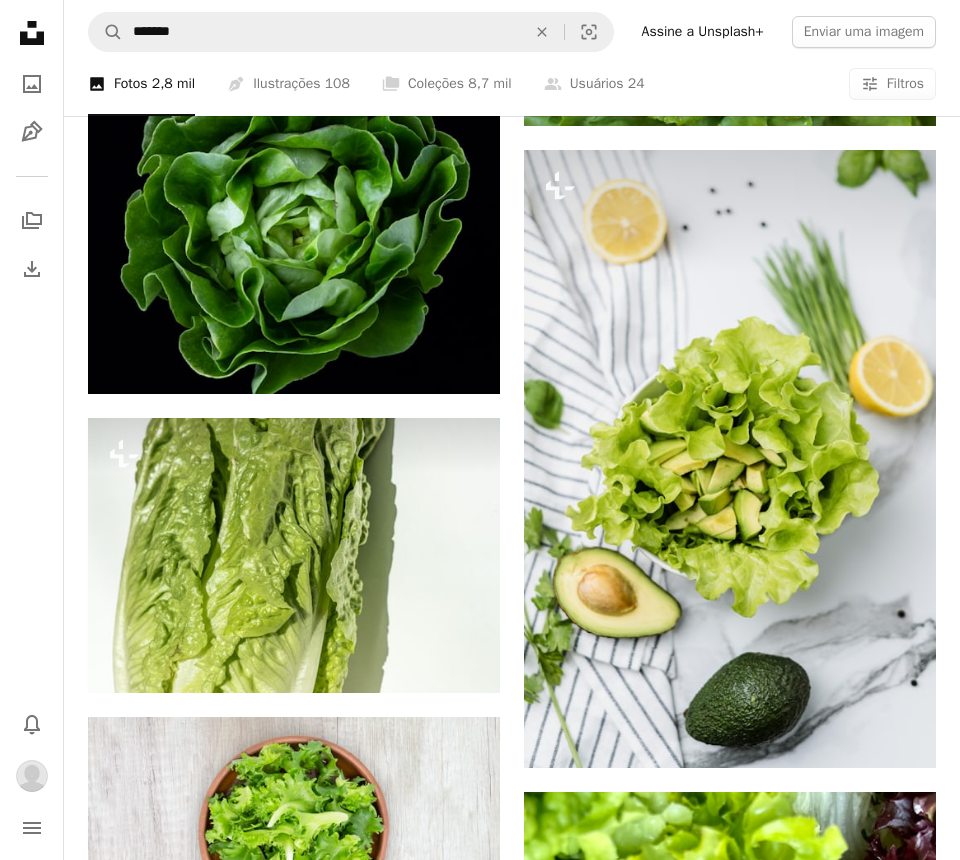 click on "An X shape Adicionar à coleção Criar uma nova coleção A checkmark A plus sign 5 fotos A lock very zoomed in A checkmark A plus sign 13 fotos A lock comida saudaável A checkmark A minus sign 52 fotos A lock food A checkmark A plus sign 5 fotos A lock healhty core A checkmark A plus sign 8 fotos corpos A checkmark A plus sign 6 fotos A lock Peso, fita, etc Criar nova coleção Nome 60 Descrição  (opcional) 250 Tornar a coleção privada A lock Cancelar Criar coleção" at bounding box center (480, 3852) 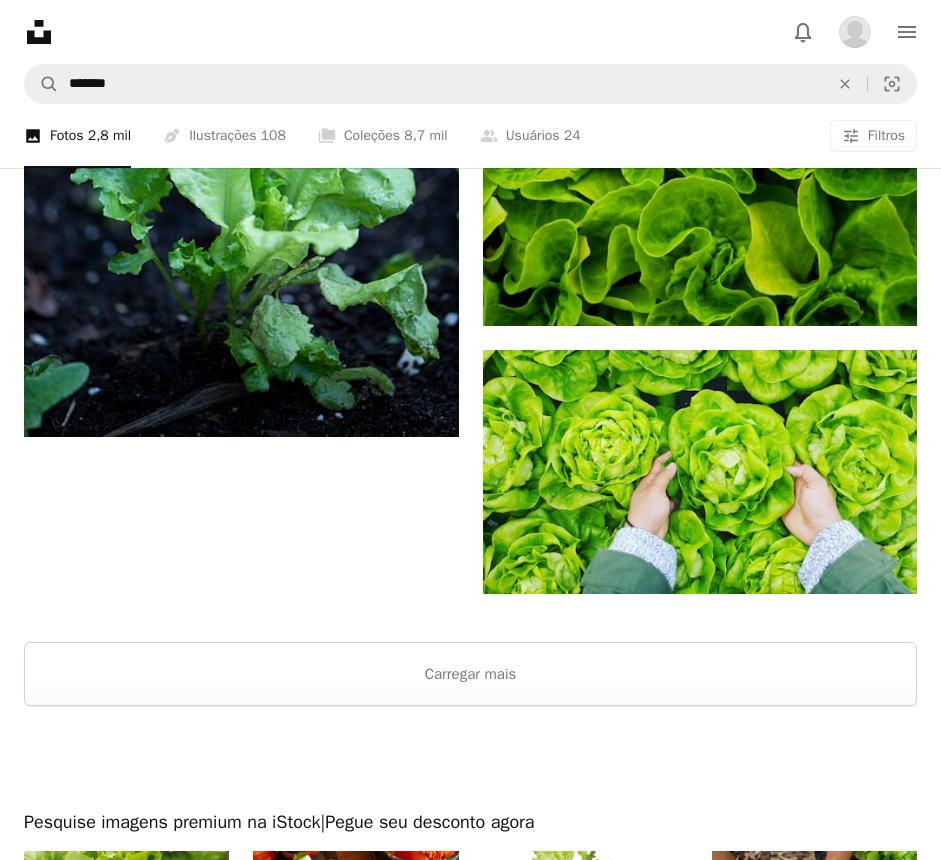 scroll, scrollTop: 4840, scrollLeft: 0, axis: vertical 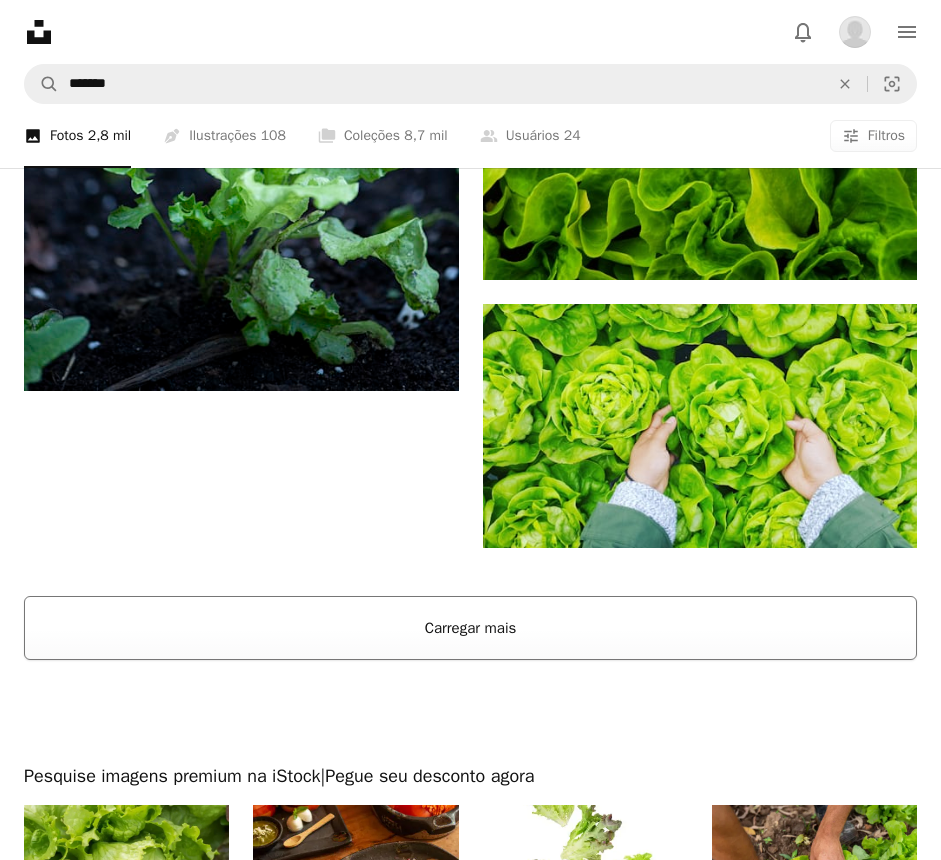 click on "Carregar mais" at bounding box center (470, 628) 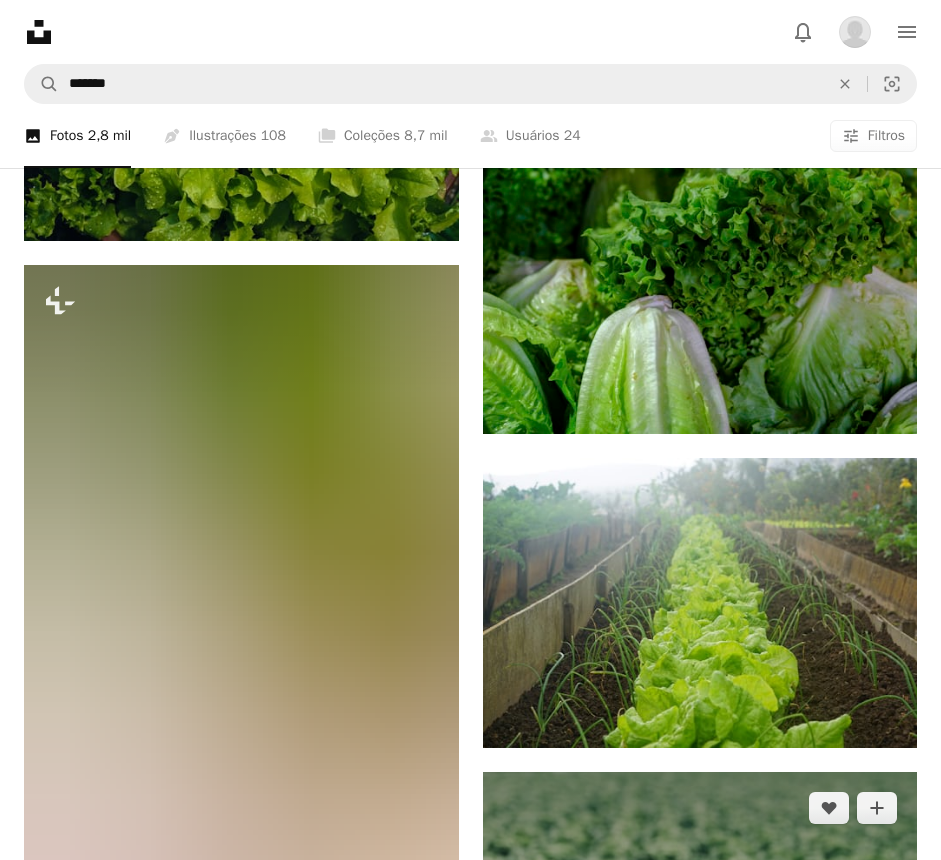 scroll, scrollTop: 5303, scrollLeft: 0, axis: vertical 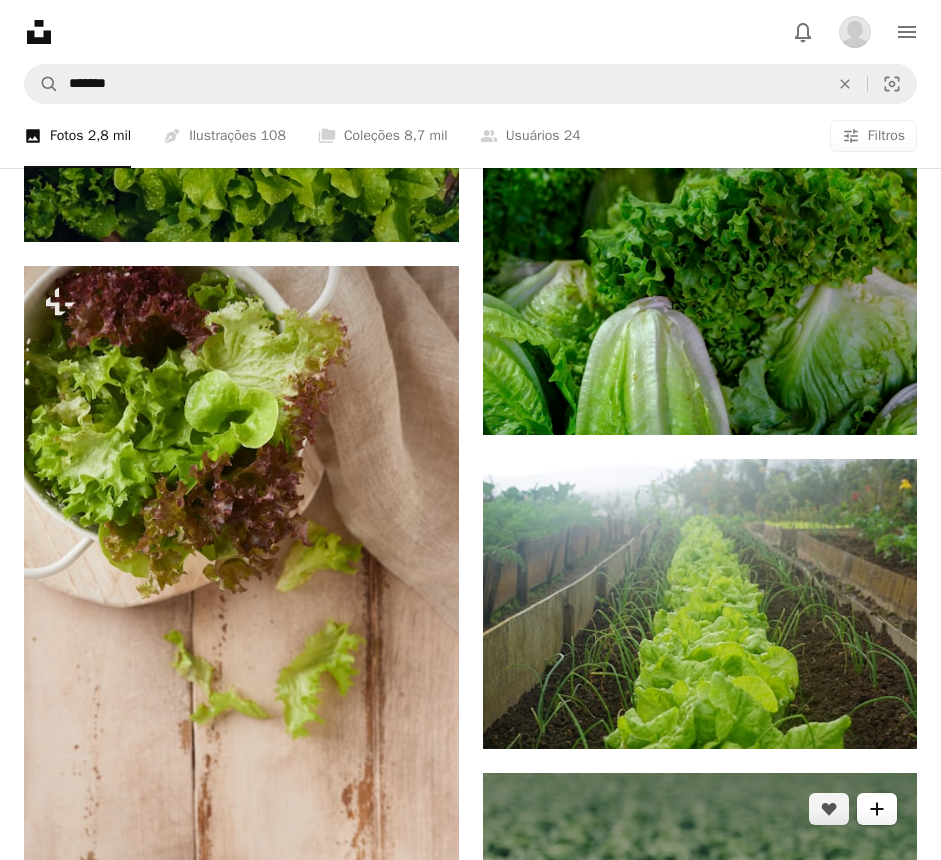 click on "A plus sign" 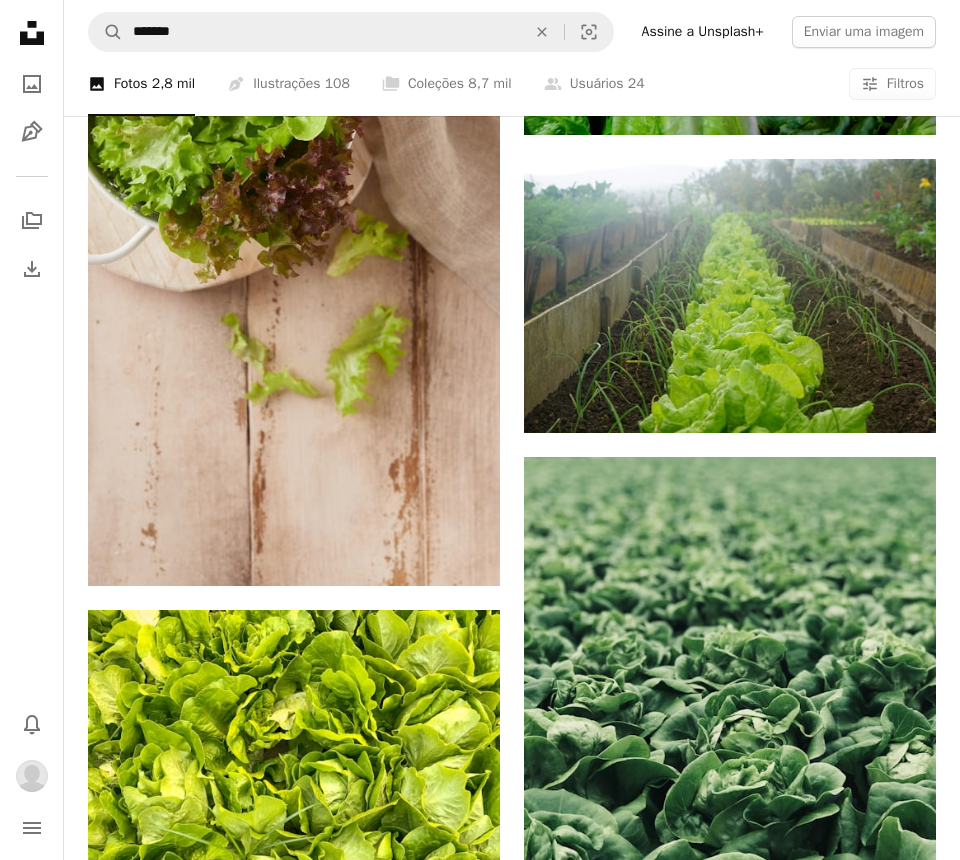 click on "A lock food" at bounding box center [621, 9046] 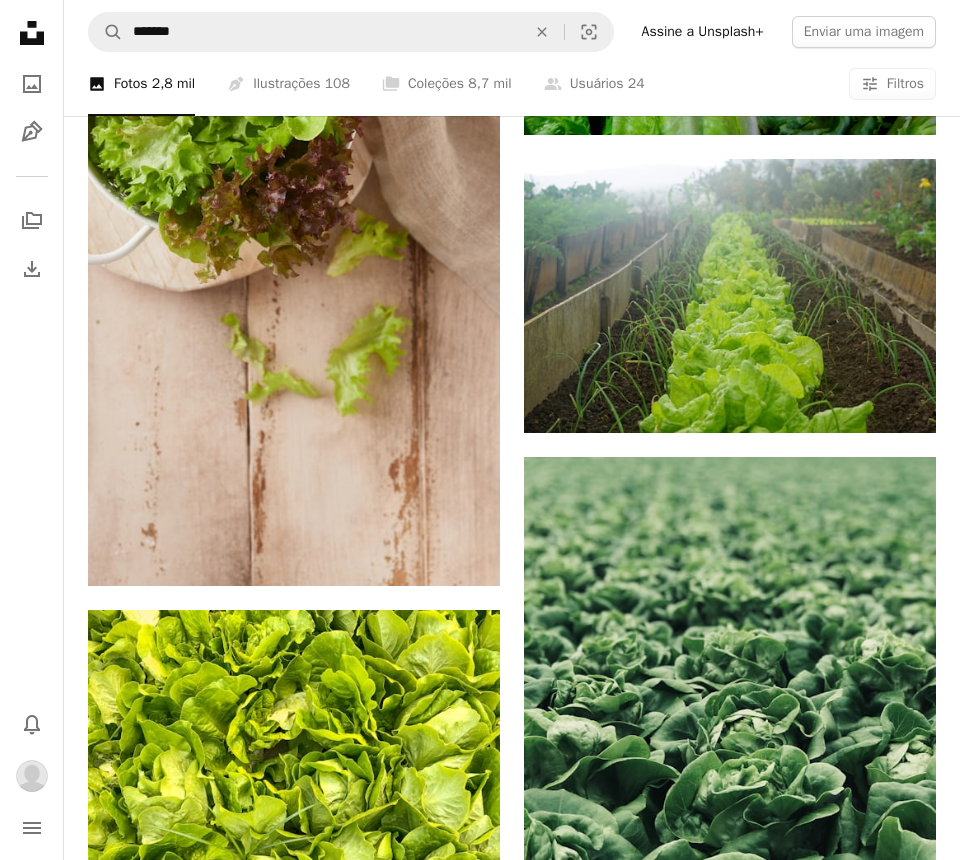 click on "An X shape Adicionar à coleção Criar uma nova coleção A checkmark A minus sign 53 fotos A lock food A checkmark A plus sign 5 fotos A lock very zoomed in A checkmark A plus sign 13 fotos A lock comida saudaável A checkmark A plus sign 5 fotos A lock healhty core A checkmark A plus sign 8 fotos corpos A checkmark A plus sign 6 fotos A lock Peso, fita, etc Criar nova coleção Nome 60 Descrição  (opcional) 250 Tornar a coleção privada A lock Cancelar Criar coleção" at bounding box center (480, 9104) 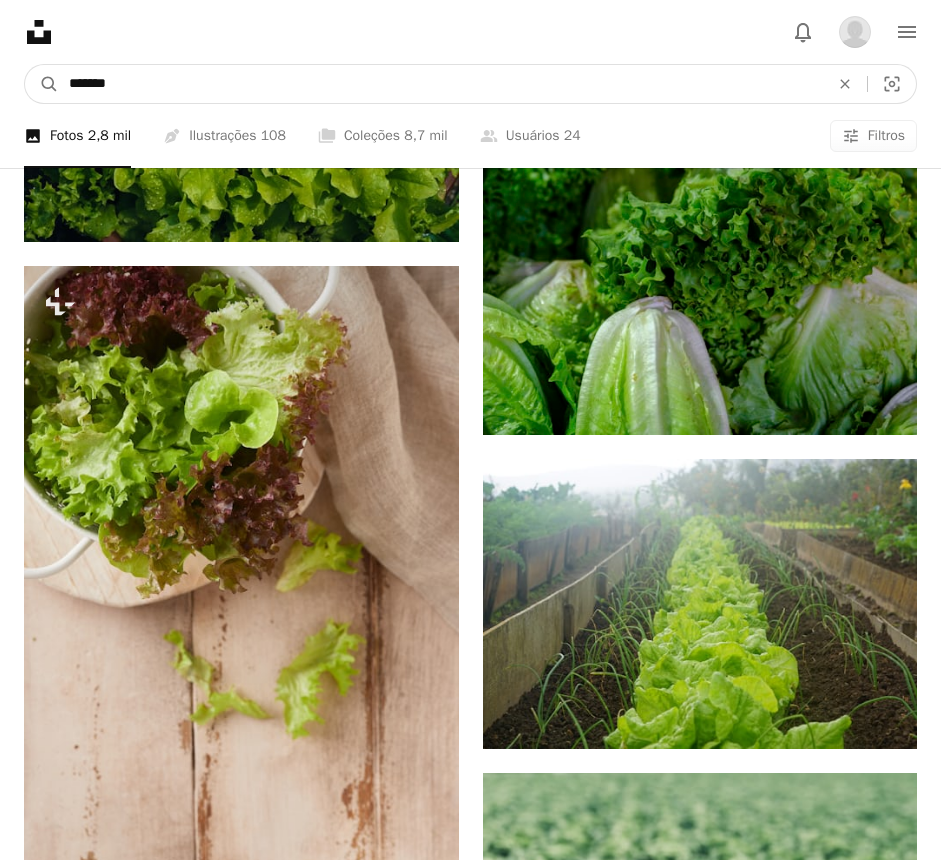 drag, startPoint x: 265, startPoint y: 21, endPoint x: 55, endPoint y: 36, distance: 210.53503 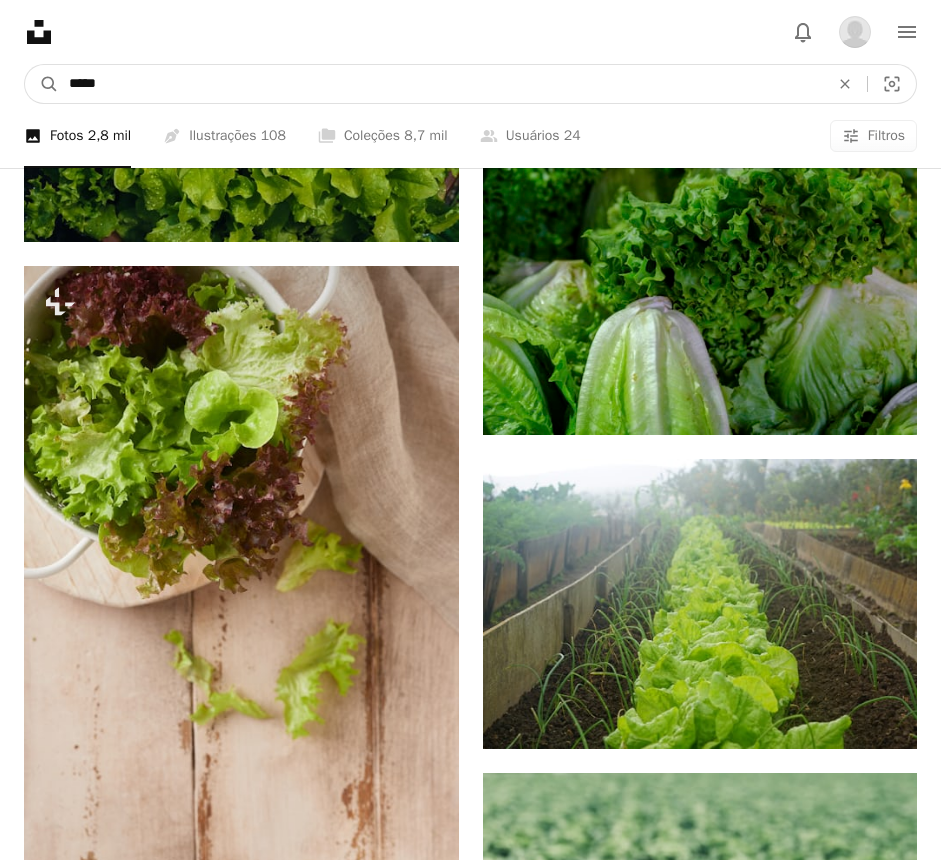 type on "******" 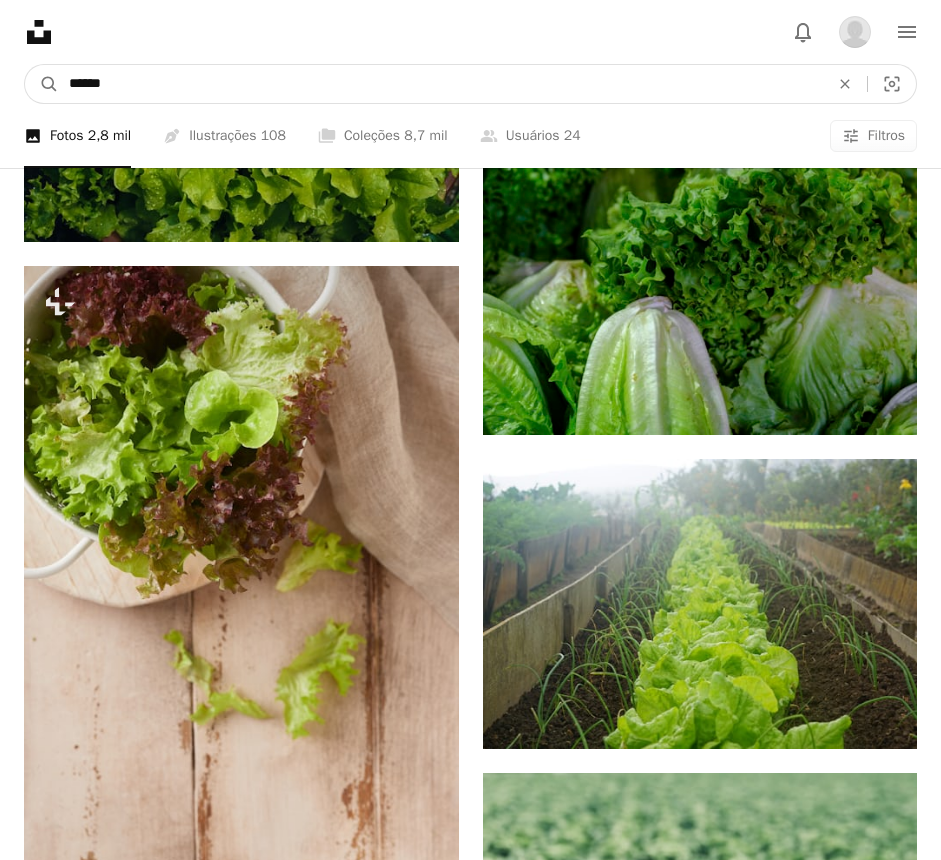click on "A magnifying glass" at bounding box center (42, 84) 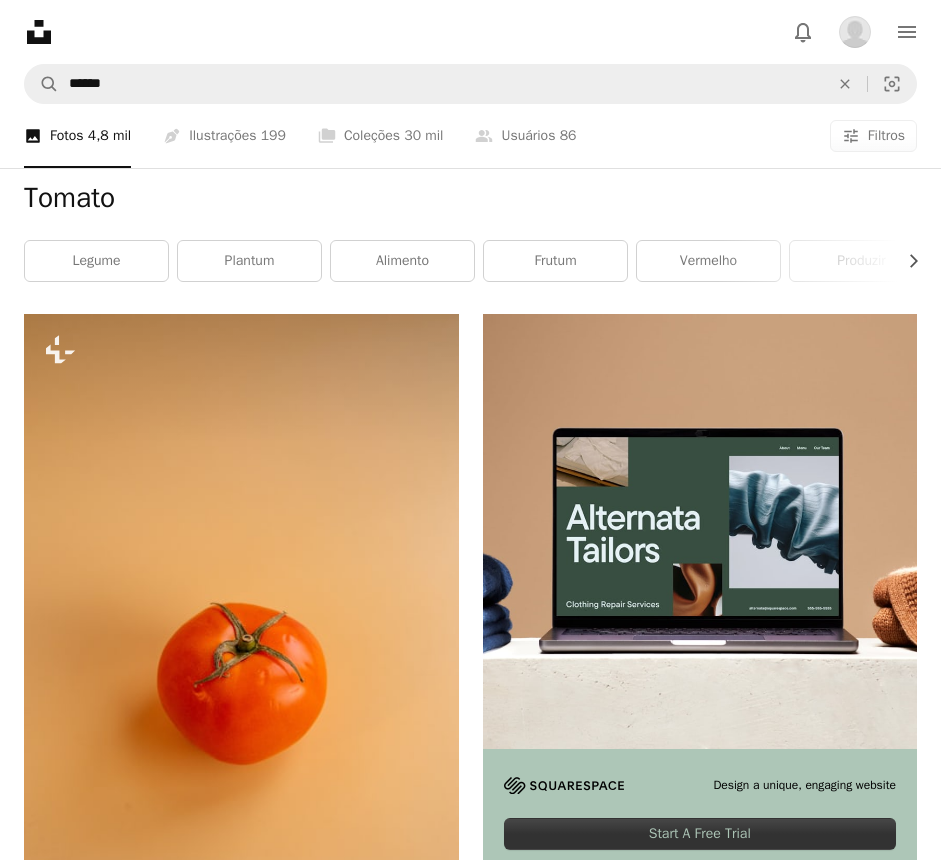 scroll, scrollTop: 292, scrollLeft: 0, axis: vertical 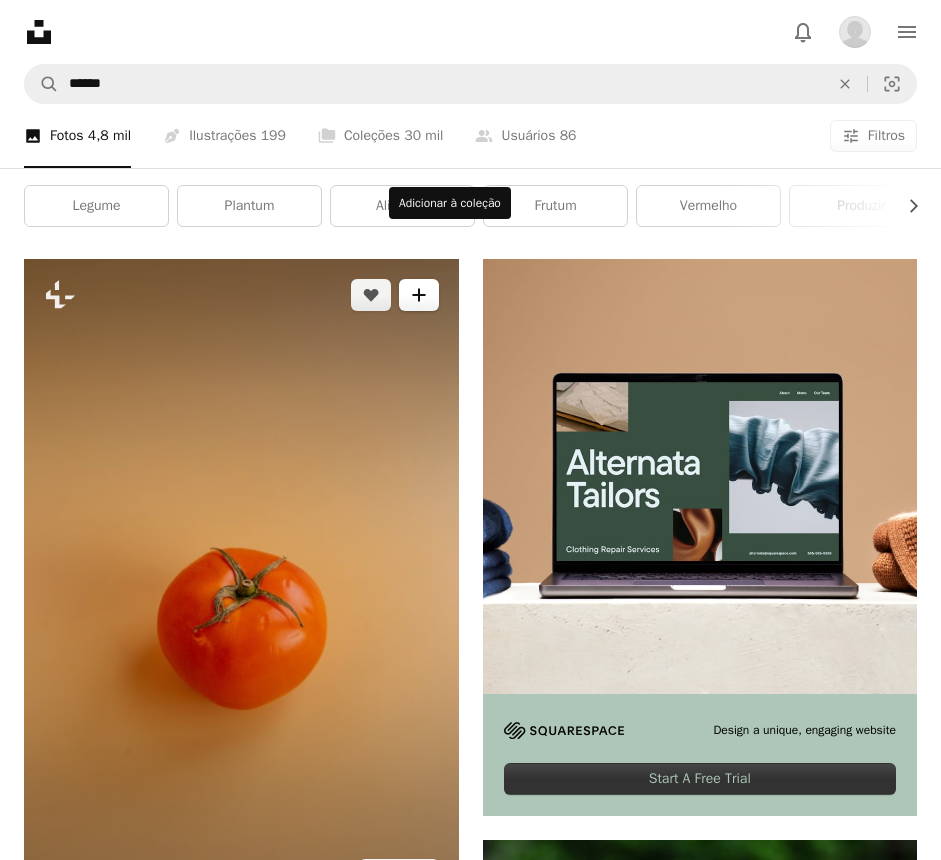 click on "A plus sign" 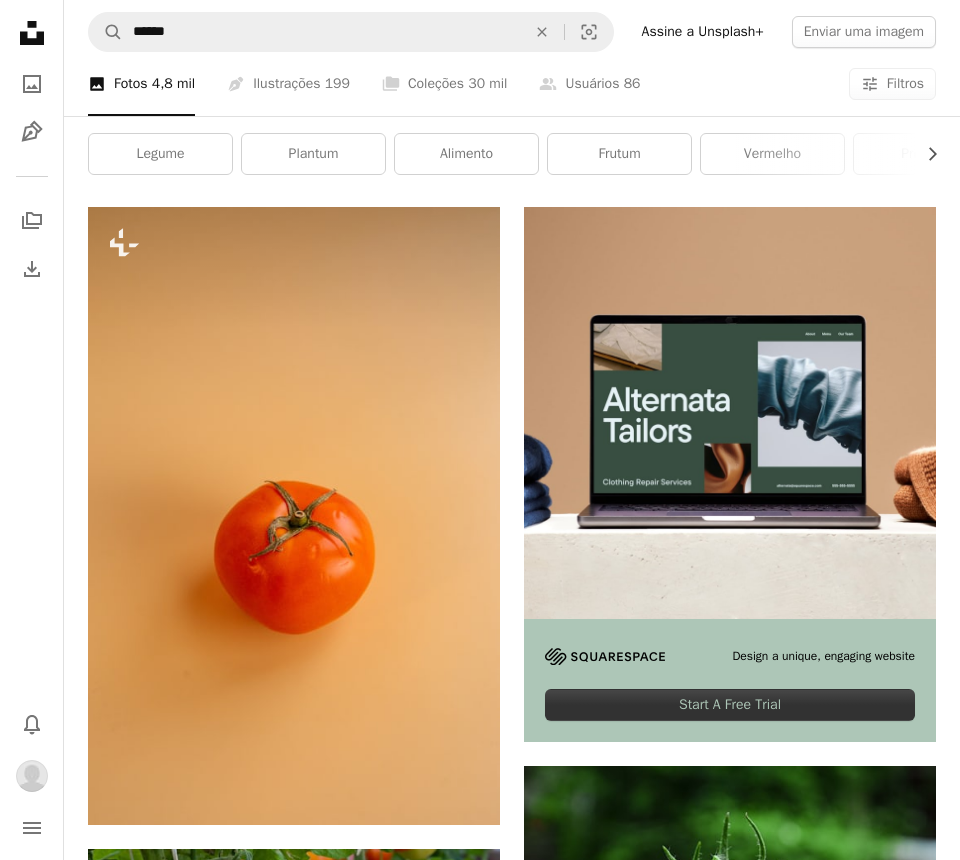 click on "5 fotos" at bounding box center (631, 6396) 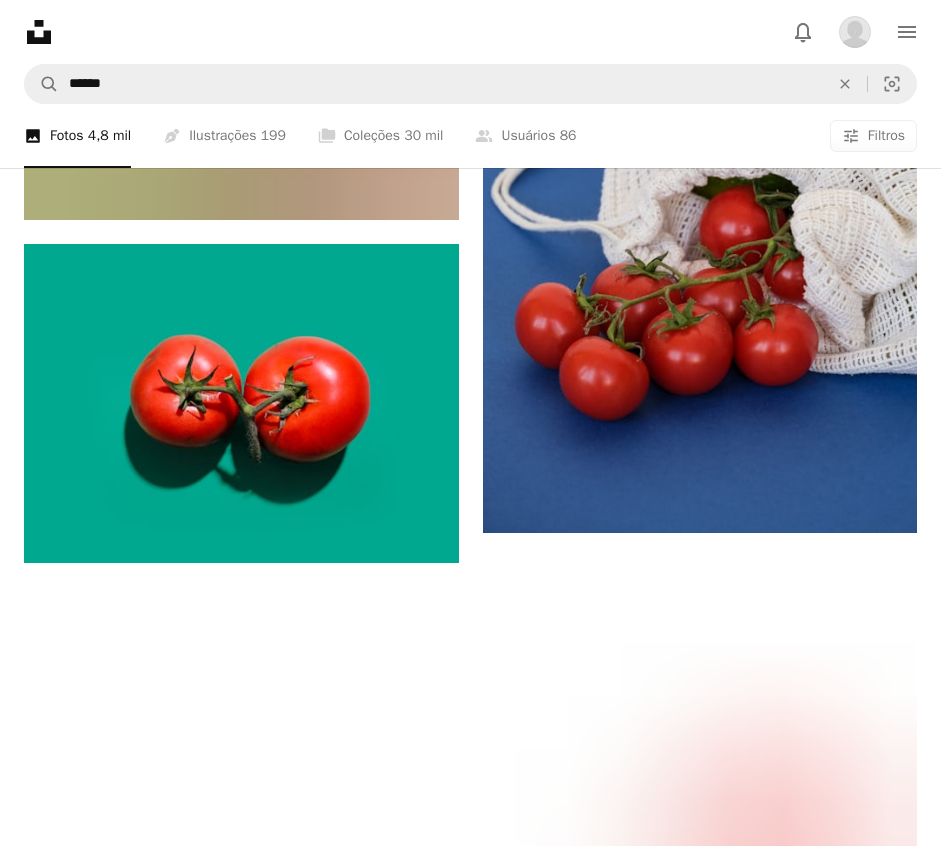 scroll, scrollTop: 5058, scrollLeft: 0, axis: vertical 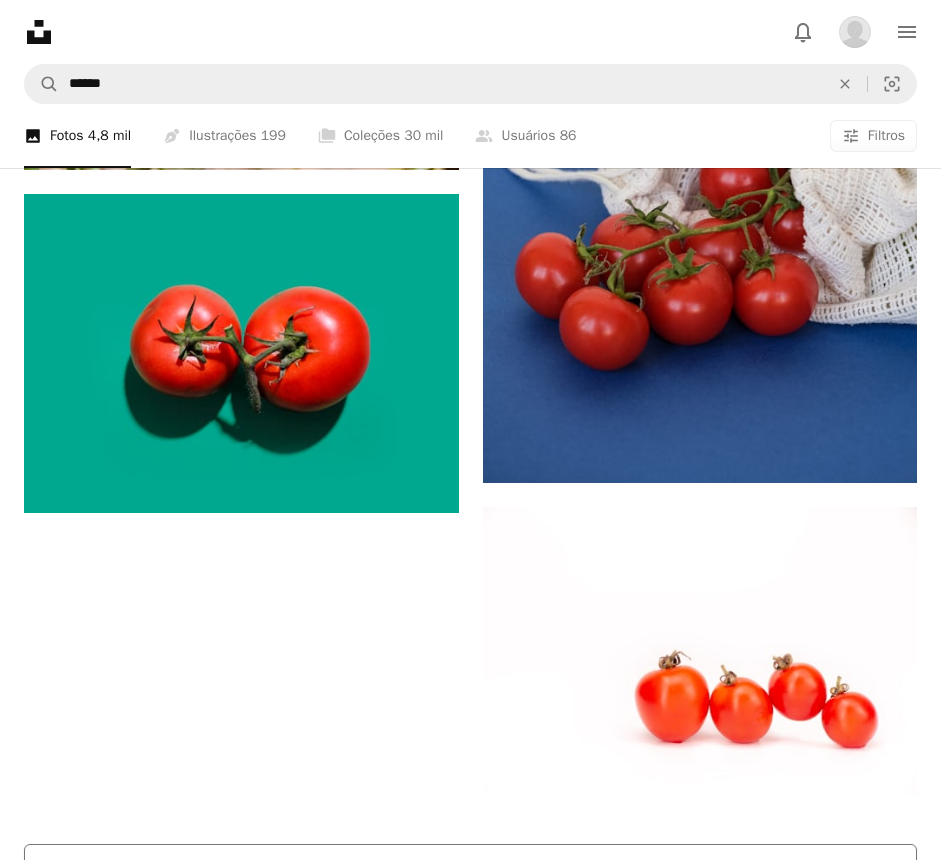 click on "Carregar mais" at bounding box center [470, 876] 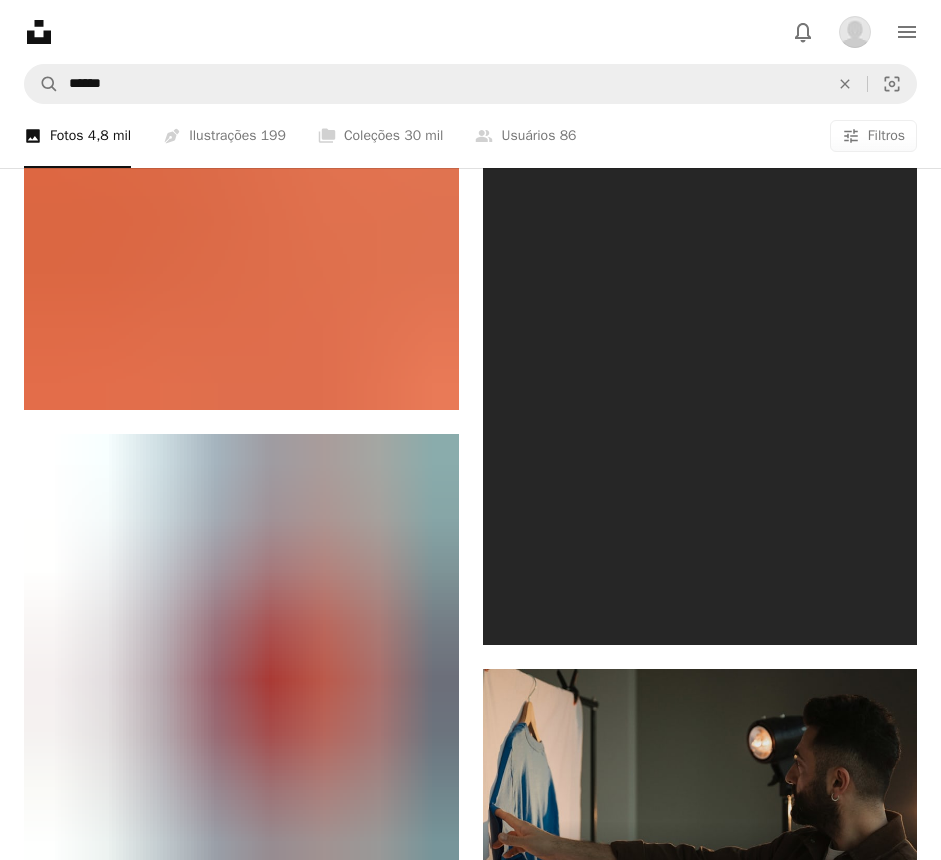 scroll, scrollTop: 12837, scrollLeft: 0, axis: vertical 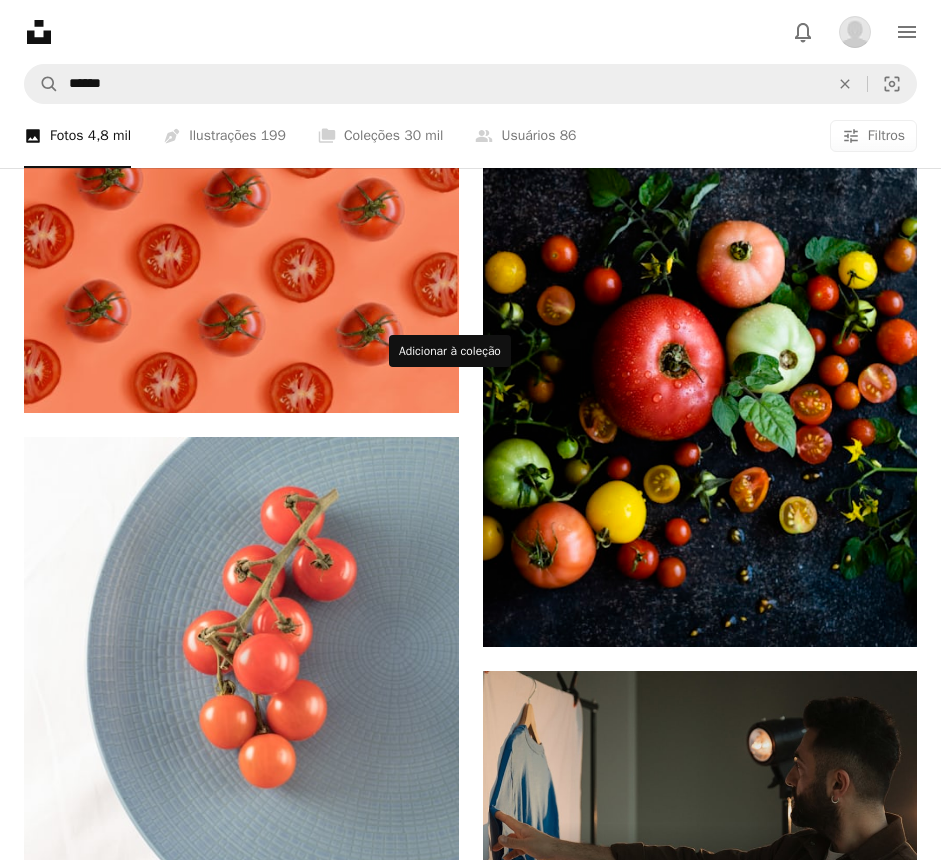 click on "A plus sign" 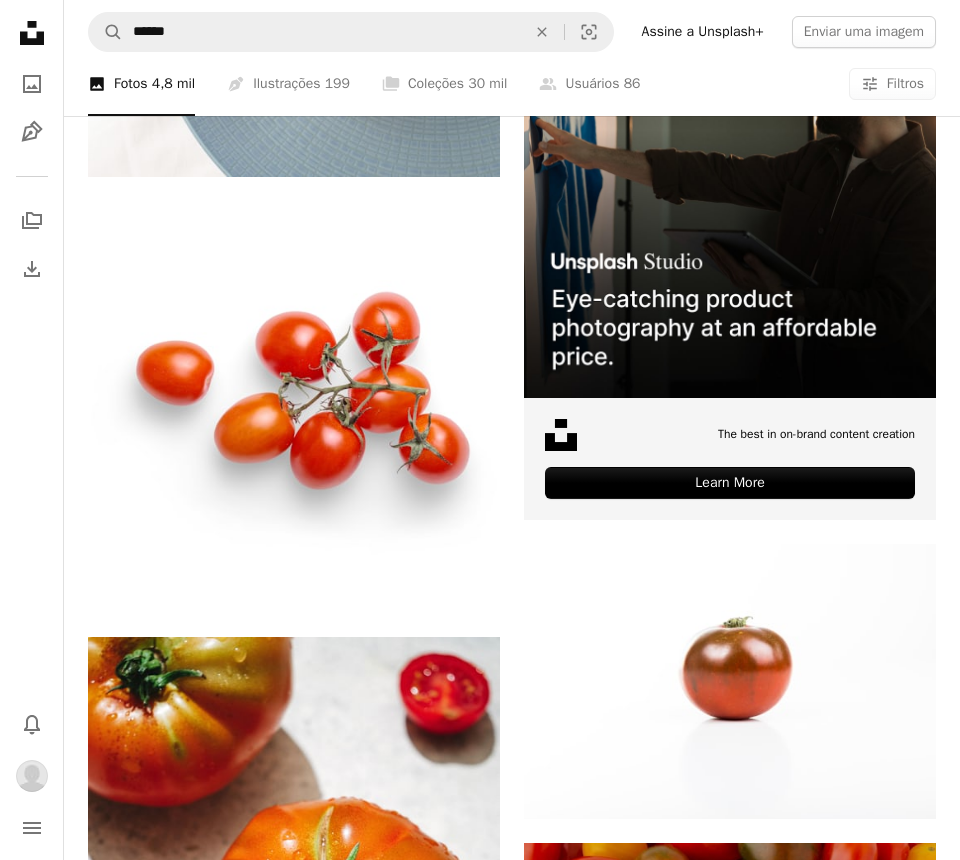 click on "A lock very zoomed in" at bounding box center [621, 7759] 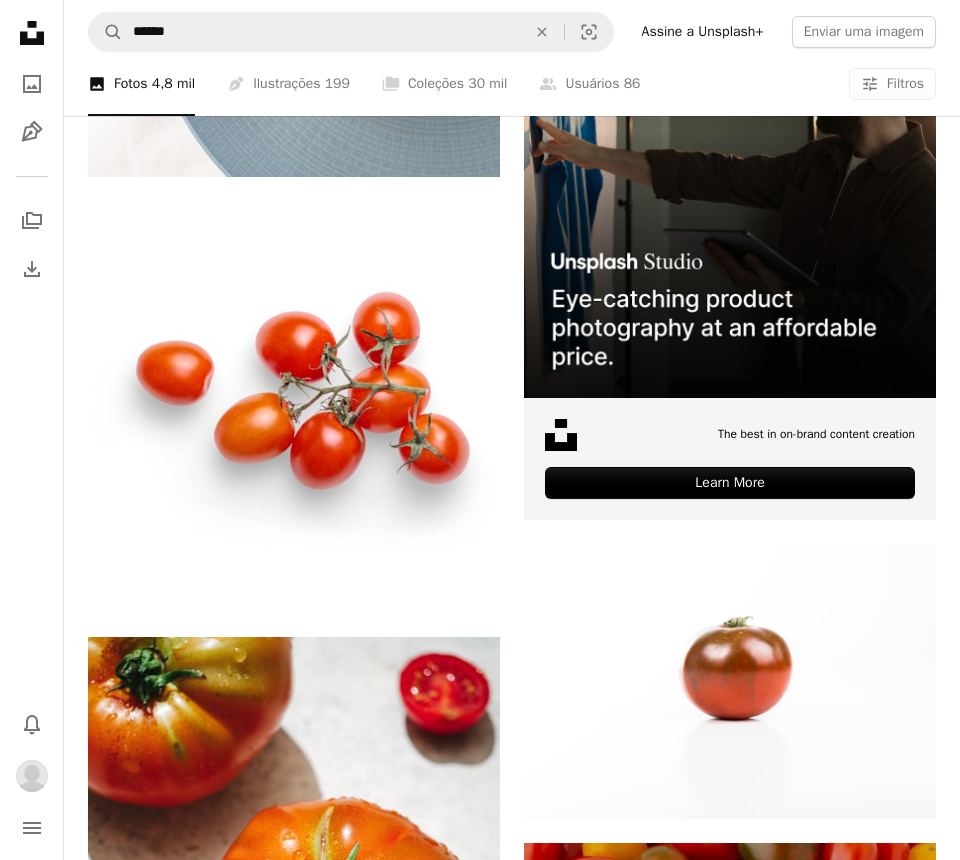 click on "An X shape Adicionar à coleção Criar uma nova coleção A checkmark A minus sign 7 fotos A lock very zoomed in A checkmark A plus sign 54 fotos A lock food A checkmark A plus sign 13 fotos A lock comida saudaável A checkmark A plus sign 5 fotos A lock healhty core A checkmark A plus sign 8 fotos corpos A checkmark A plus sign 6 fotos A lock Peso, fita, etc Criar nova coleção Nome 60 Descrição  (opcional) 250 Tornar a coleção privada A lock Cancelar Criar coleção" at bounding box center [480, 7817] 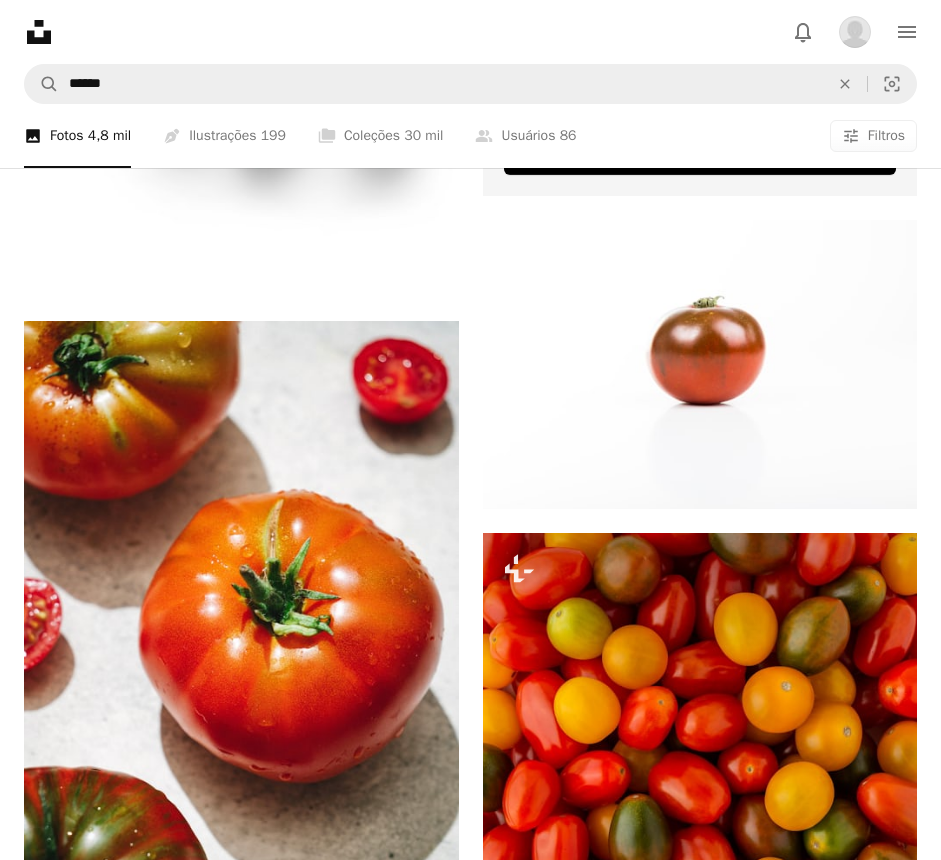 scroll, scrollTop: 13954, scrollLeft: 0, axis: vertical 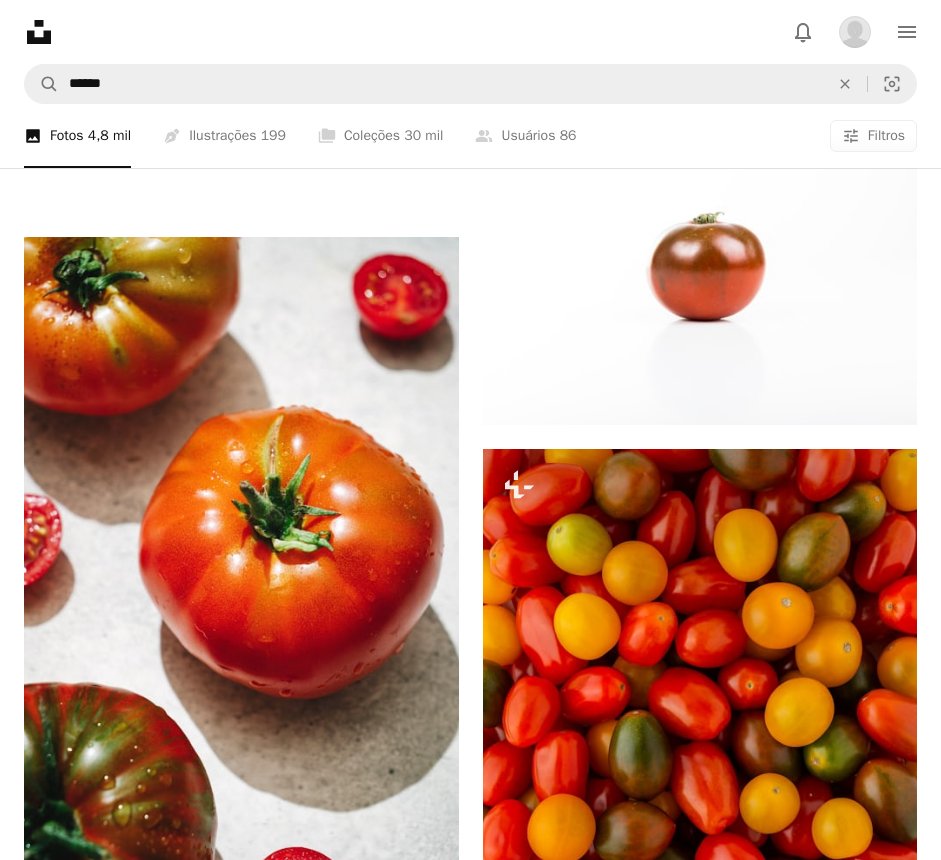 click on "A plus sign" at bounding box center [419, 1262] 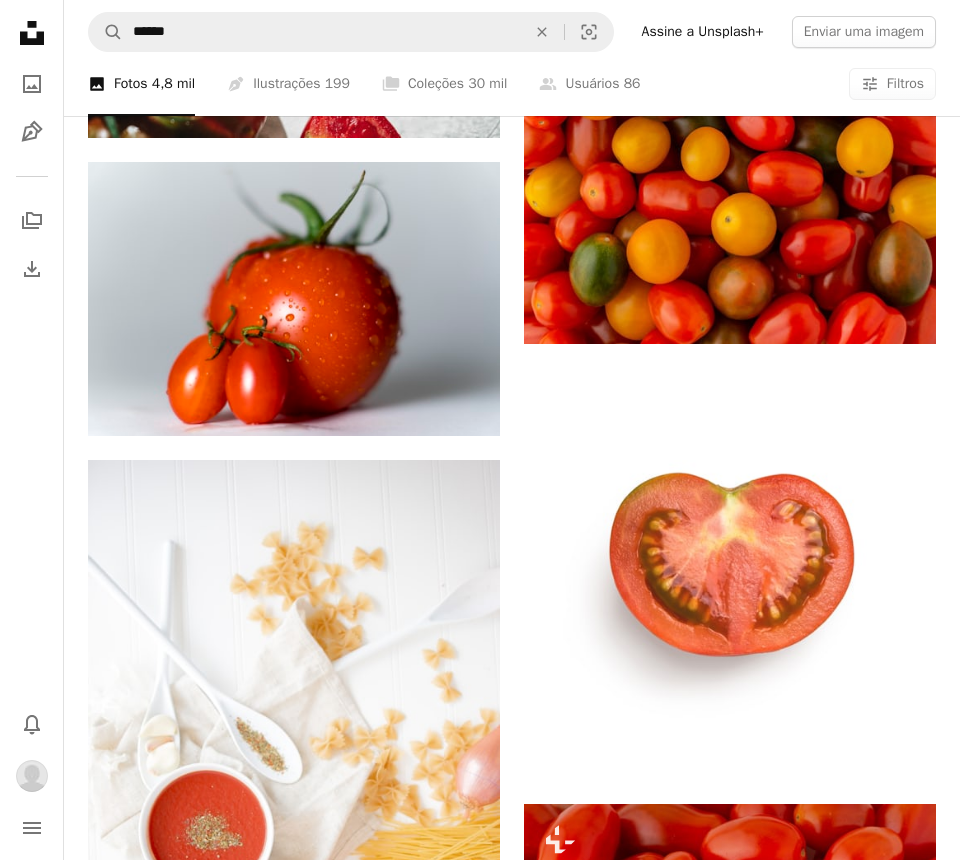 click on "A lock food" at bounding box center [621, 6734] 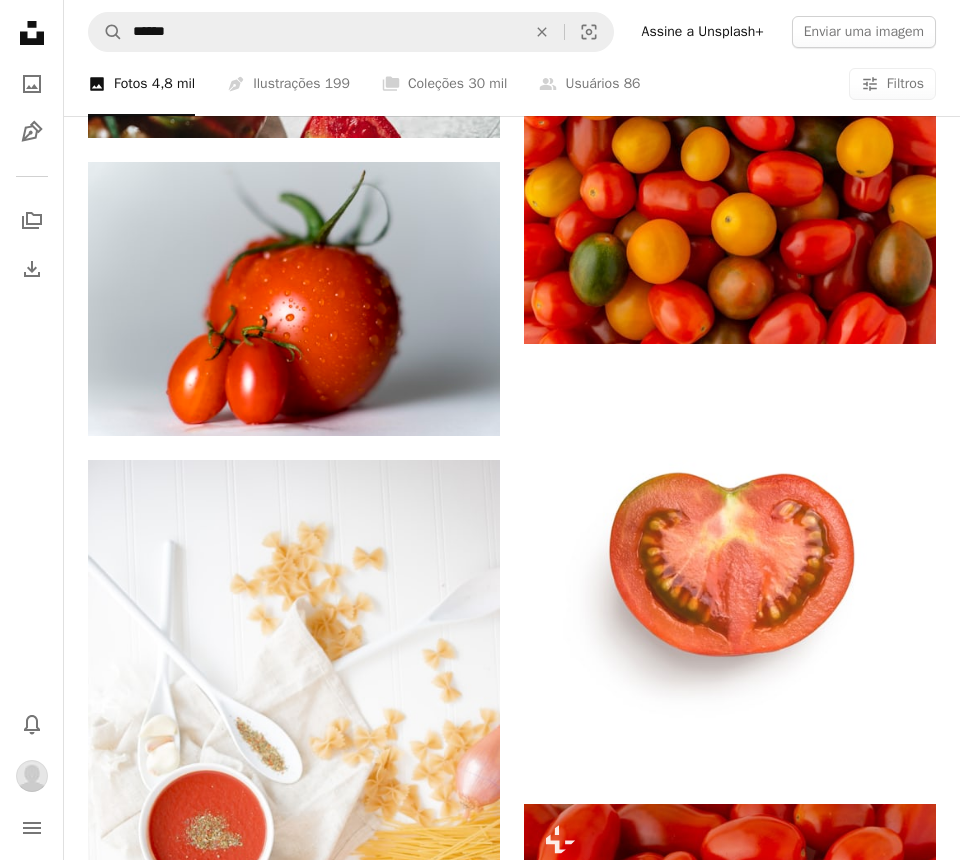 click on "An X shape Adicionar à coleção Criar uma nova coleção A checkmark A plus sign 7 fotos A lock very zoomed in A checkmark A minus sign 55 fotos A lock food A checkmark A plus sign 13 fotos A lock comida saudaável A checkmark A plus sign 5 fotos A lock healhty core A checkmark A plus sign 8 fotos corpos A checkmark A plus sign 6 fotos A lock Peso, fita, etc Criar nova coleção Nome 60 Descrição  (opcional) 250 Tornar a coleção privada A lock Cancelar Criar coleção" at bounding box center (480, 6700) 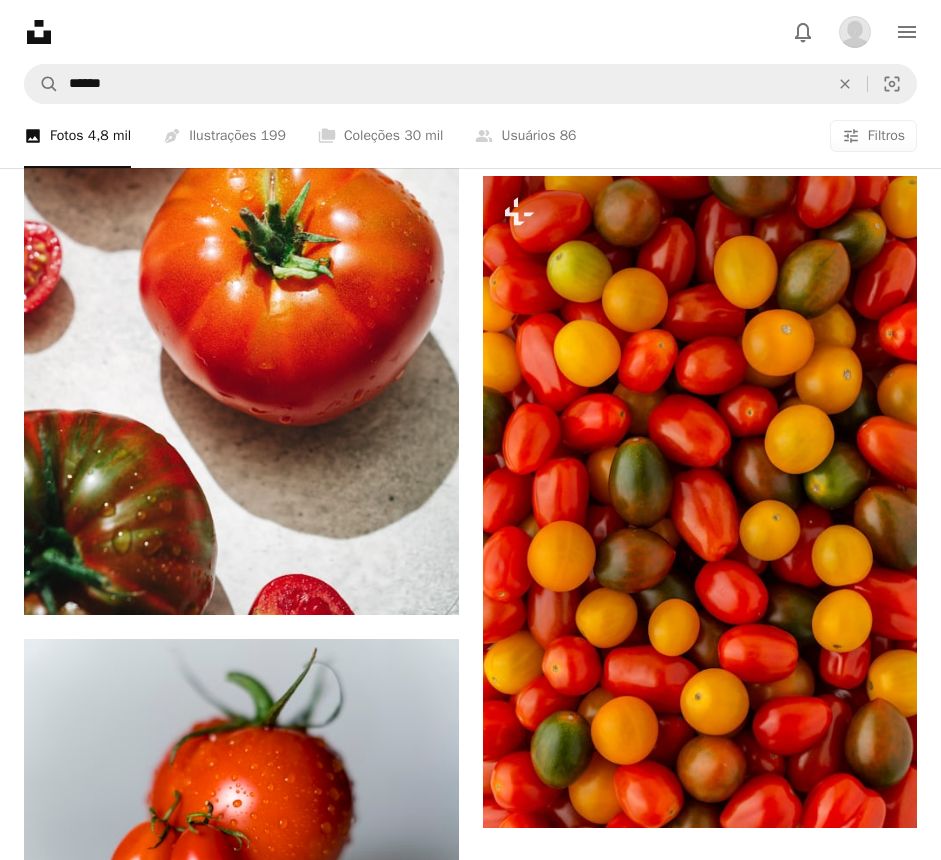 scroll, scrollTop: 14217, scrollLeft: 0, axis: vertical 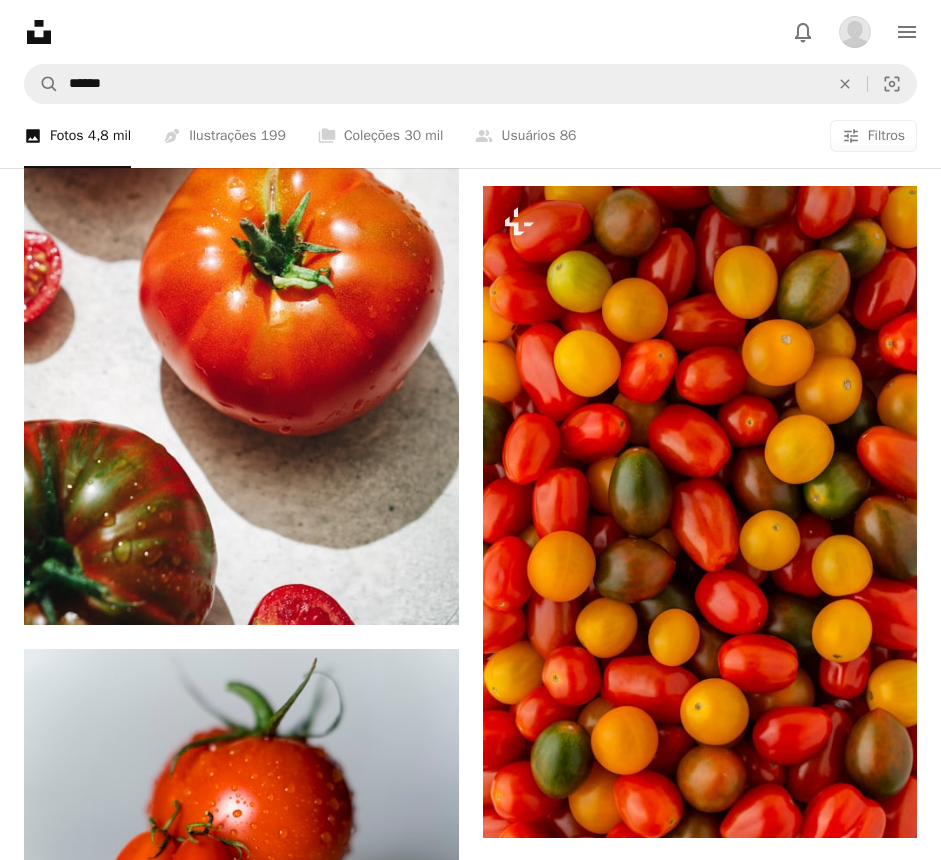 click on "A plus sign" at bounding box center (877, 1356) 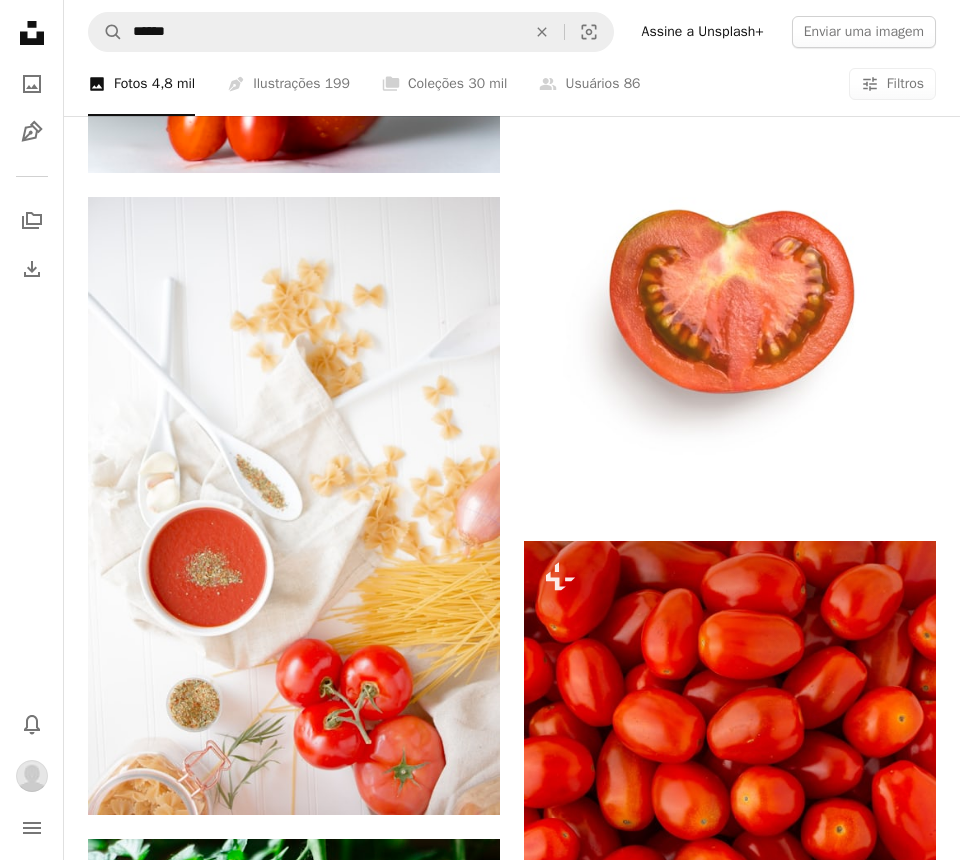 click on "A lock food" at bounding box center (621, 6379) 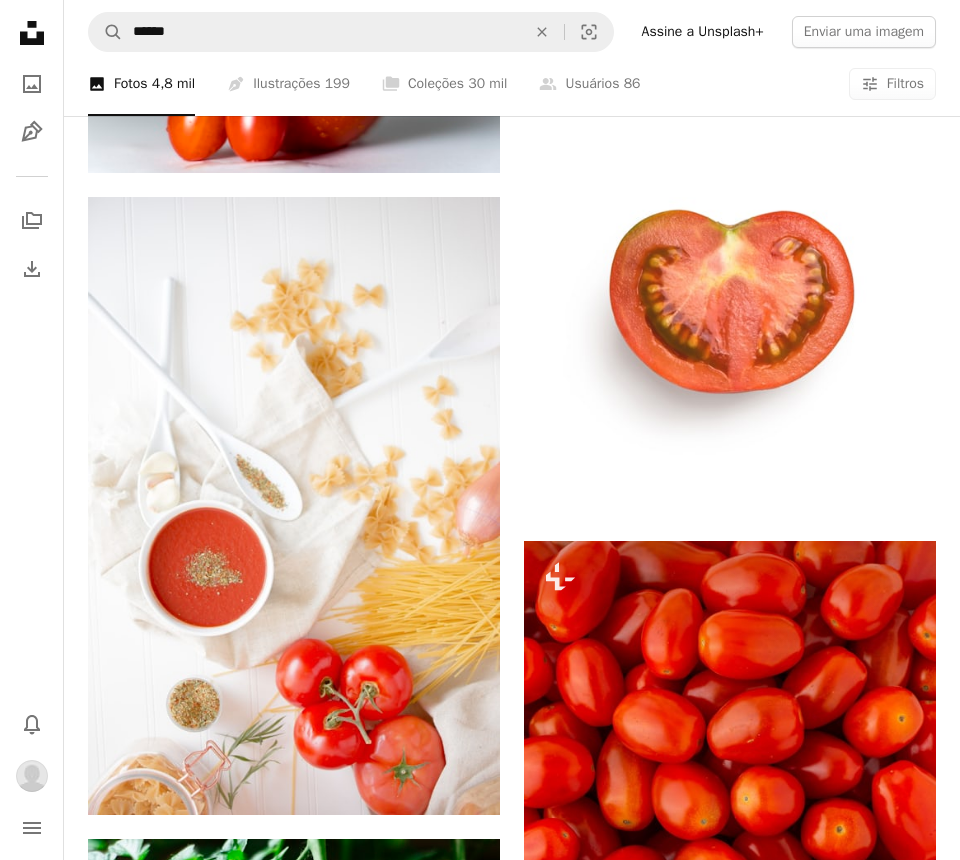 click on "An X shape Adicionar à coleção Criar uma nova coleção A checkmark A plus sign 55 fotos A lock food A checkmark A minus sign 8 fotos A lock very zoomed in A checkmark A plus sign 13 fotos A lock comida saudaável A checkmark A plus sign 5 fotos A lock healhty core A checkmark A plus sign 8 fotos corpos A checkmark A plus sign 6 fotos A lock Peso, fita, etc Criar nova coleção Nome 60 Descrição  (opcional) 250 Tornar a coleção privada A lock Cancelar Criar coleção" at bounding box center (480, 6437) 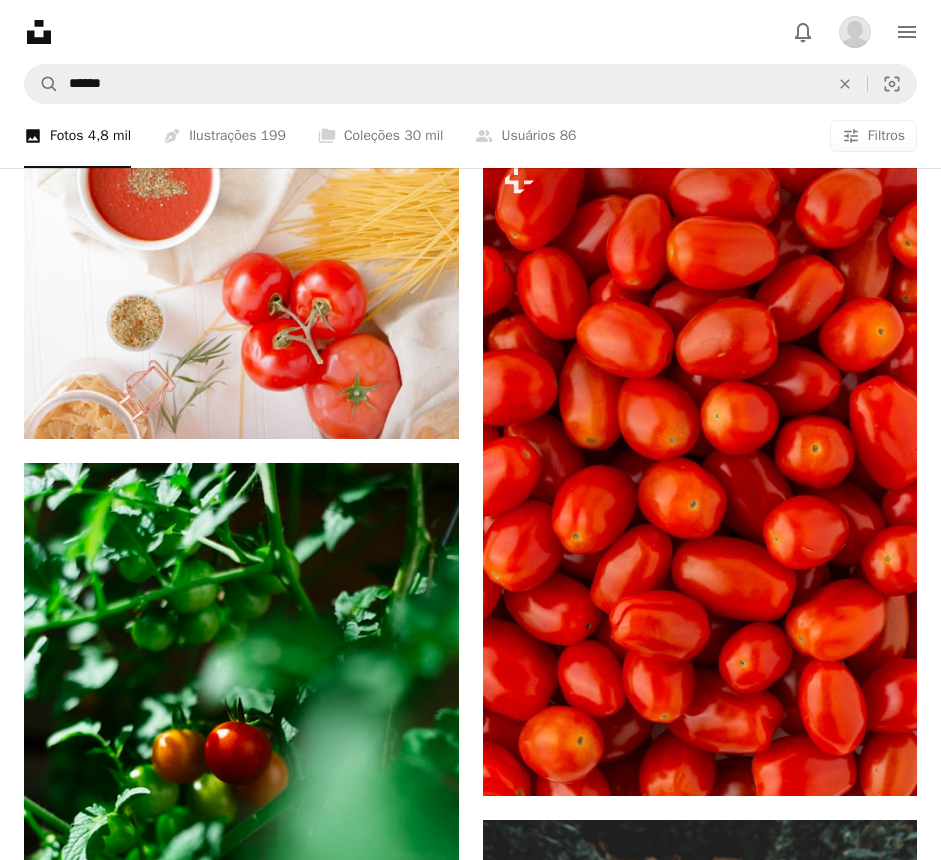 scroll, scrollTop: 15504, scrollLeft: 0, axis: vertical 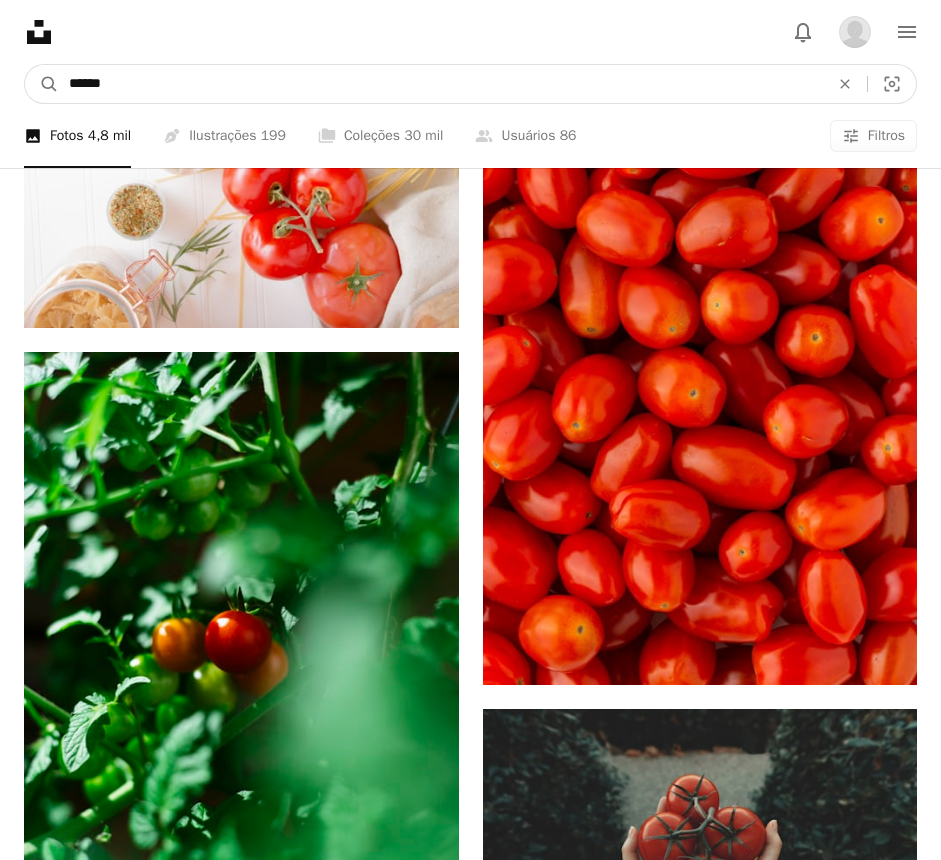 drag, startPoint x: 226, startPoint y: 36, endPoint x: -34, endPoint y: 20, distance: 260.49185 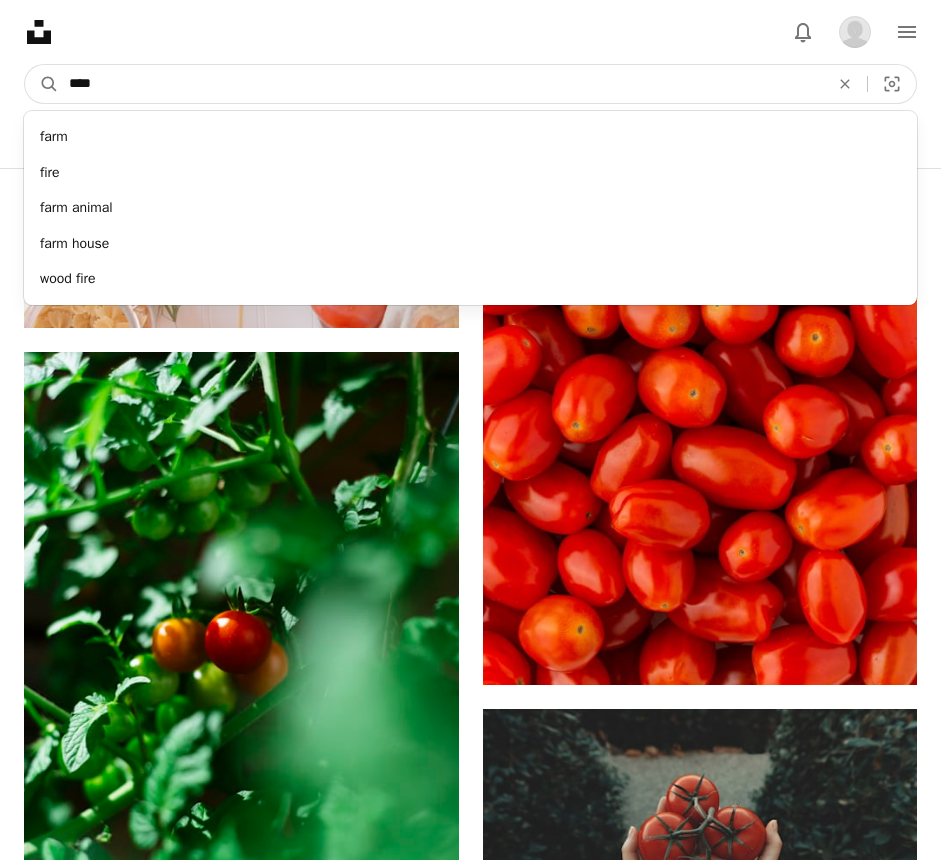 type on "****" 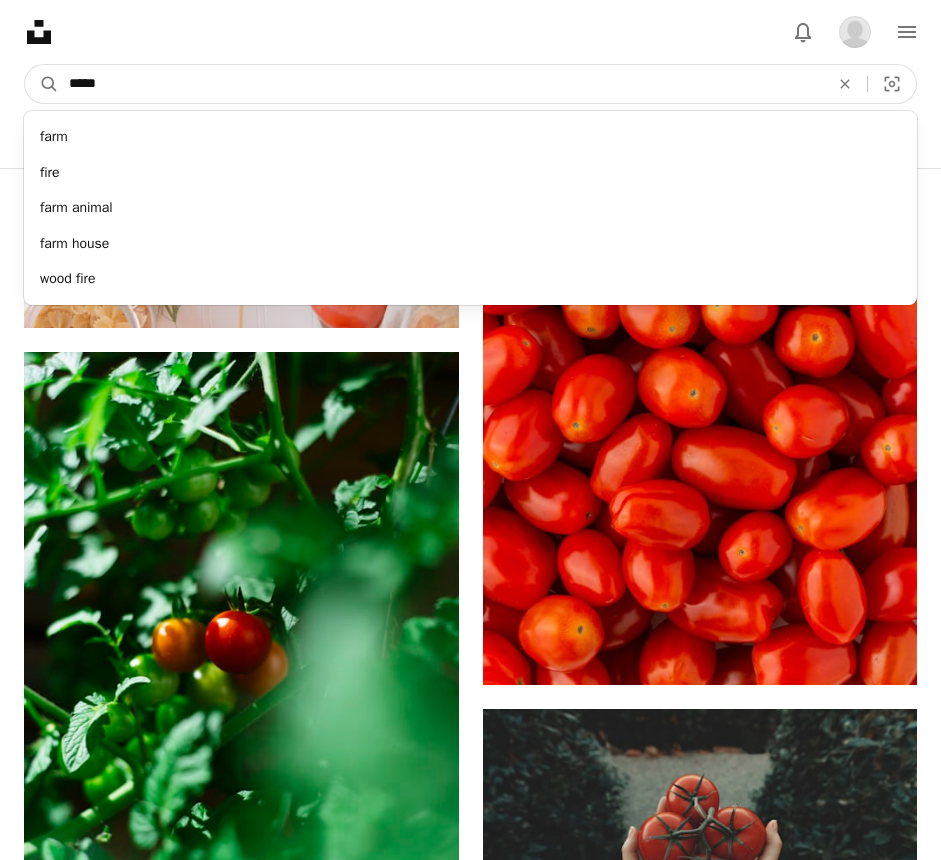 click on "A magnifying glass" at bounding box center [42, 84] 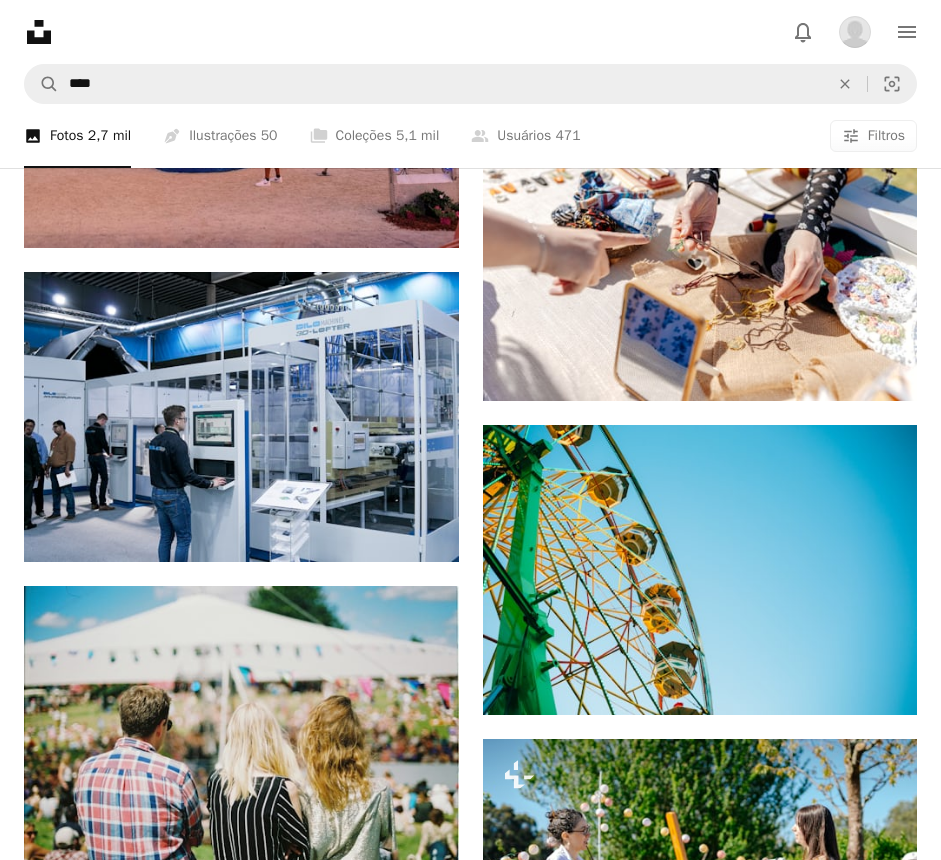 scroll, scrollTop: 1675, scrollLeft: 0, axis: vertical 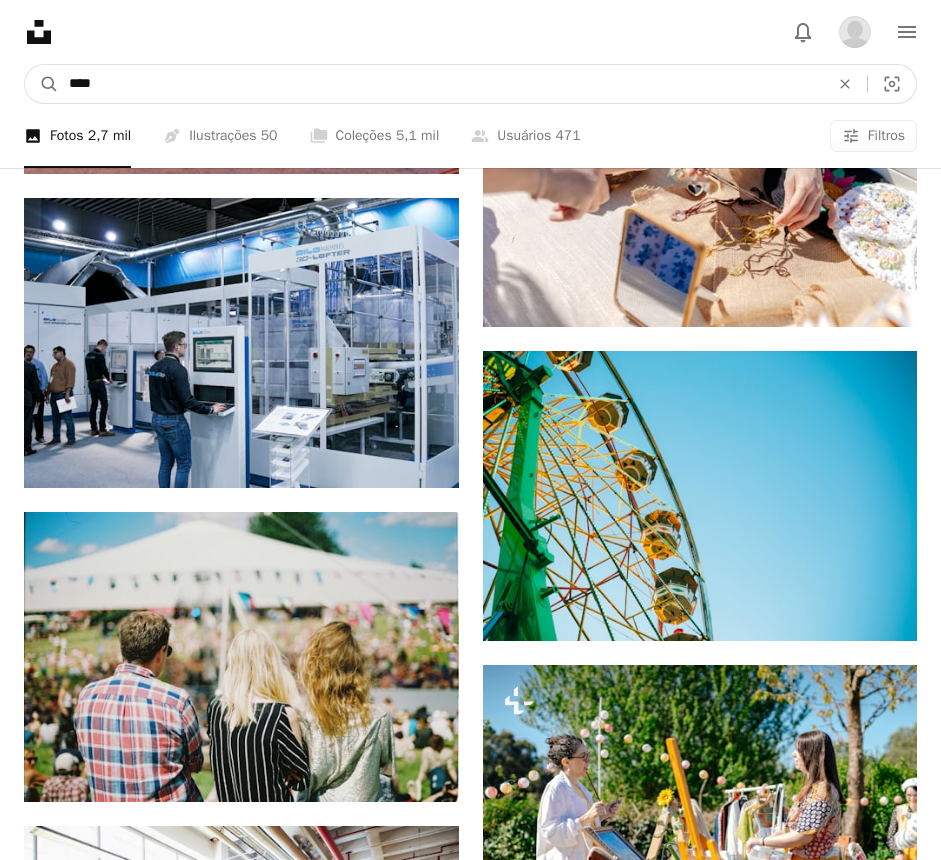 click on "****" at bounding box center [441, 84] 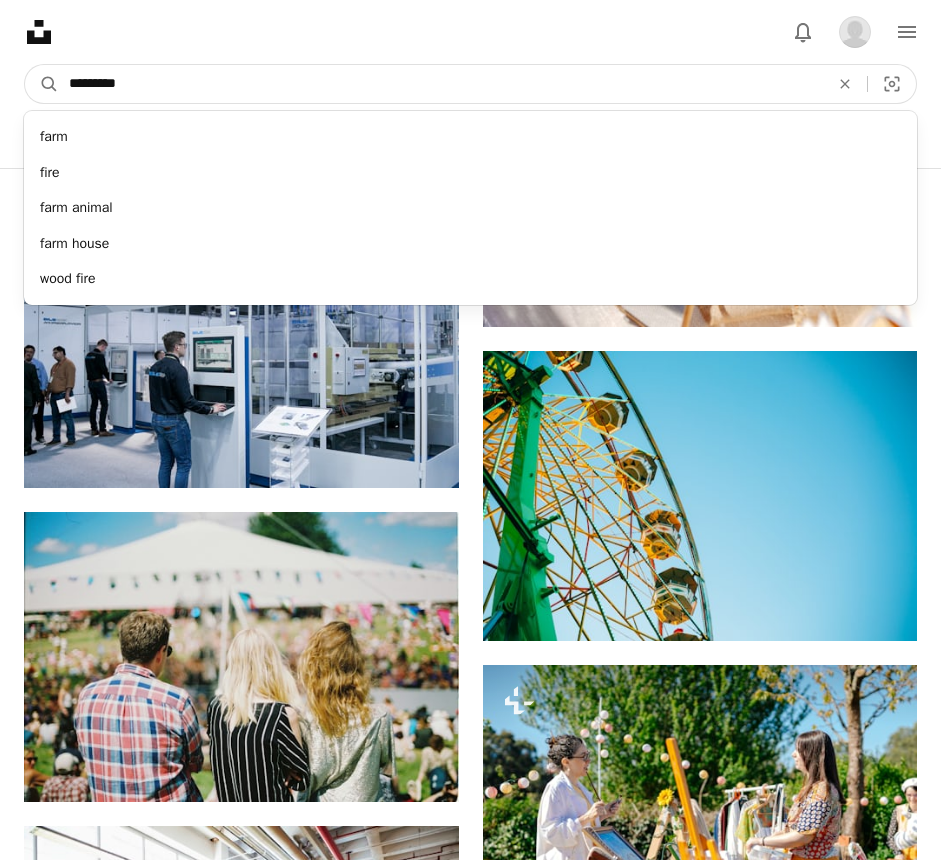 type on "*********" 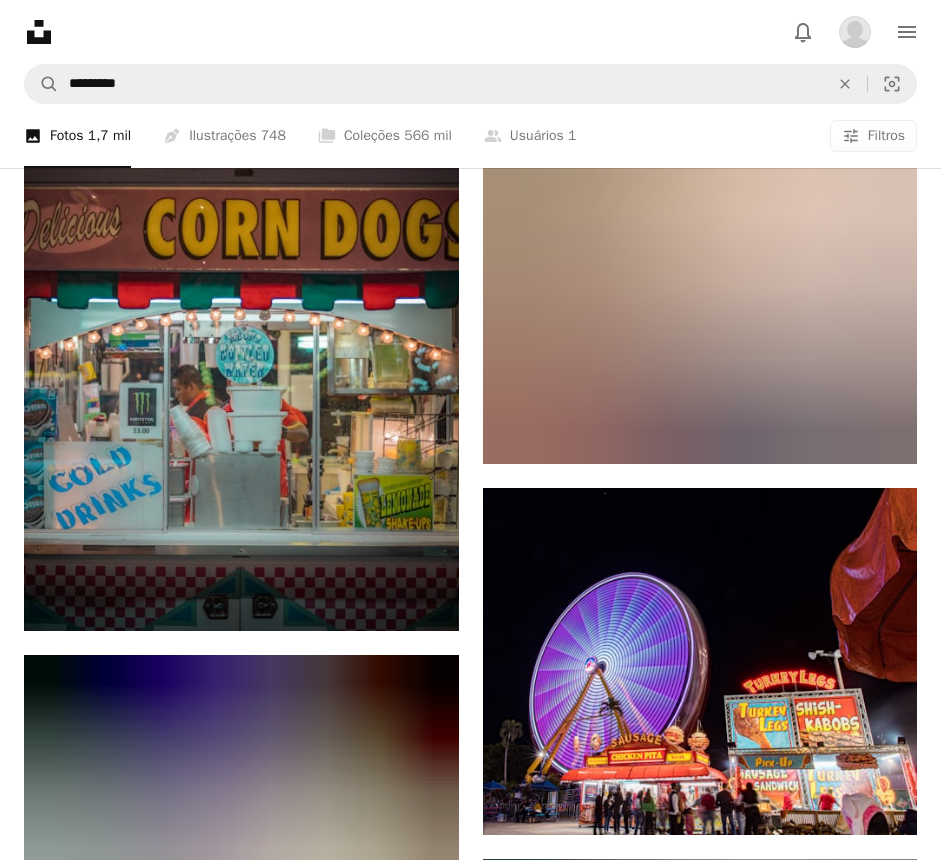 scroll, scrollTop: 1250, scrollLeft: 0, axis: vertical 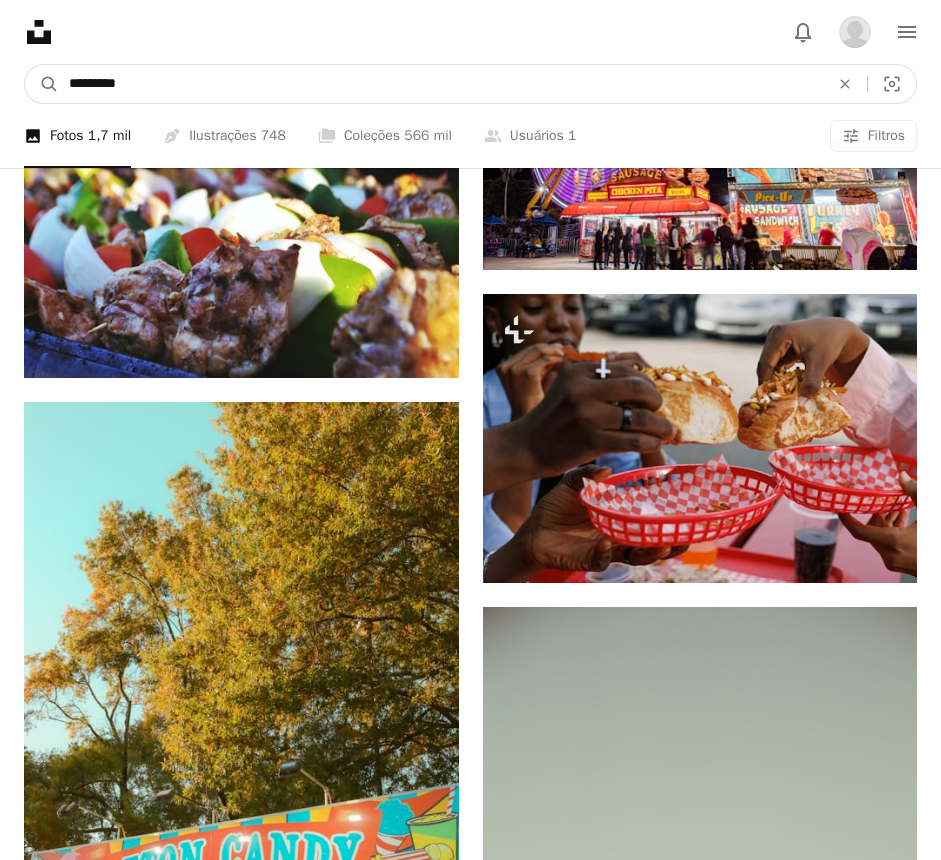 drag, startPoint x: 227, startPoint y: 15, endPoint x: 57, endPoint y: 10, distance: 170.07352 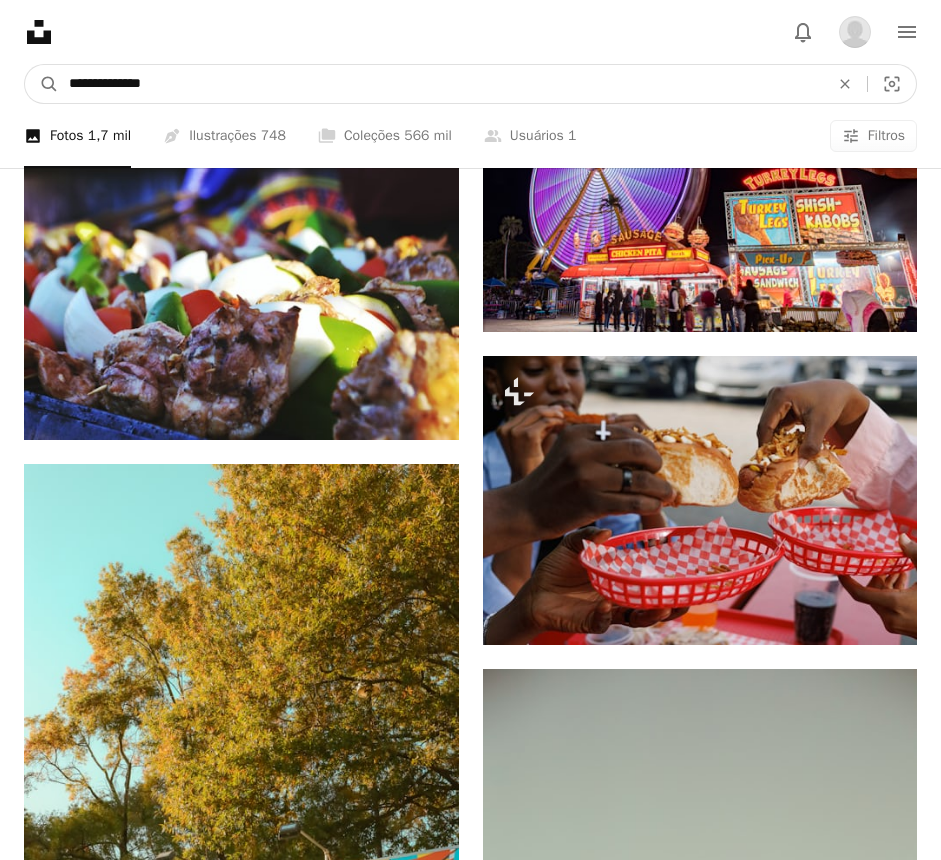 type on "**********" 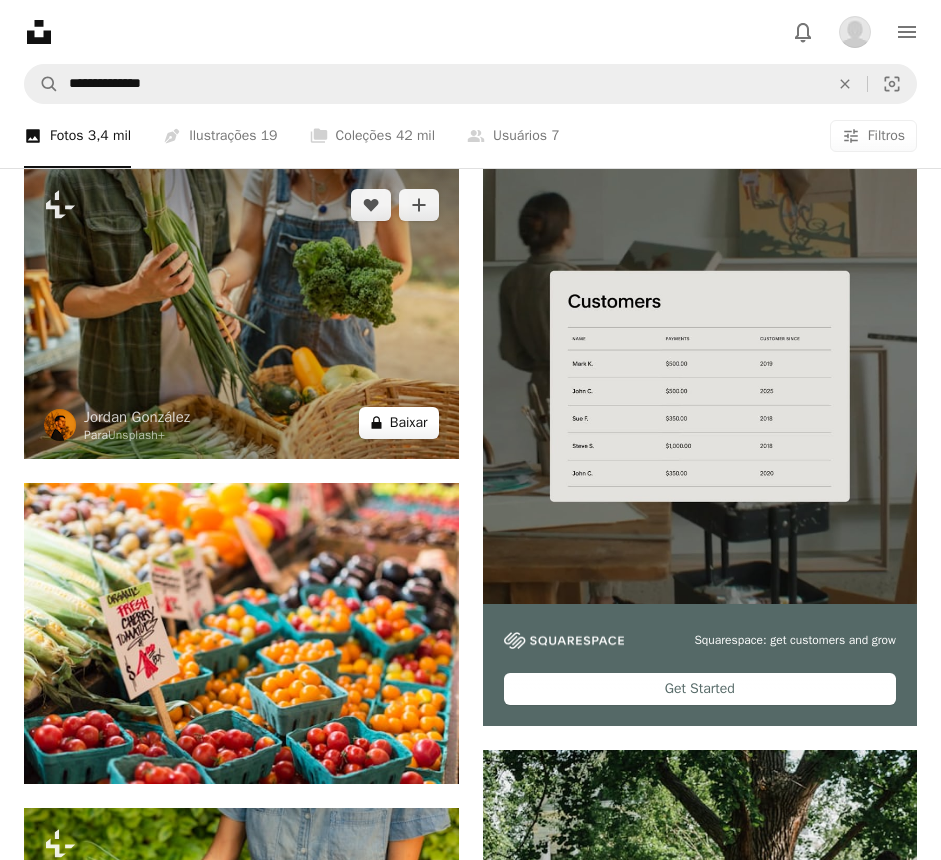 scroll, scrollTop: 183, scrollLeft: 0, axis: vertical 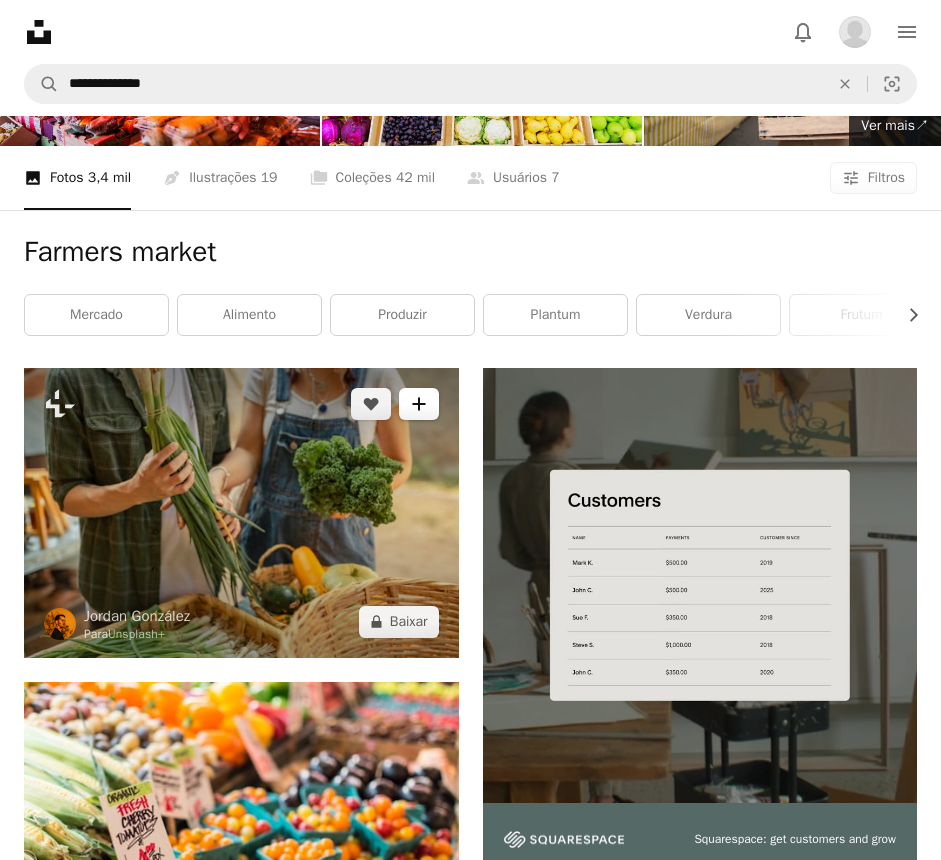 click on "A plus sign" 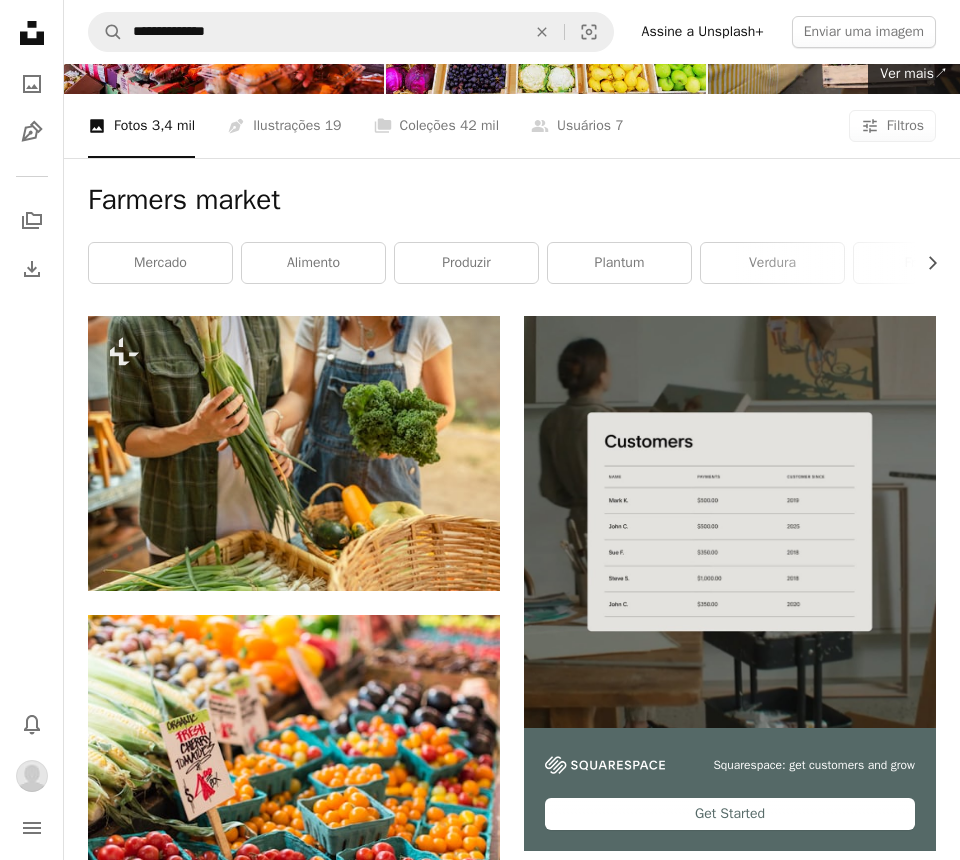 click on "Criar uma nova coleção" at bounding box center (631, 5694) 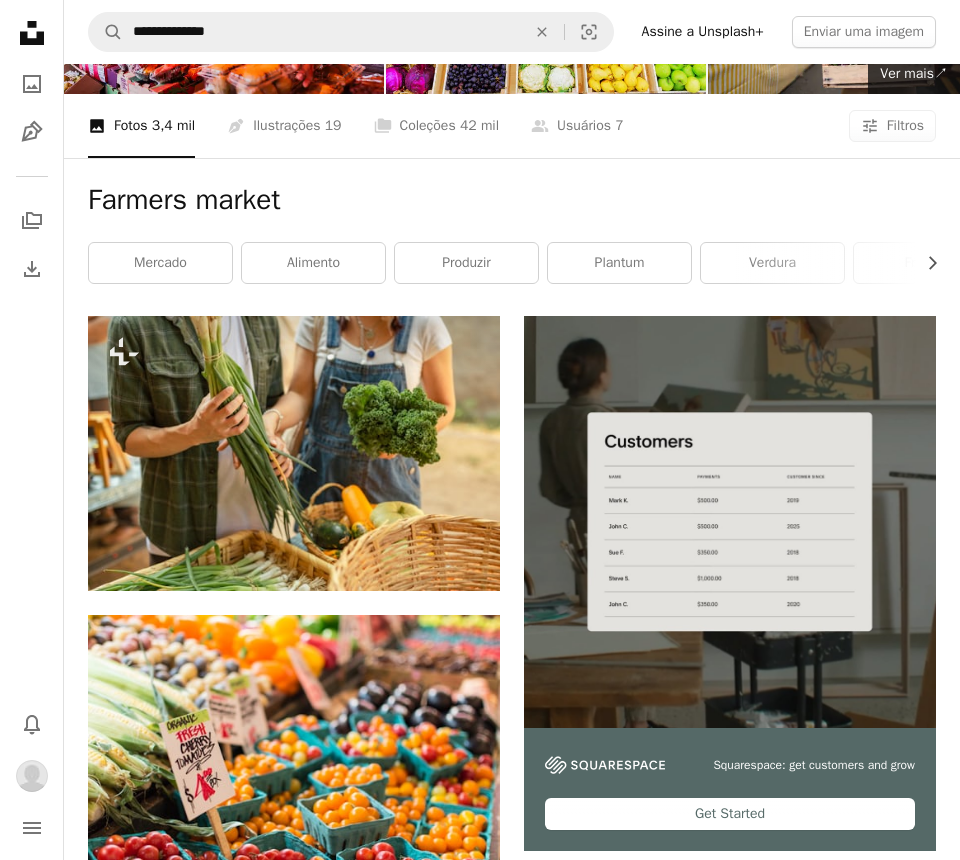 click on "Nome 60" at bounding box center [631, 5702] 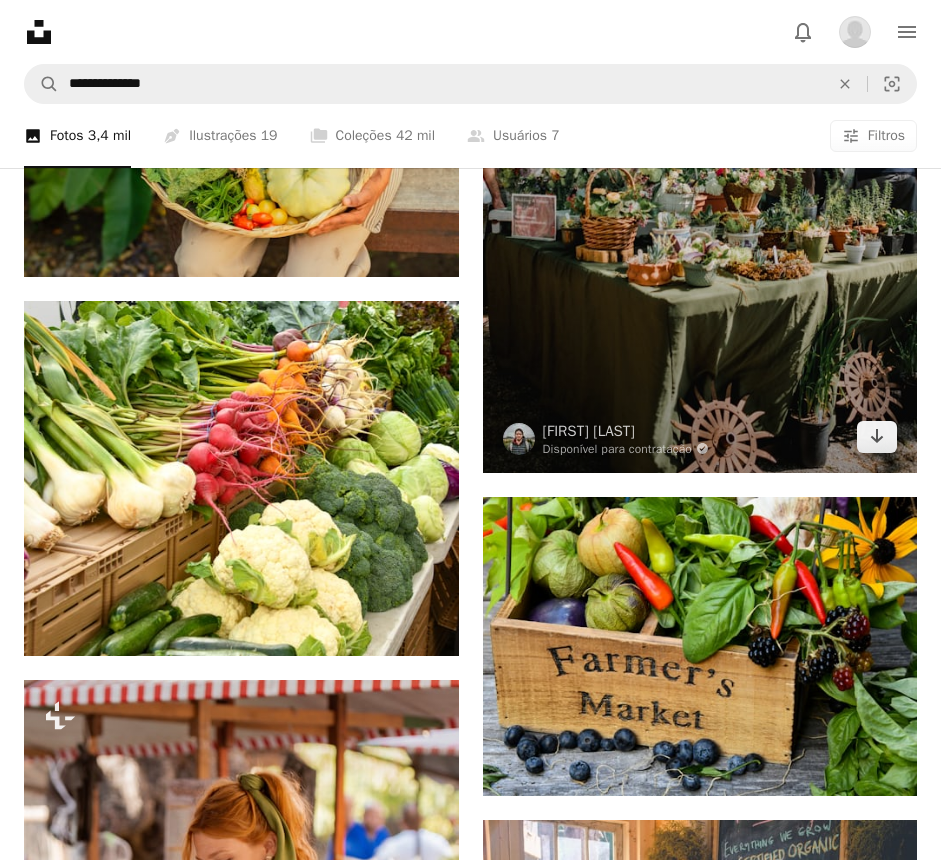scroll, scrollTop: 1279, scrollLeft: 0, axis: vertical 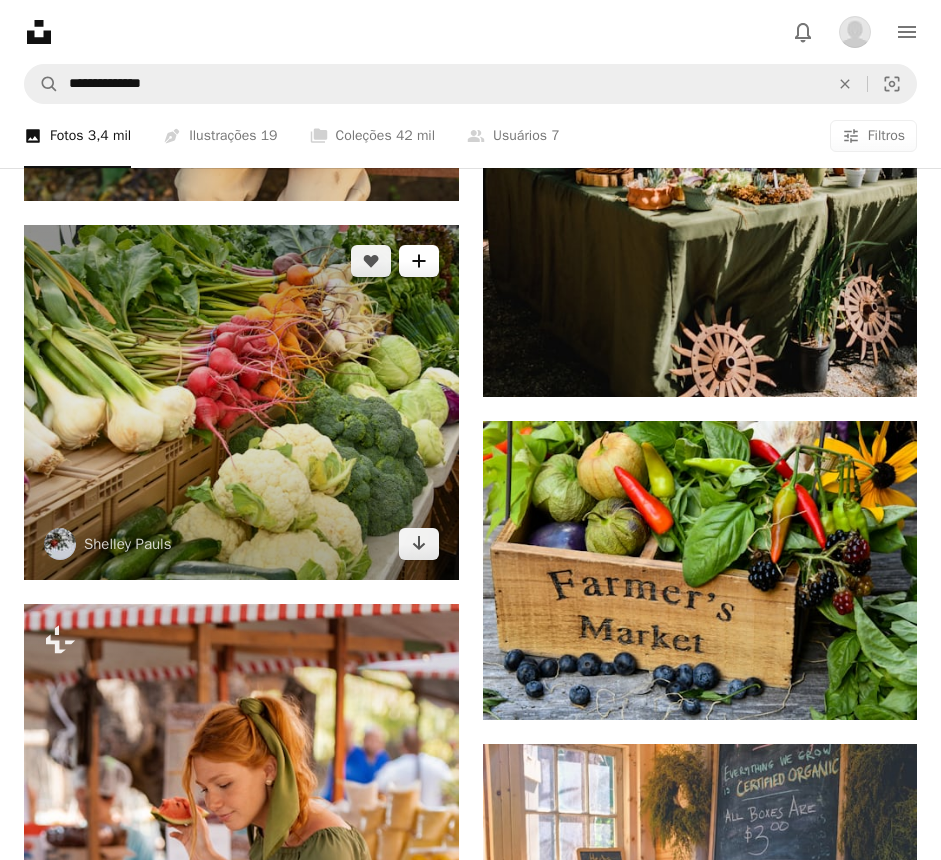 click on "A plus sign" at bounding box center [419, 261] 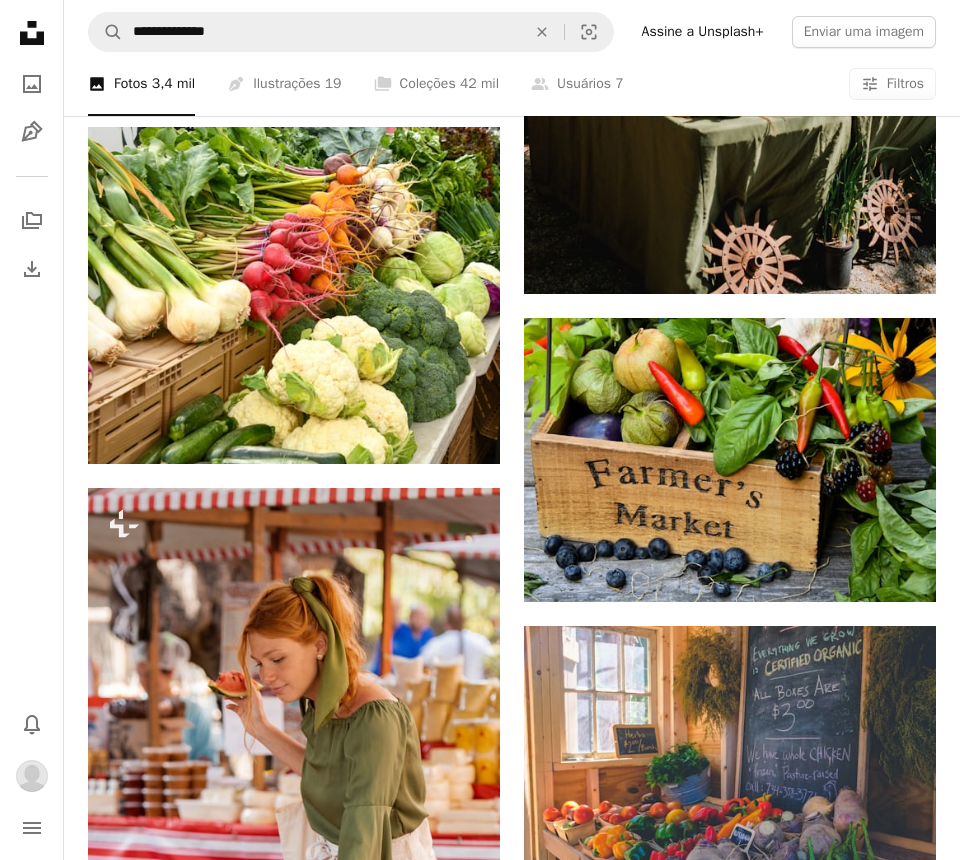 click on "A checkmark A plus sign 1 foto A lock farmer's market" at bounding box center (631, 4690) 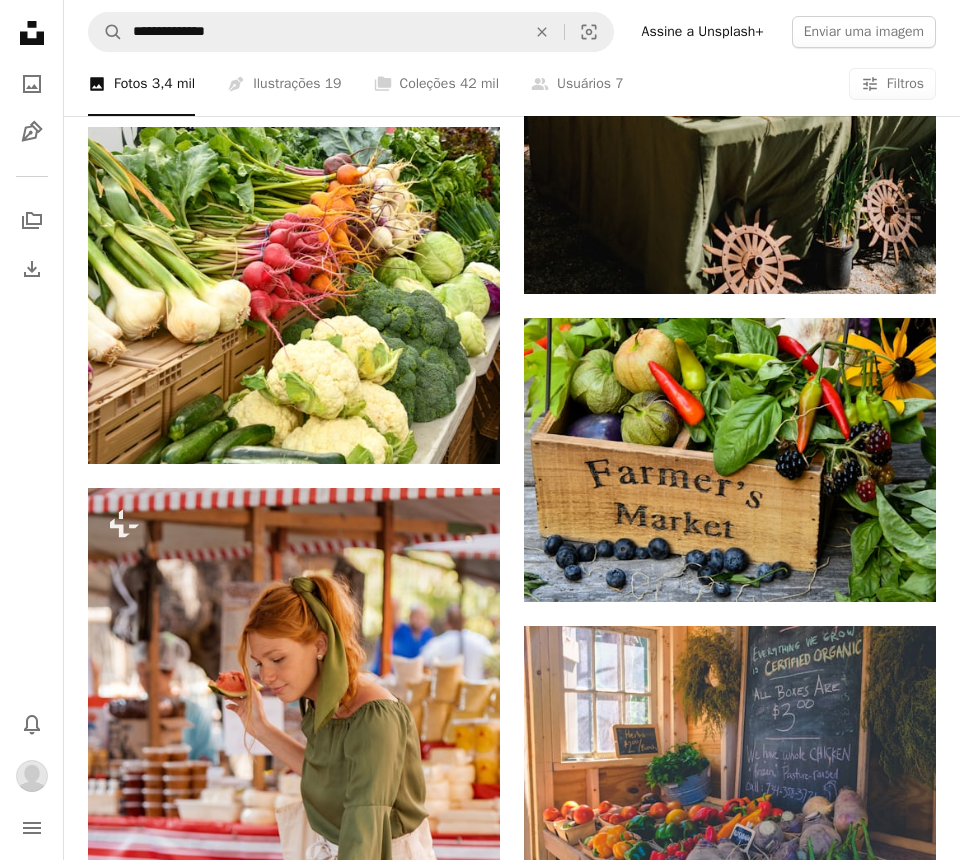 click on "An X shape Adicionar à coleção Criar uma nova coleção A checkmark A minus sign 2 fotos A lock farmer's market A checkmark A plus sign 55 fotos A lock food A checkmark A plus sign 8 fotos A lock very zoomed in A checkmark A plus sign 13 fotos A lock comida saudaável A checkmark A plus sign 5 fotos A lock healhty core A checkmark A plus sign 8 fotos corpos A checkmark A plus sign 6 fotos A lock Peso, fita, etc Criar nova coleção Nome 60 Descrição  (opcional) 250 Tornar a coleção privada A lock Cancelar Criar coleção" at bounding box center (480, 4756) 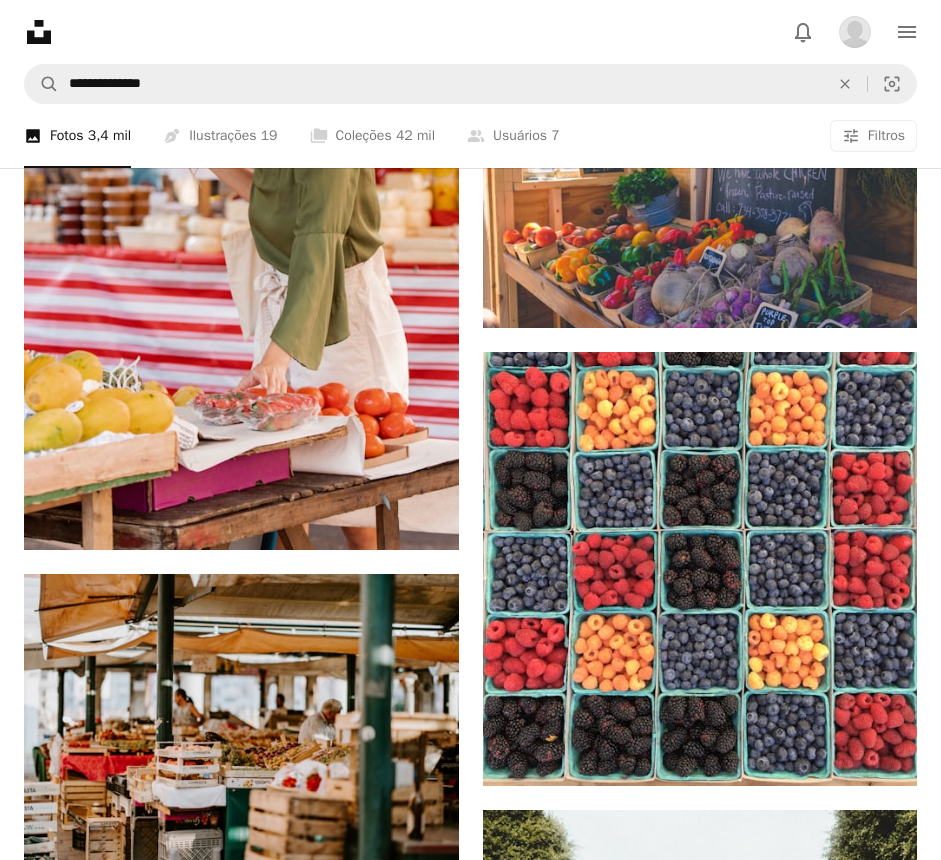 scroll, scrollTop: 2000, scrollLeft: 0, axis: vertical 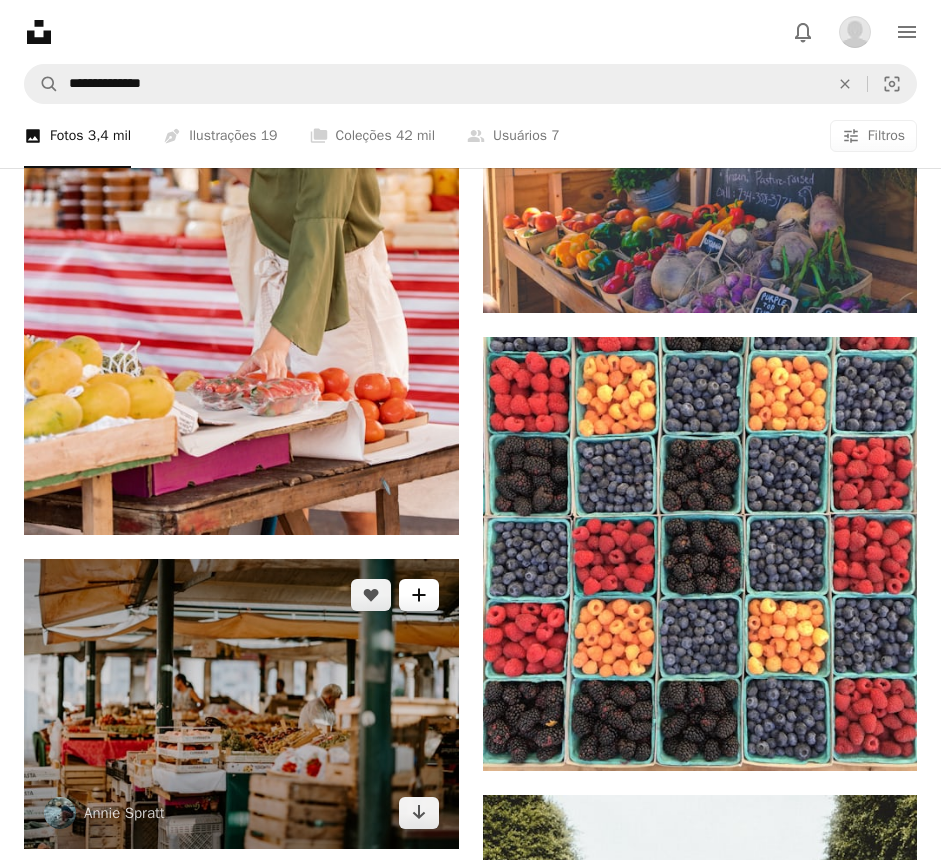 click on "A plus sign" at bounding box center [419, 595] 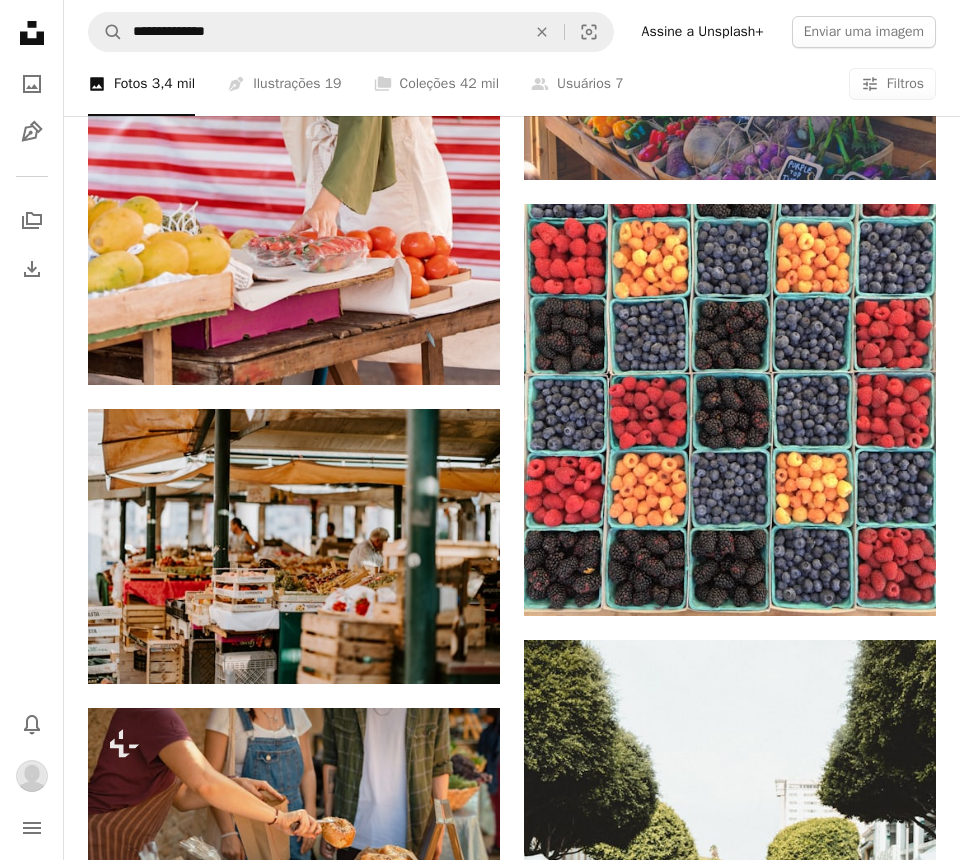 click on "farmer's market" at bounding box center (523, 3977) 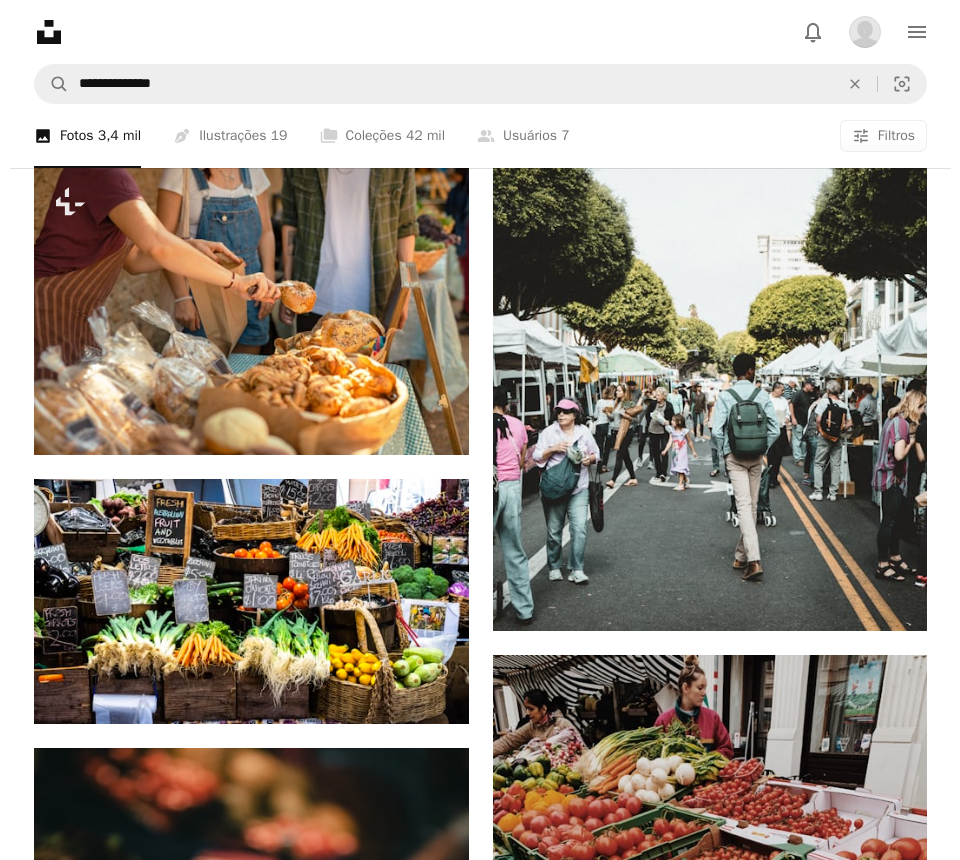 scroll, scrollTop: 2763, scrollLeft: 0, axis: vertical 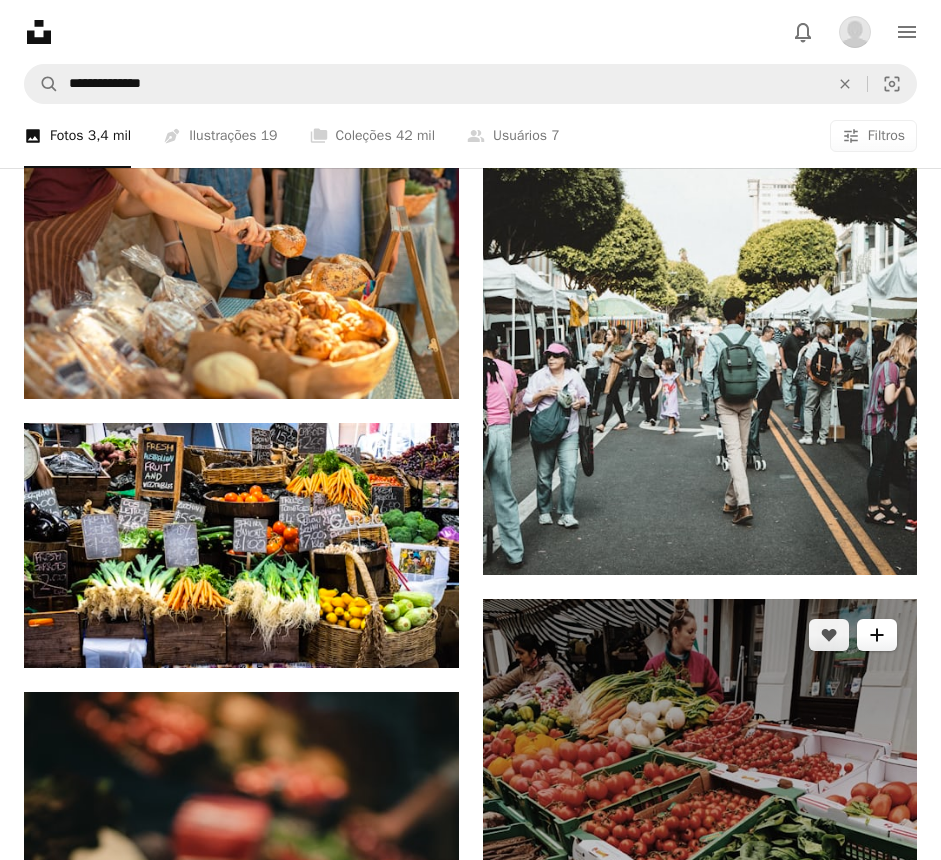 click on "A plus sign" at bounding box center (877, 635) 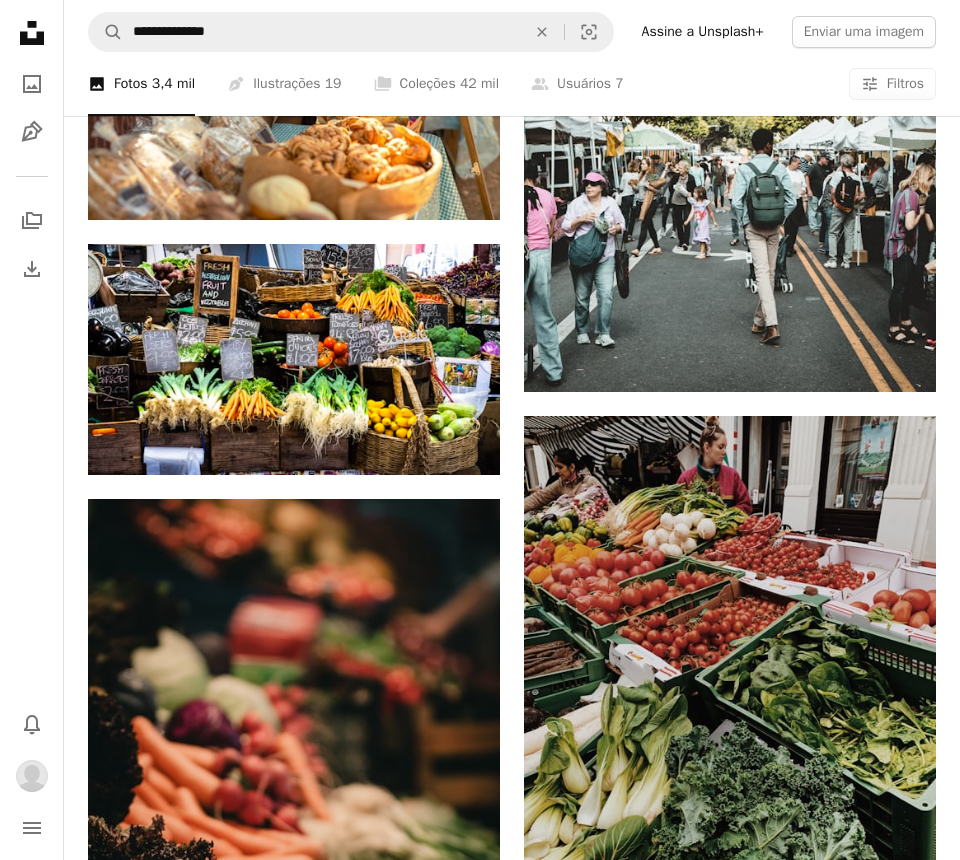 click on "A lock farmer's market" at bounding box center (621, 3215) 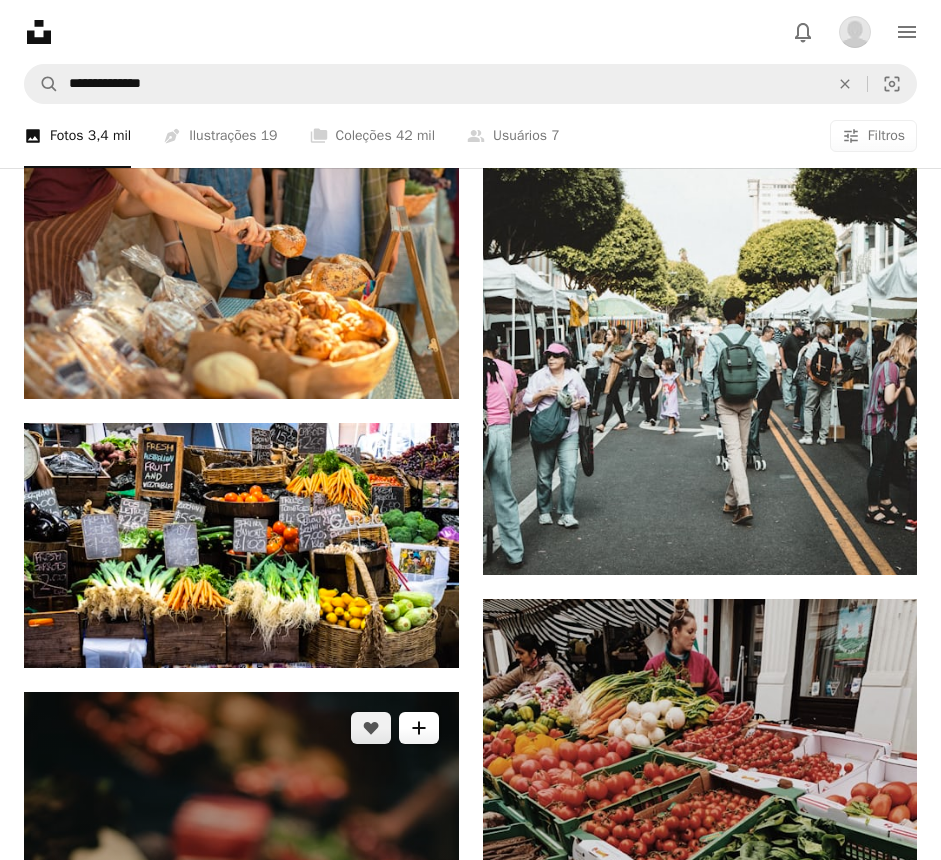click on "A plus sign" at bounding box center (419, 728) 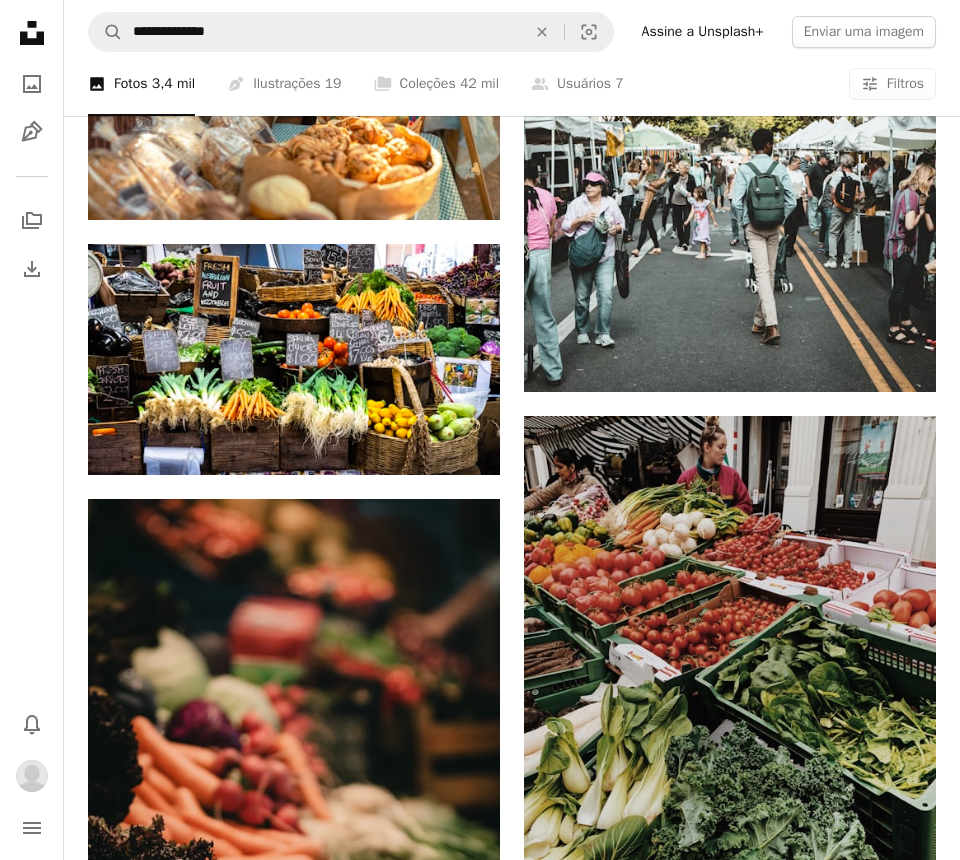 click on "A checkmark A plus sign 4 fotos A lock farmer's market" at bounding box center [631, 3207] 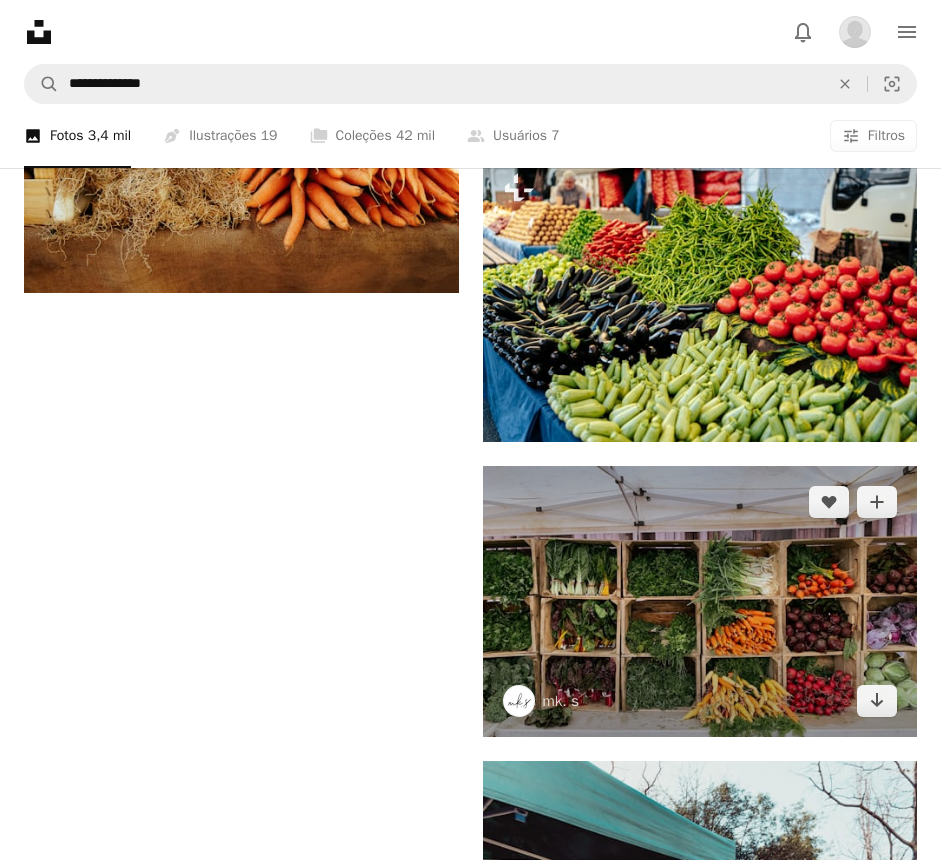 scroll, scrollTop: 4242, scrollLeft: 0, axis: vertical 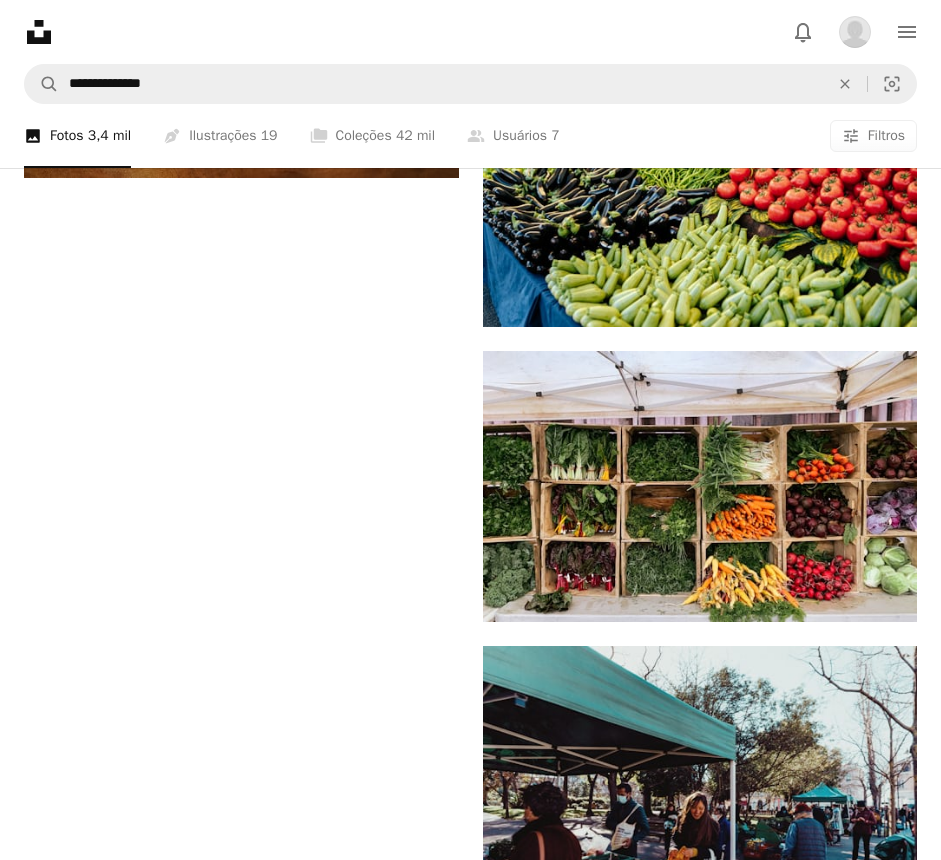 click on "Carregar mais" at bounding box center (470, 1015) 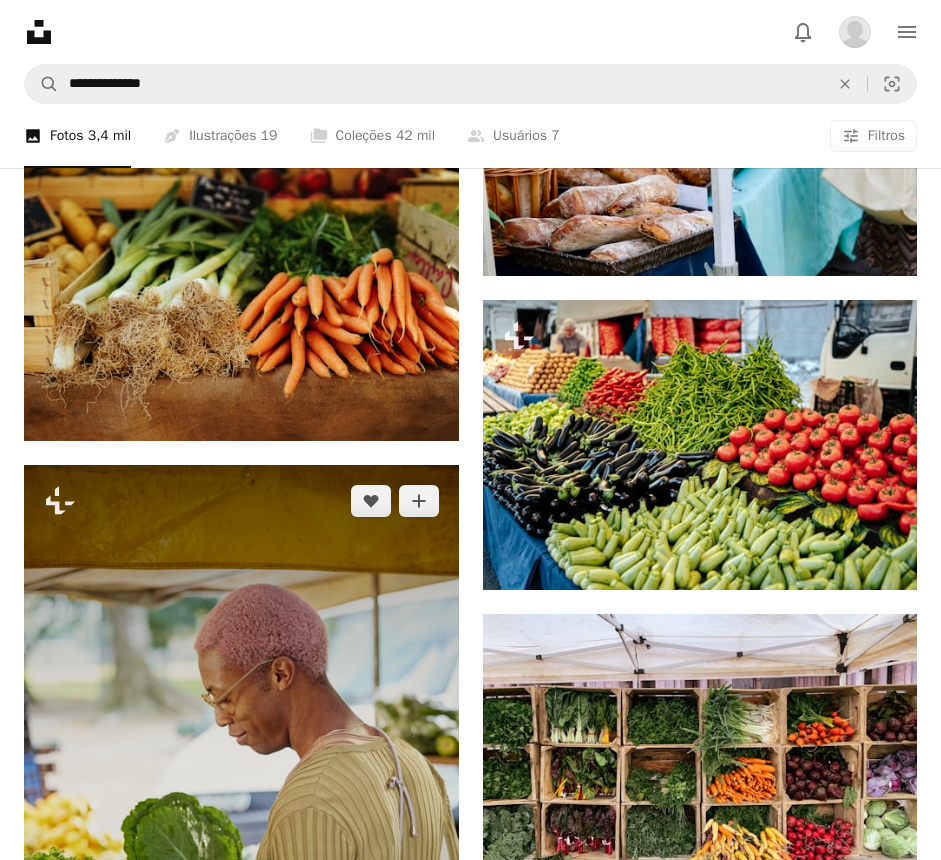 scroll, scrollTop: 3963, scrollLeft: 0, axis: vertical 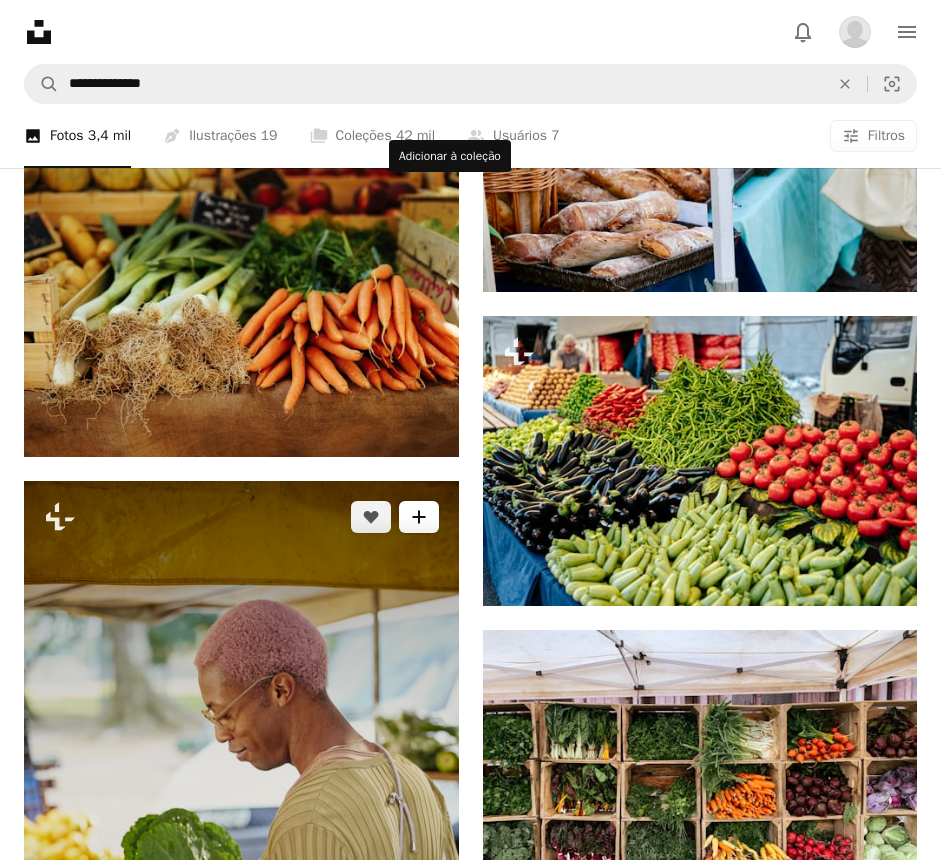 click on "A plus sign" 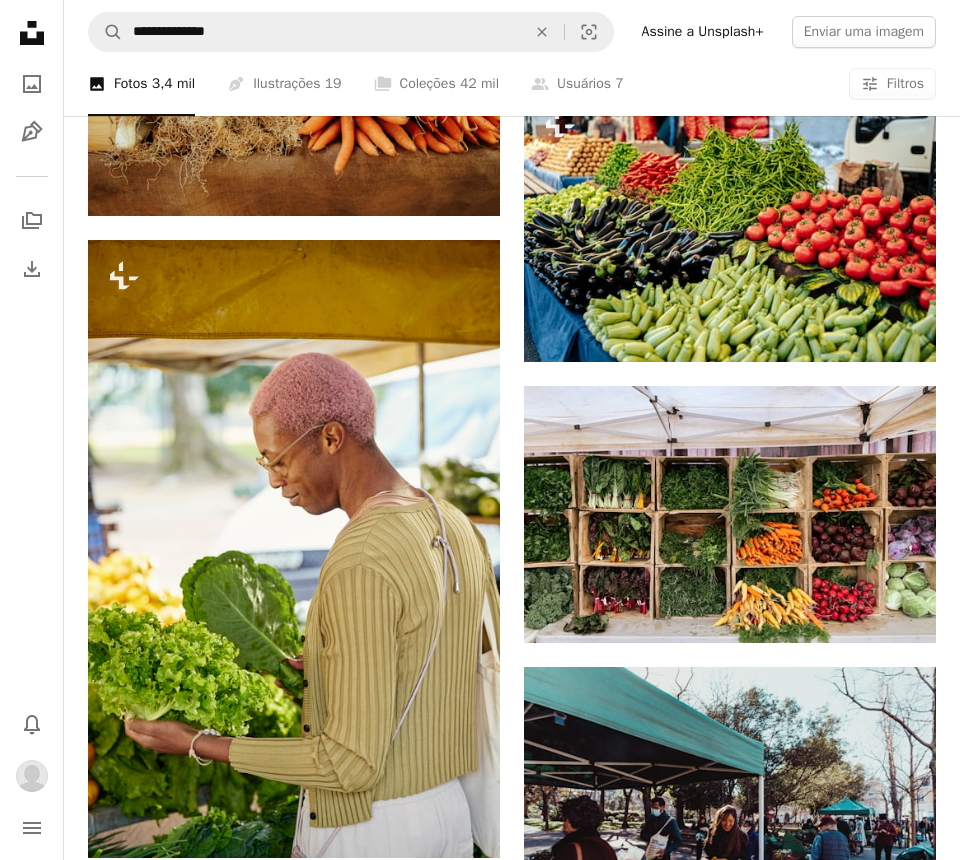 click on "5 fotos" at bounding box center [631, 5381] 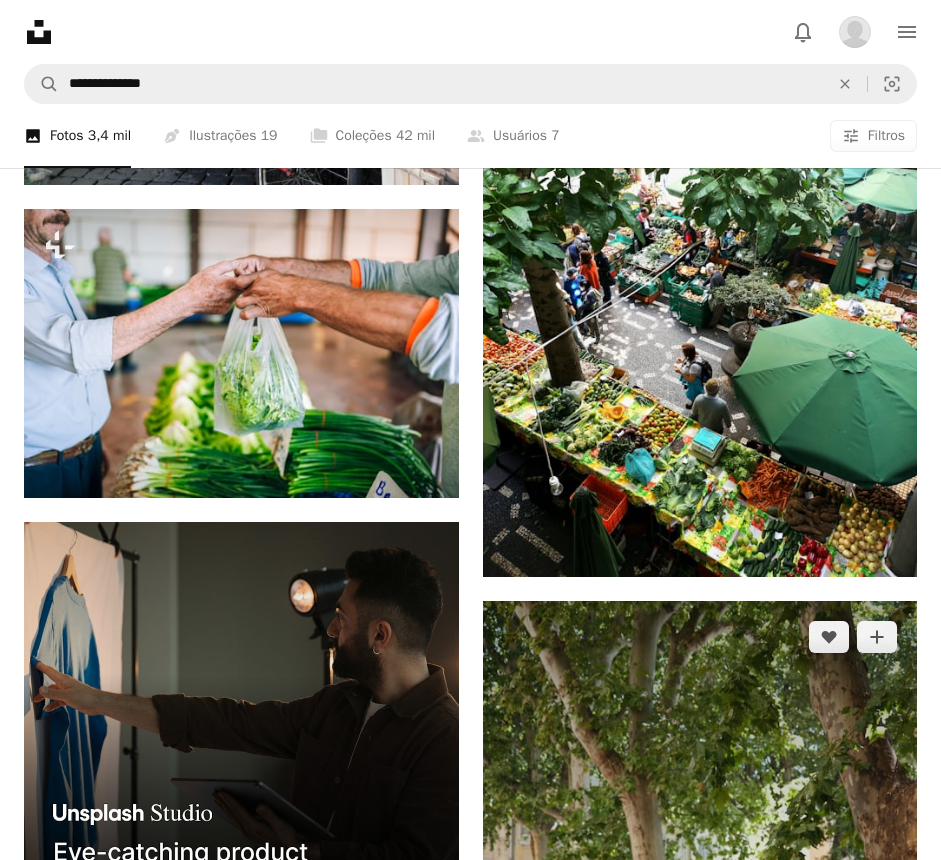 scroll, scrollTop: 5200, scrollLeft: 0, axis: vertical 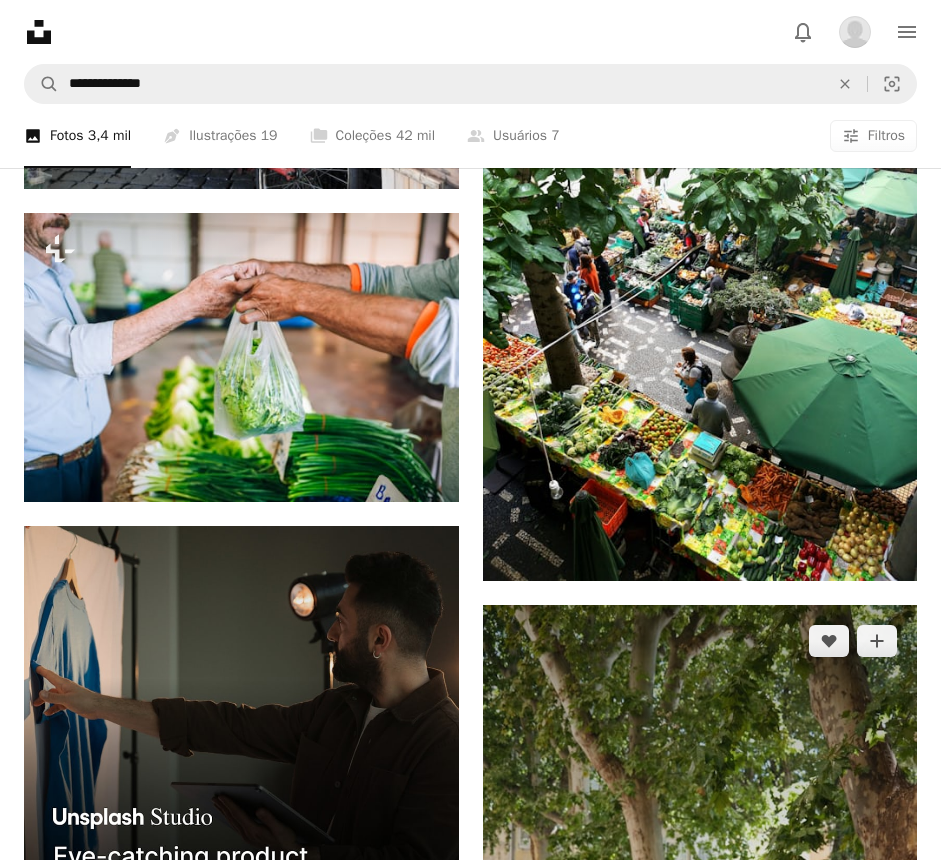click at bounding box center [700, 931] 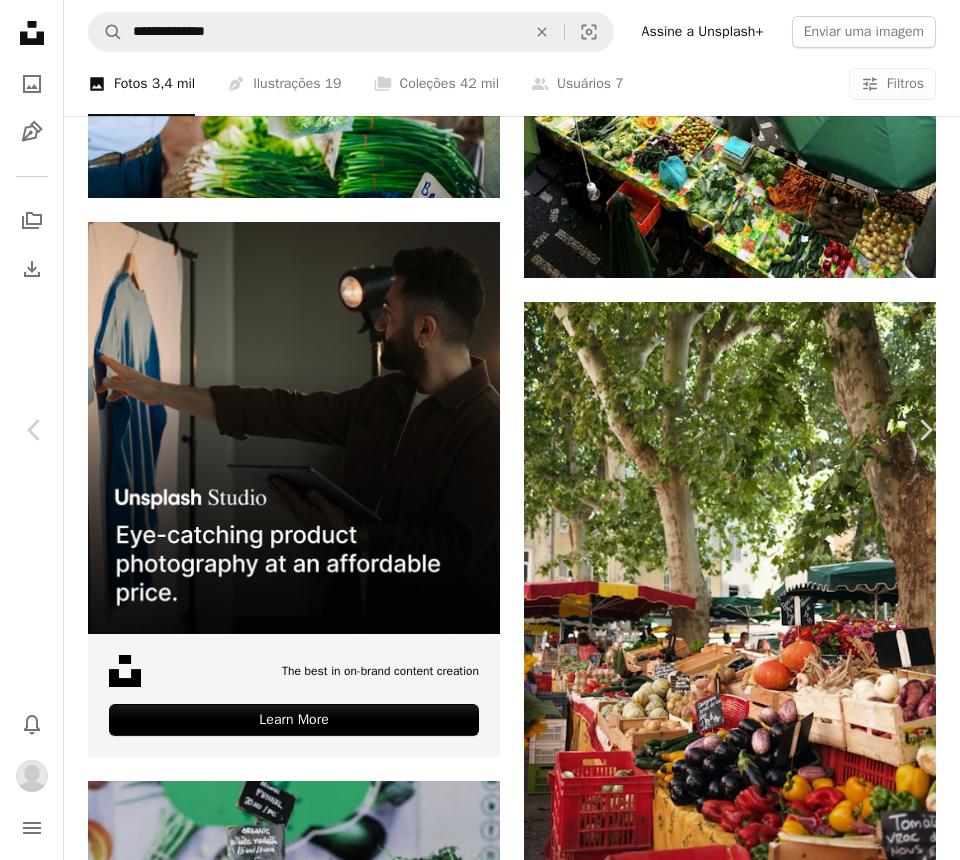 click 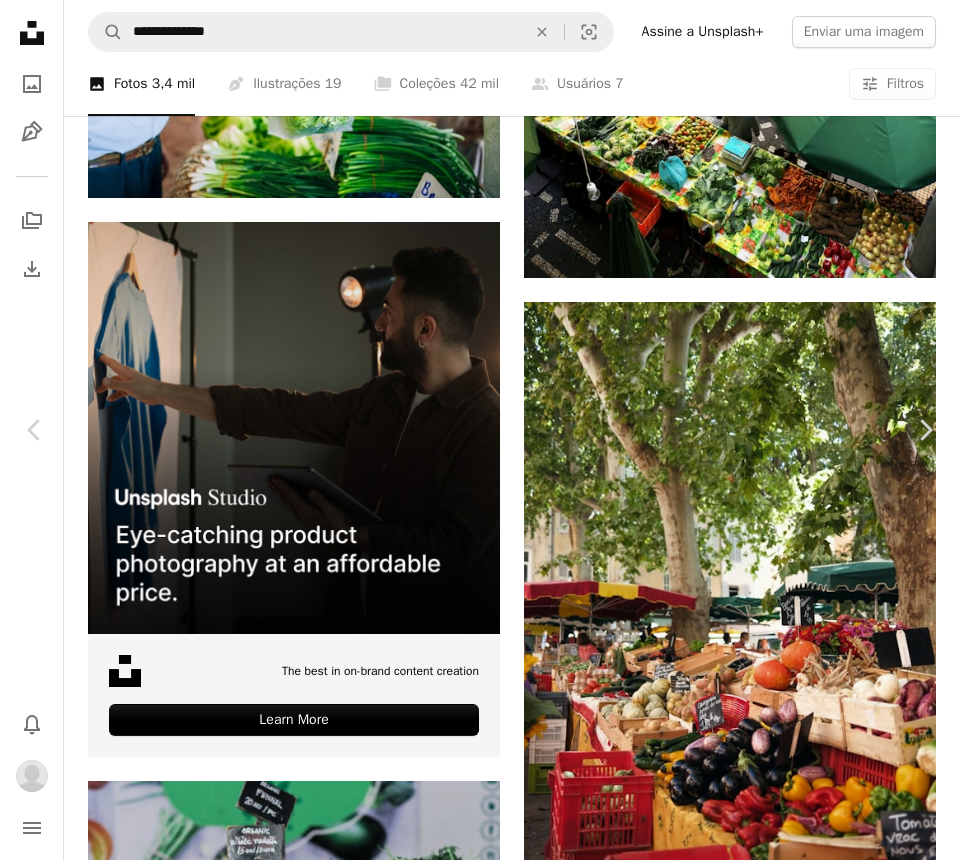click on "A lock farmer's market" at bounding box center (621, 4166) 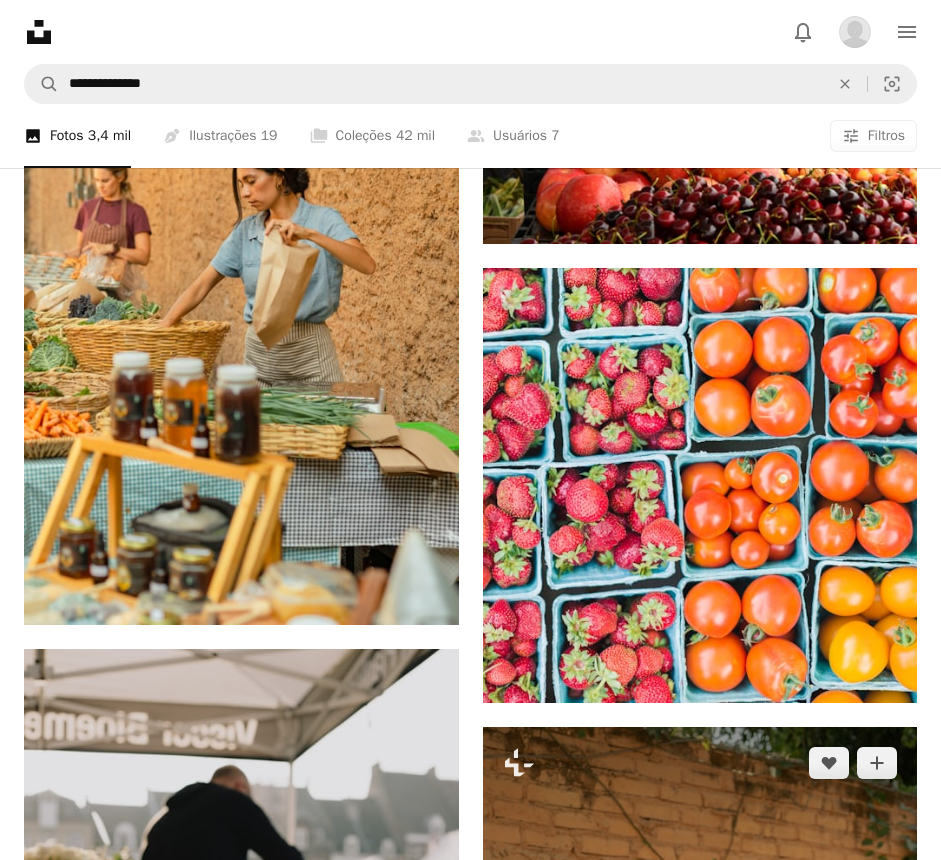 scroll, scrollTop: 7492, scrollLeft: 0, axis: vertical 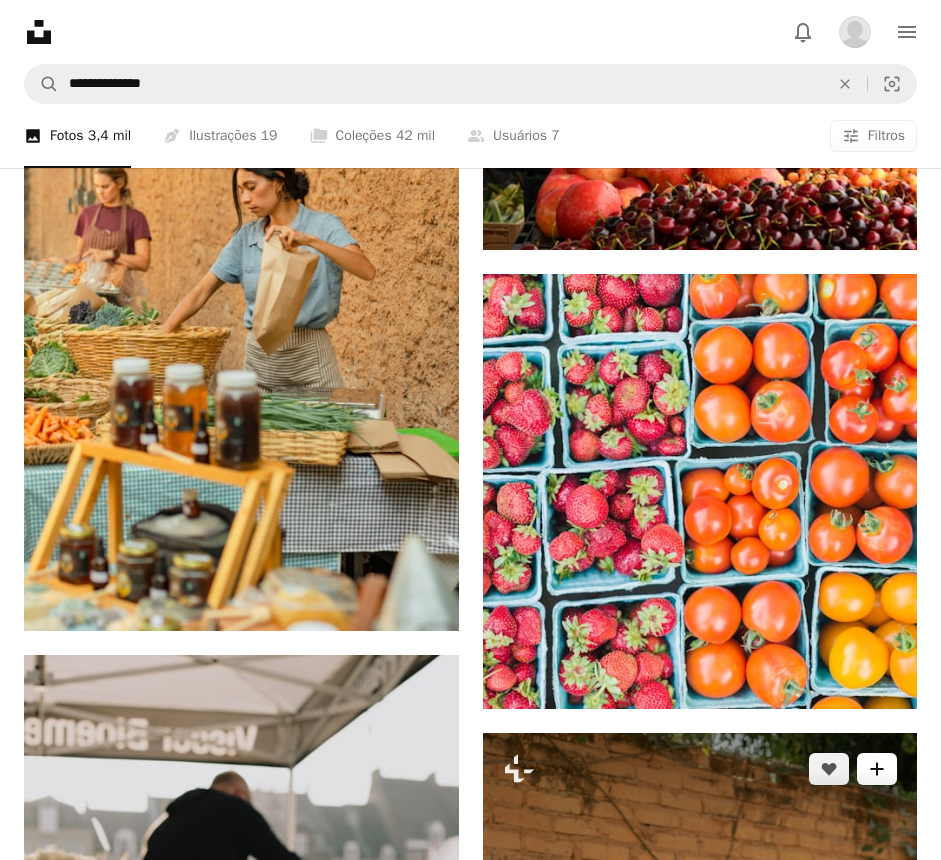 click on "A plus sign" 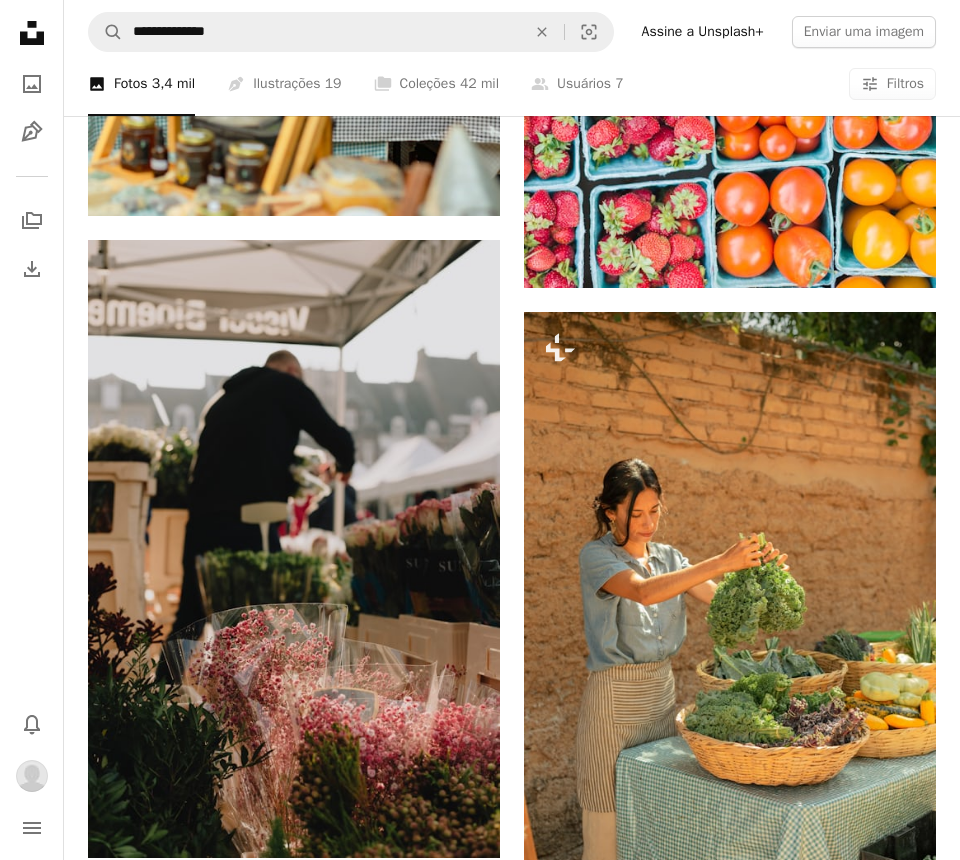 click on "7 fotos" at bounding box center (631, 7635) 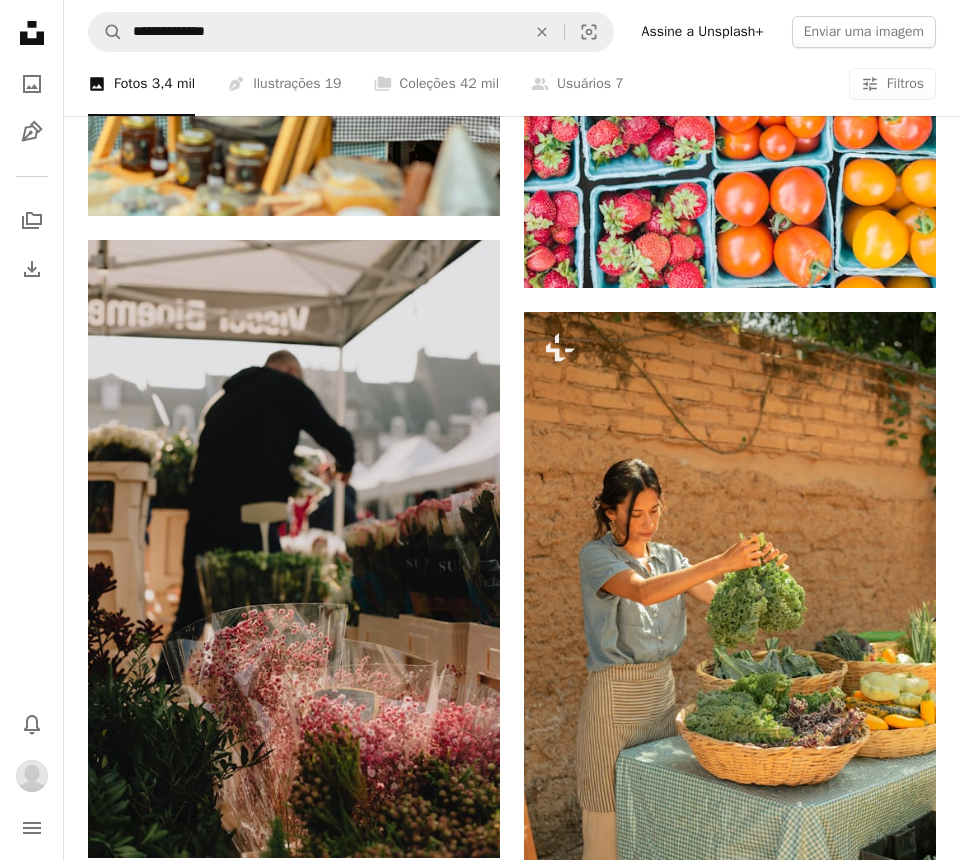 click on "An X shape Adicionar à coleção Criar uma nova coleção A checkmark A minus sign 8 fotos A lock farmer's market A checkmark A plus sign 55 fotos A lock food A checkmark A plus sign 8 fotos A lock very zoomed in A checkmark A plus sign 13 fotos A lock comida saudaável A checkmark A plus sign 5 fotos A lock healhty core A checkmark A plus sign 8 fotos corpos A checkmark A plus sign 6 fotos A lock Peso, fita, etc Criar nova coleção Nome 60 Descrição  (opcional) 250 Tornar a coleção privada A lock Cancelar Criar coleção" at bounding box center [480, 7715] 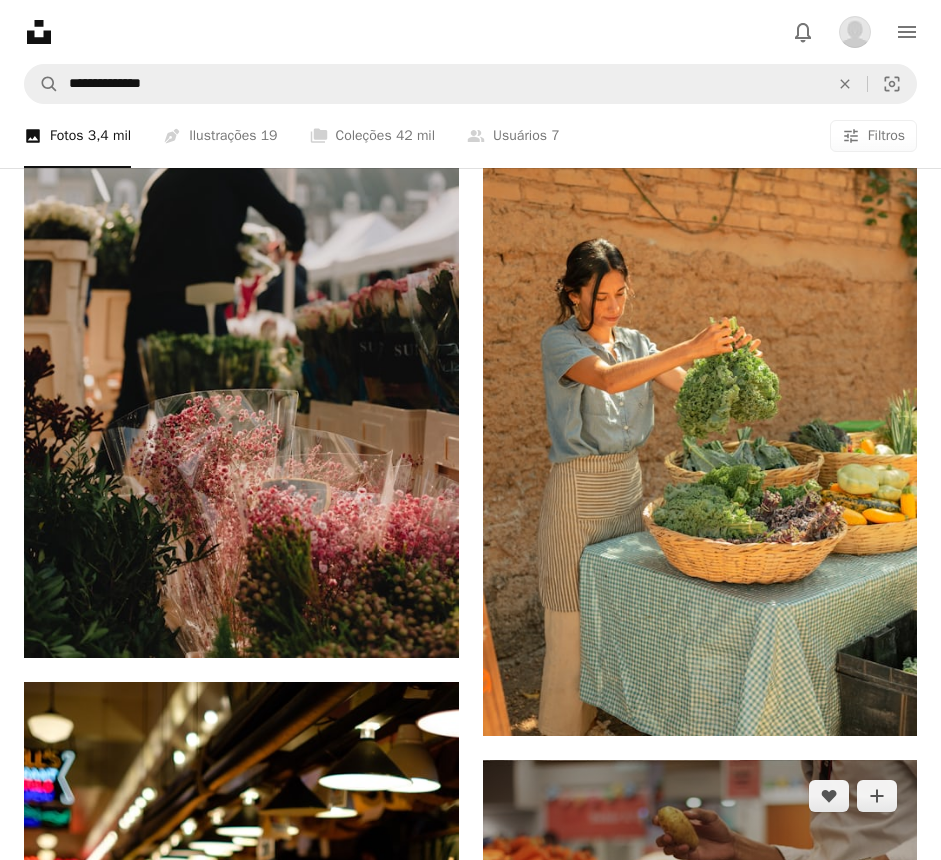 scroll, scrollTop: 8158, scrollLeft: 0, axis: vertical 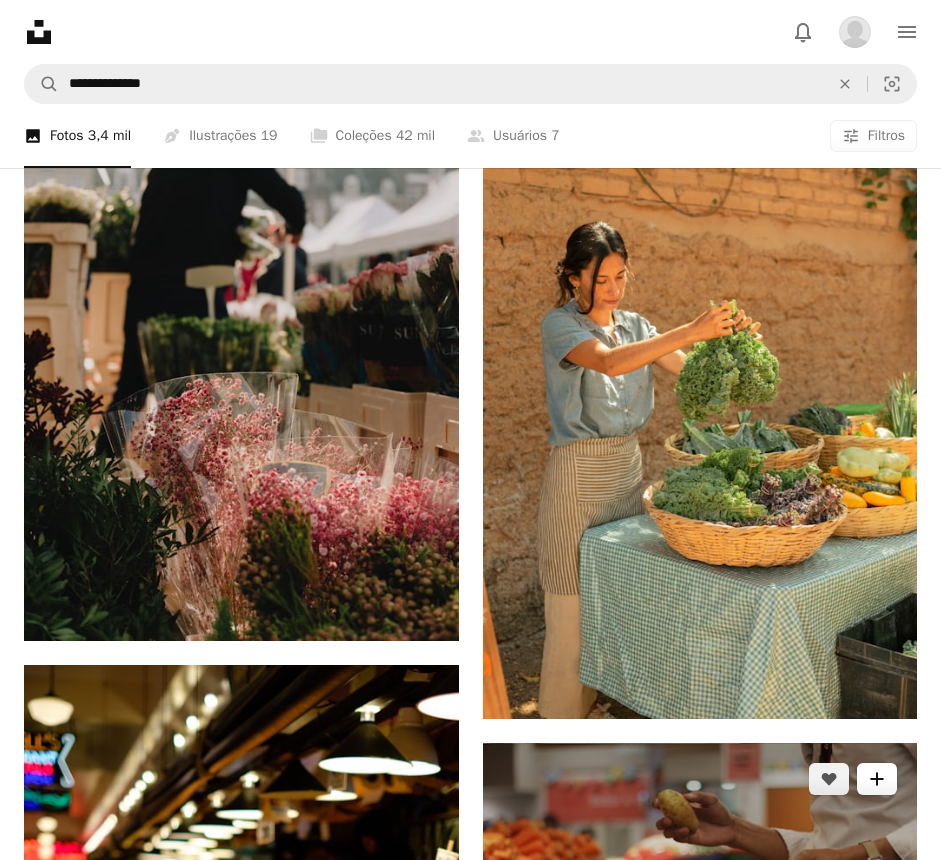 click on "A plus sign" at bounding box center (877, 779) 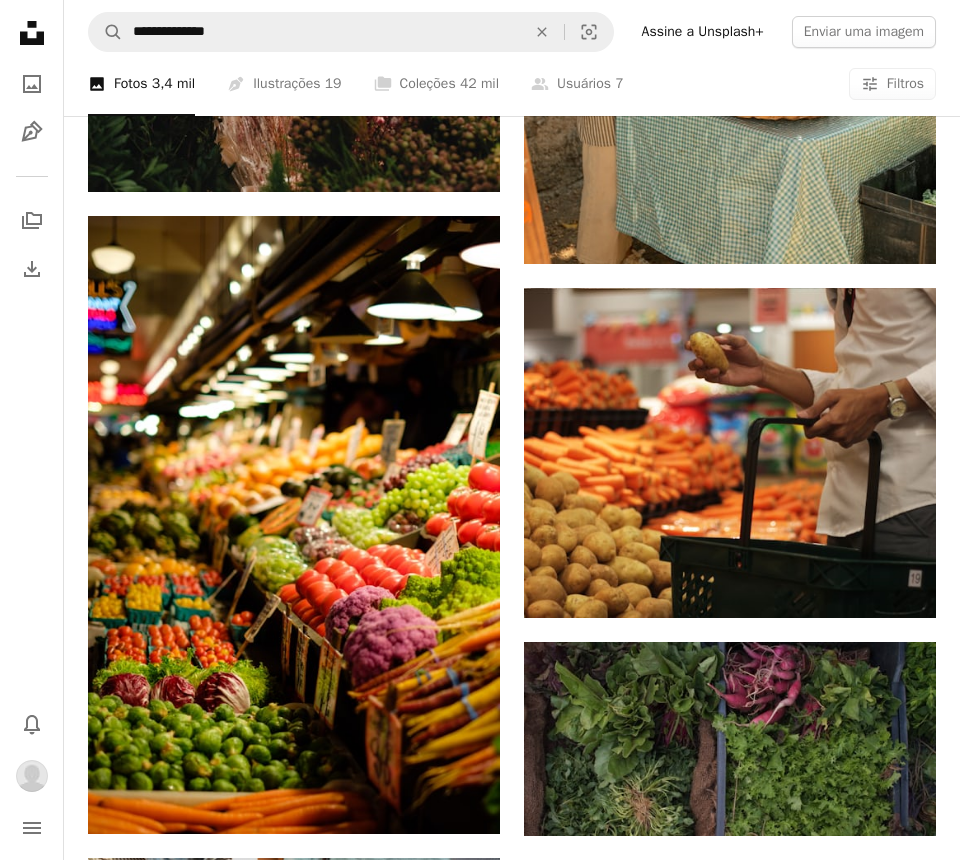 click on "8 fotos" at bounding box center (631, 6968) 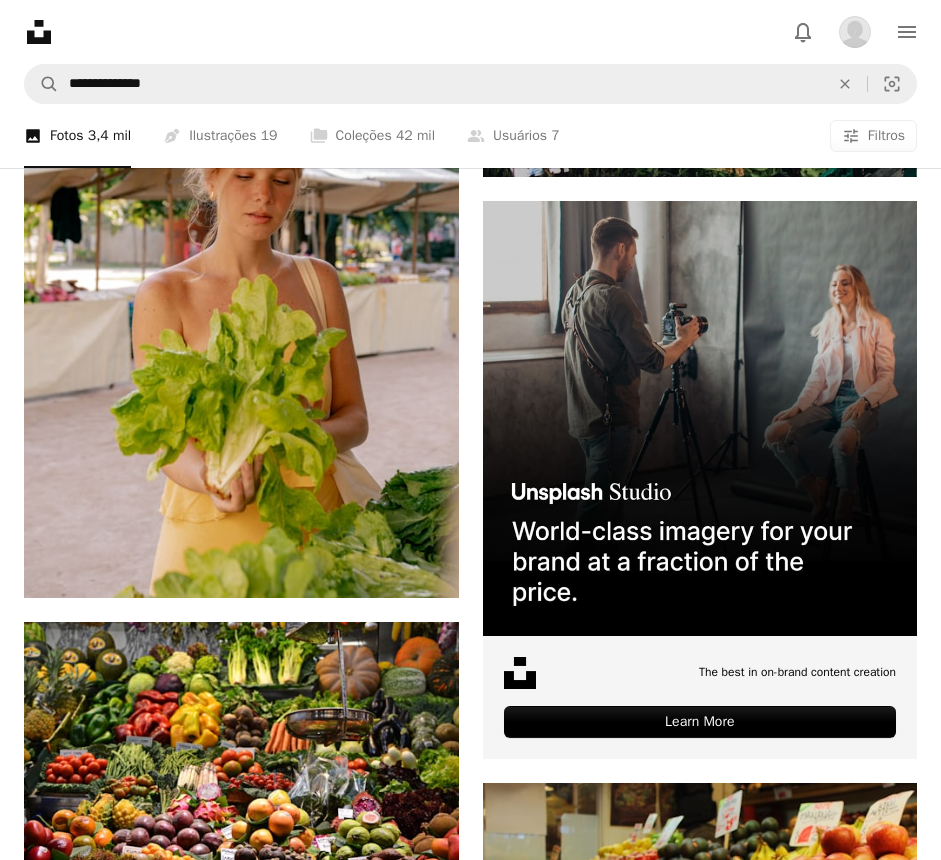 scroll, scrollTop: 11746, scrollLeft: 0, axis: vertical 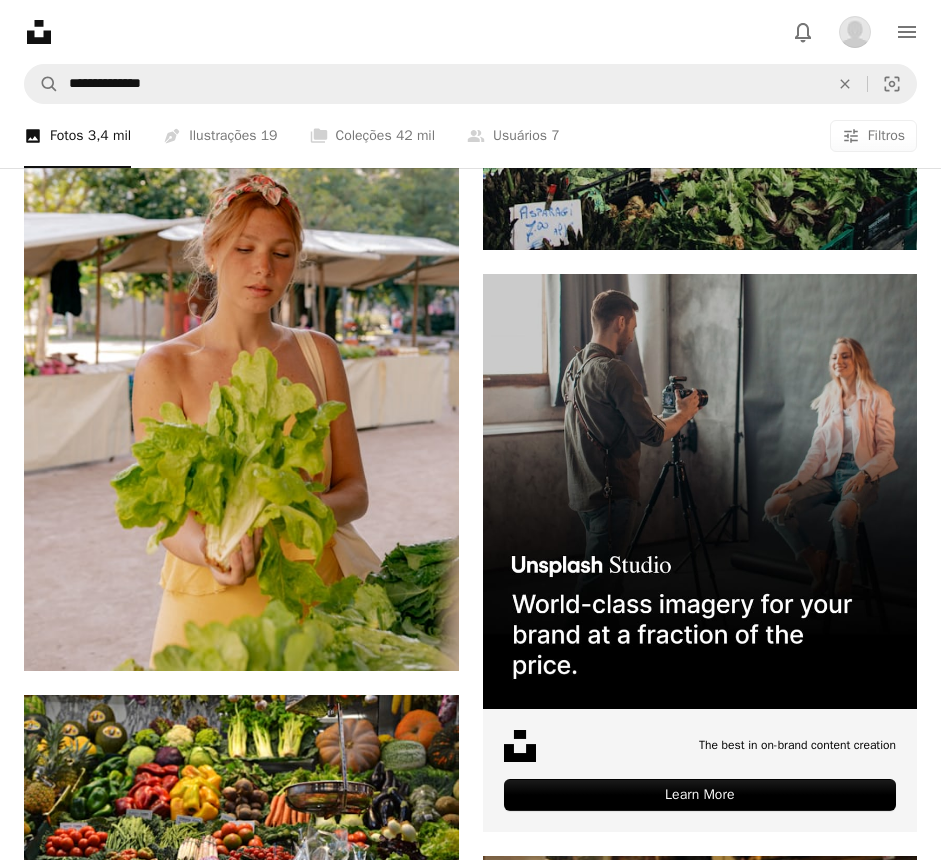 click 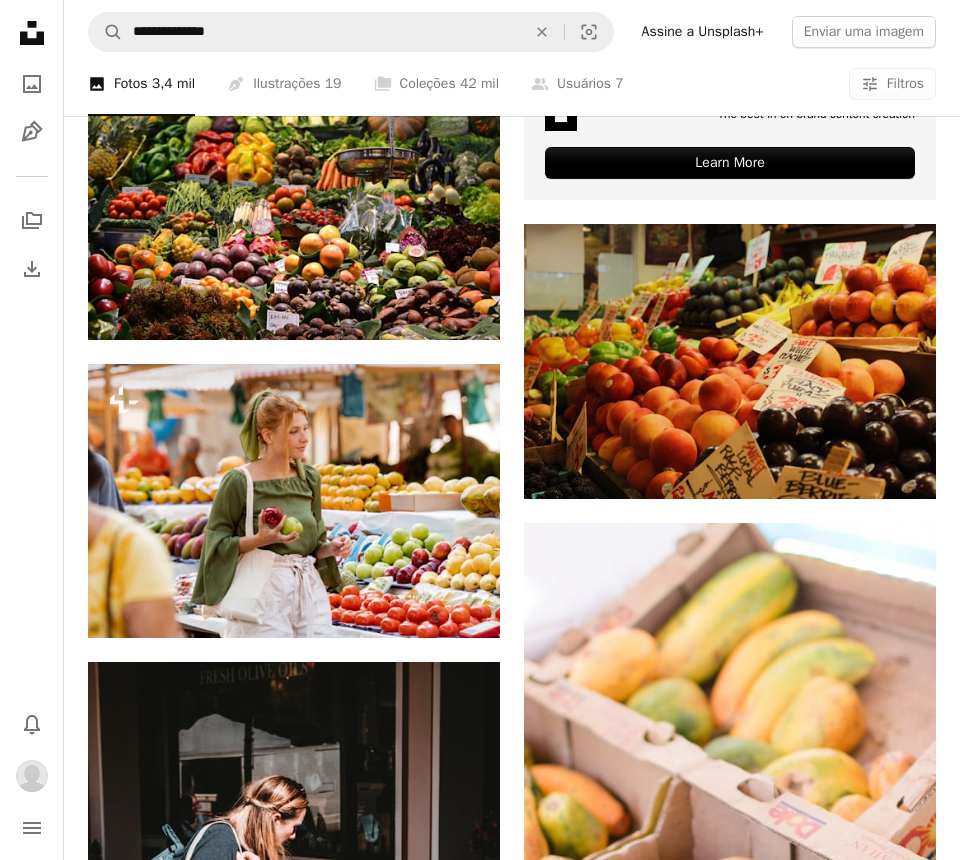 click on "9 fotos" at bounding box center (631, 7466) 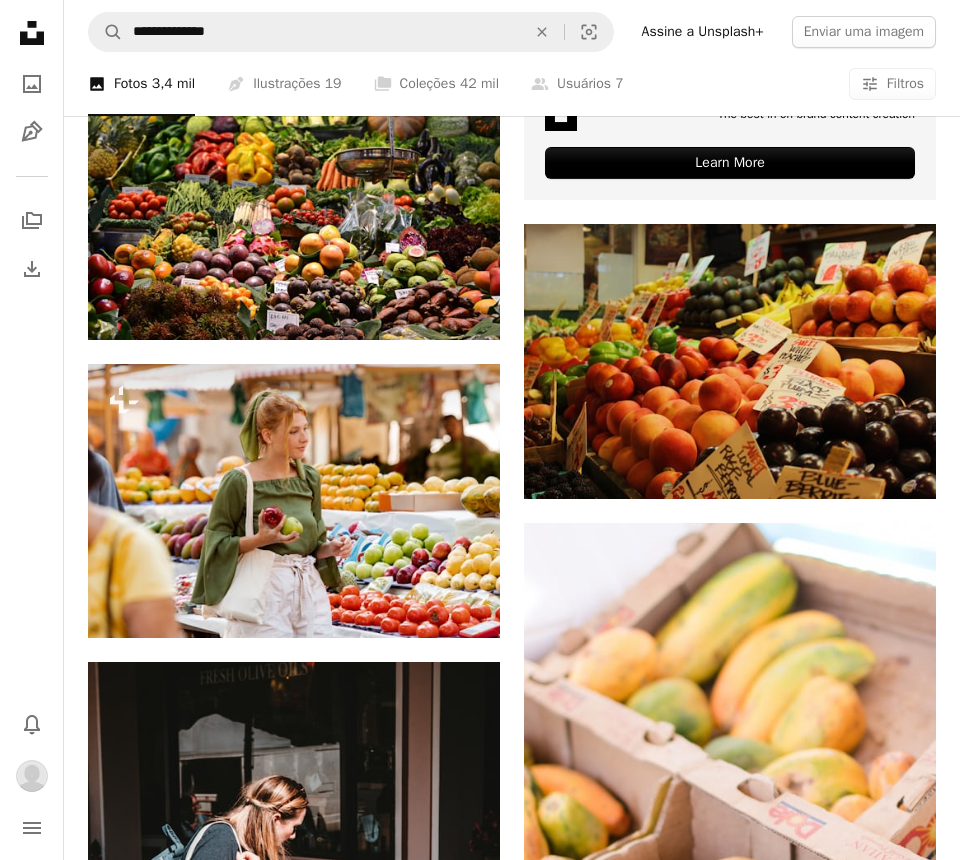 click on "An X shape Adicionar à coleção Criar uma nova coleção A checkmark A minus sign 10 fotos A lock farmer's market A checkmark A plus sign 55 fotos A lock food A checkmark A plus sign 8 fotos A lock very zoomed in A checkmark A plus sign 13 fotos A lock comida saudaável A checkmark A plus sign 5 fotos A lock healhty core A checkmark A plus sign 8 fotos corpos A checkmark A plus sign 6 fotos A lock Peso, fita, etc Criar nova coleção Nome 60 Descrição  (opcional) 250 Tornar a coleção privada A lock Cancelar Criar coleção" at bounding box center [480, 7546] 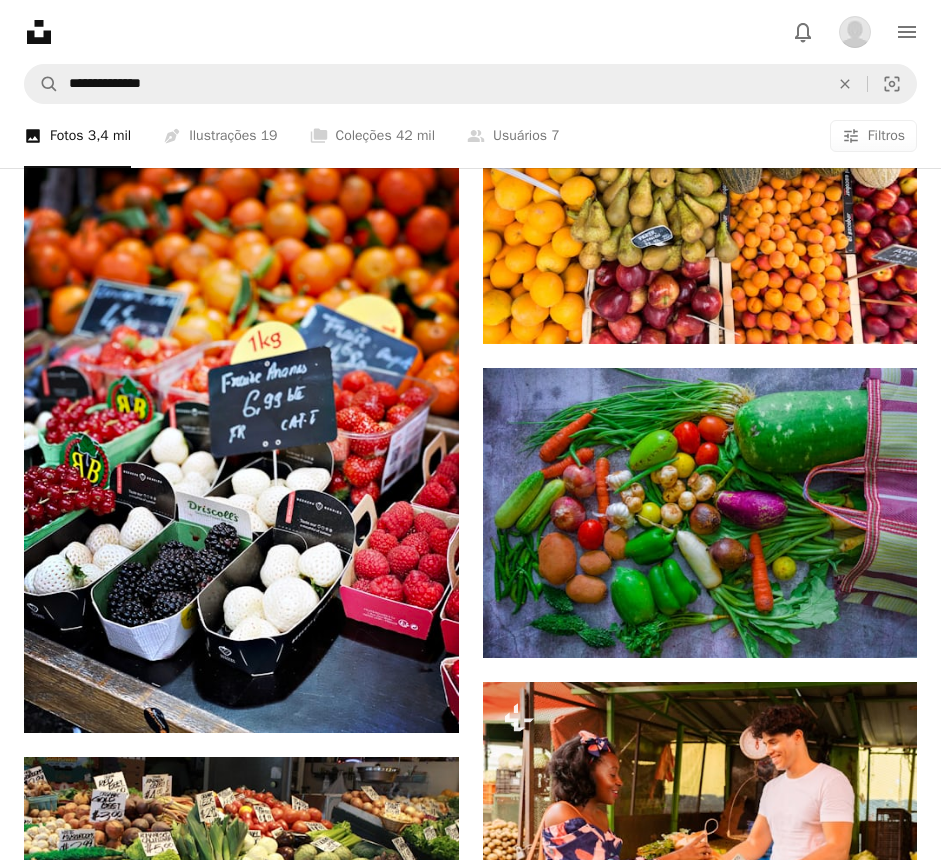 scroll, scrollTop: 15575, scrollLeft: 0, axis: vertical 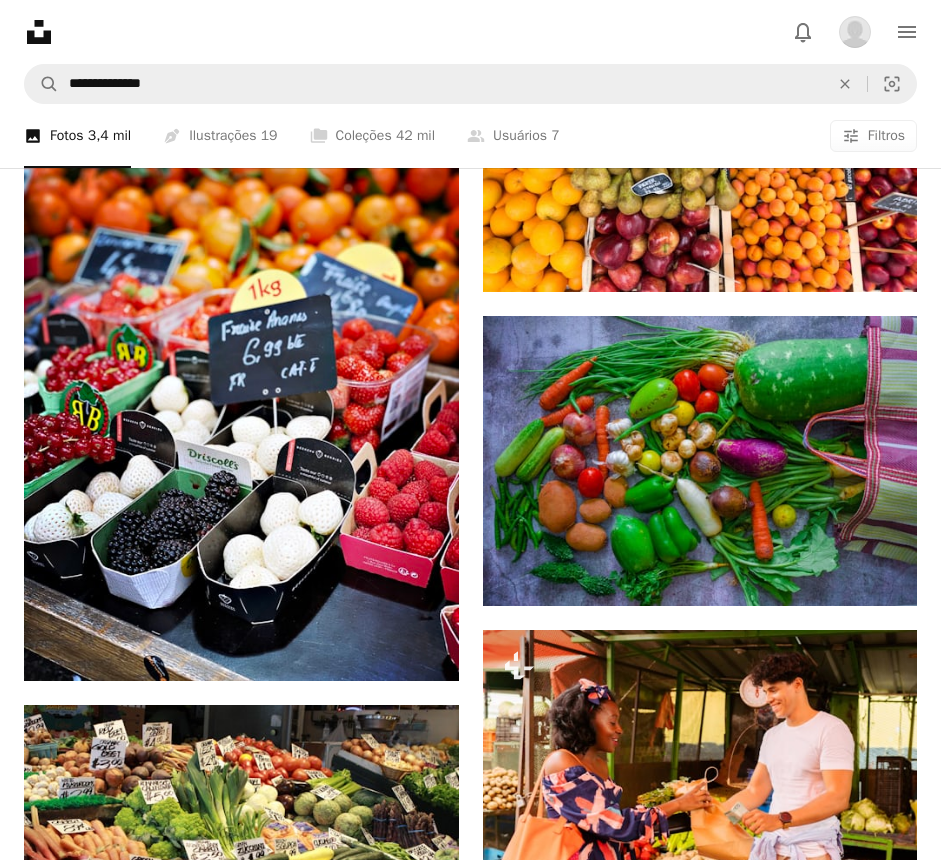 click on "A plus sign" at bounding box center [877, 1366] 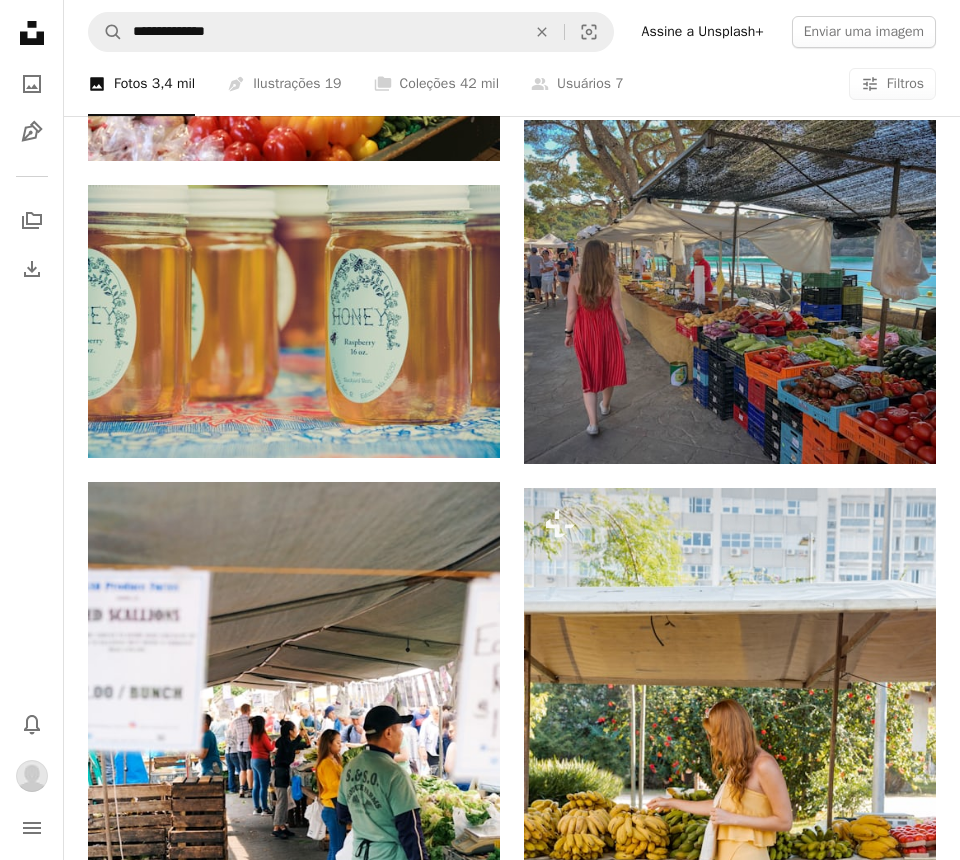 click on "10 fotos" at bounding box center (631, 3636) 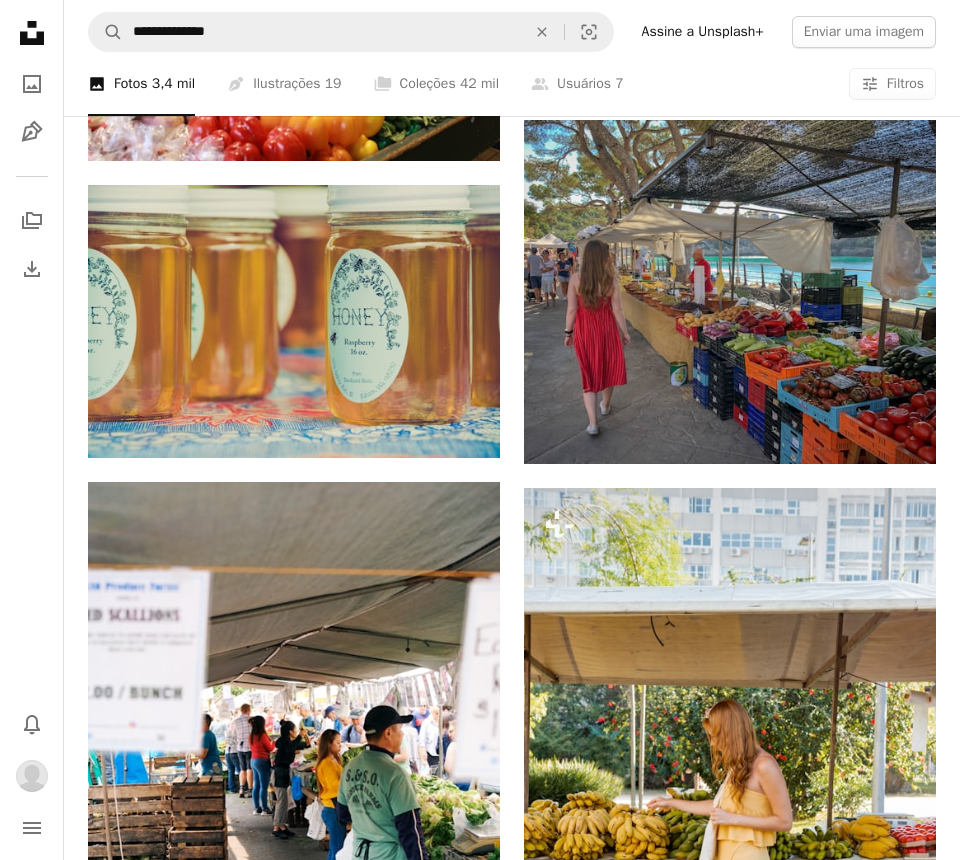 click on "An X shape Adicionar à coleção Criar uma nova coleção A checkmark A minus sign 11 fotos A lock farmer's market A checkmark A plus sign 55 fotos A lock food A checkmark A plus sign 8 fotos A lock very zoomed in A checkmark A plus sign 13 fotos A lock comida saudaável A checkmark A plus sign 5 fotos A lock healhty core A checkmark A plus sign 8 fotos corpos A checkmark A plus sign 6 fotos A lock Peso, fita, etc Criar nova coleção Nome 60 Descrição  (opcional) 250 Tornar a coleção privada A lock Cancelar Criar coleção" at bounding box center (480, 3716) 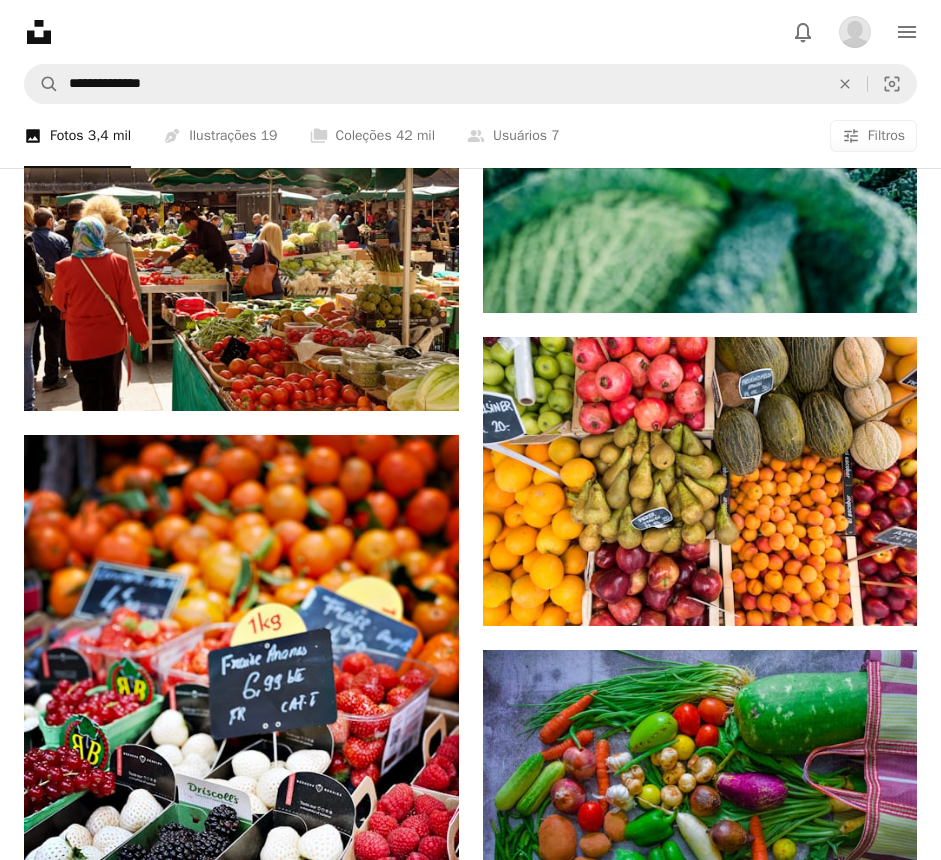 scroll, scrollTop: 15200, scrollLeft: 0, axis: vertical 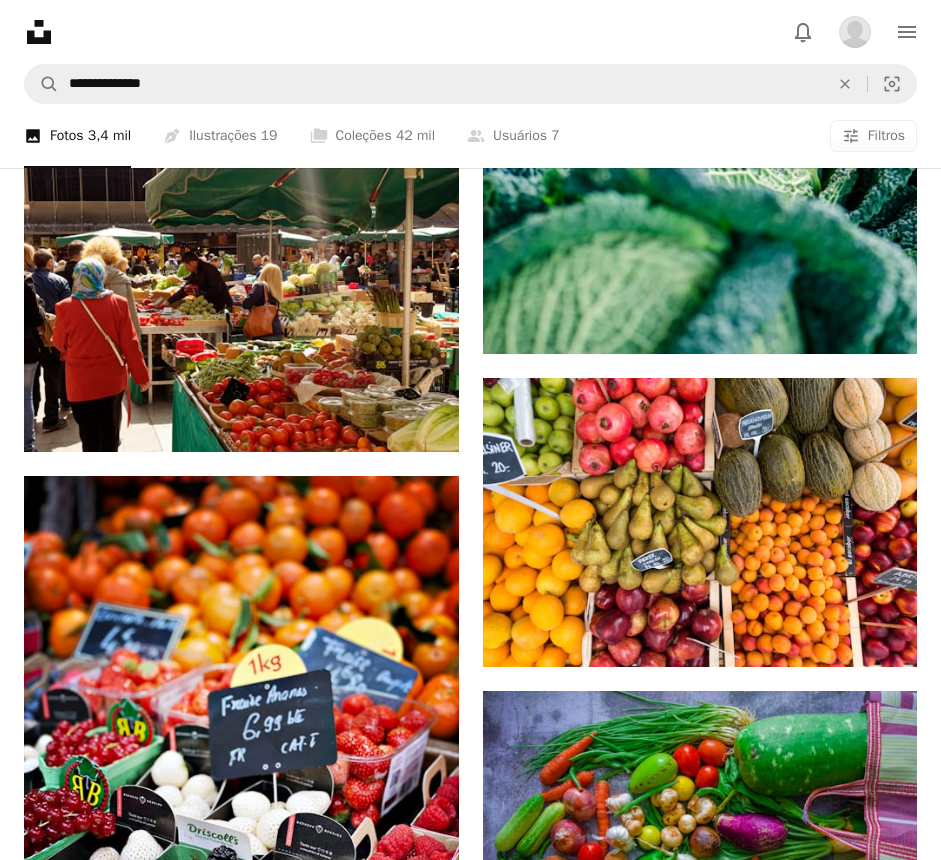 click on "A plus sign" at bounding box center (877, 1354) 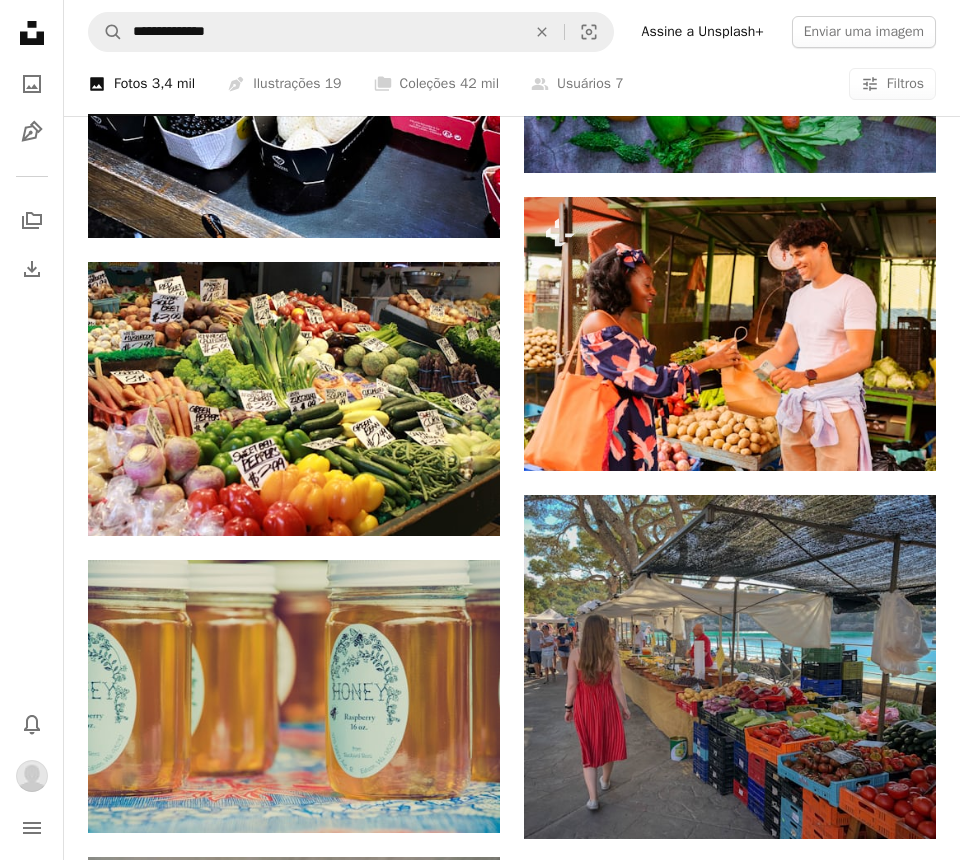 click on "11 fotos" at bounding box center [631, 4011] 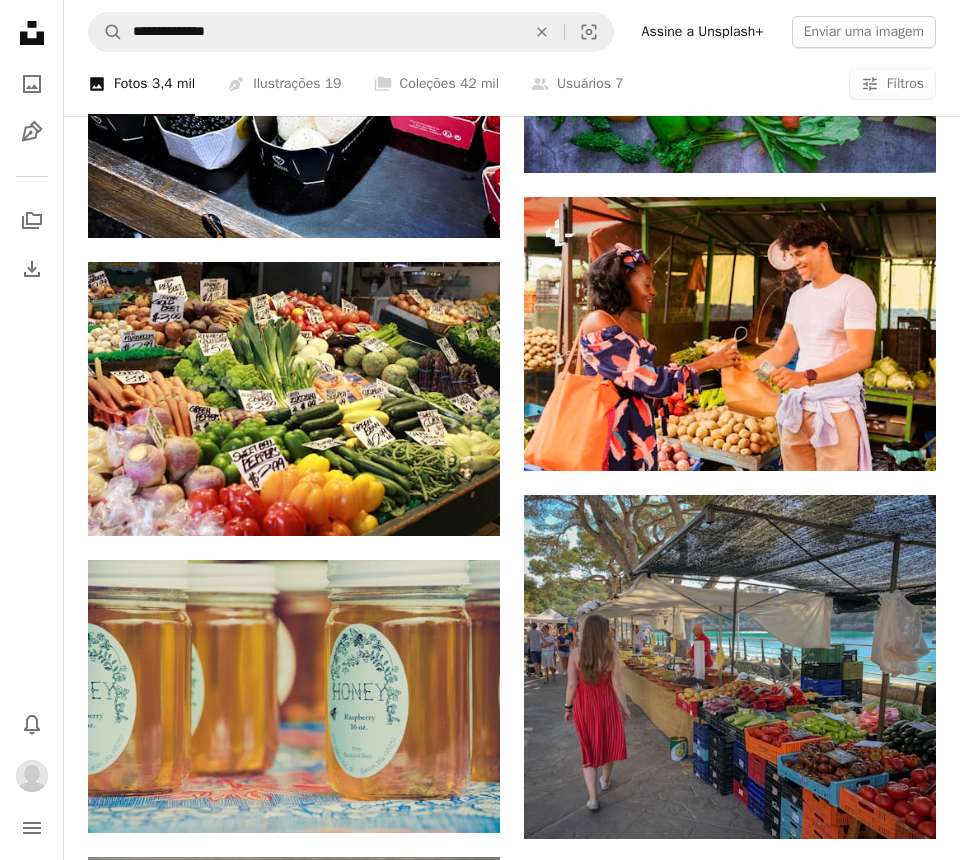 click on "An X shape Adicionar à coleção Criar uma nova coleção A checkmark A minus sign 12 fotos A lock farmer's market A checkmark A plus sign 55 fotos A lock food A checkmark A plus sign 8 fotos A lock very zoomed in A checkmark A plus sign 13 fotos A lock comida saudaável A checkmark A plus sign 5 fotos A lock healhty core A checkmark A plus sign 8 fotos corpos A checkmark A plus sign 6 fotos A lock Peso, fita, etc Criar nova coleção Nome 60 Descrição  (opcional) 250 Tornar a coleção privada A lock Cancelar Criar coleção" at bounding box center [480, 4091] 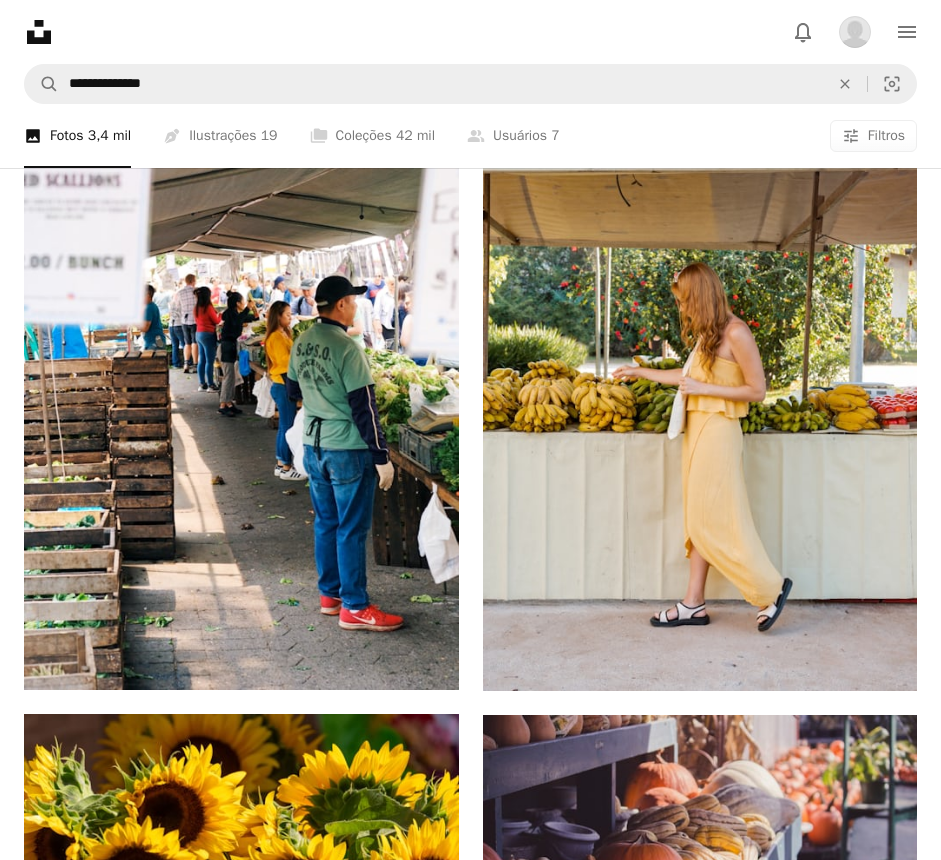 scroll, scrollTop: 16996, scrollLeft: 0, axis: vertical 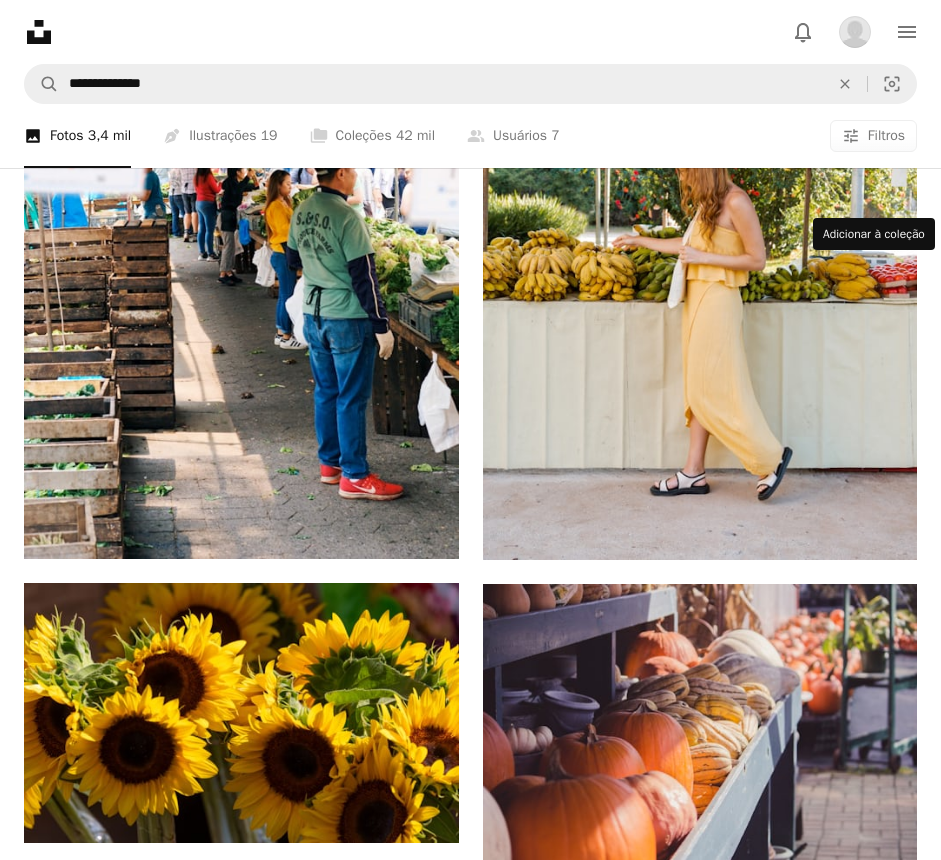 click 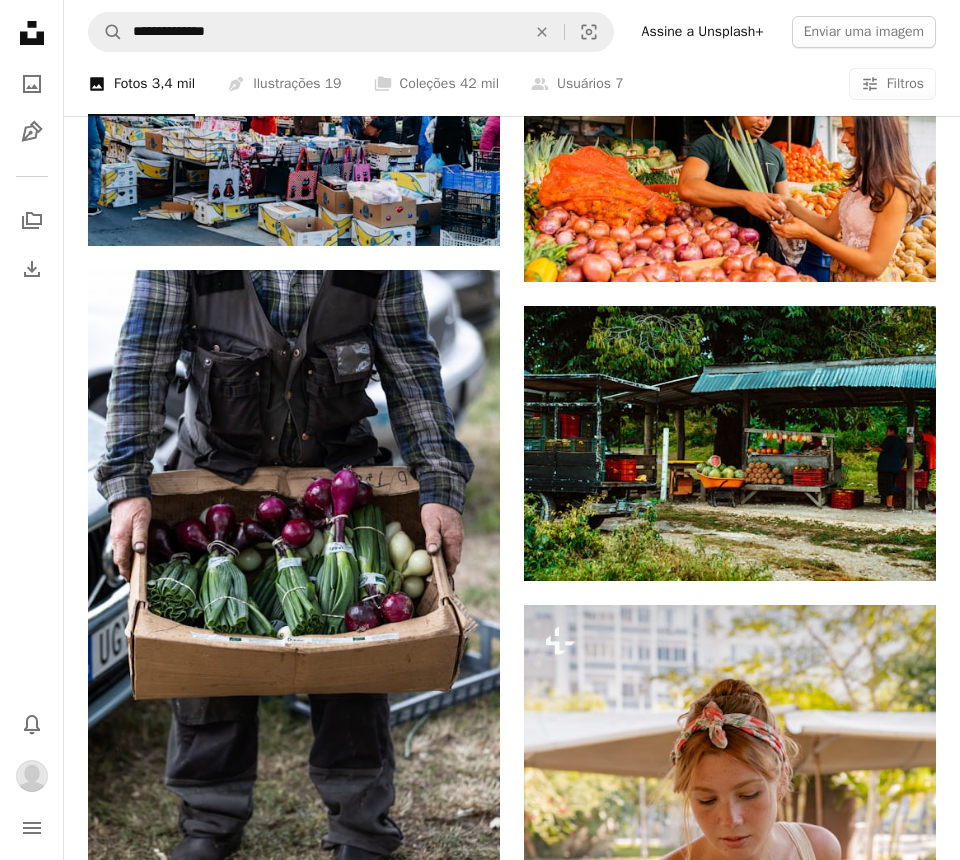 click on "A lock farmer's market" at bounding box center (621, 6245) 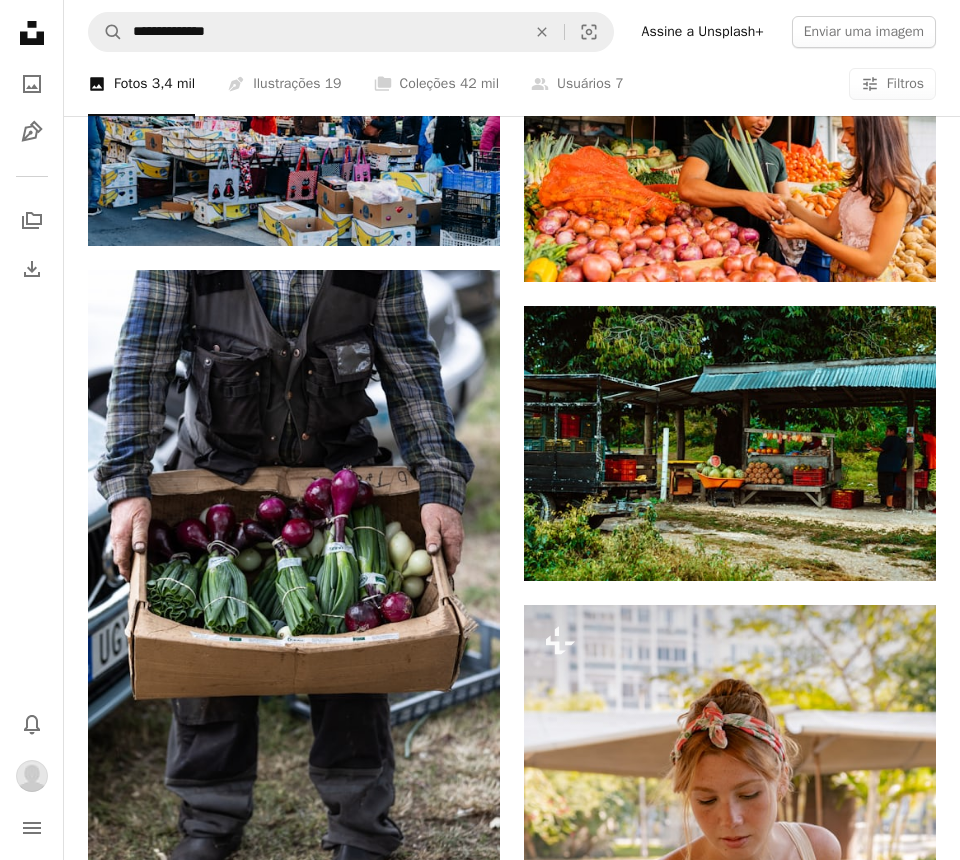 click on "An X shape Adicionar à coleção Criar uma nova coleção A checkmark A minus sign 13 fotos A lock farmer's market A checkmark A plus sign 55 fotos A lock food A checkmark A plus sign 8 fotos A lock very zoomed in A checkmark A plus sign 13 fotos A lock comida saudaável A checkmark A plus sign 5 fotos A lock healhty core A checkmark A plus sign 8 fotos corpos A checkmark A plus sign 6 fotos A lock Peso, fita, etc Criar nova coleção Nome 60 Descrição  (opcional) 250 Tornar a coleção privada A lock Cancelar Criar coleção" at bounding box center (480, 6303) 